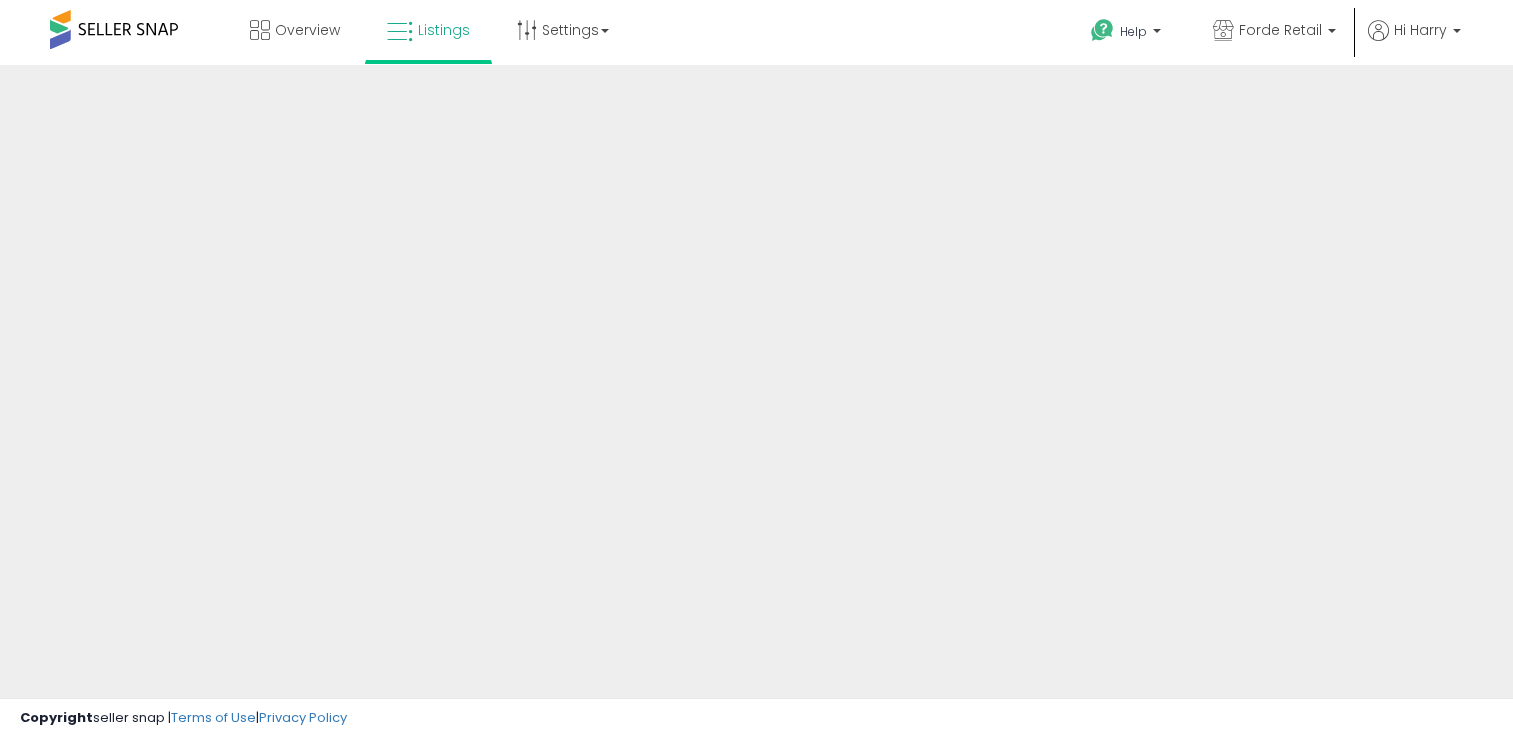 scroll, scrollTop: 0, scrollLeft: 0, axis: both 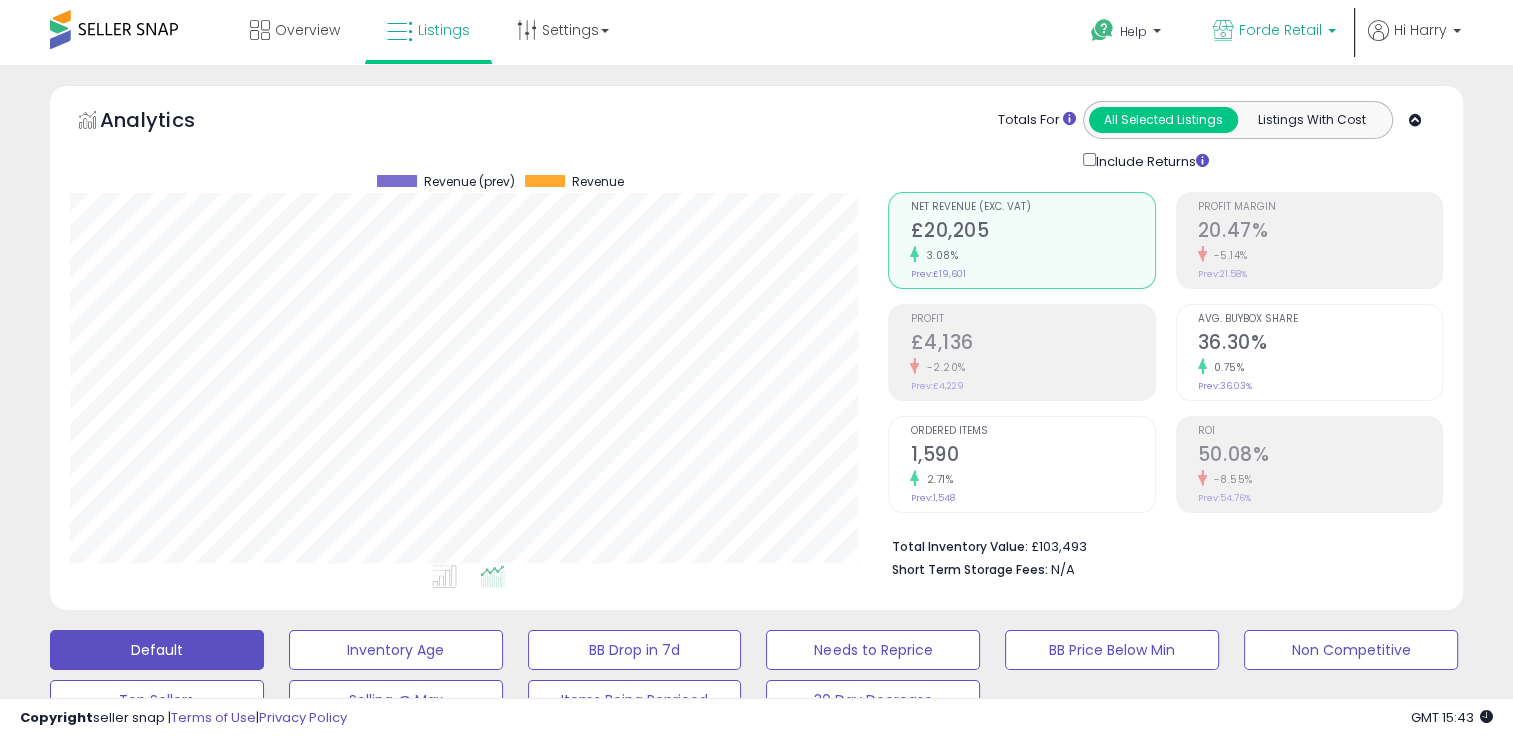 click on "Forde Retail" at bounding box center [1280, 30] 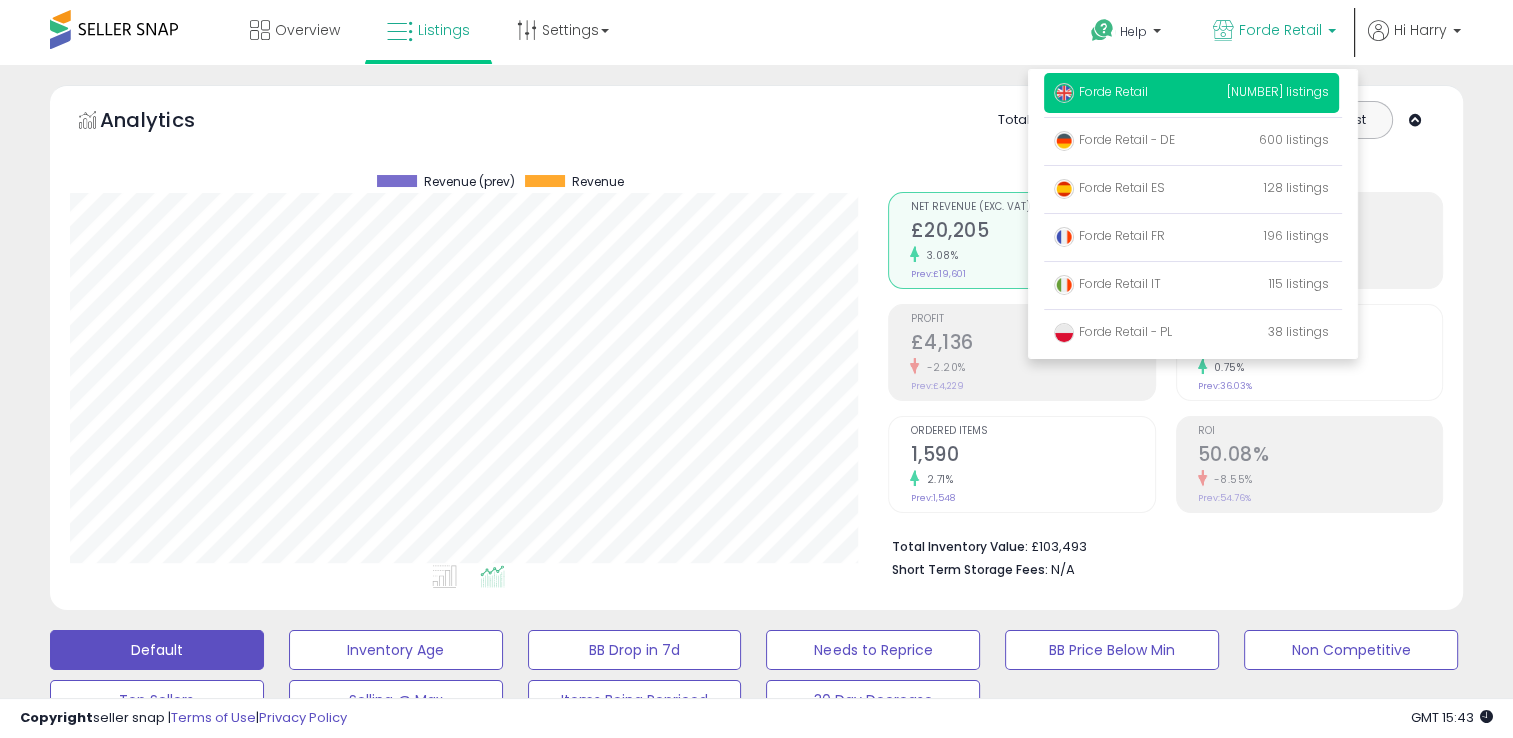 click on "Forde Retail
[NUMBER]
listings" at bounding box center (1191, 93) 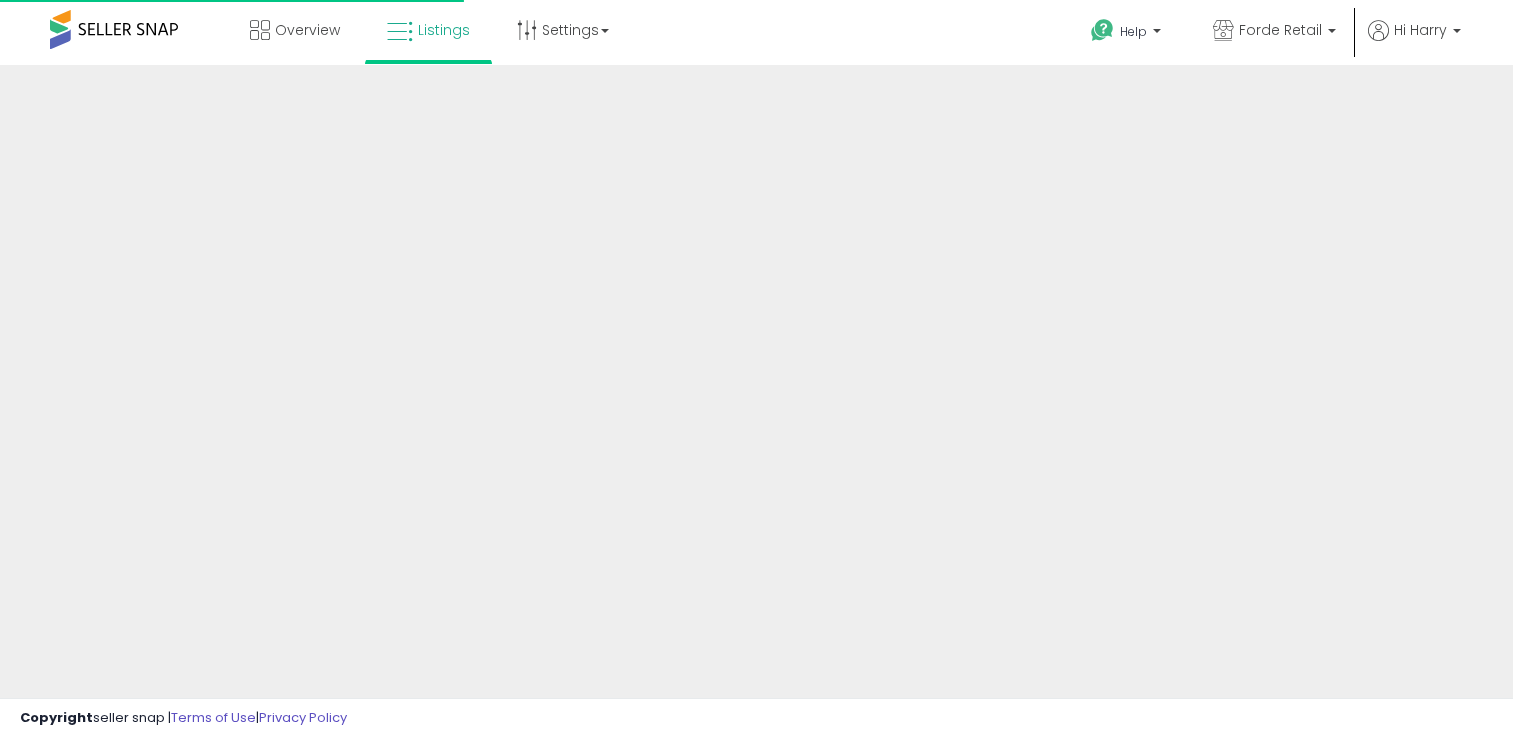 scroll, scrollTop: 0, scrollLeft: 0, axis: both 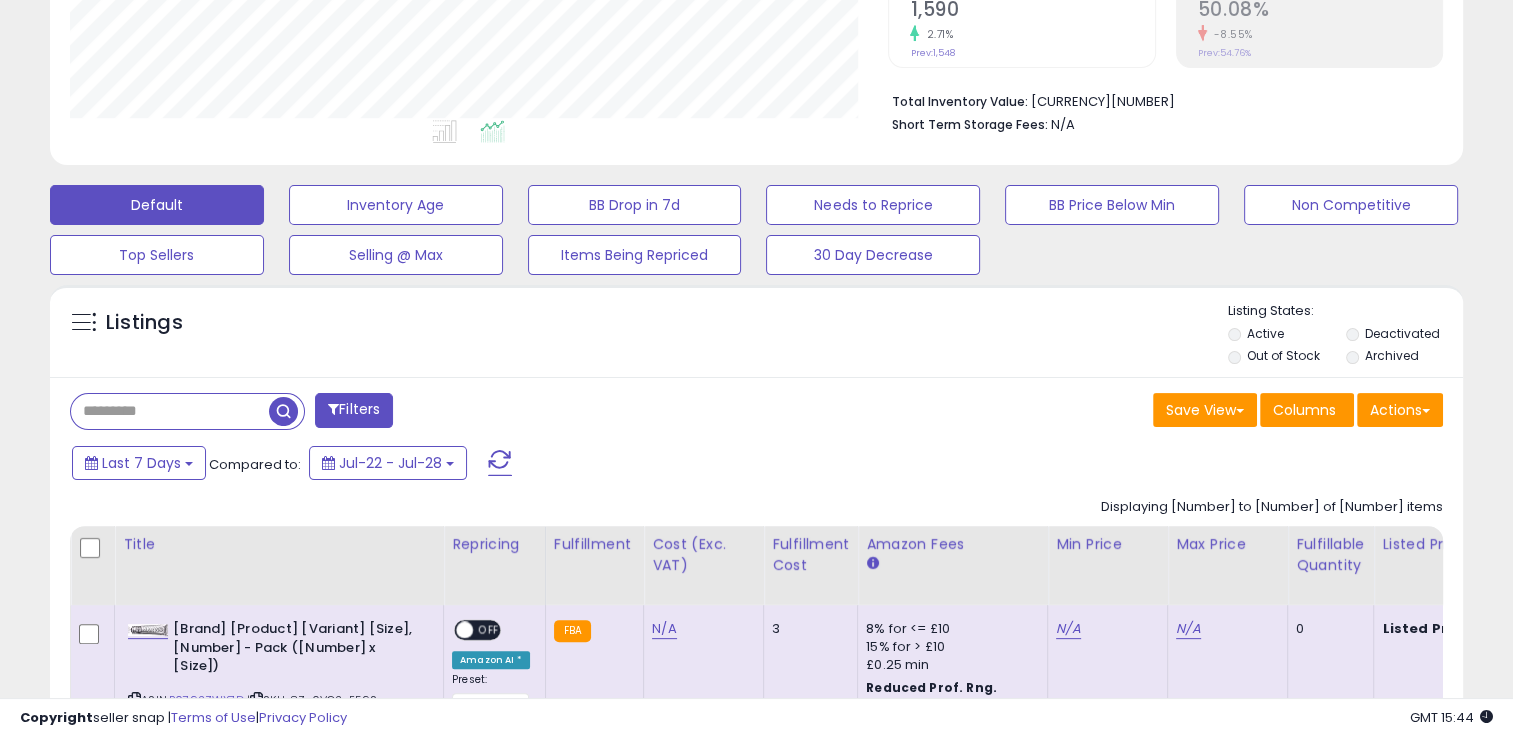 click on "Filters" at bounding box center [354, 410] 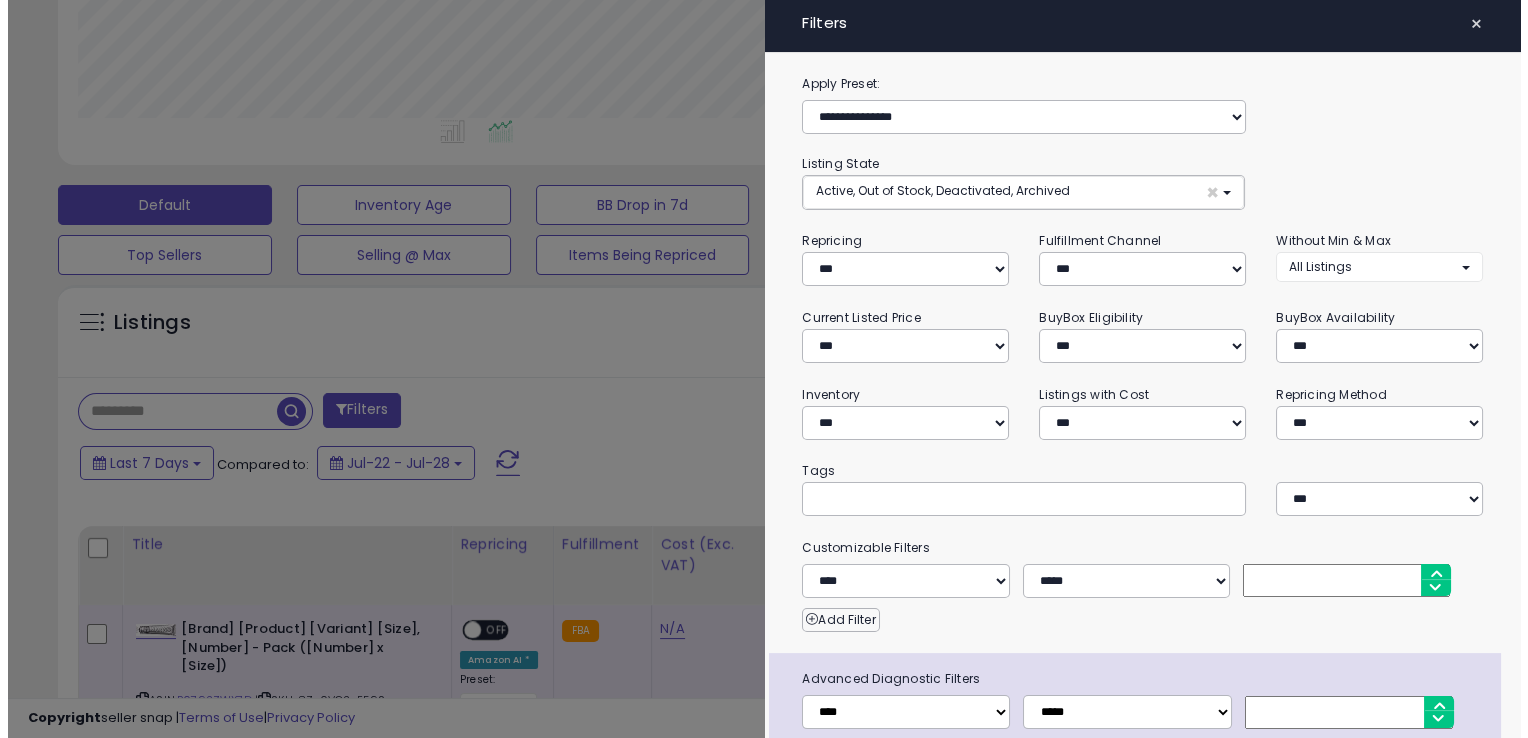 scroll, scrollTop: 999589, scrollLeft: 999172, axis: both 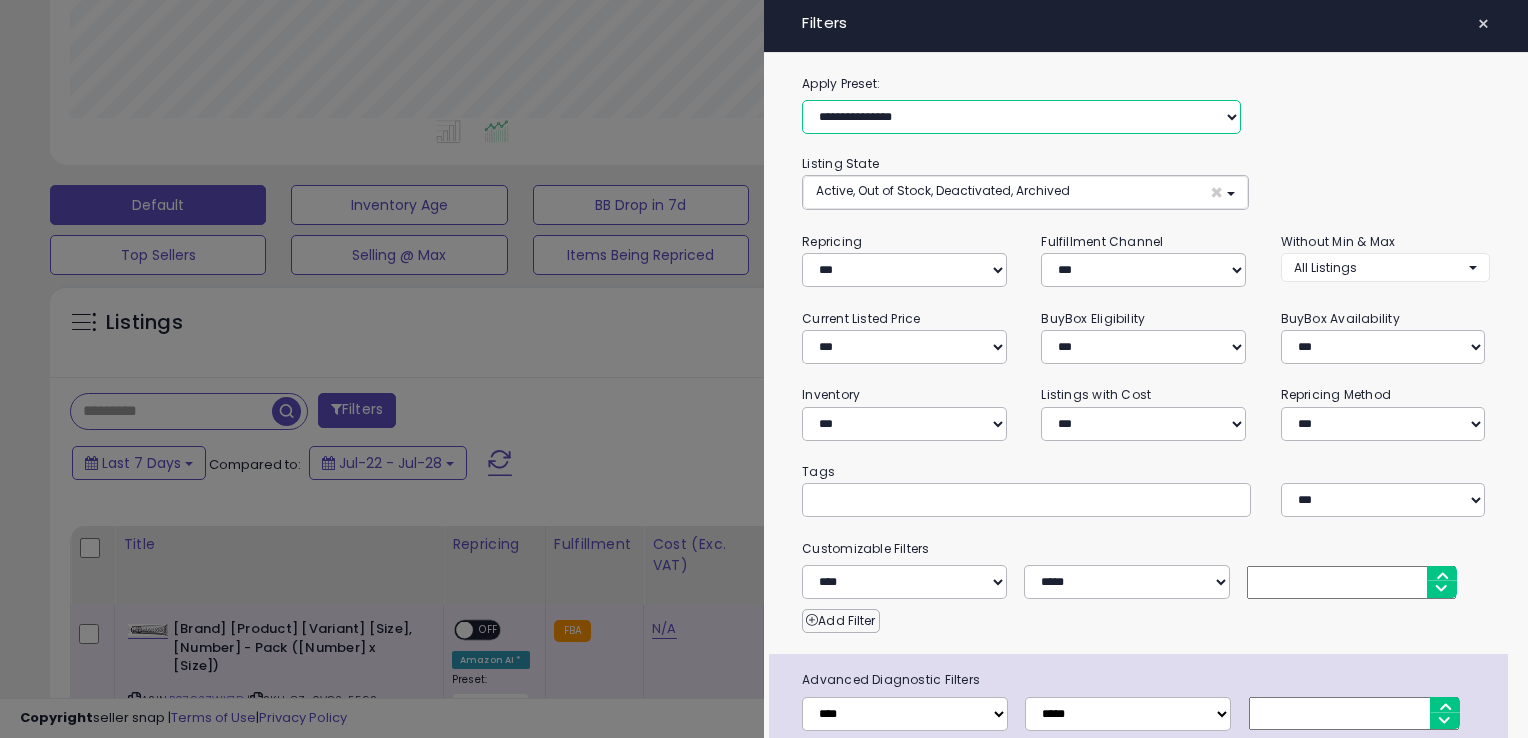 click on "**********" at bounding box center [1021, 117] 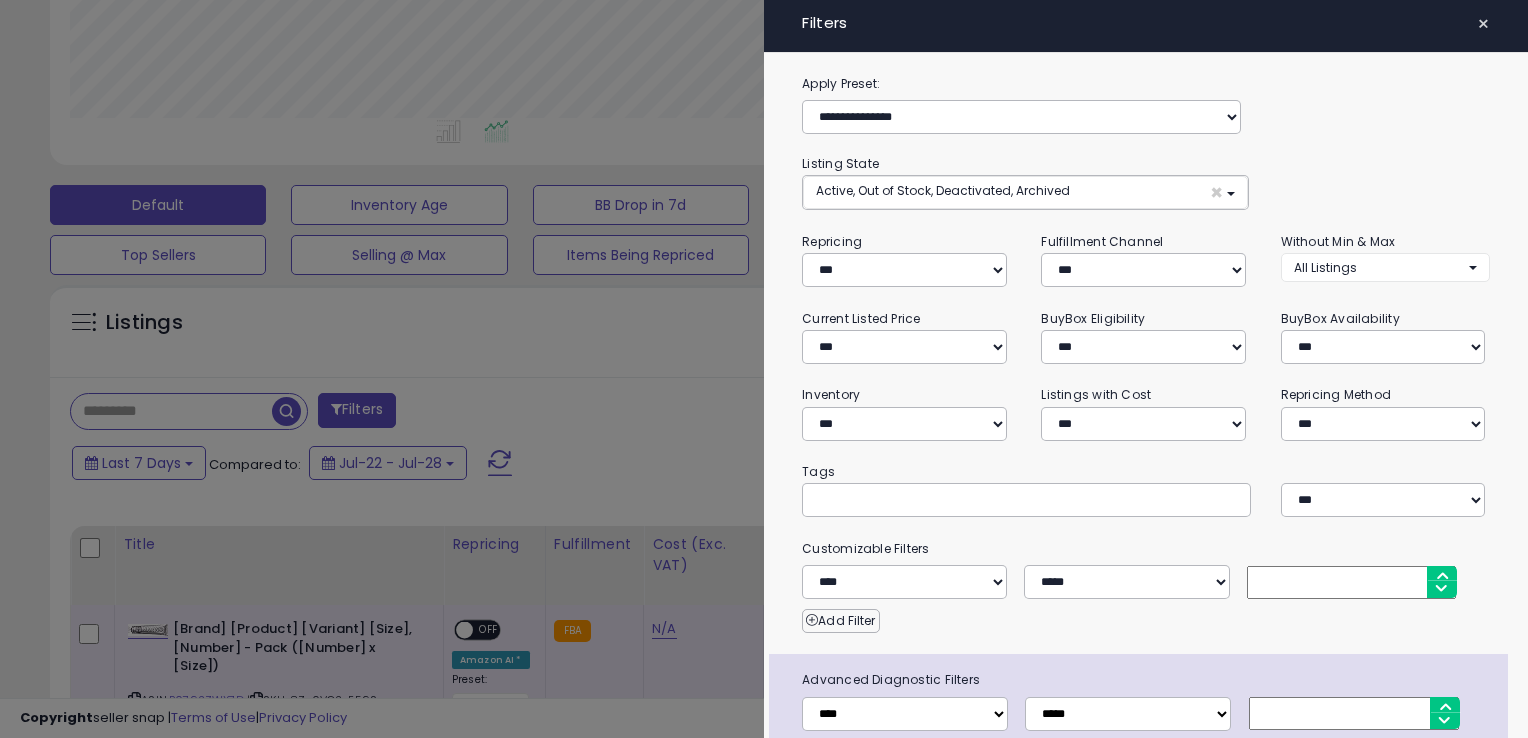 click on "Apply Preset:" at bounding box center [1146, 84] 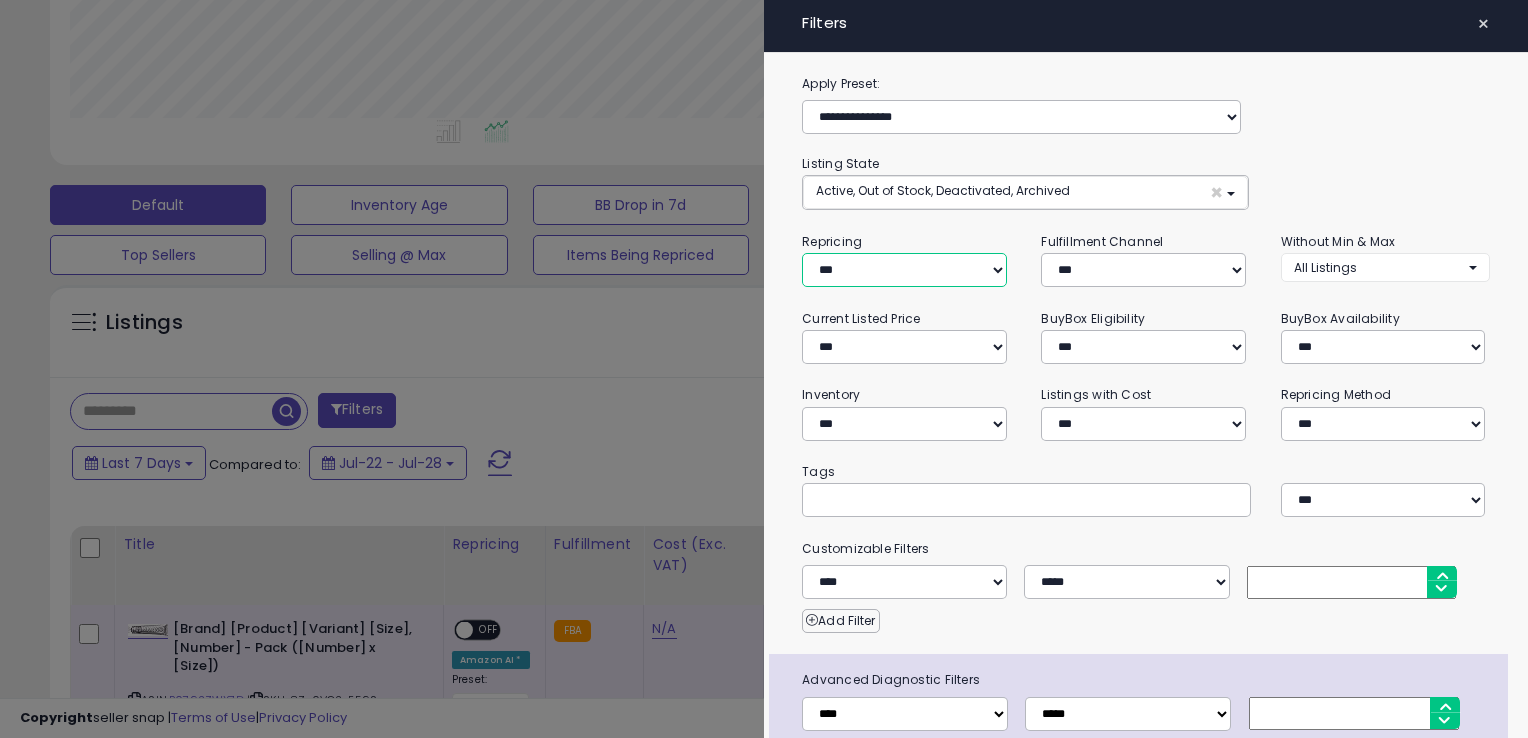 click on "**********" at bounding box center (904, 270) 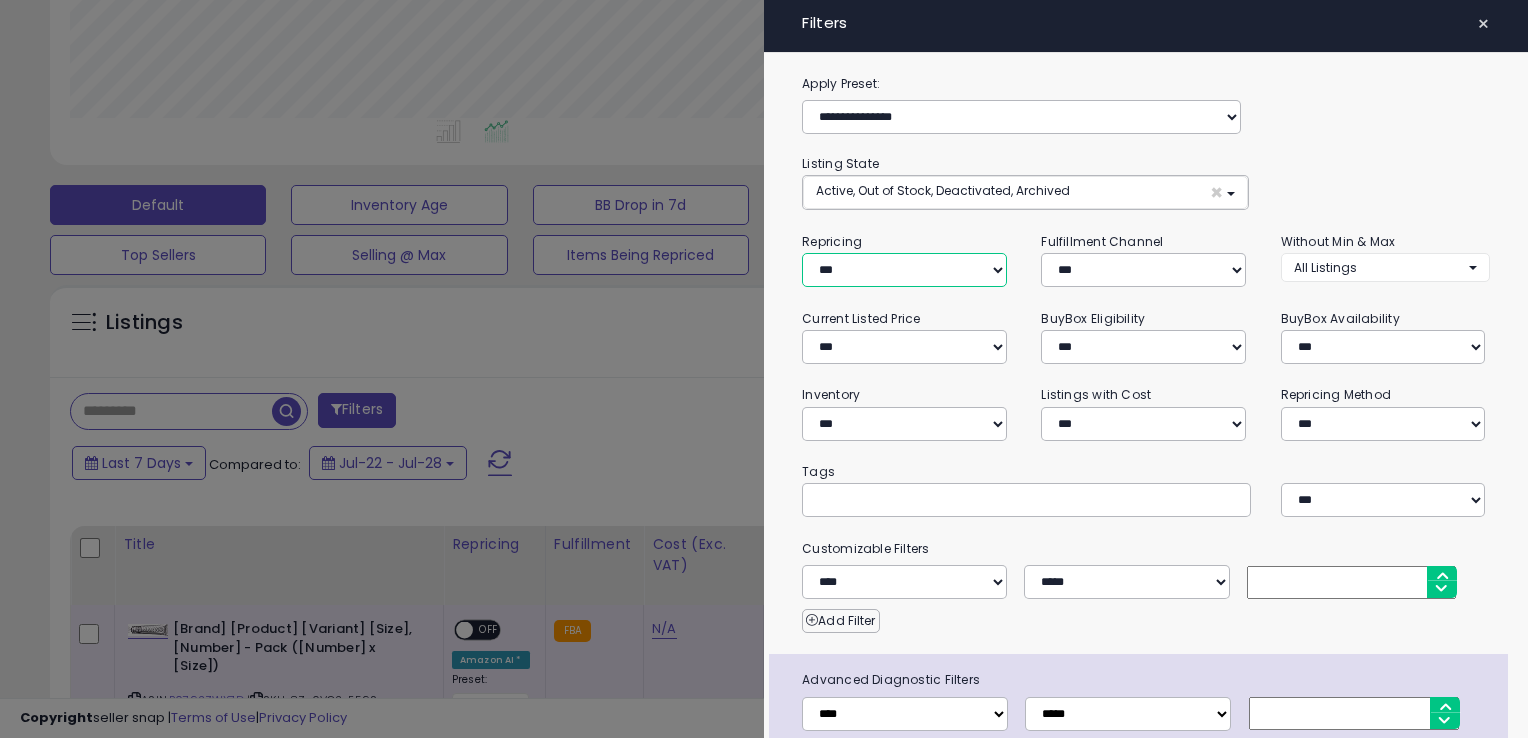 select on "***" 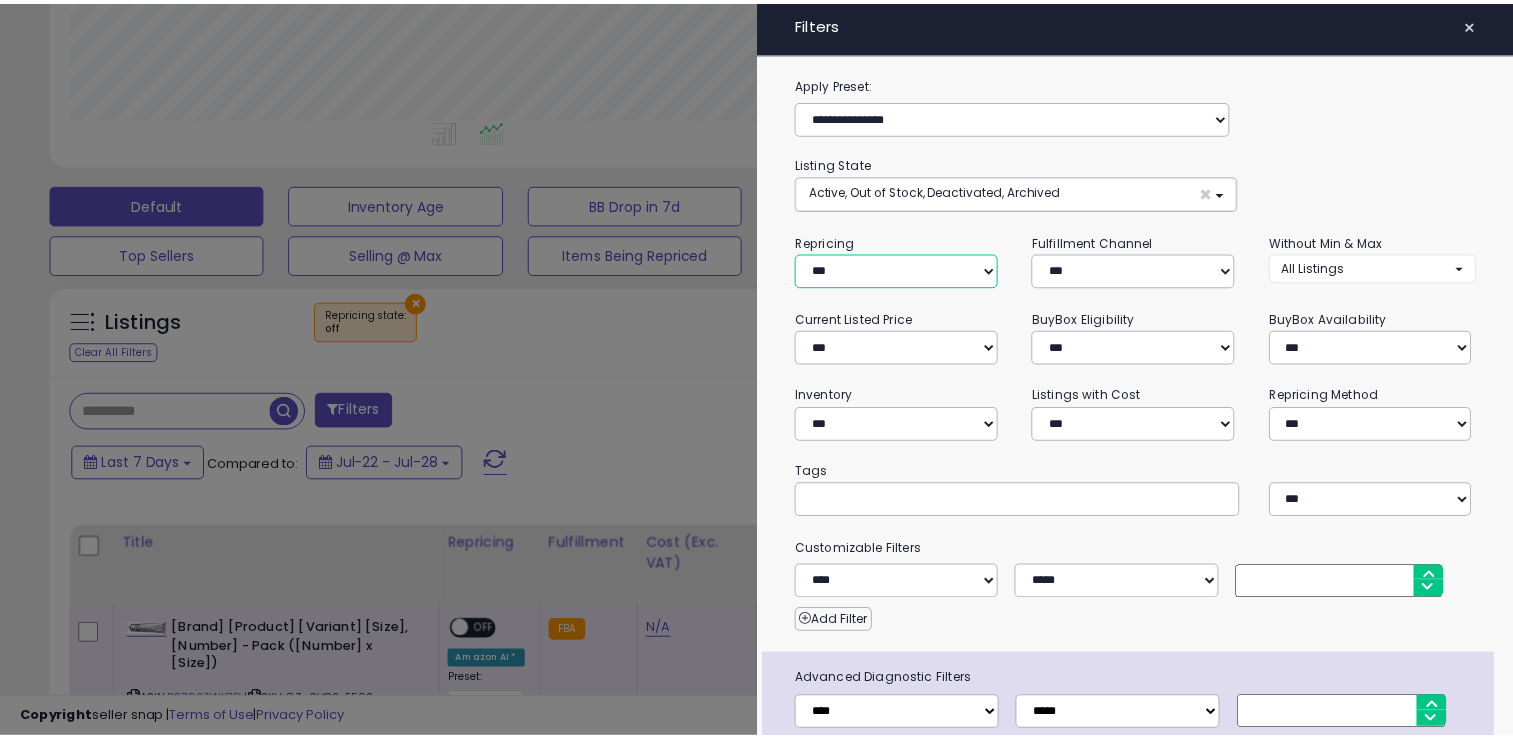 scroll, scrollTop: 110, scrollLeft: 0, axis: vertical 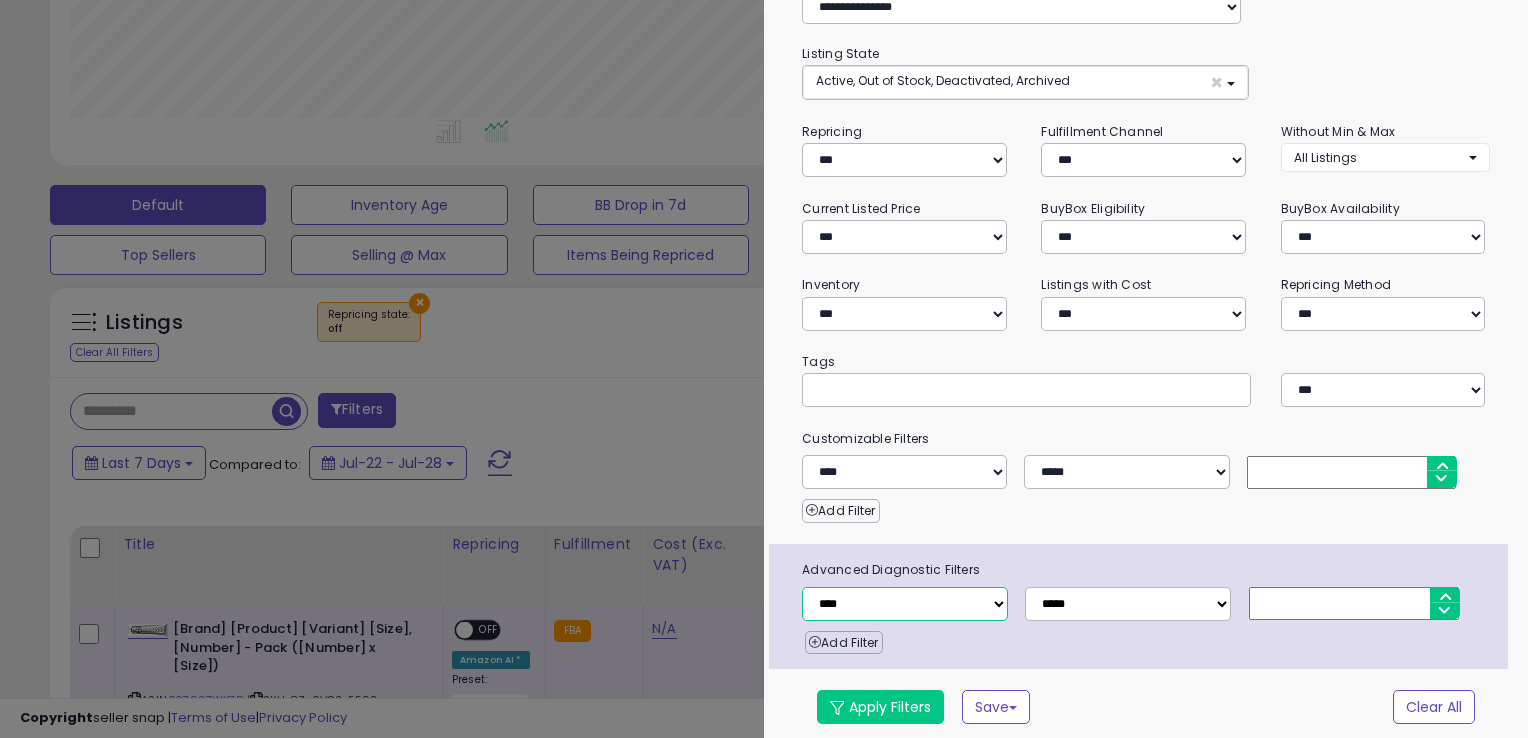 click on "**********" at bounding box center (905, 604) 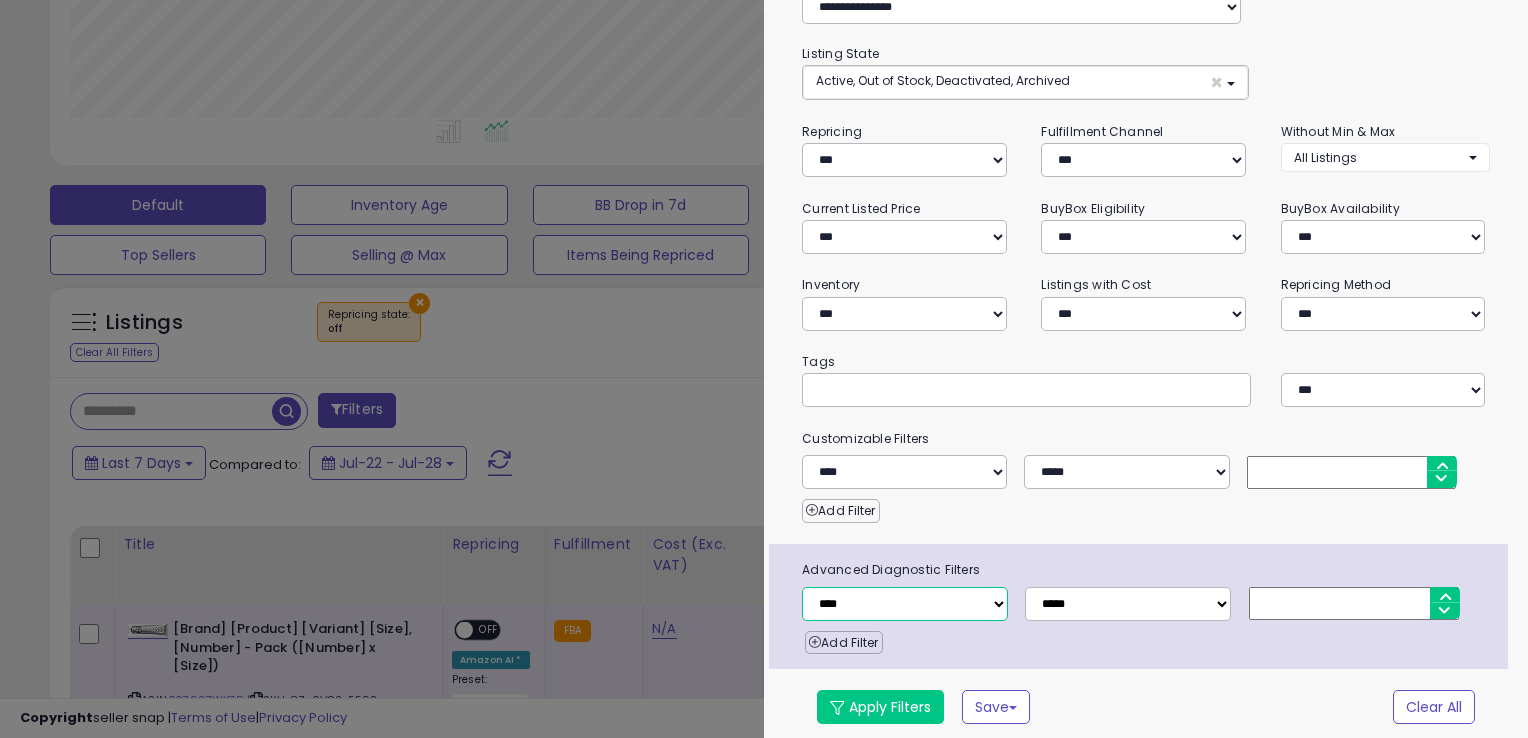 select on "**********" 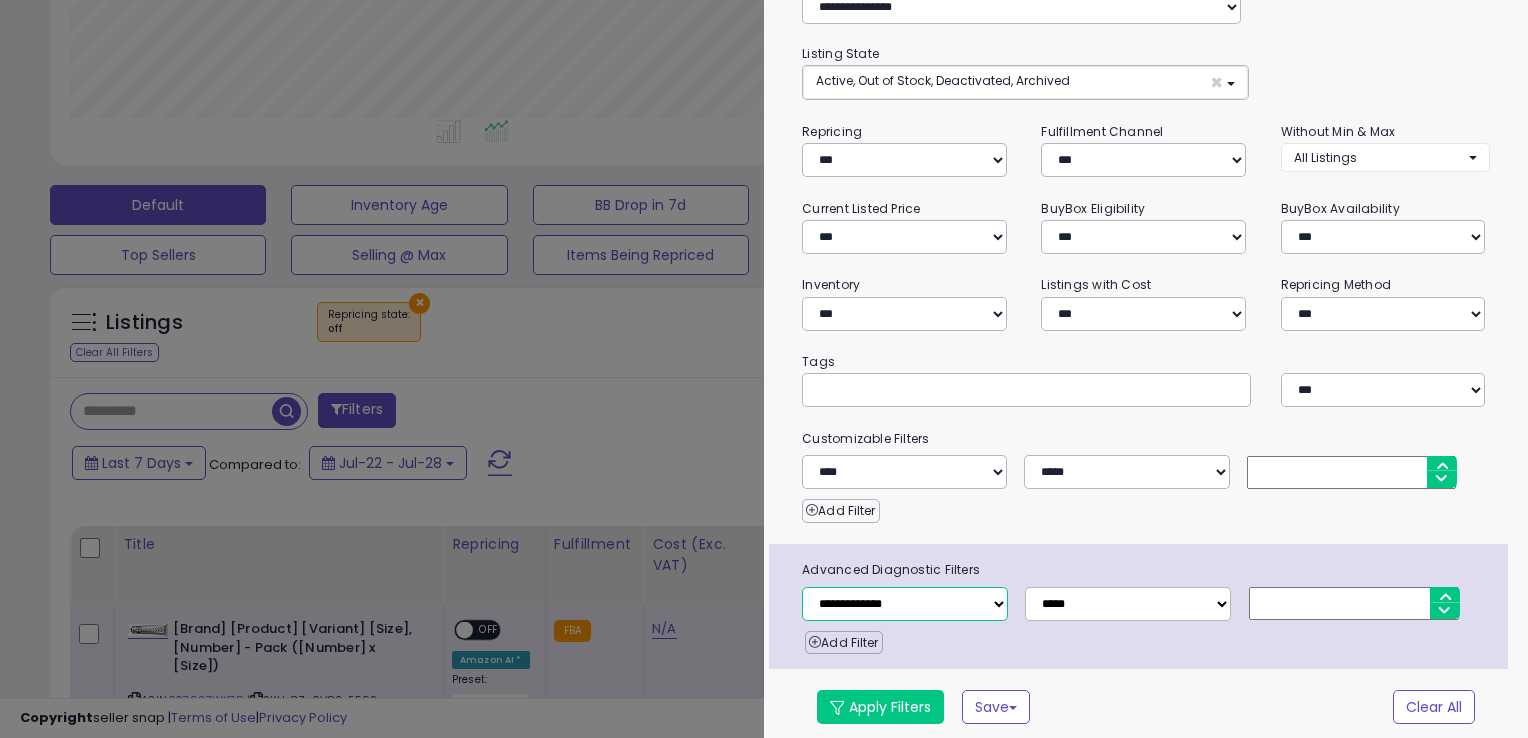 click on "**********" at bounding box center [905, 604] 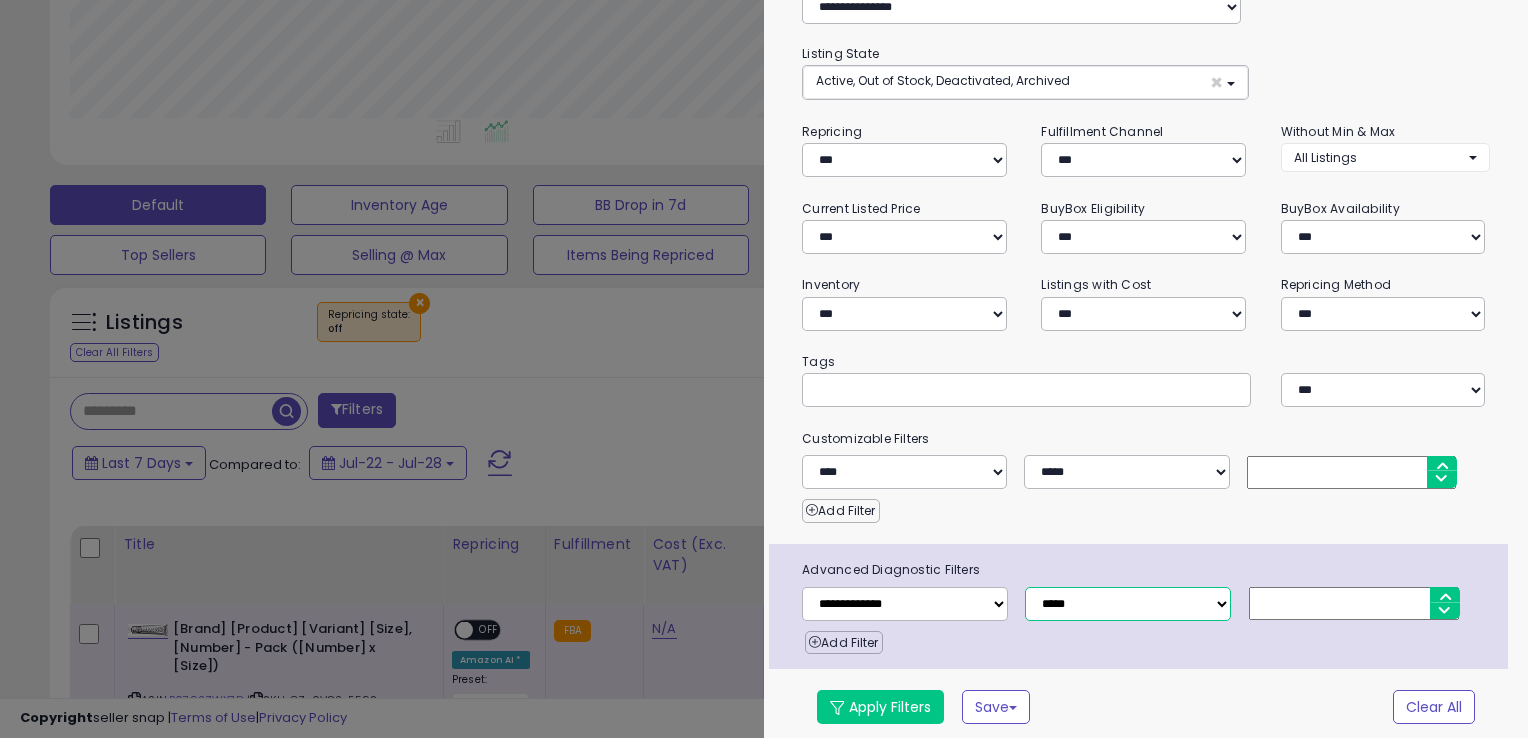click on "**********" at bounding box center (1128, 604) 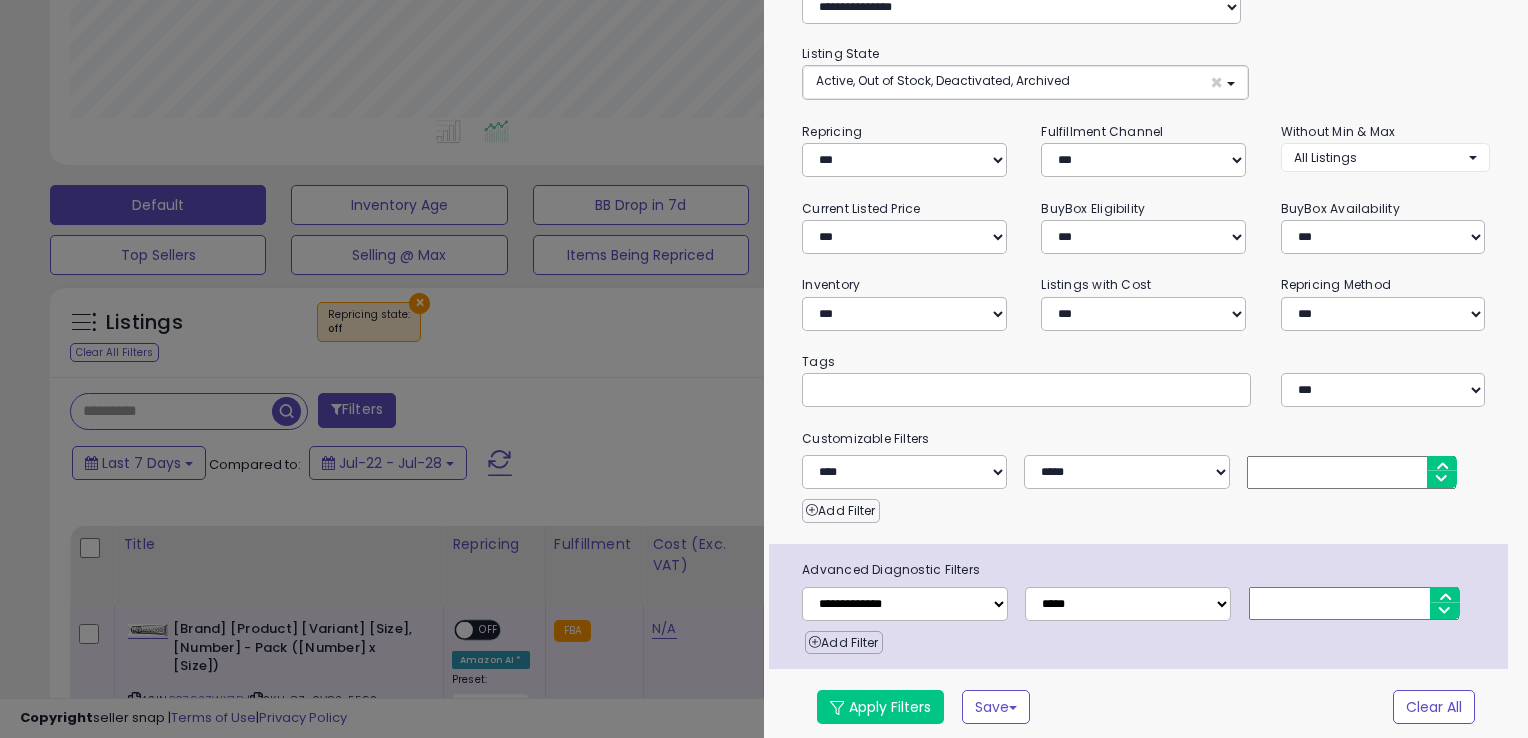 click at bounding box center (1354, 603) 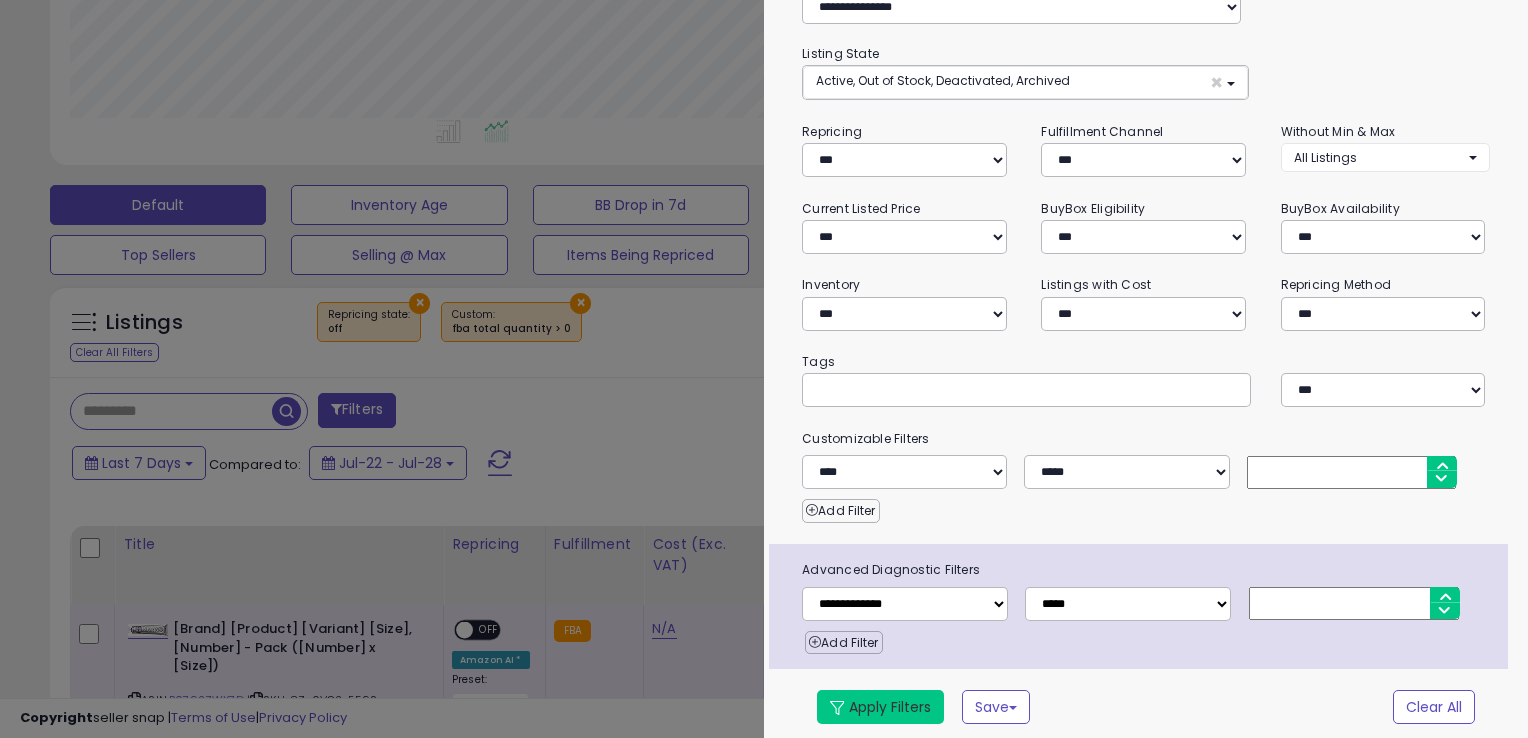 type on "*" 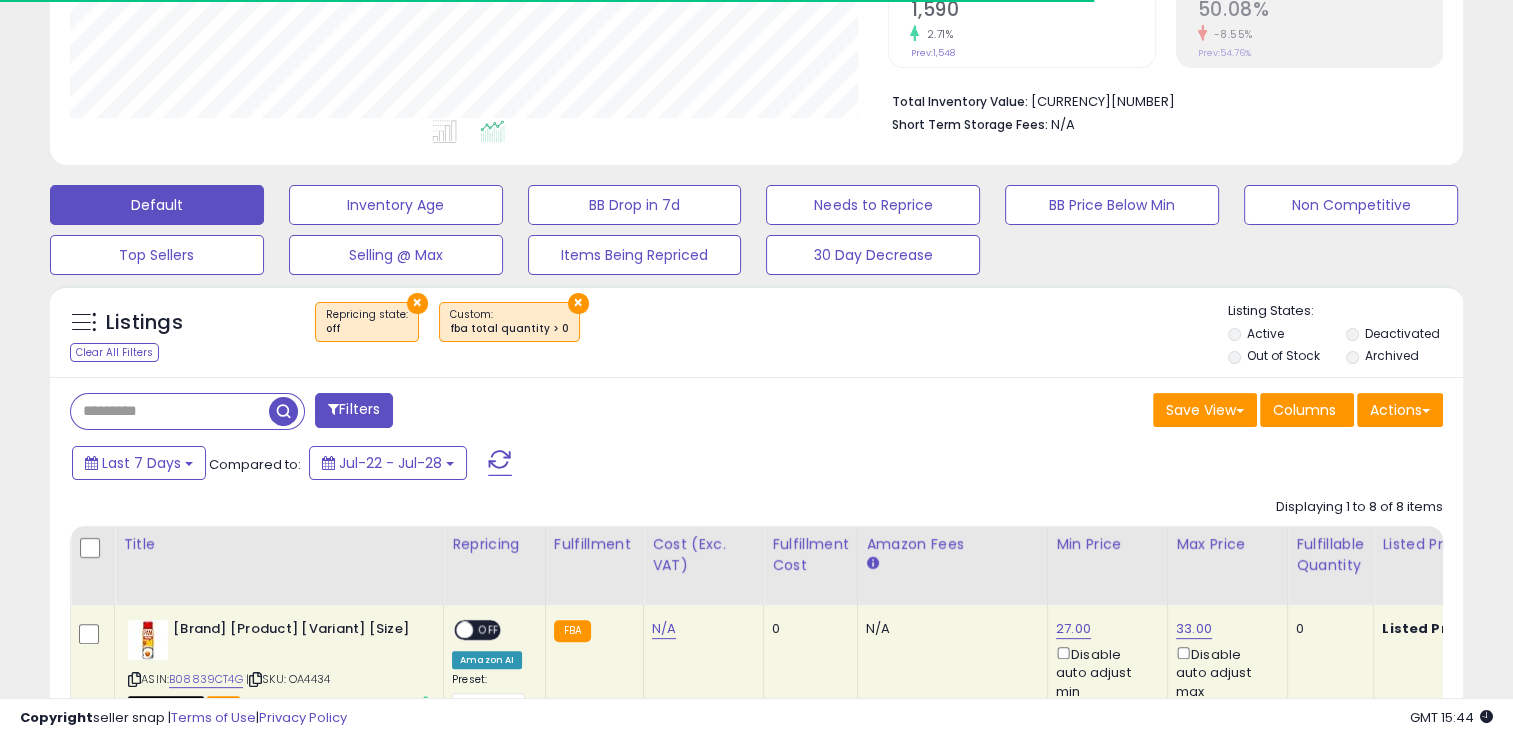 scroll, scrollTop: 409, scrollLeft: 818, axis: both 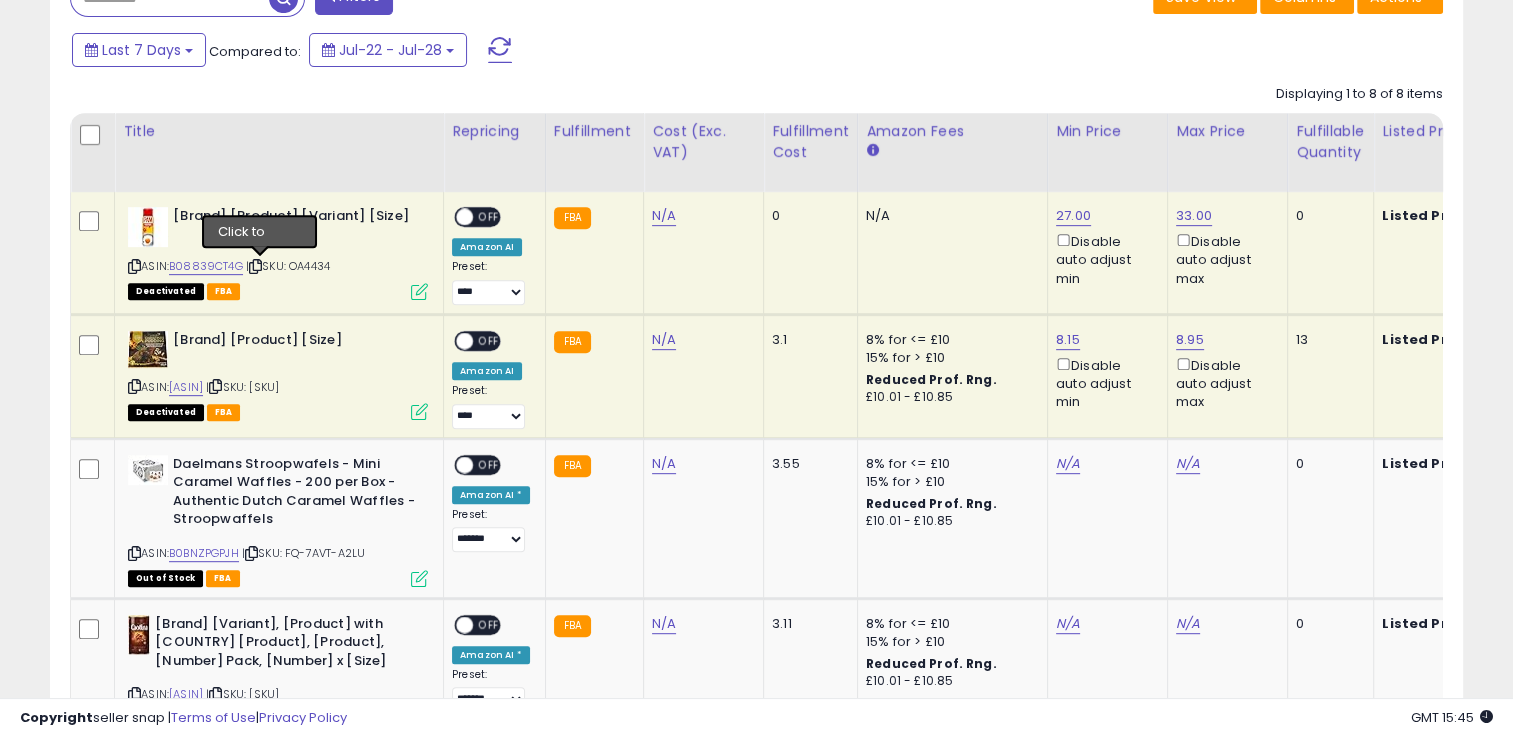 click at bounding box center (255, 266) 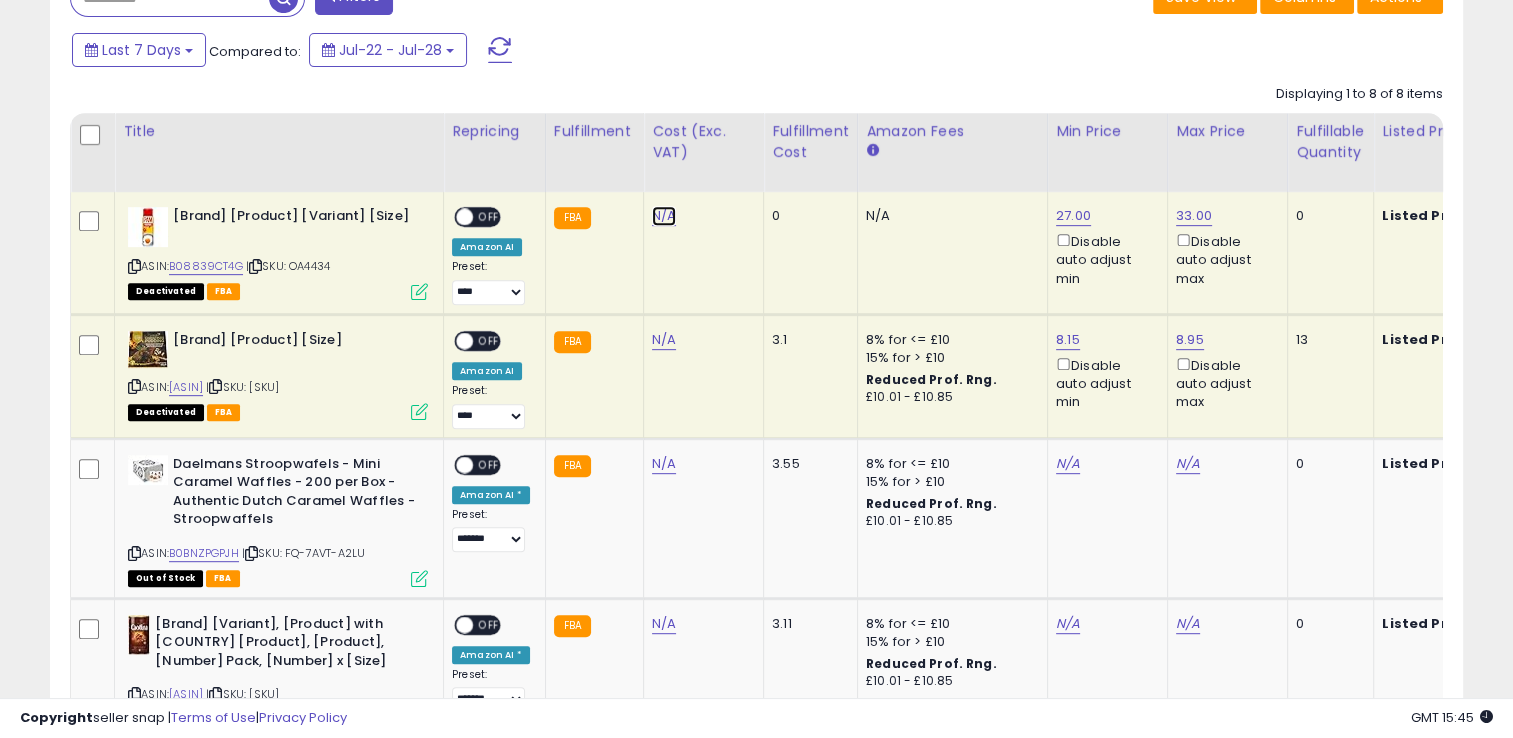 click on "N/A" at bounding box center (664, 216) 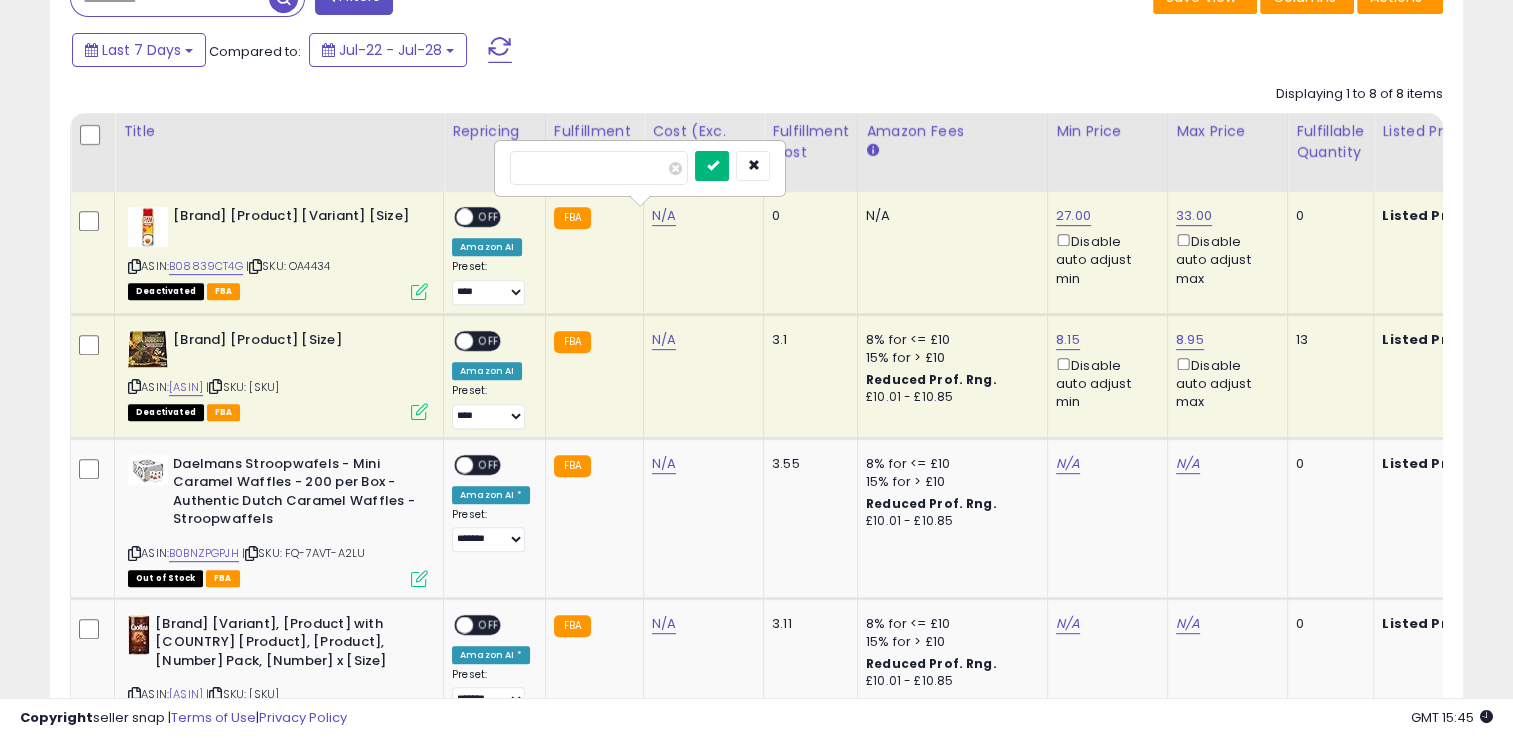 type on "****" 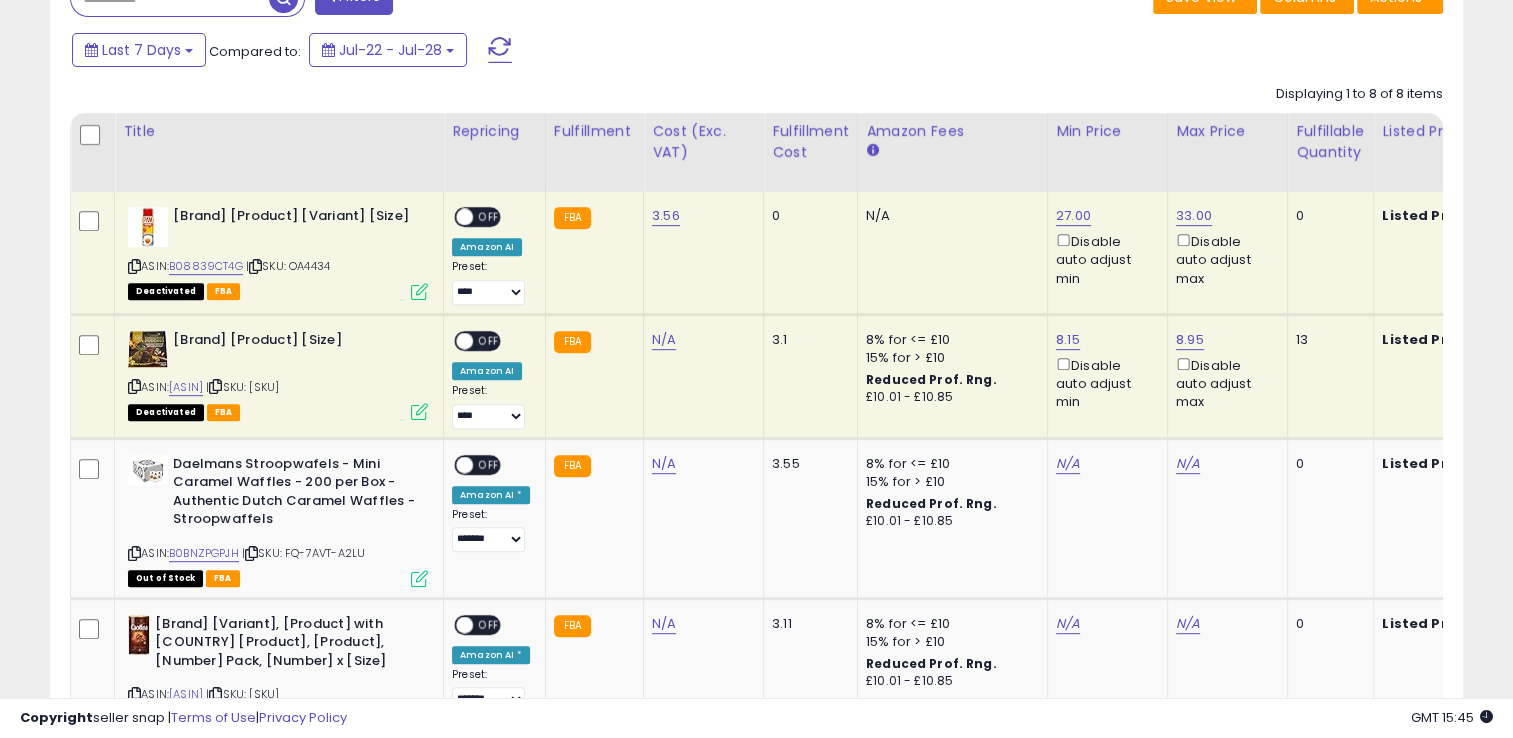 click at bounding box center [419, 291] 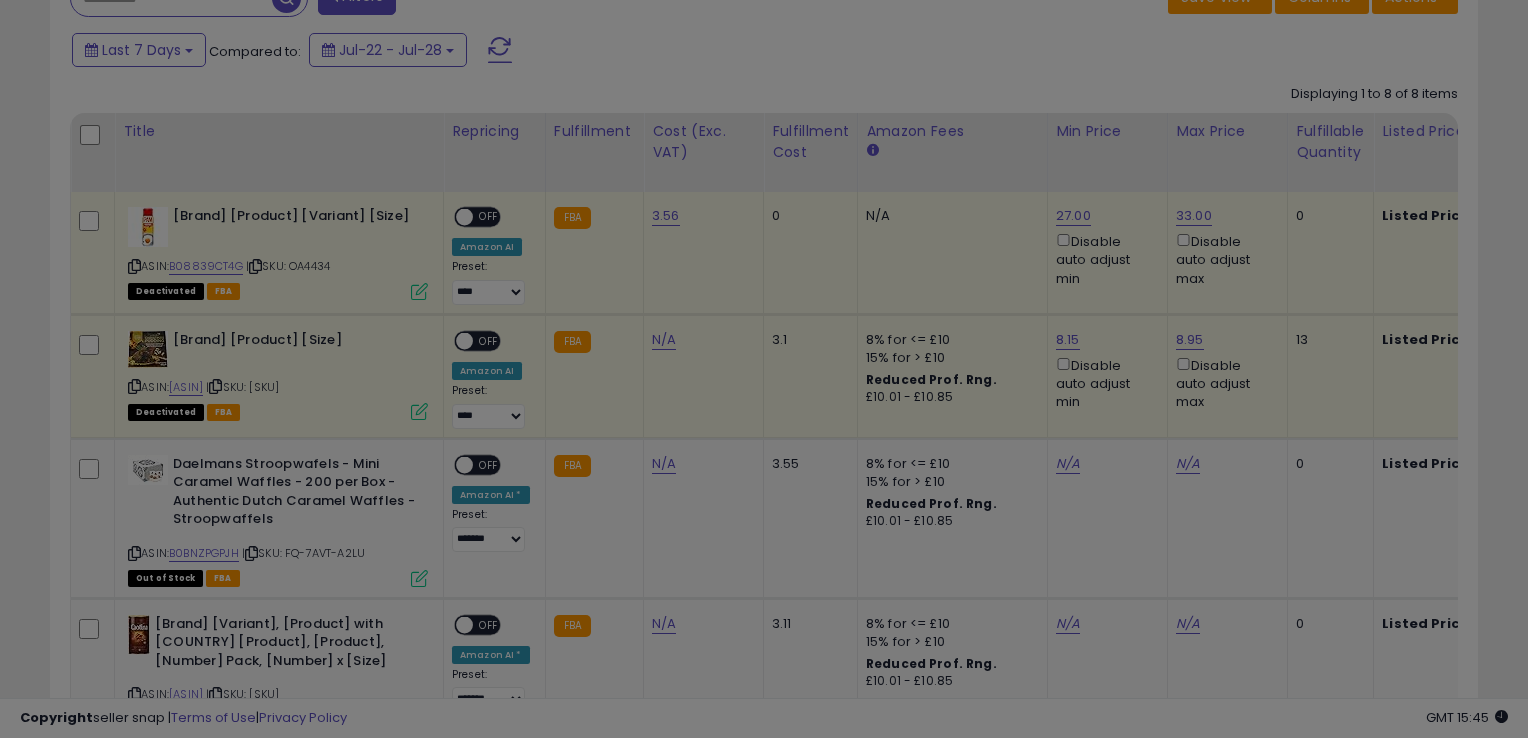 scroll, scrollTop: 999589, scrollLeft: 999172, axis: both 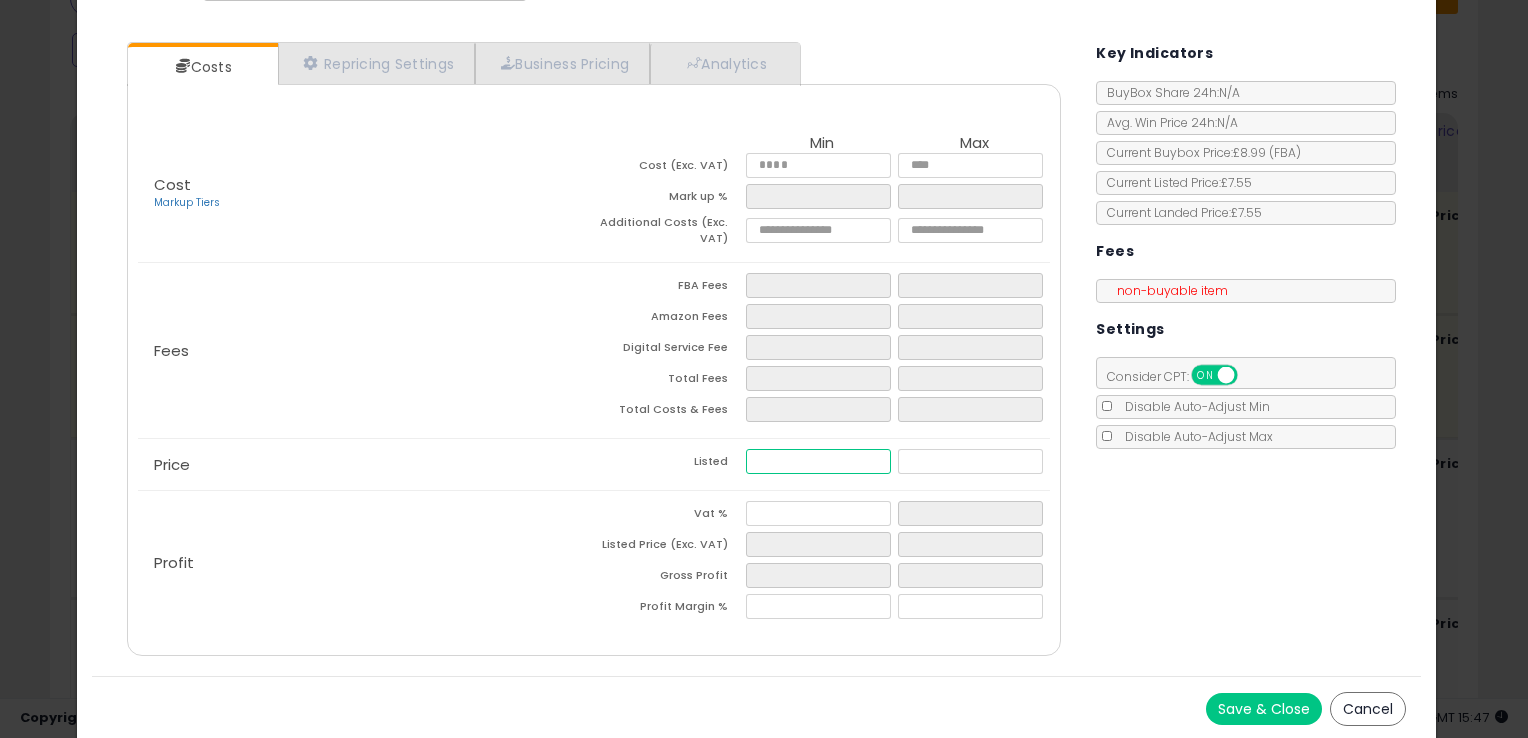 drag, startPoint x: 786, startPoint y: 463, endPoint x: 701, endPoint y: 458, distance: 85.146935 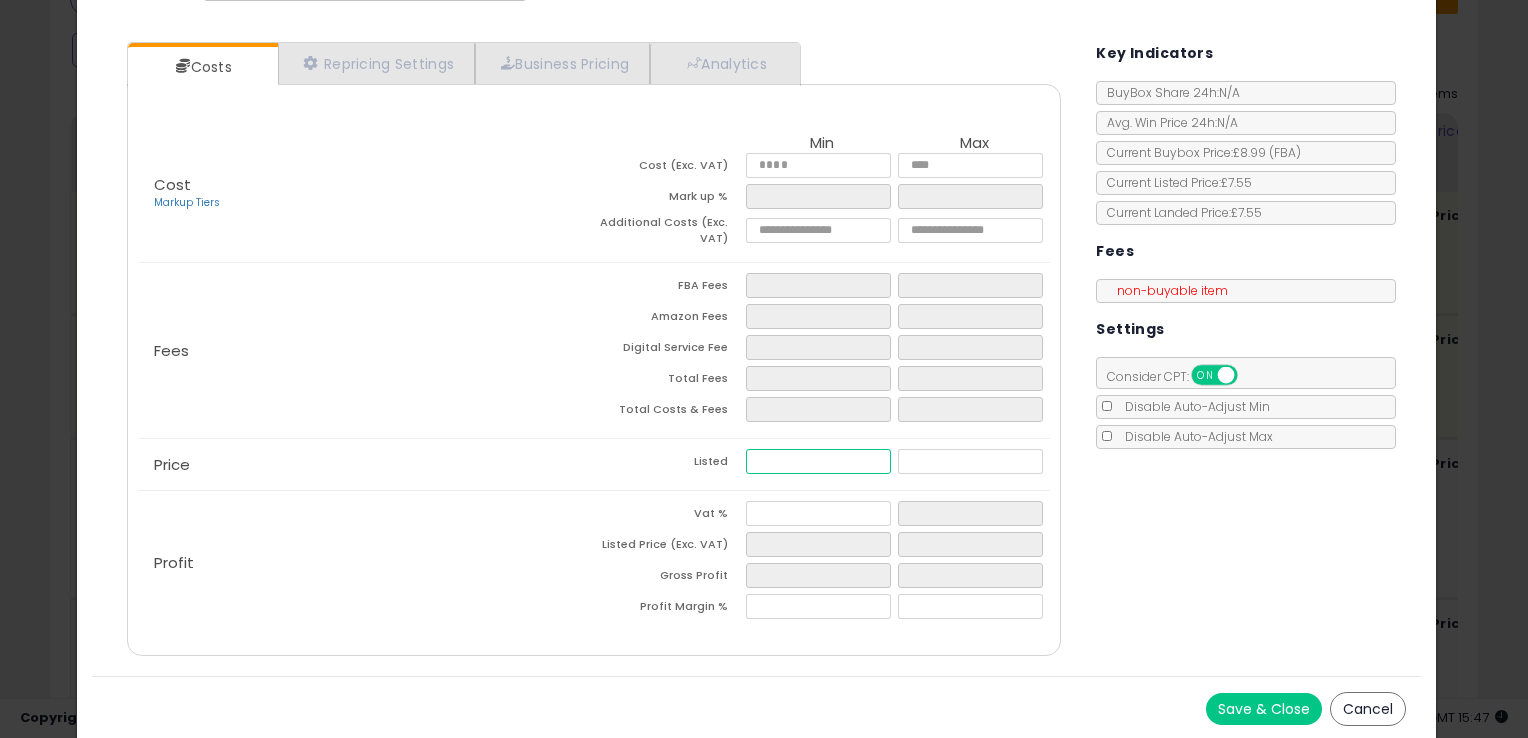 type on "****" 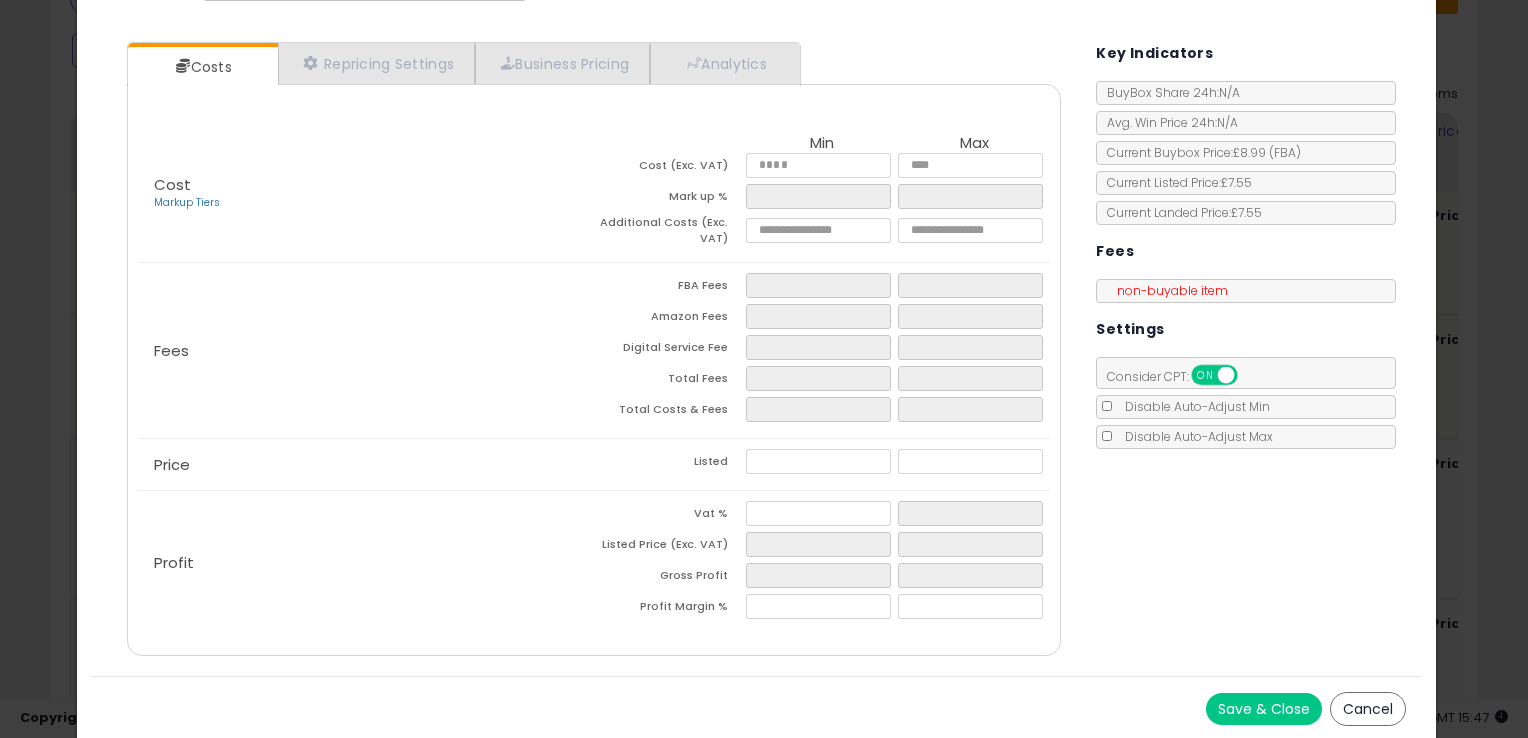 click on "Listed" at bounding box center [670, 464] 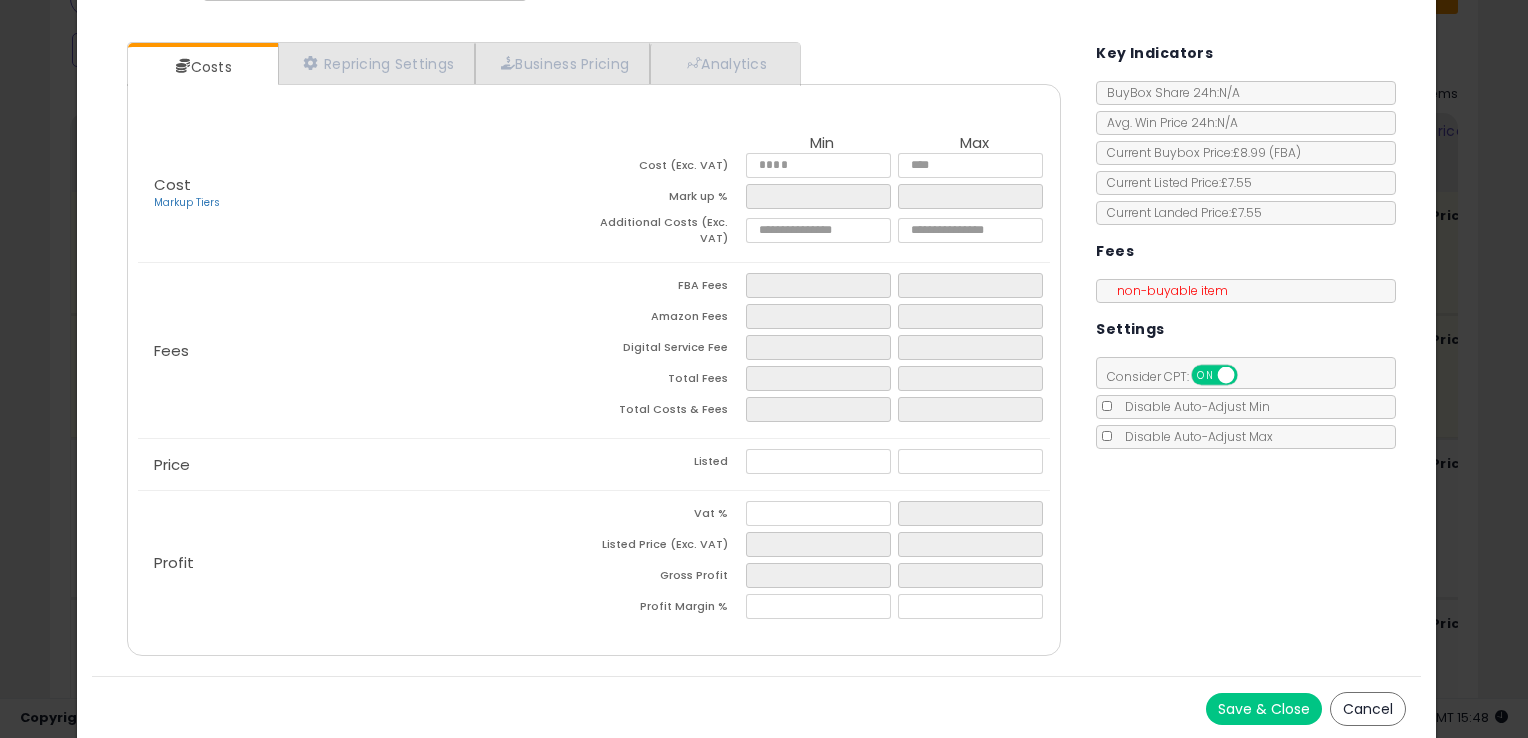 click on "Cancel" at bounding box center (1368, 709) 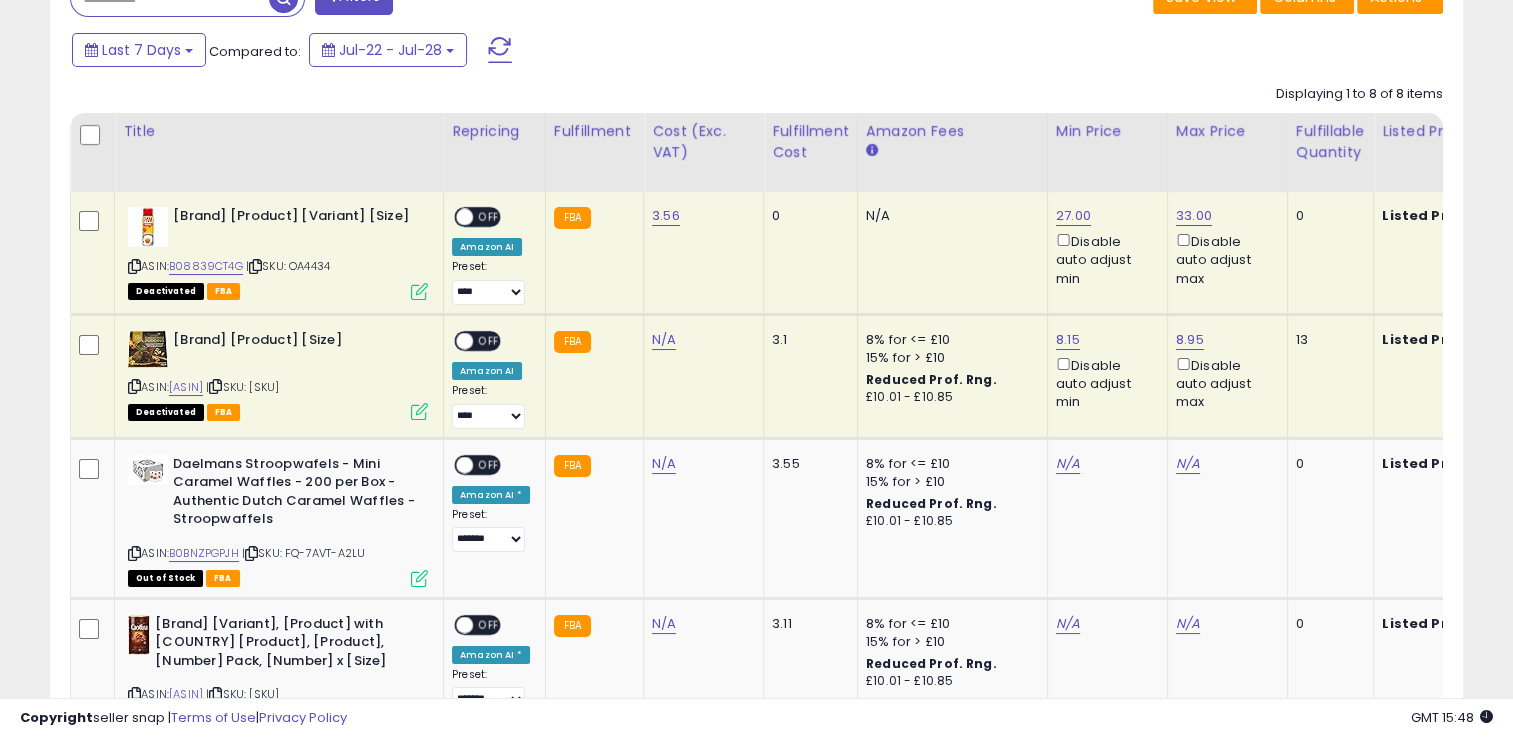 scroll, scrollTop: 409, scrollLeft: 818, axis: both 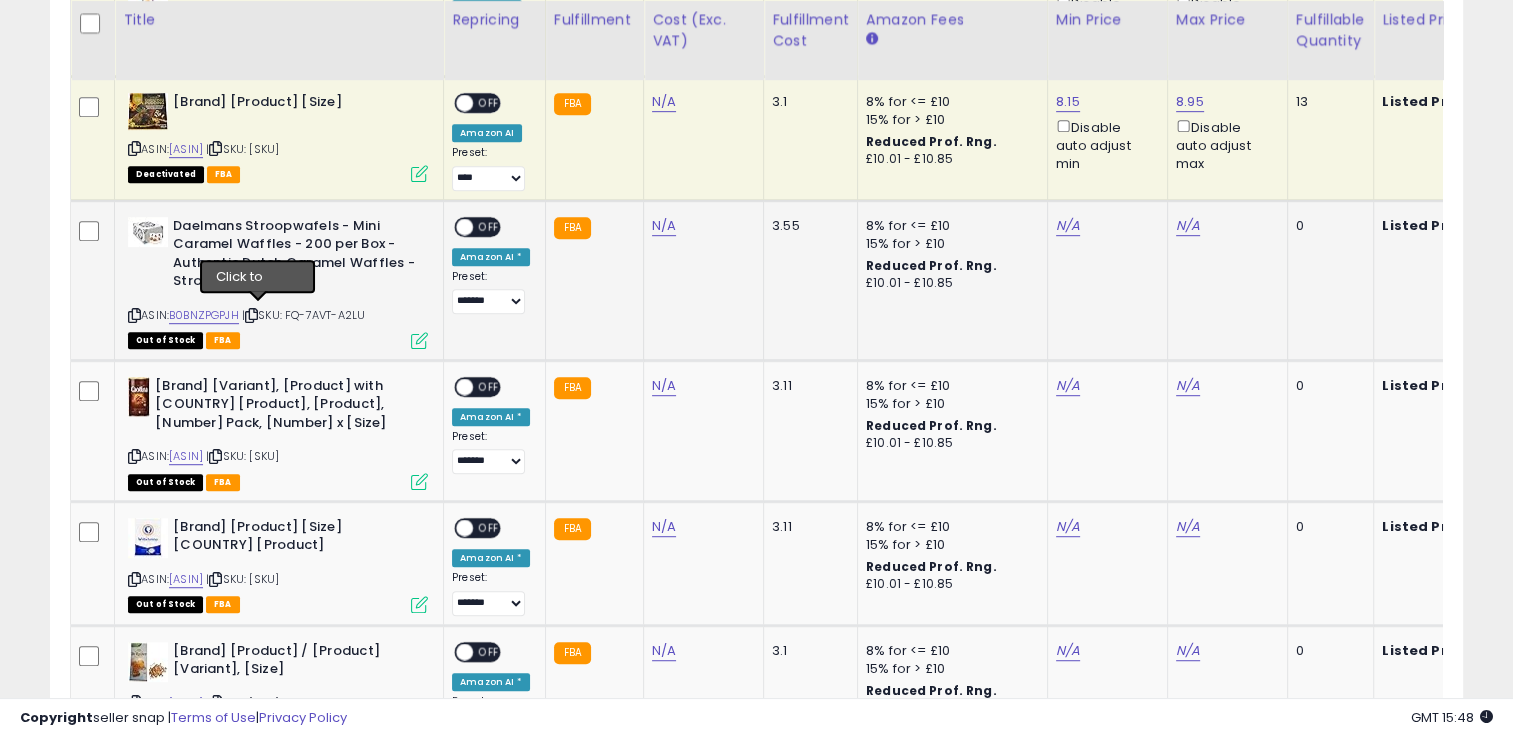 click at bounding box center [251, 315] 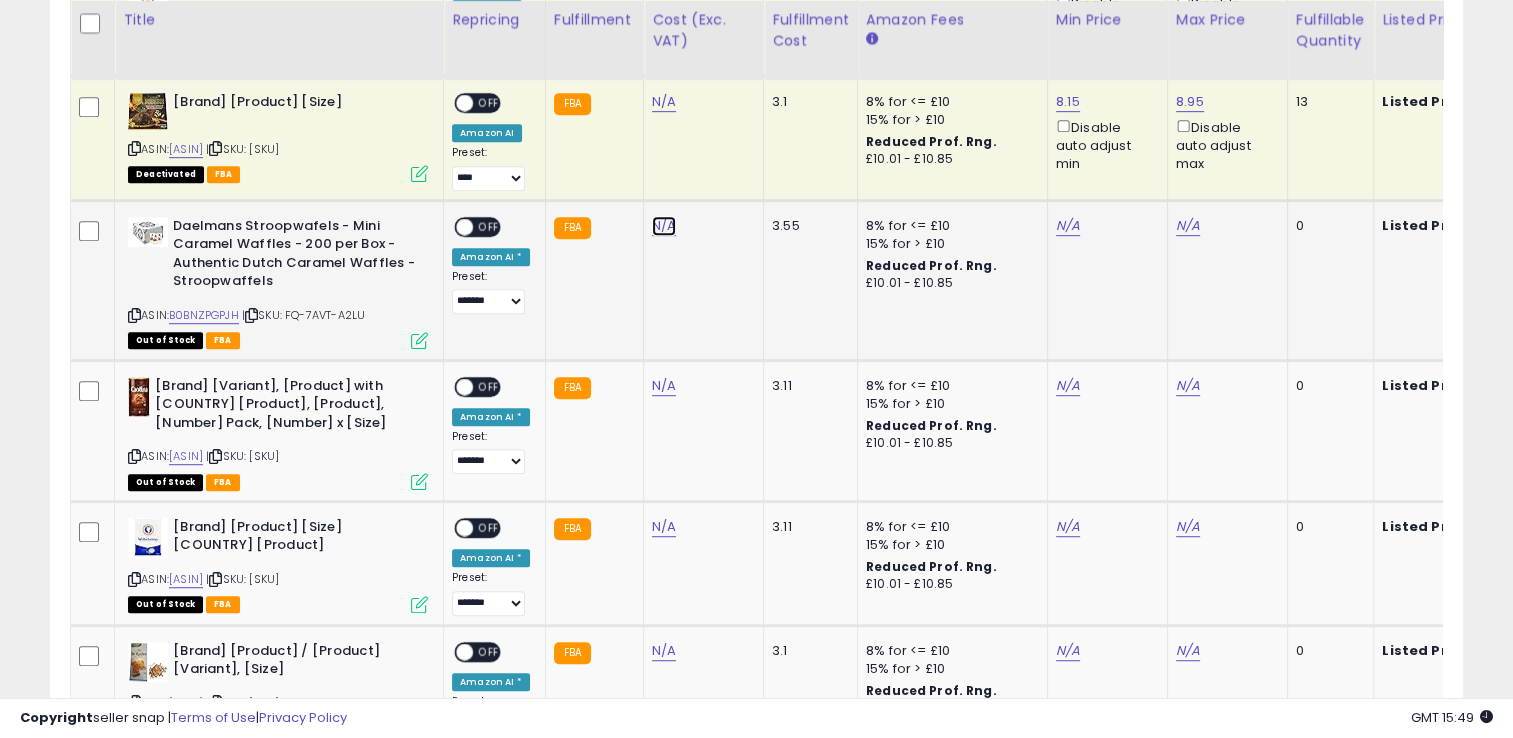 click on "N/A" at bounding box center [664, 102] 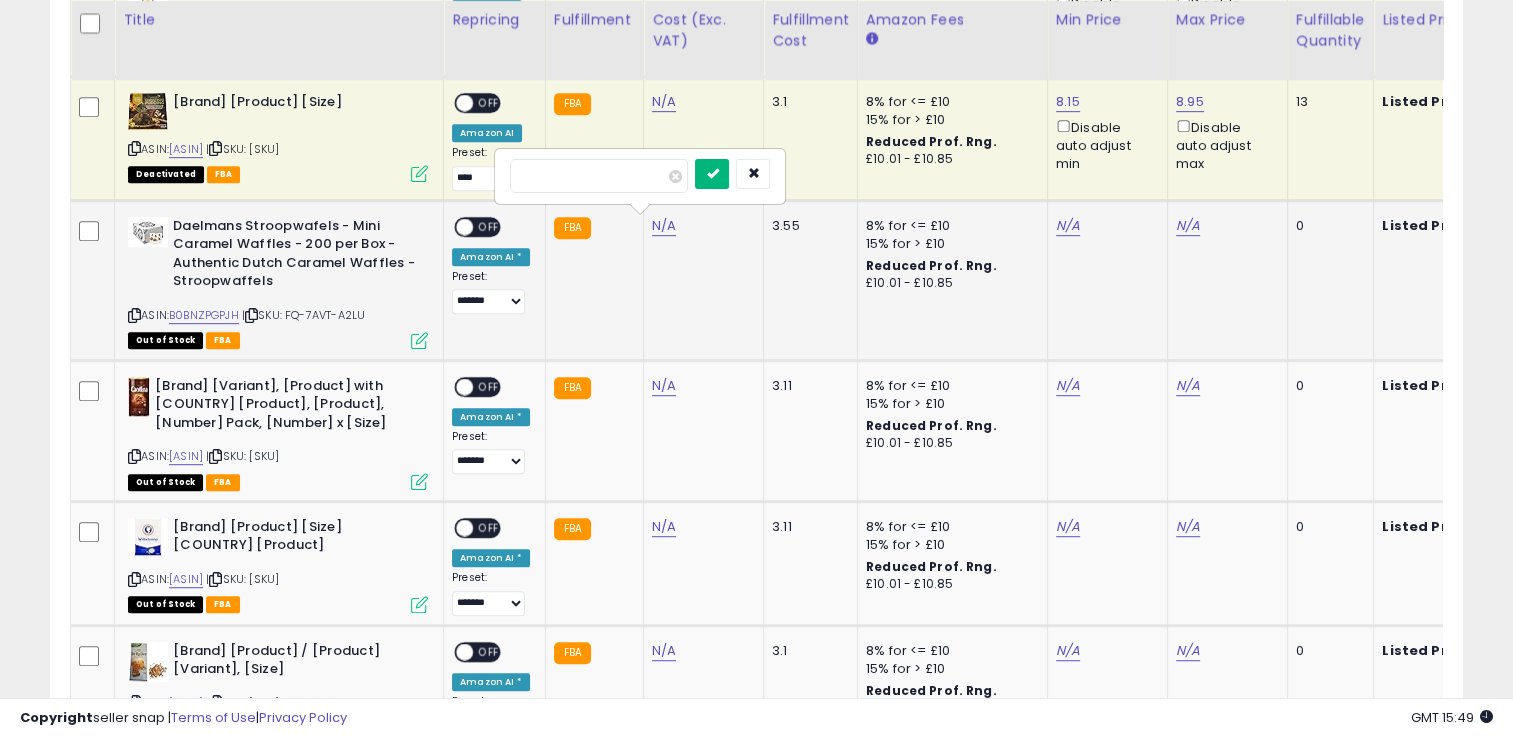 type on "*****" 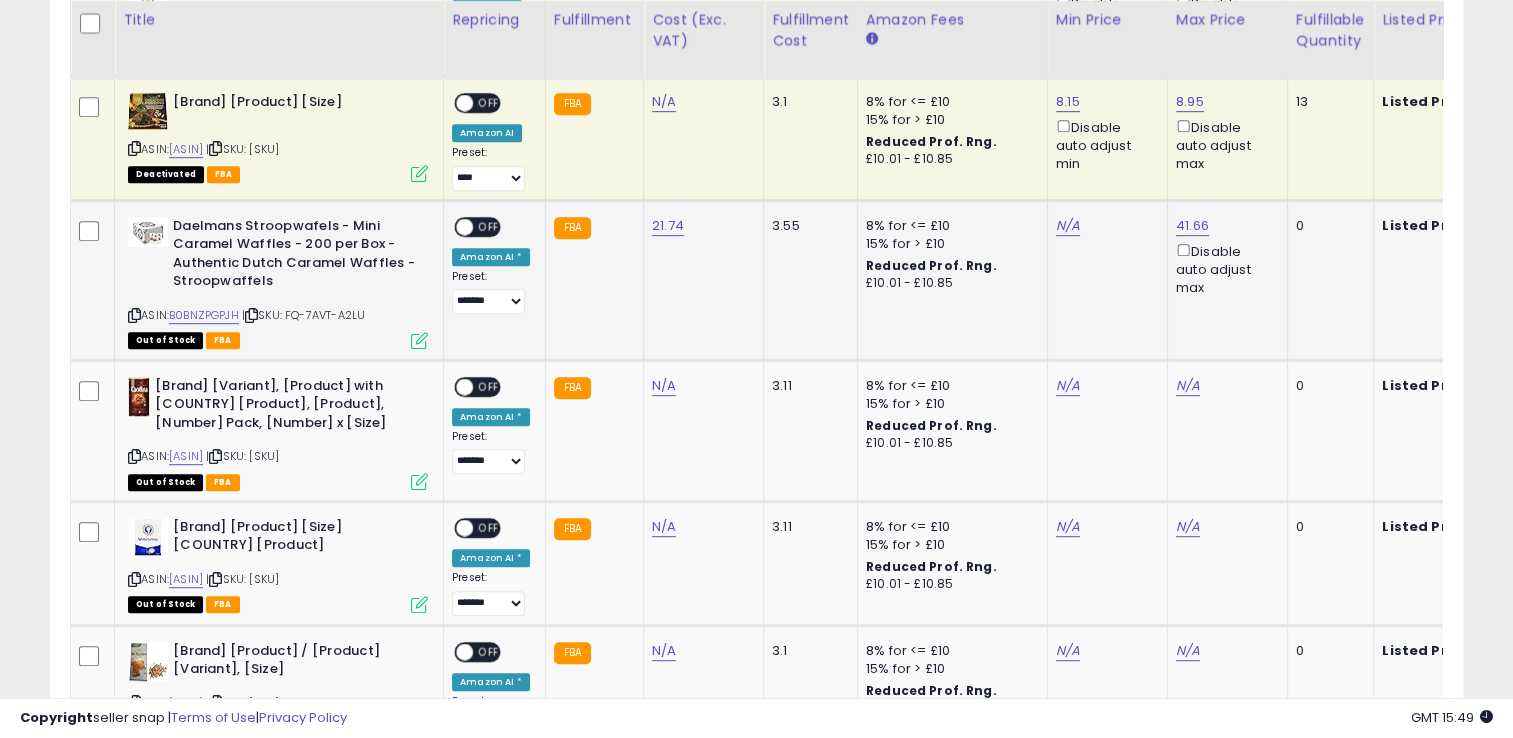 click at bounding box center [419, 340] 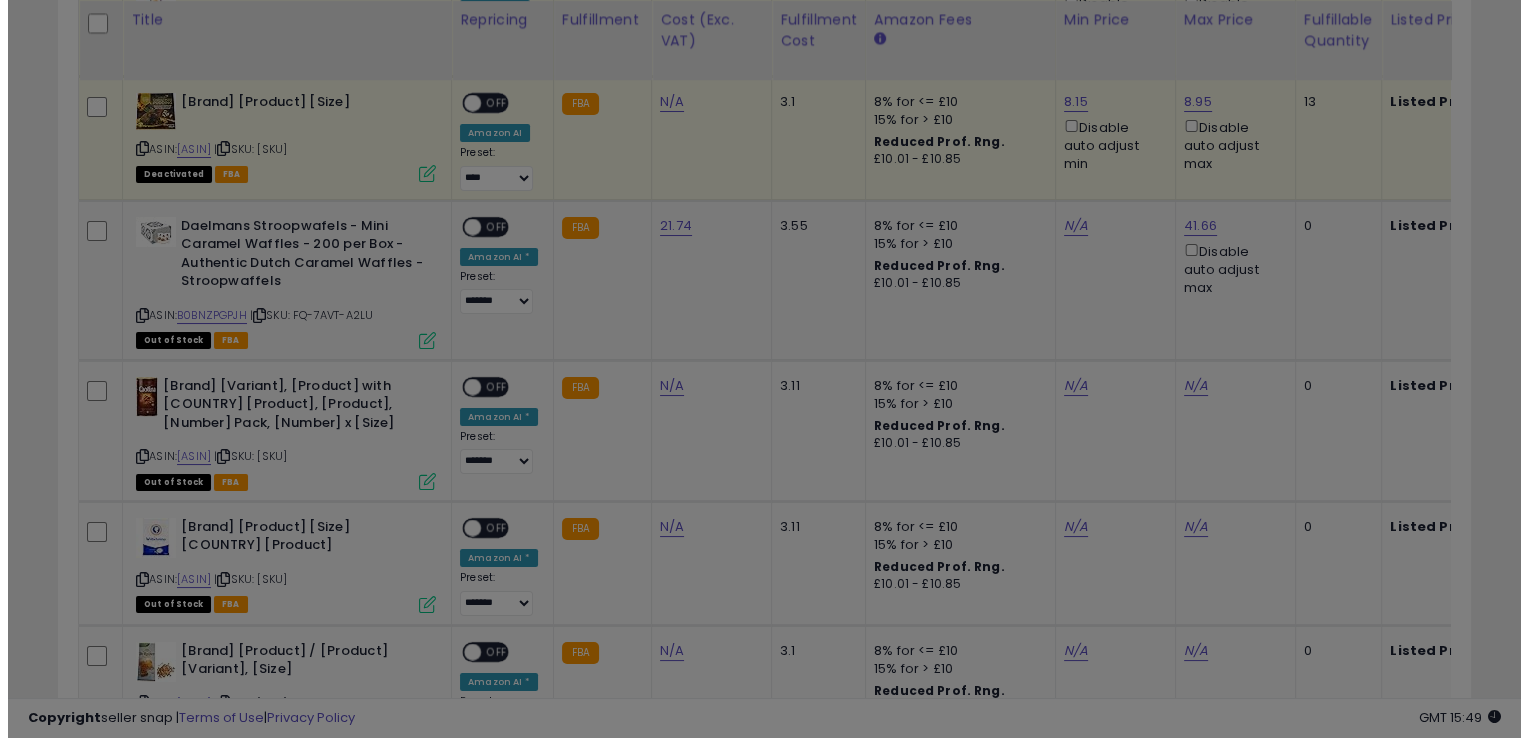 scroll, scrollTop: 999589, scrollLeft: 999172, axis: both 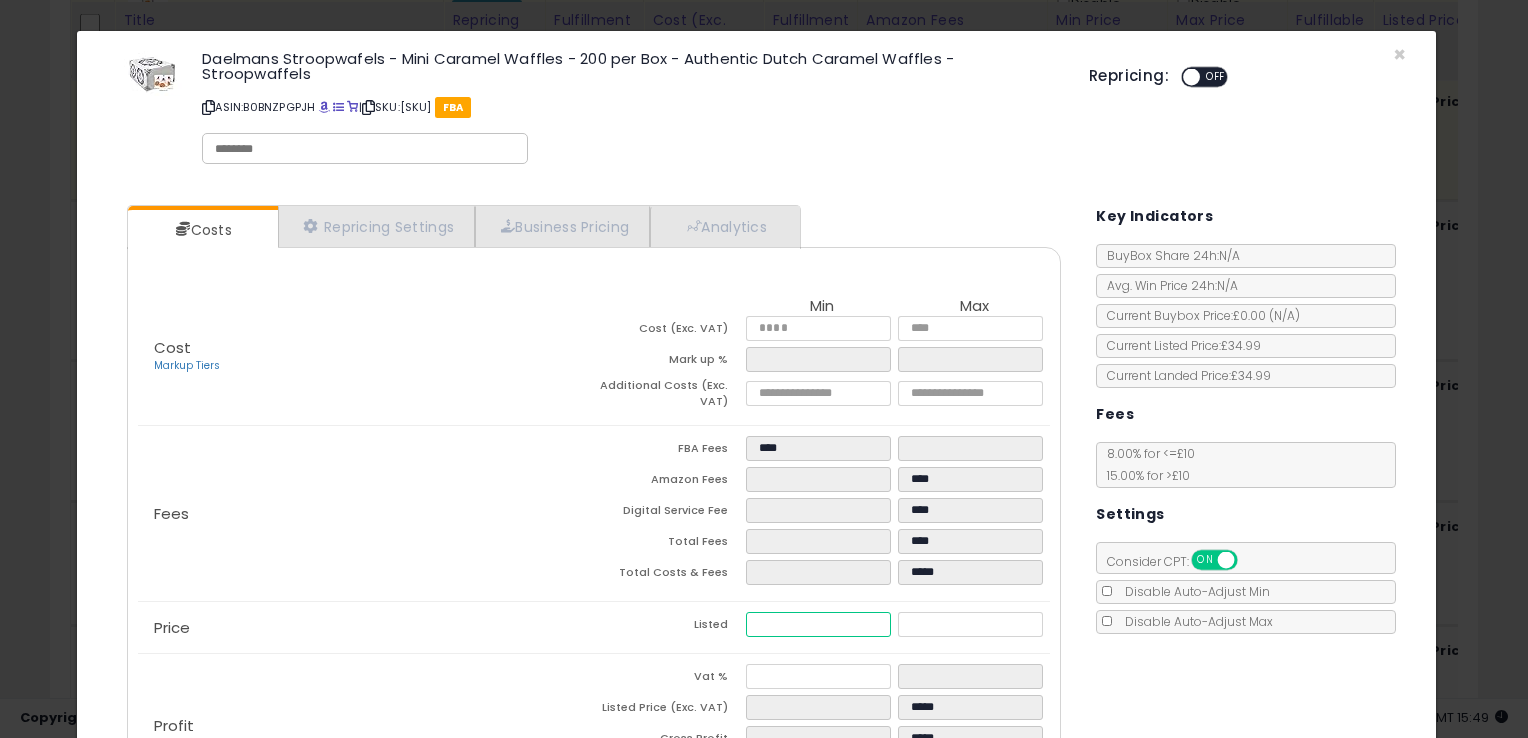 click at bounding box center (818, 624) 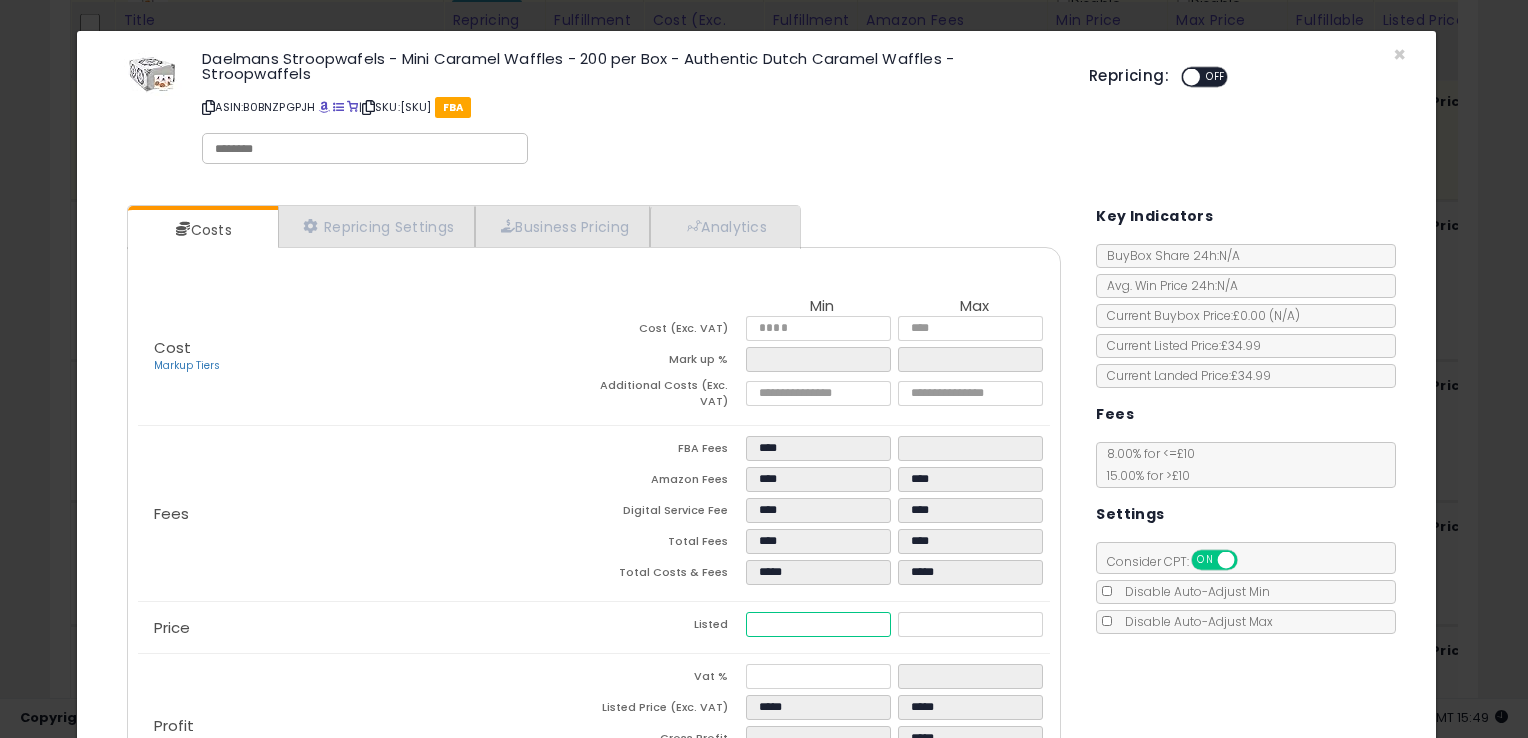 type on "****" 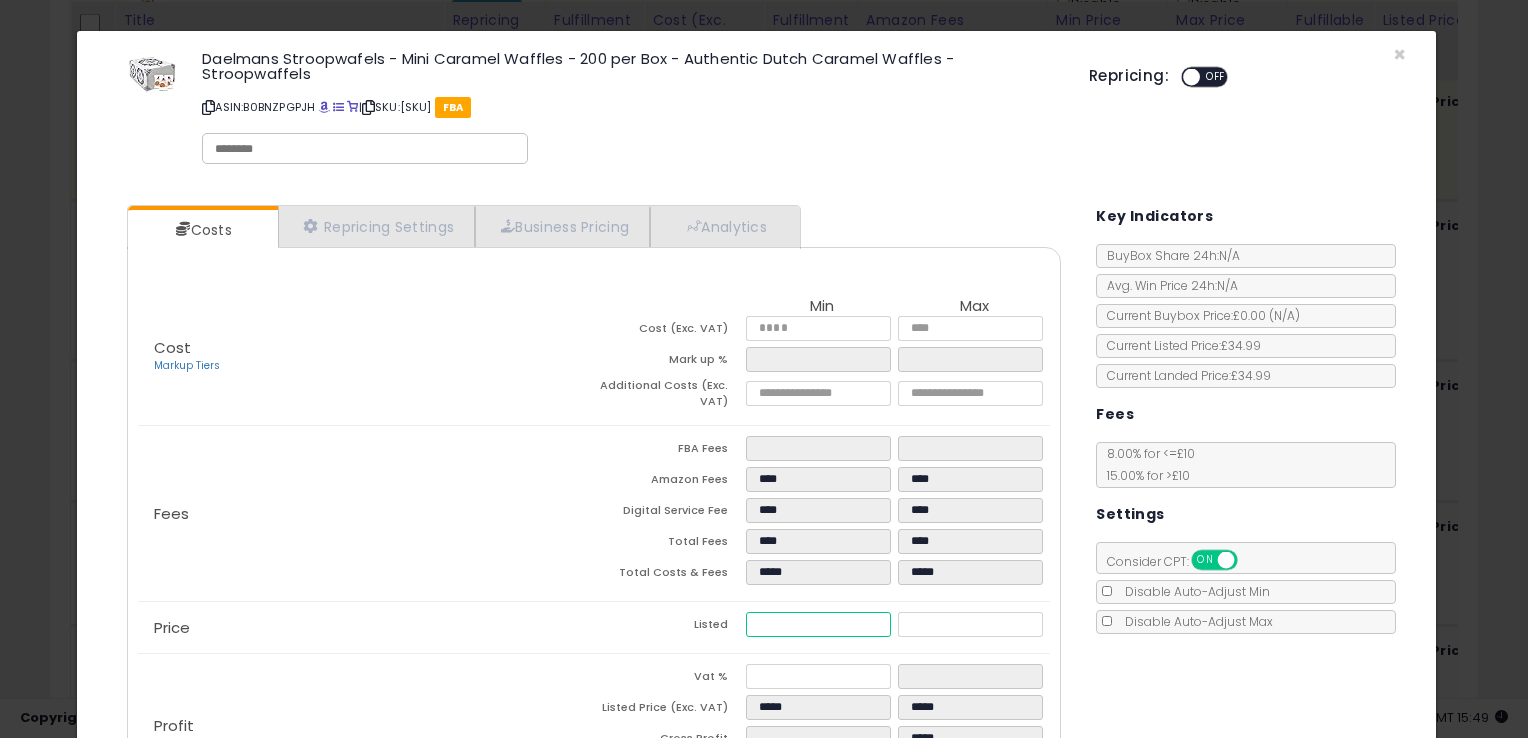 type on "****" 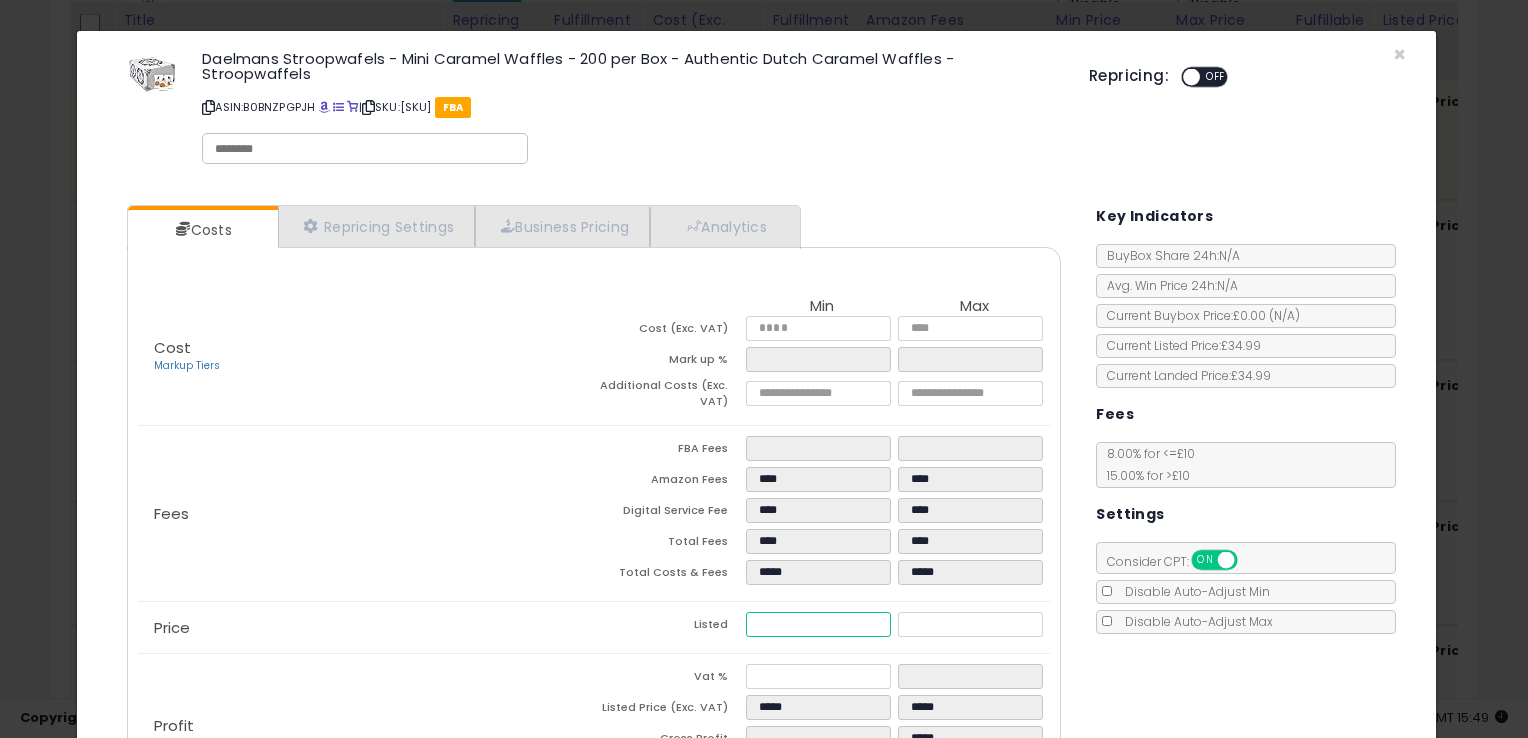 type on "****" 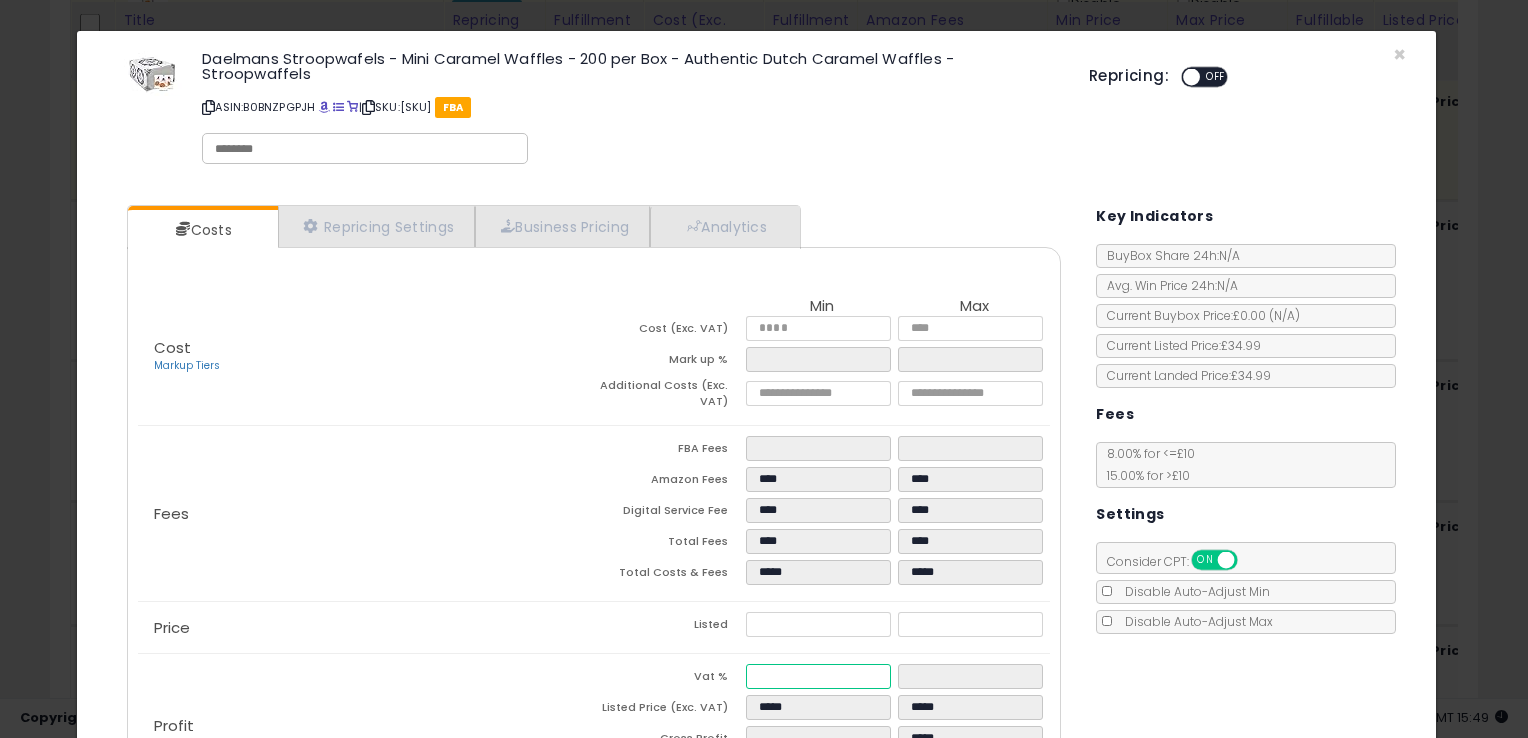 type on "*****" 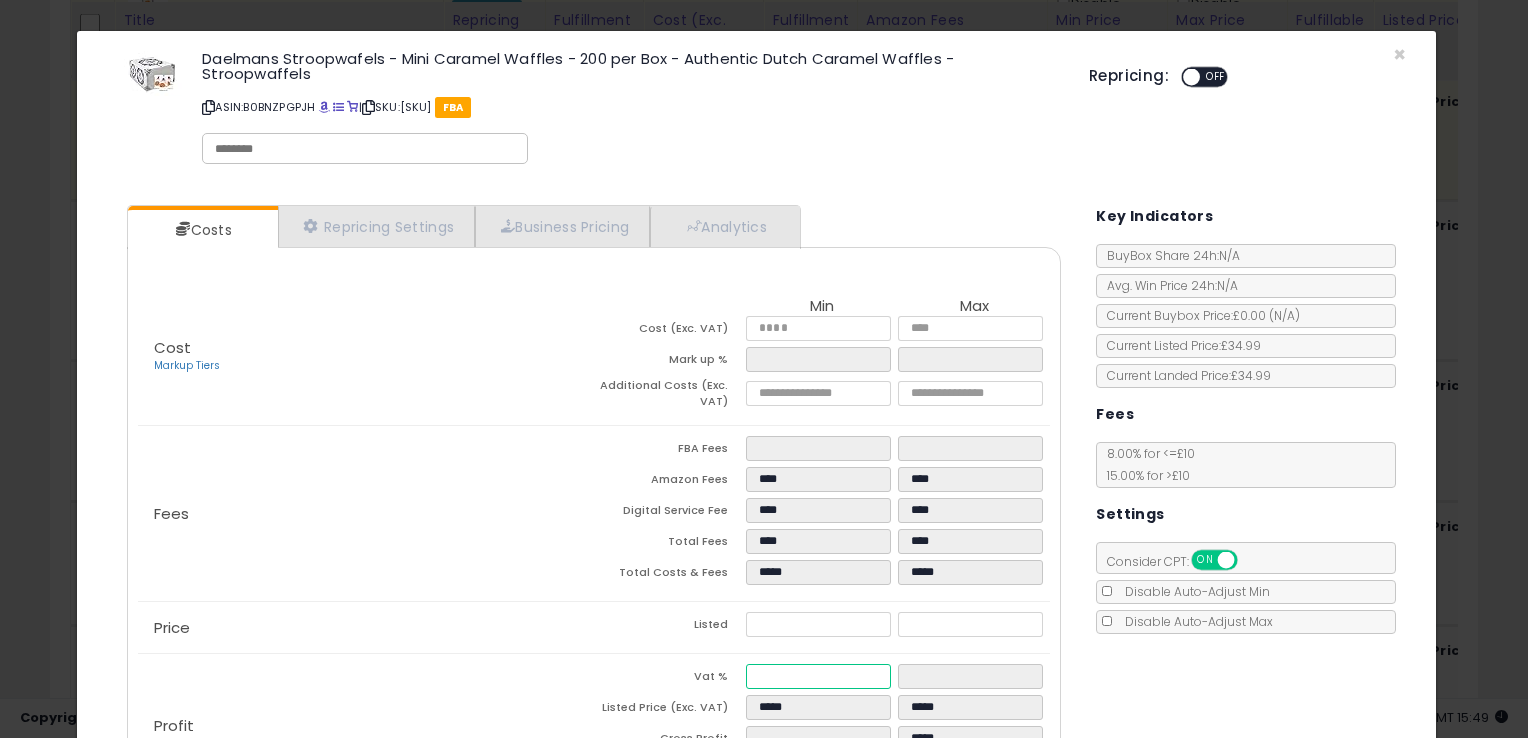 type on "*****" 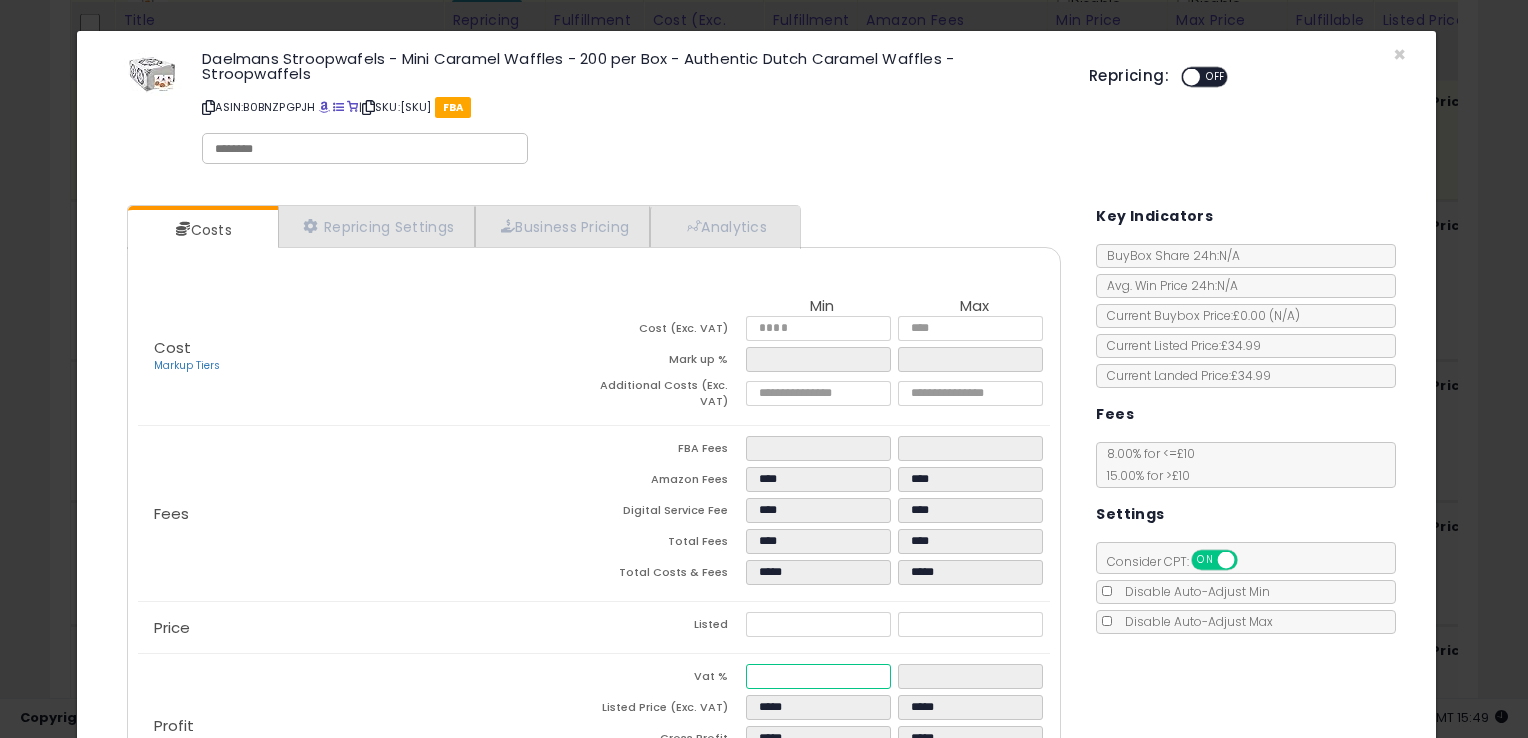click at bounding box center [818, 676] 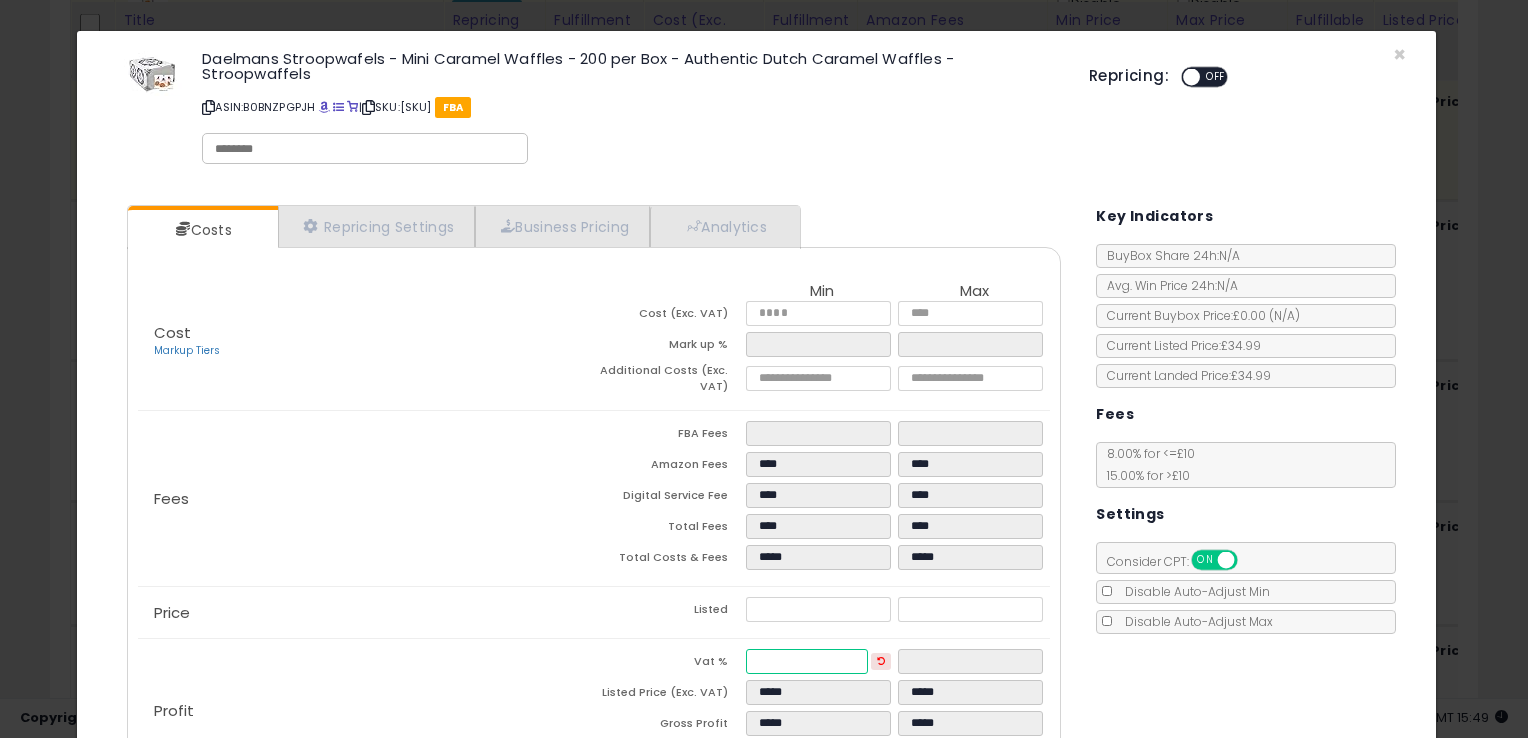 type on "**" 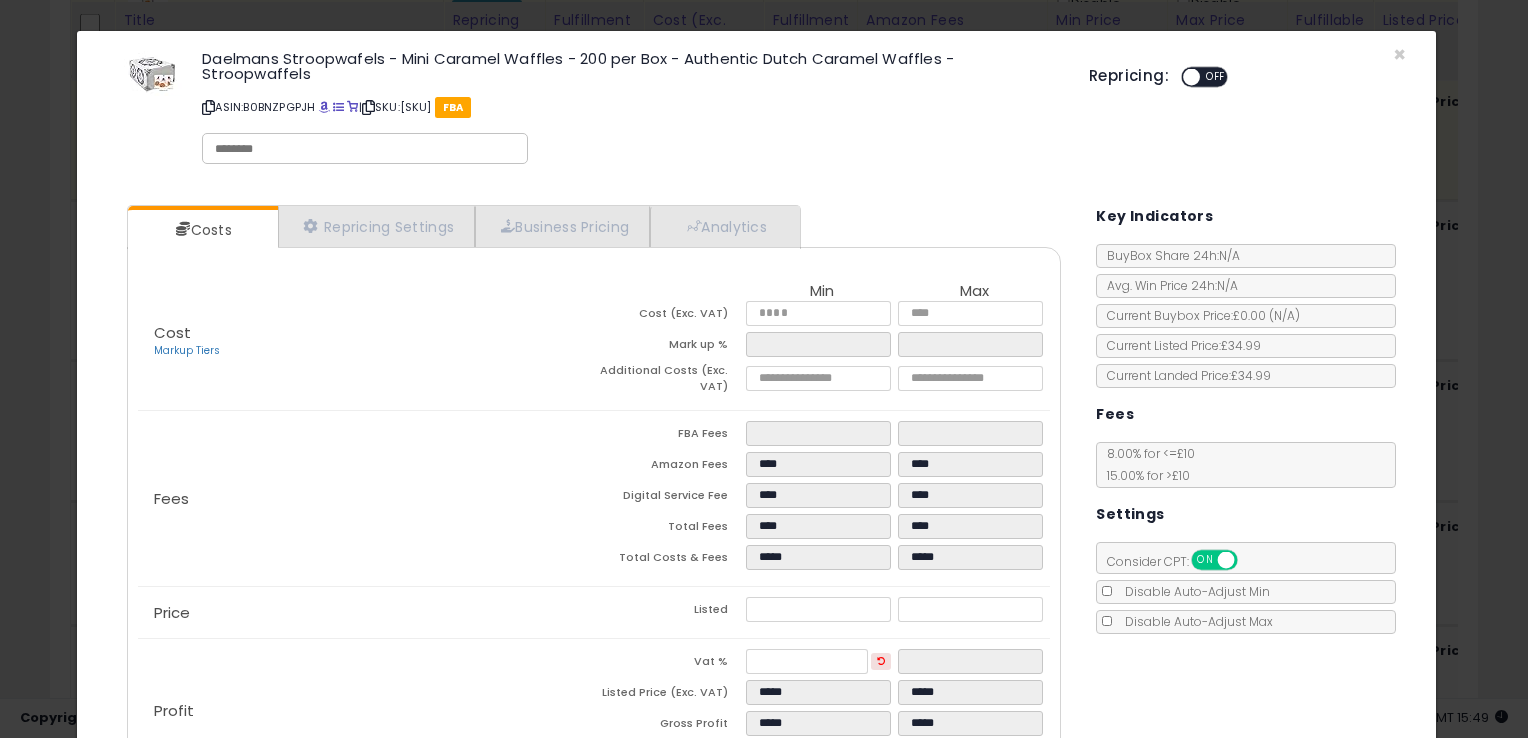 type on "****" 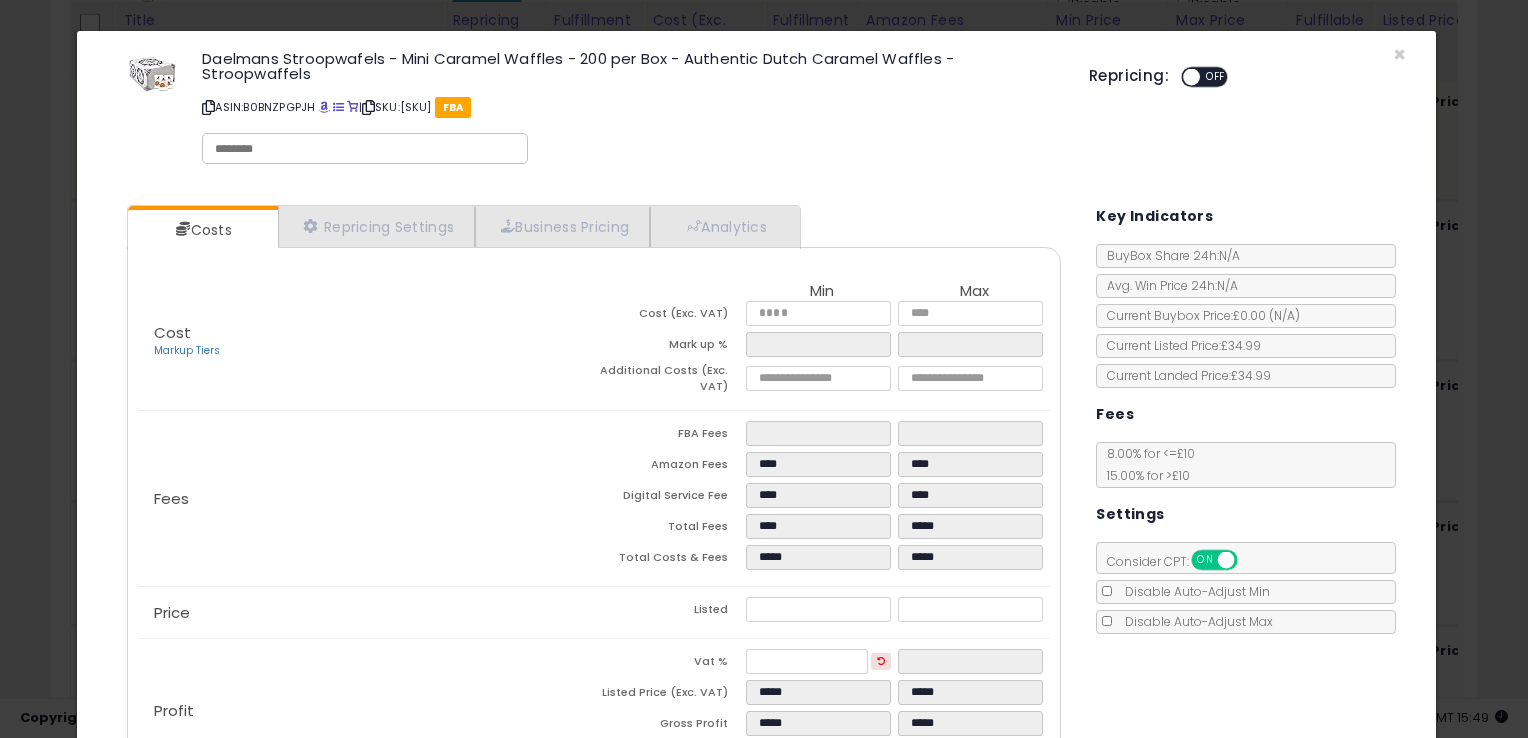 click on "Listed" at bounding box center [670, 612] 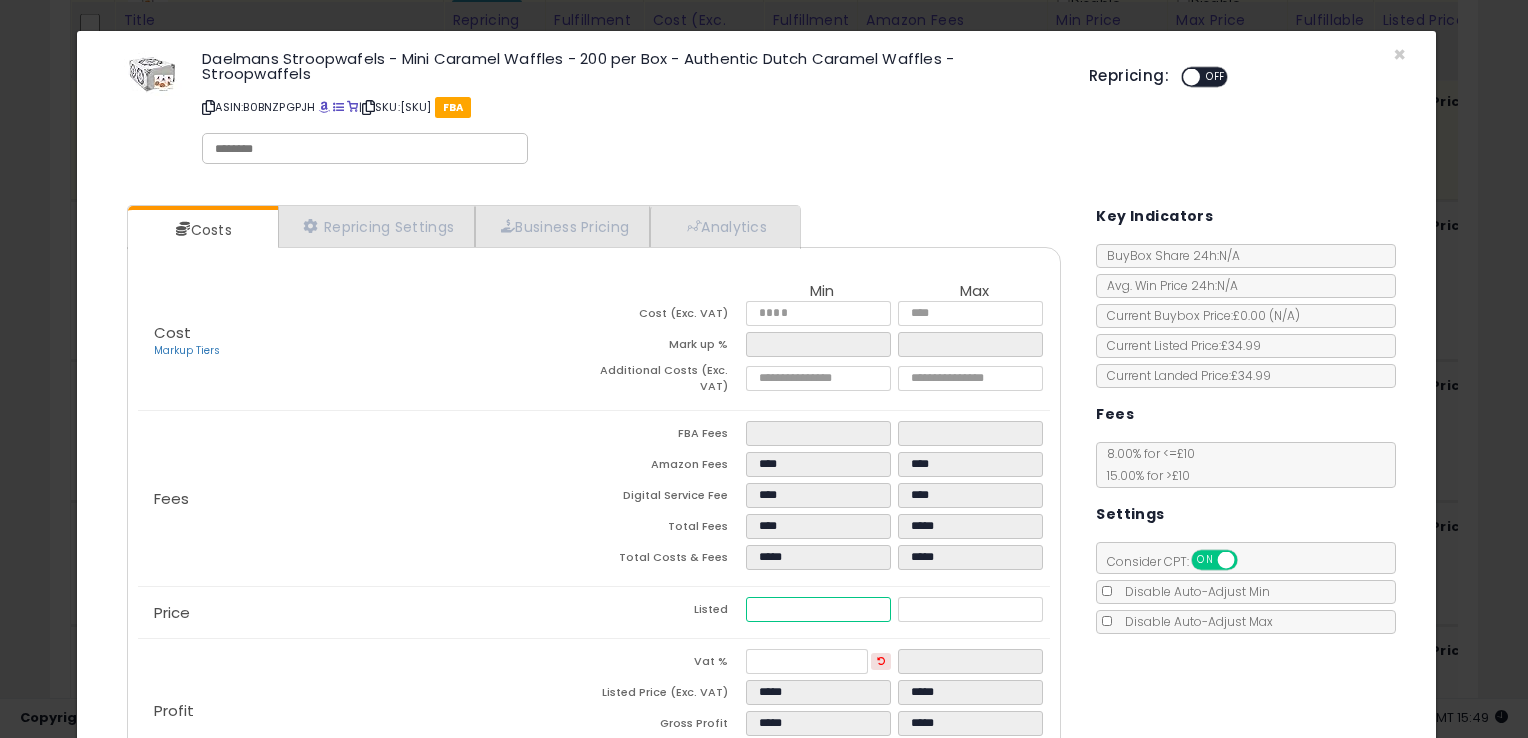 drag, startPoint x: 791, startPoint y: 604, endPoint x: 737, endPoint y: 602, distance: 54.037025 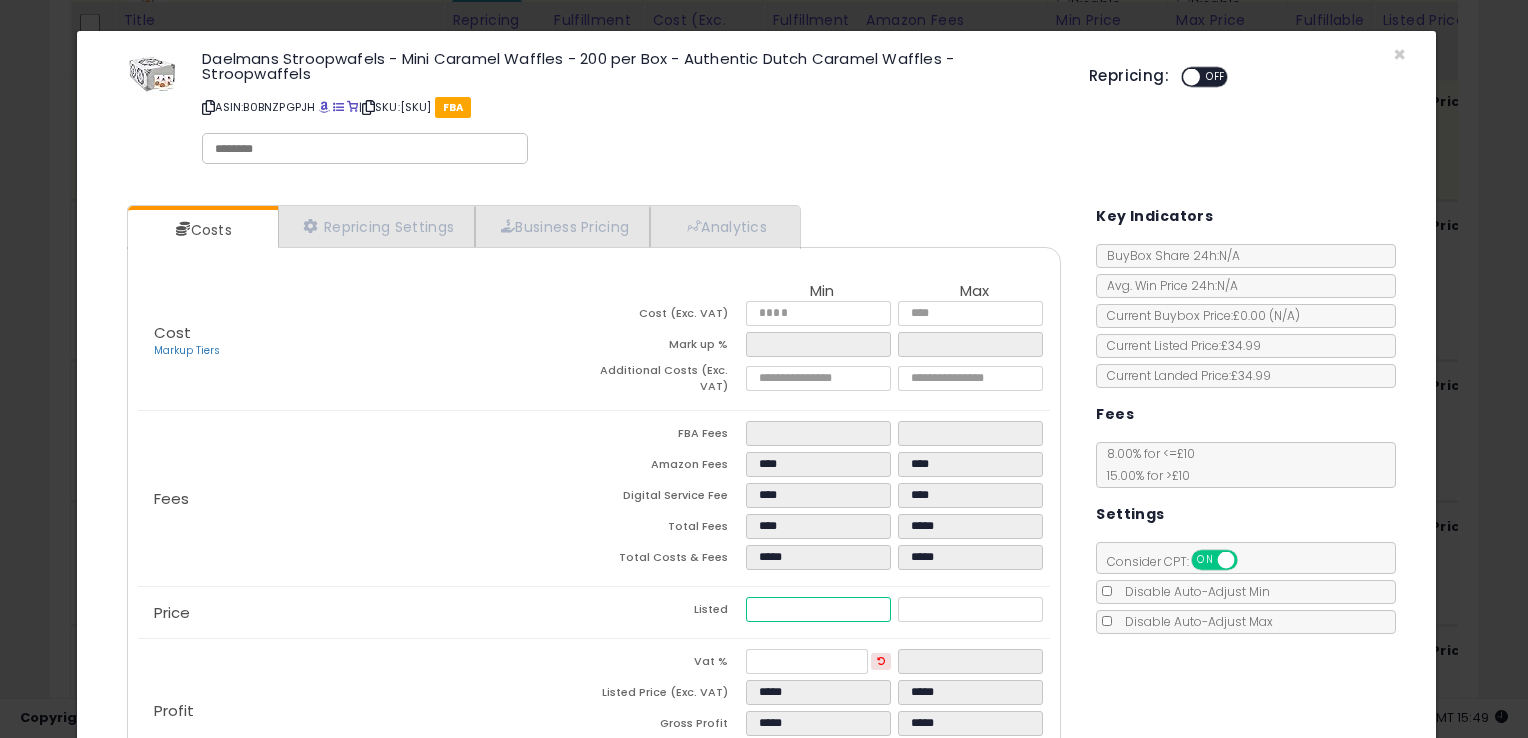 click on "Listed
*****
*****" at bounding box center (822, 612) 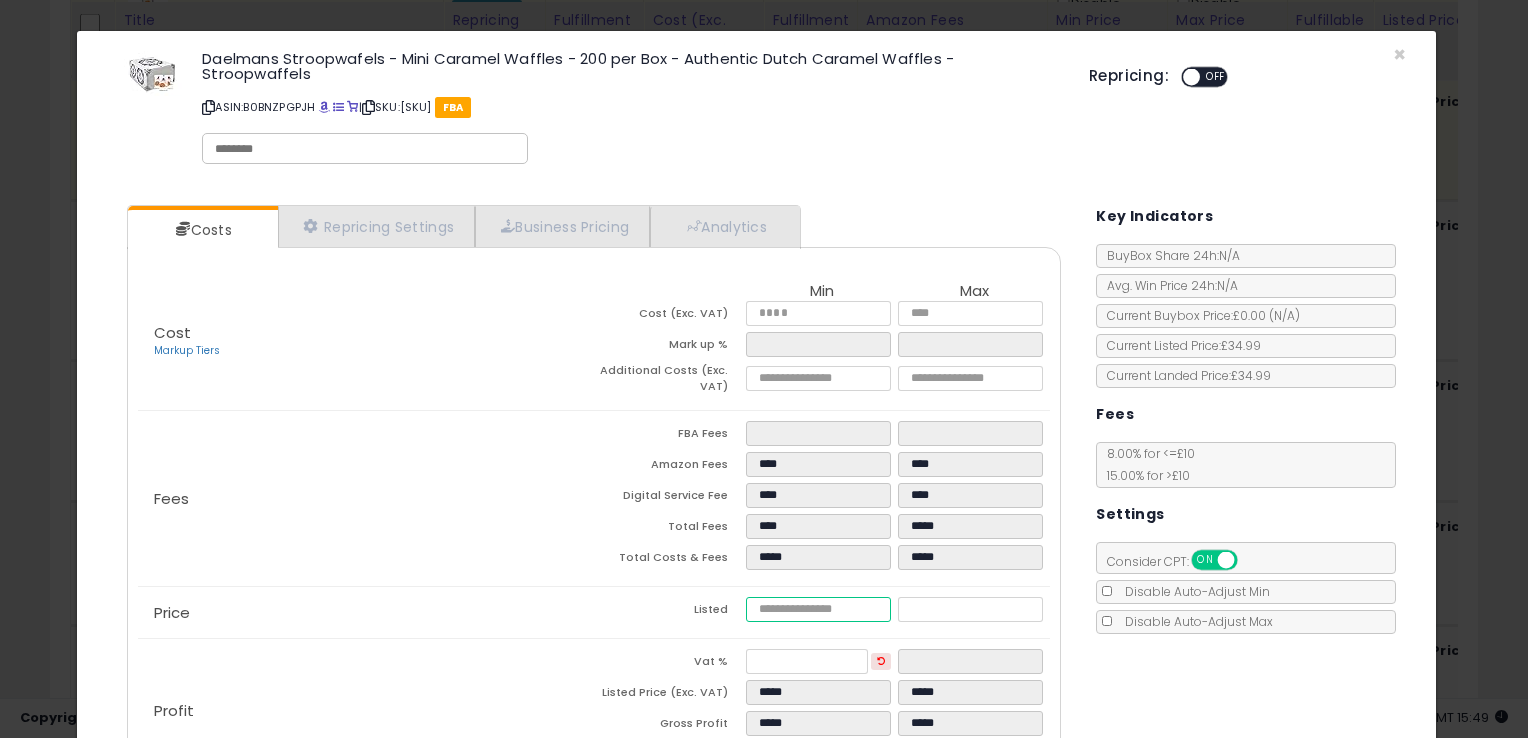type on "****" 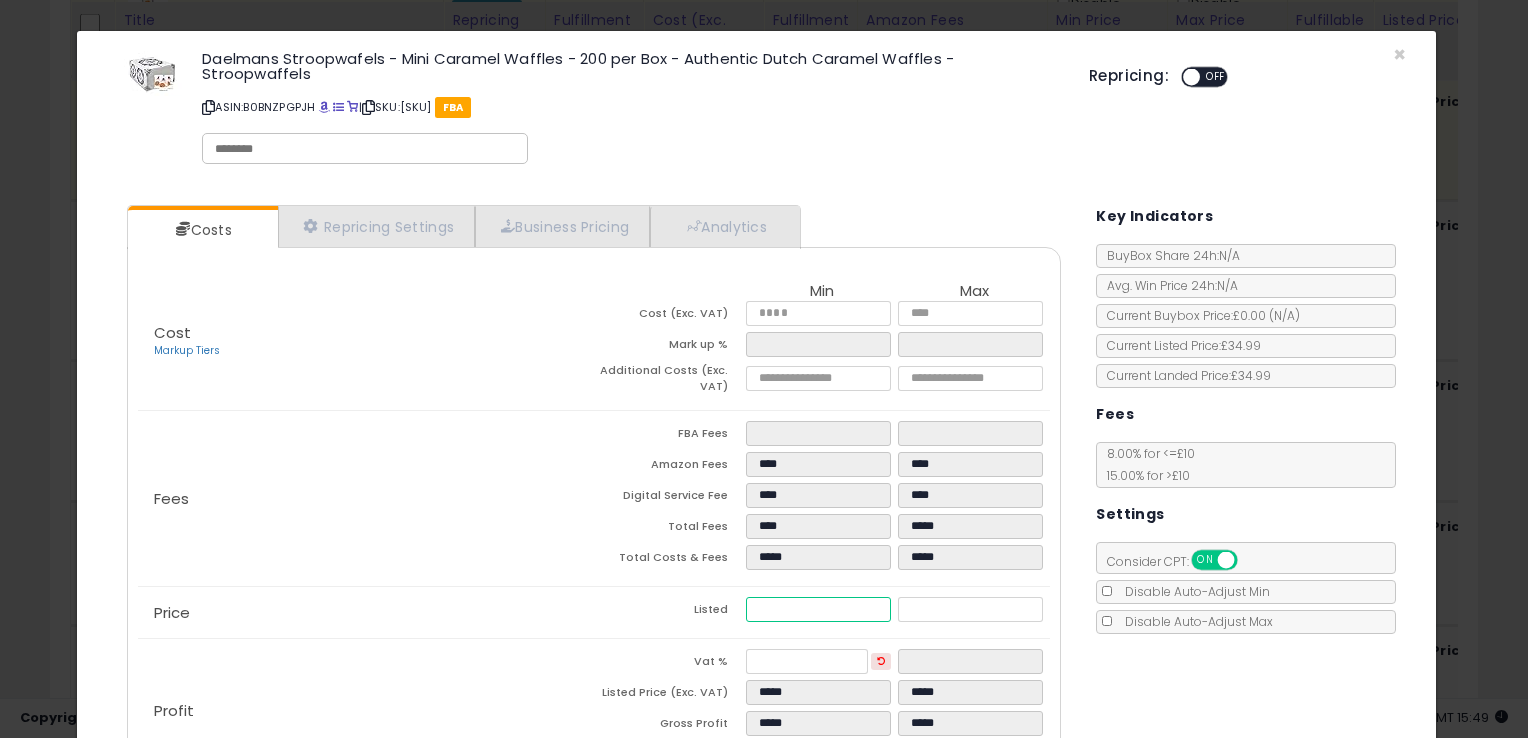 type on "****" 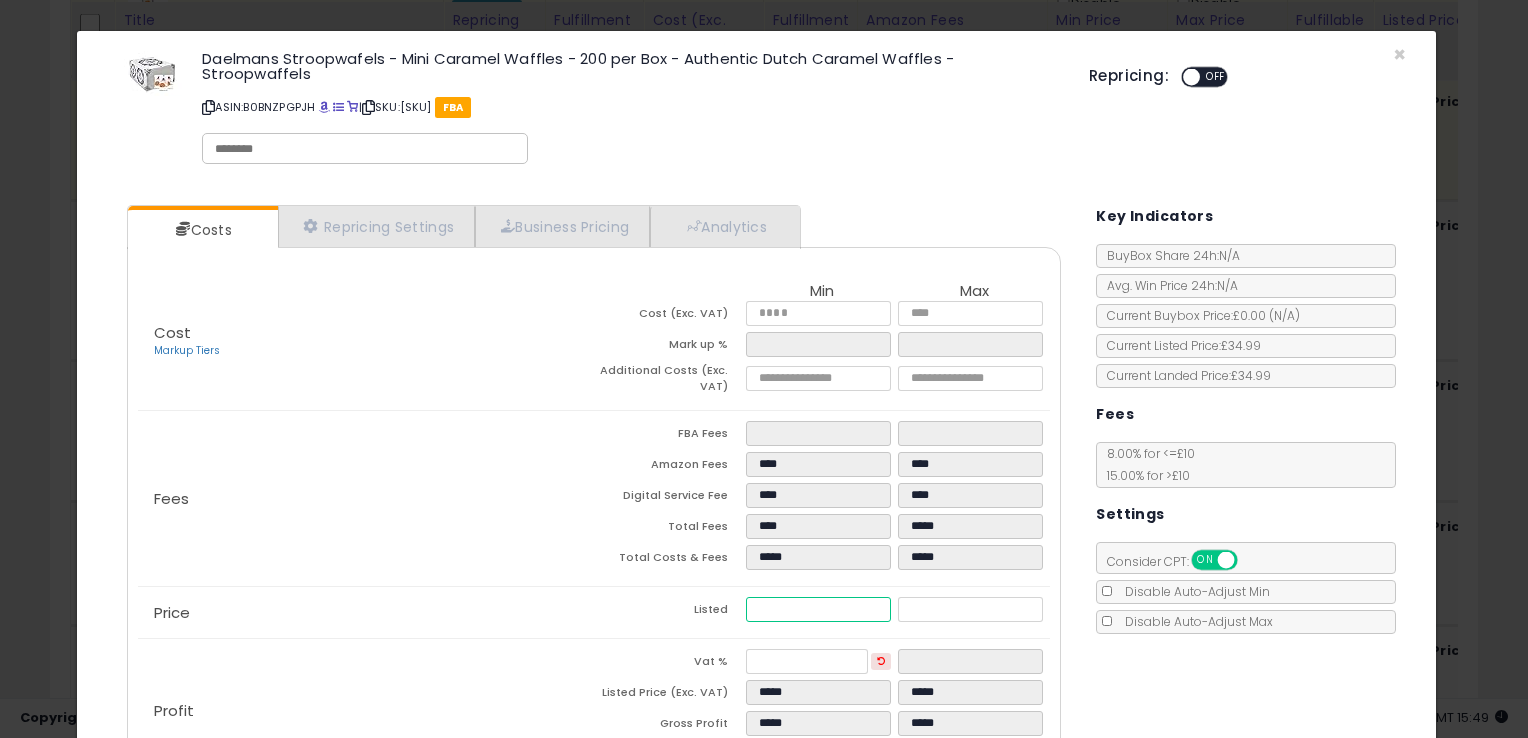 type on "****" 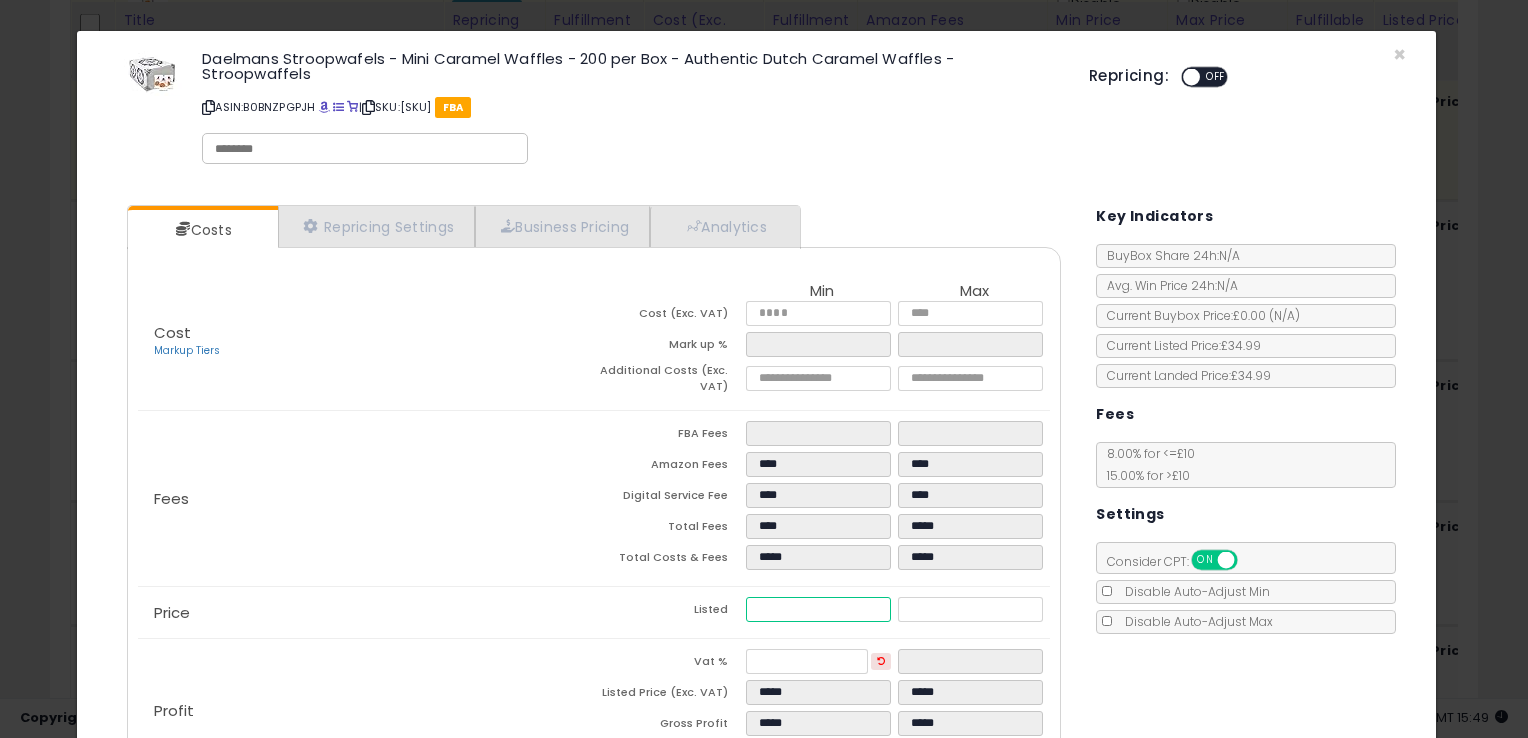 type on "*****" 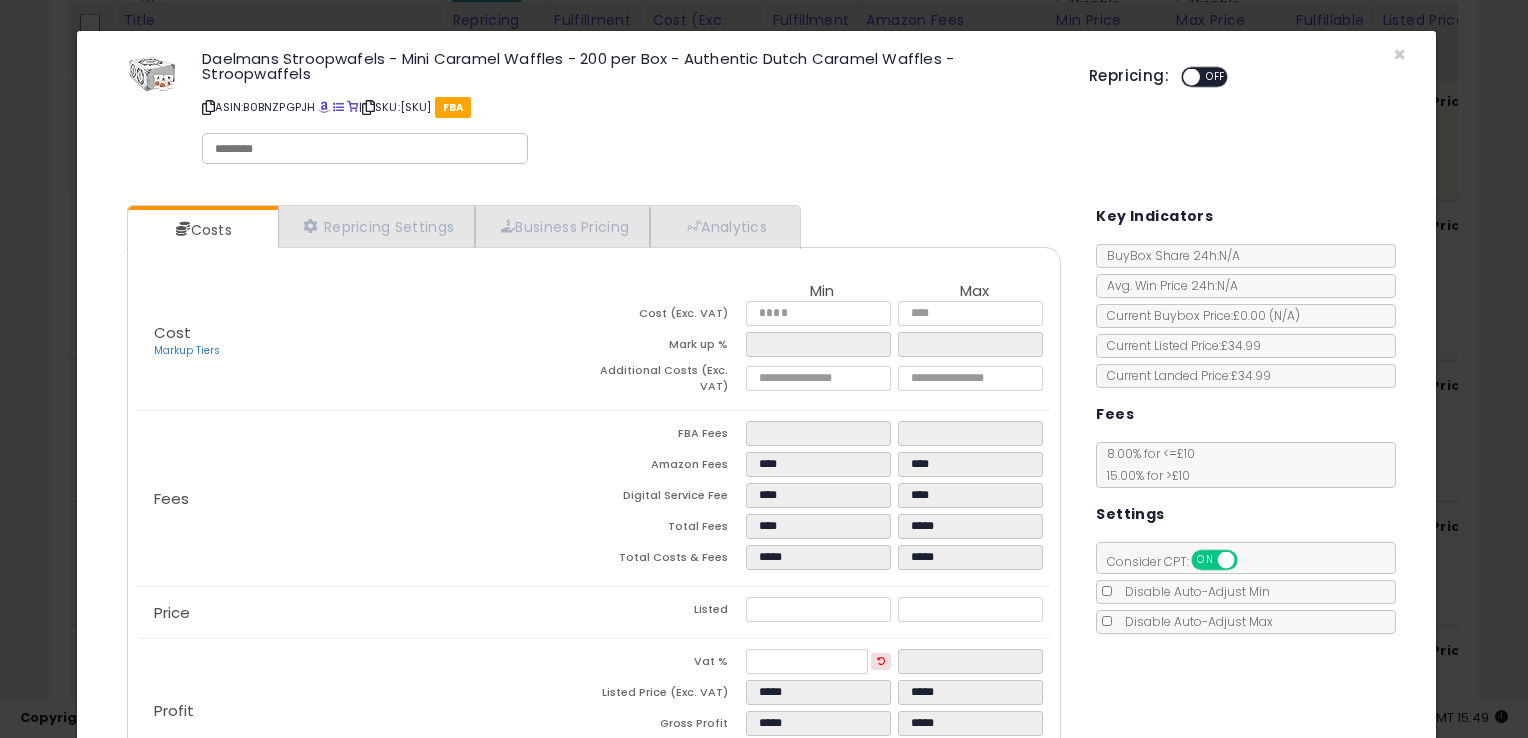 type on "*****" 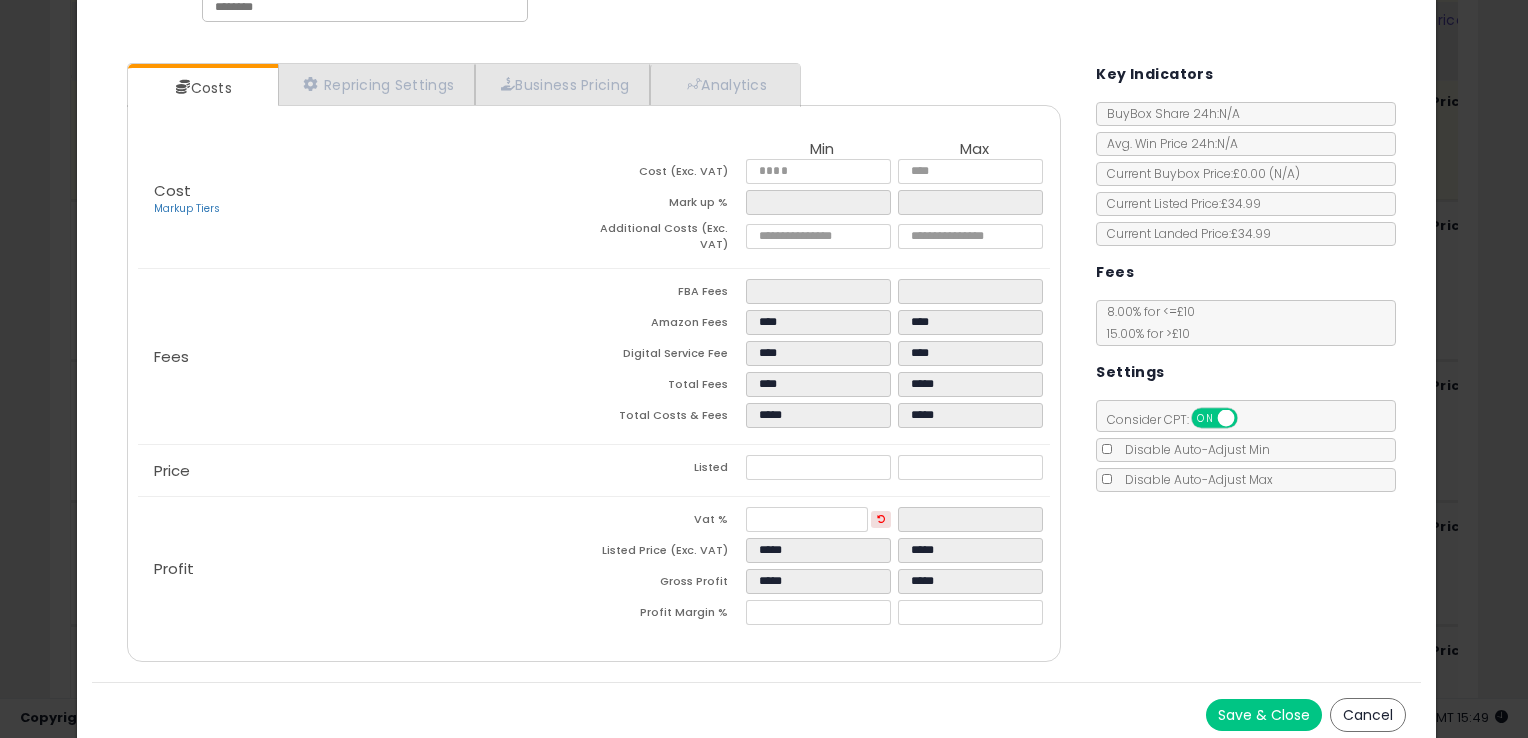 scroll, scrollTop: 148, scrollLeft: 0, axis: vertical 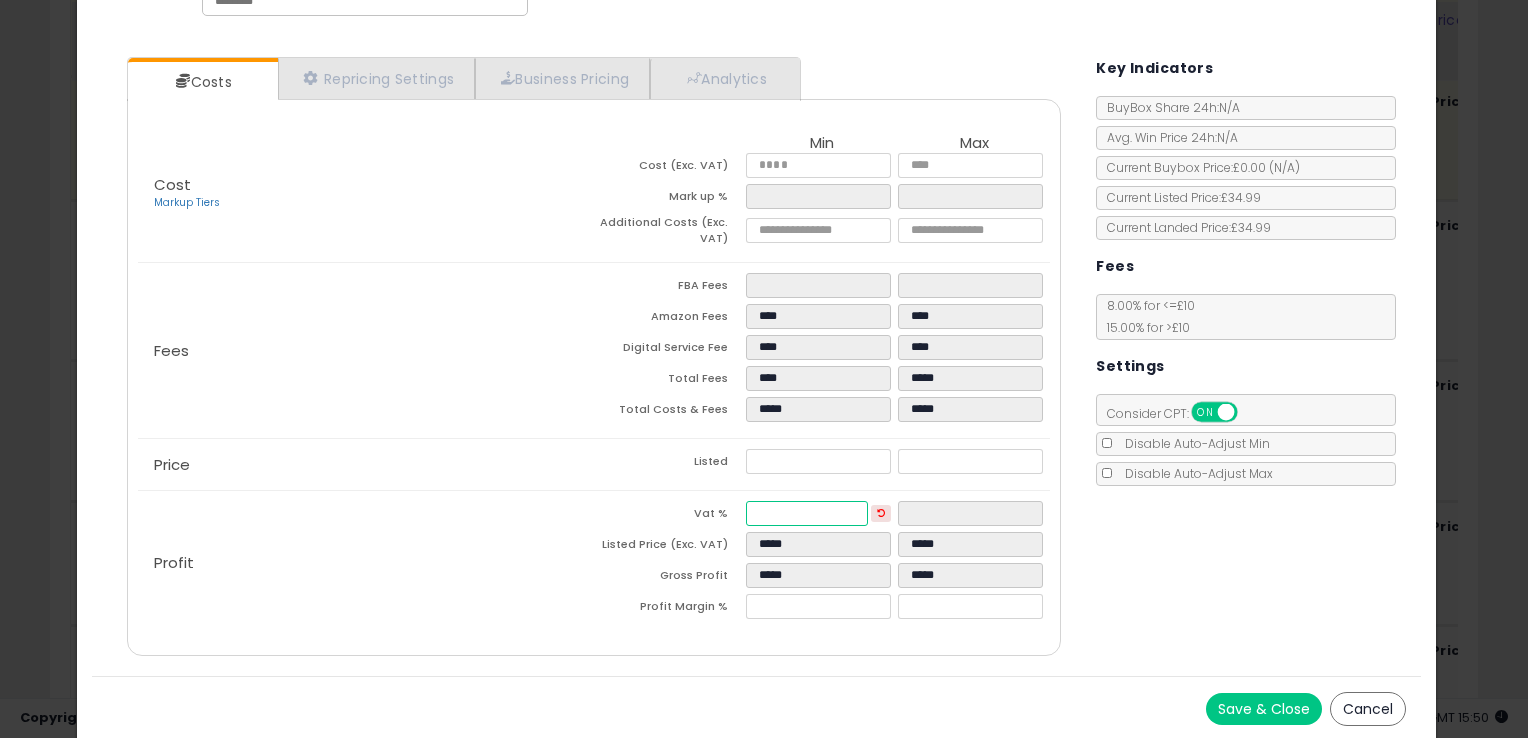 click on "**" at bounding box center [807, 513] 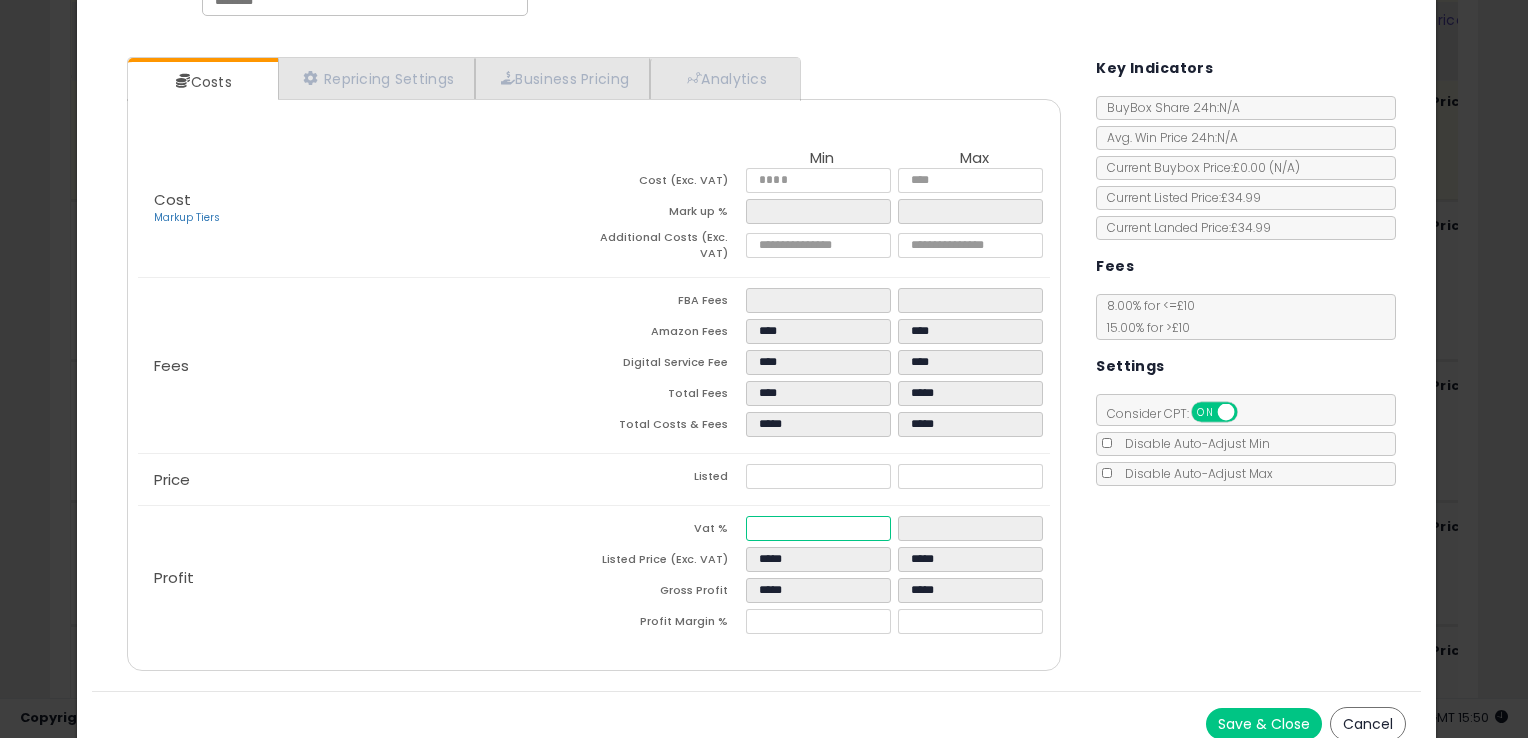 type on "*" 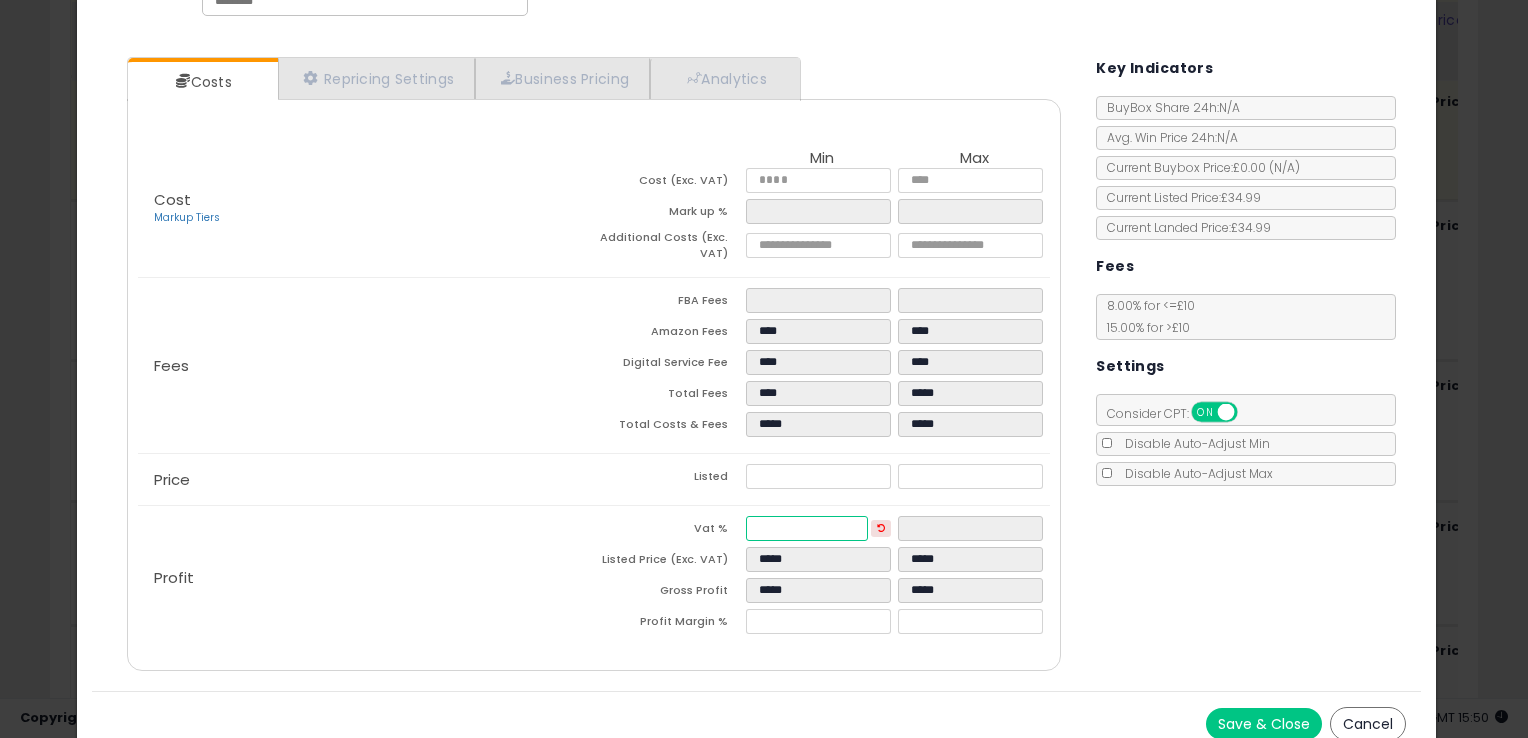 type on "*" 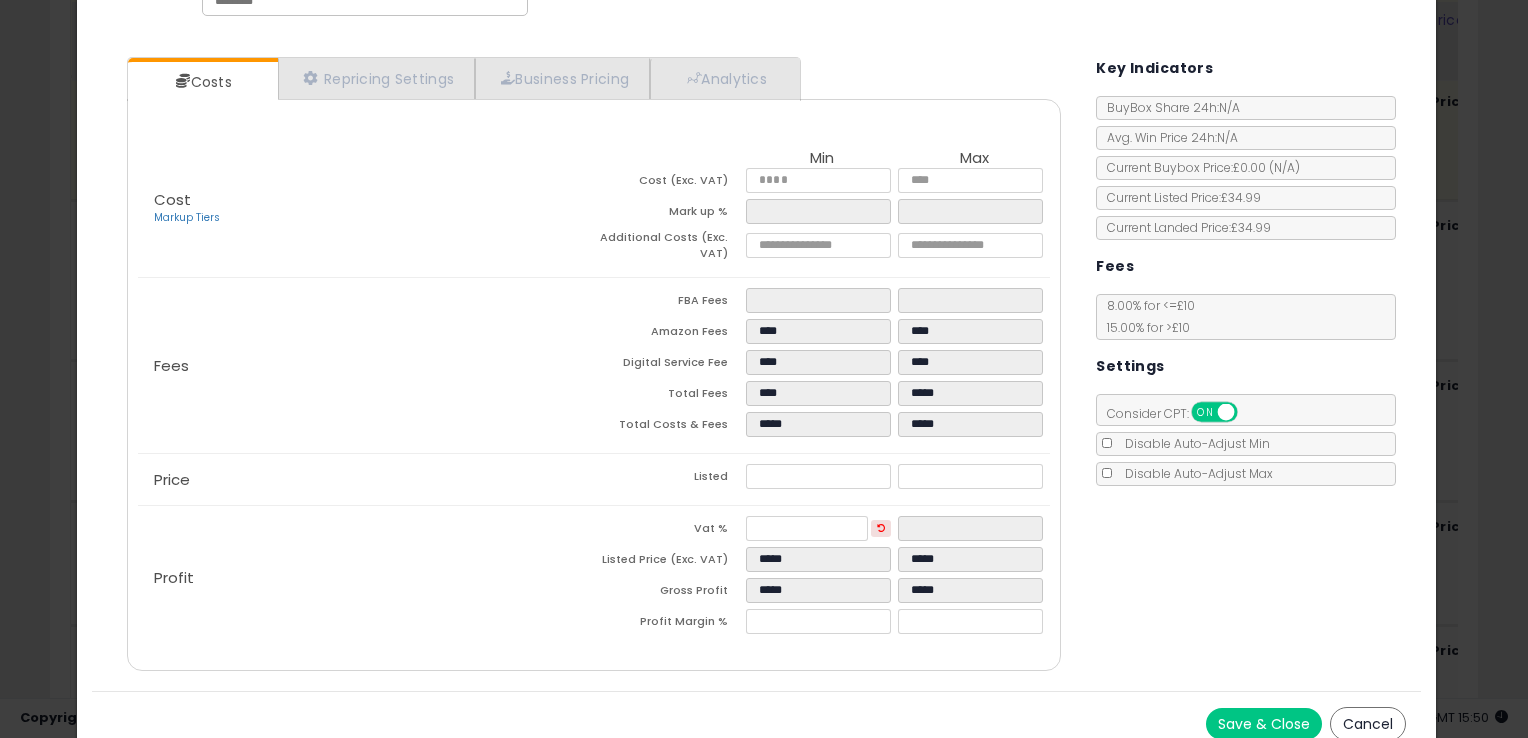 type on "****" 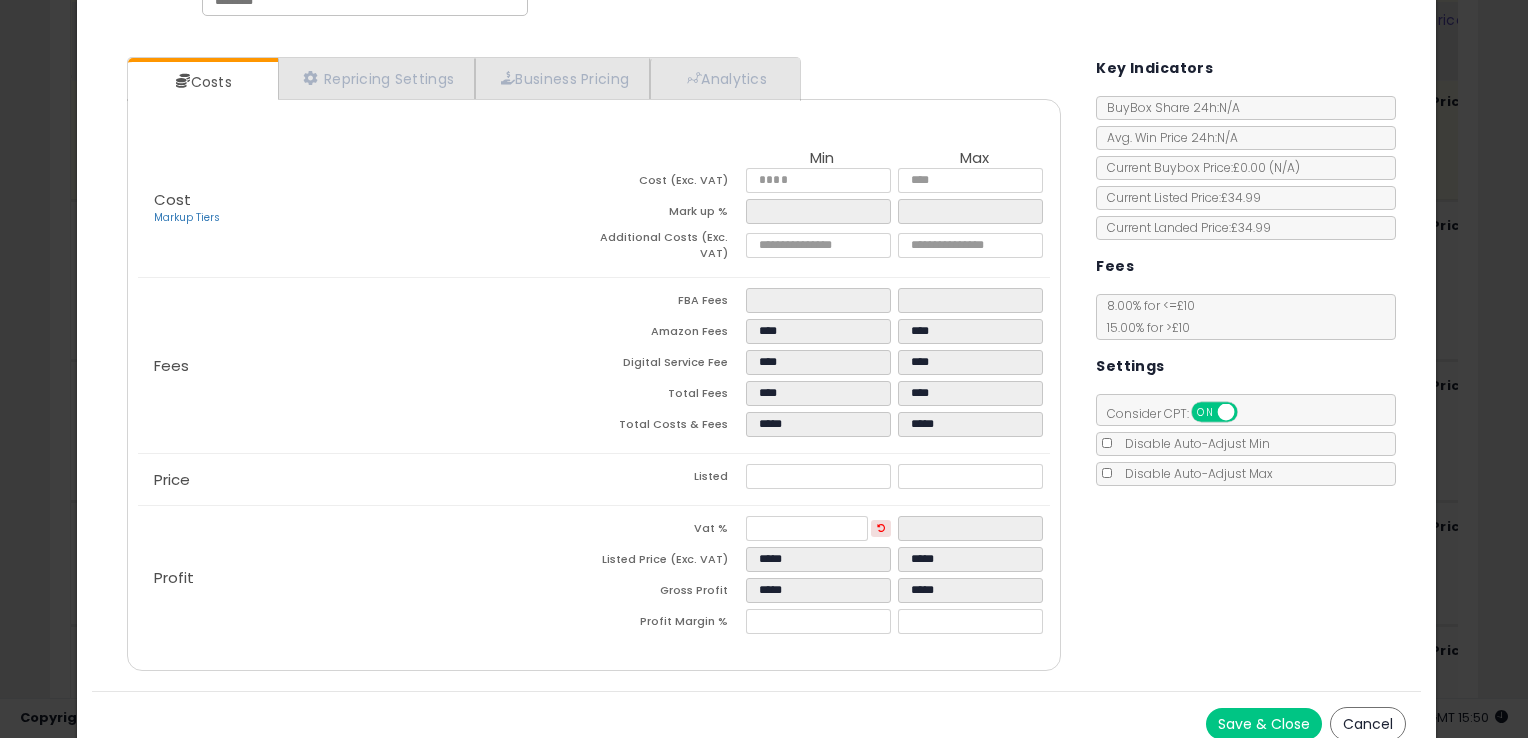 click on "Price
Listed
*****
*****" 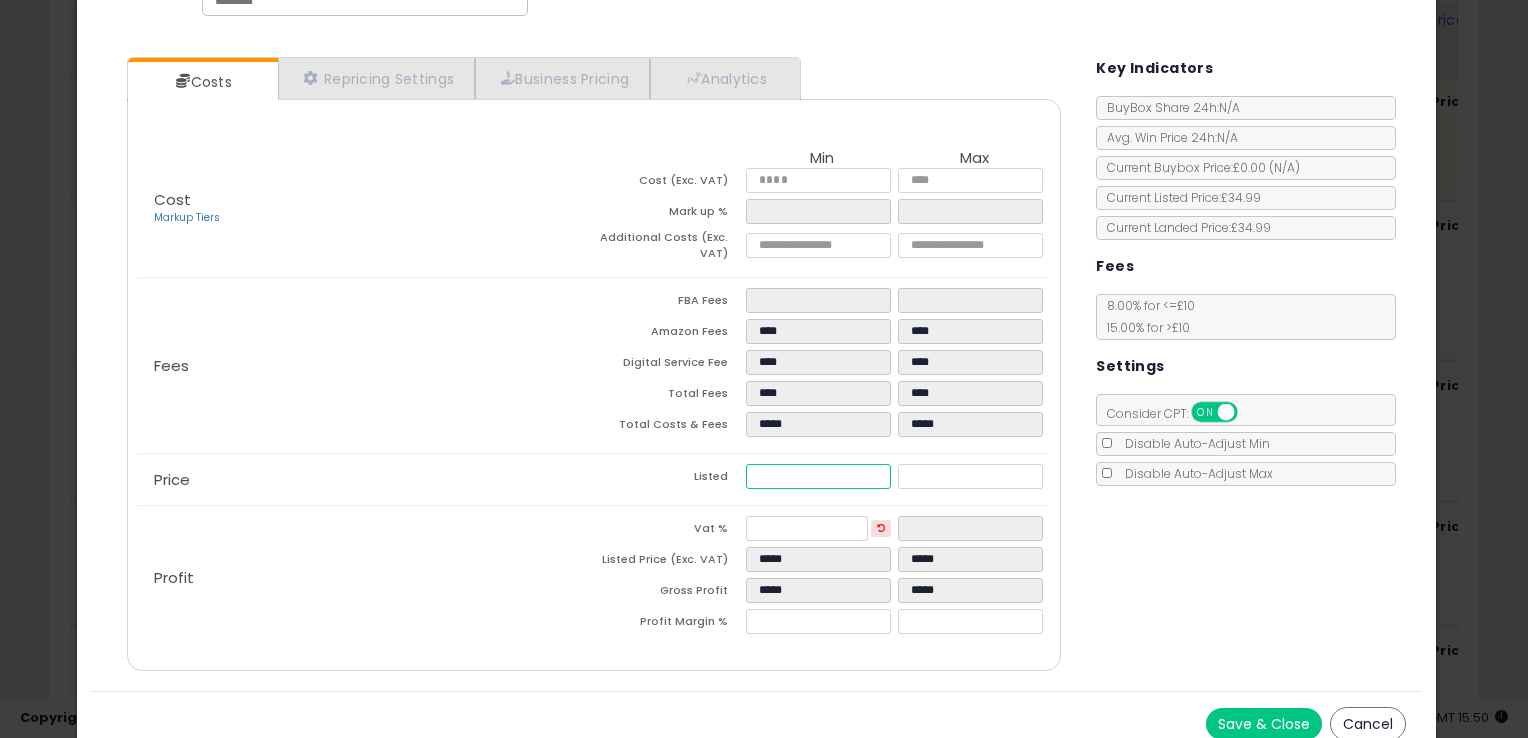 click on "*****" at bounding box center [818, 476] 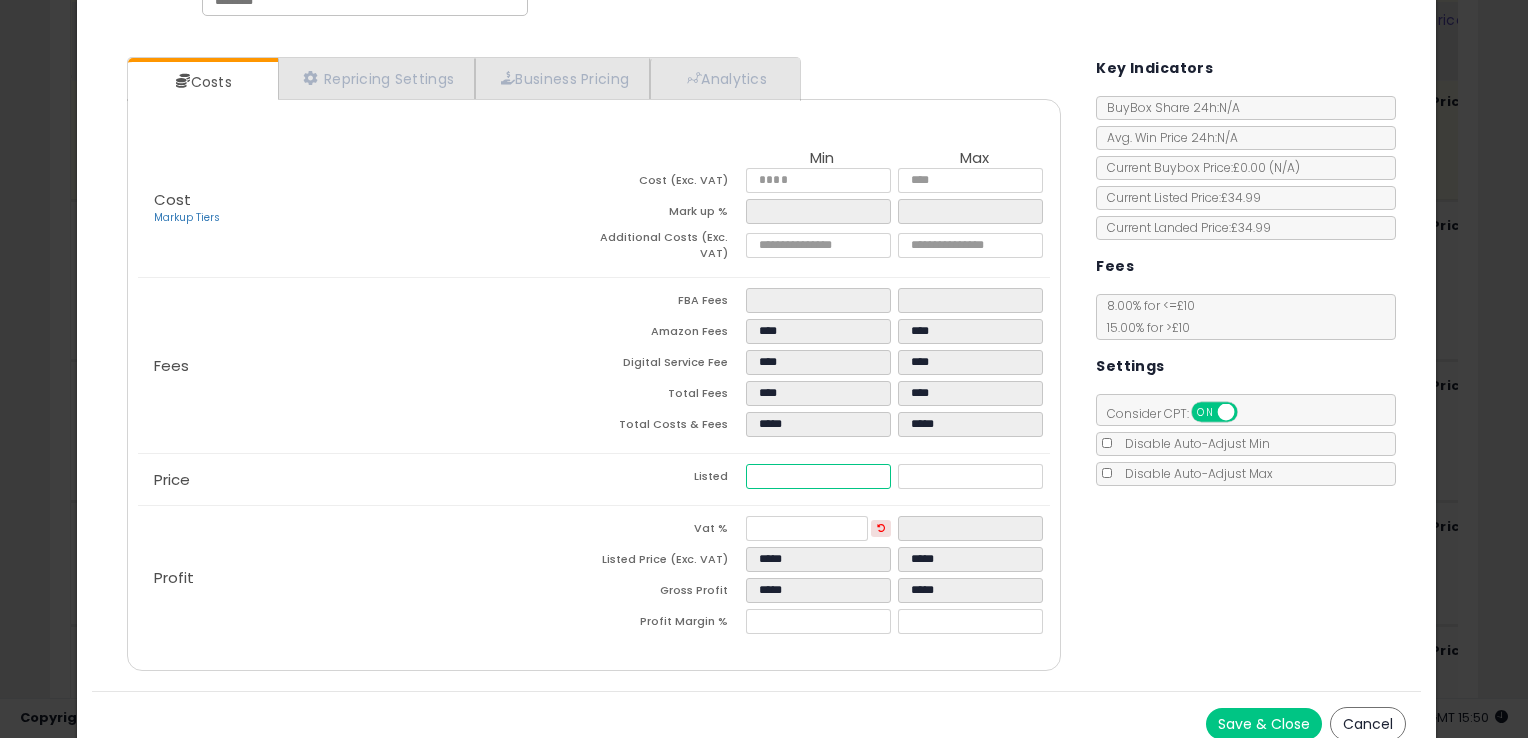 type on "****" 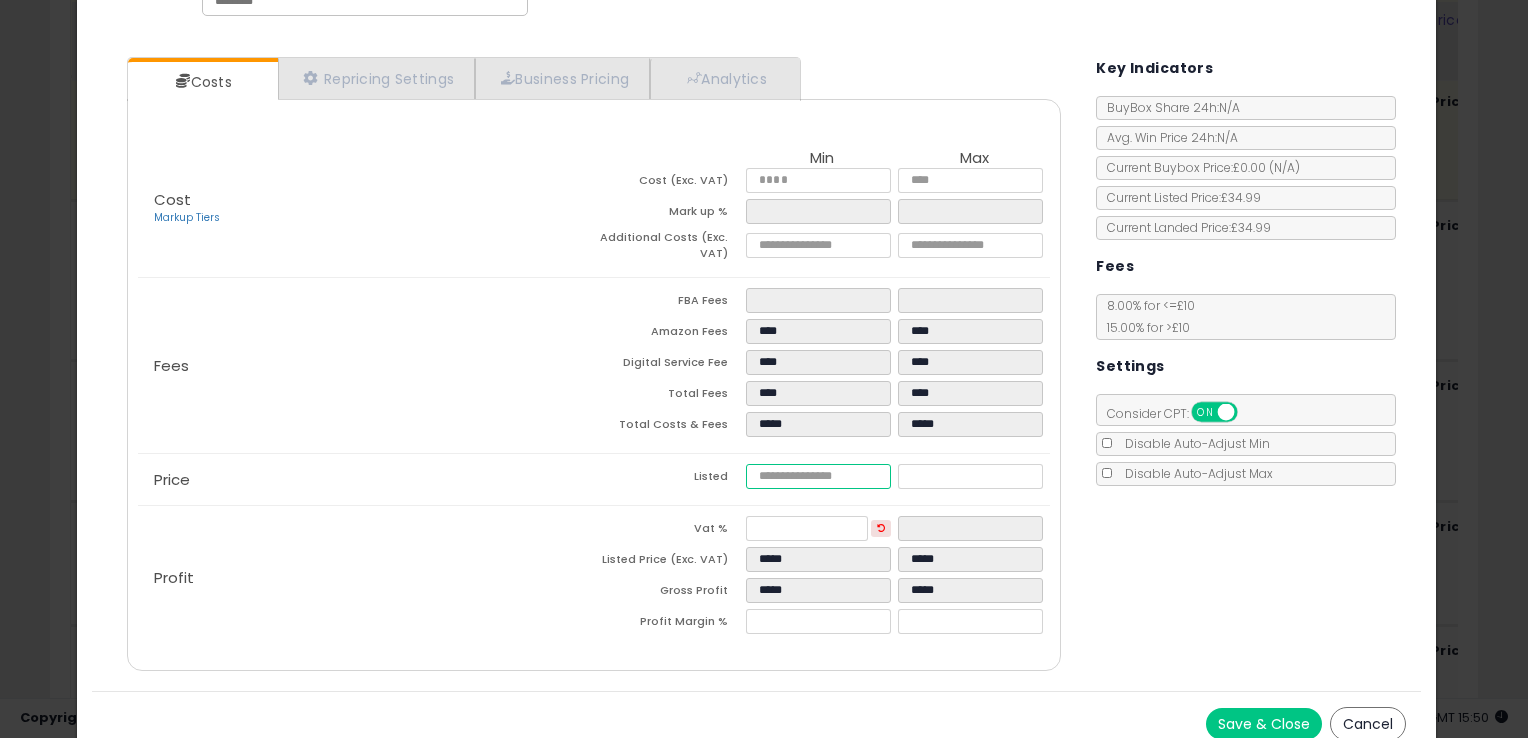 type on "****" 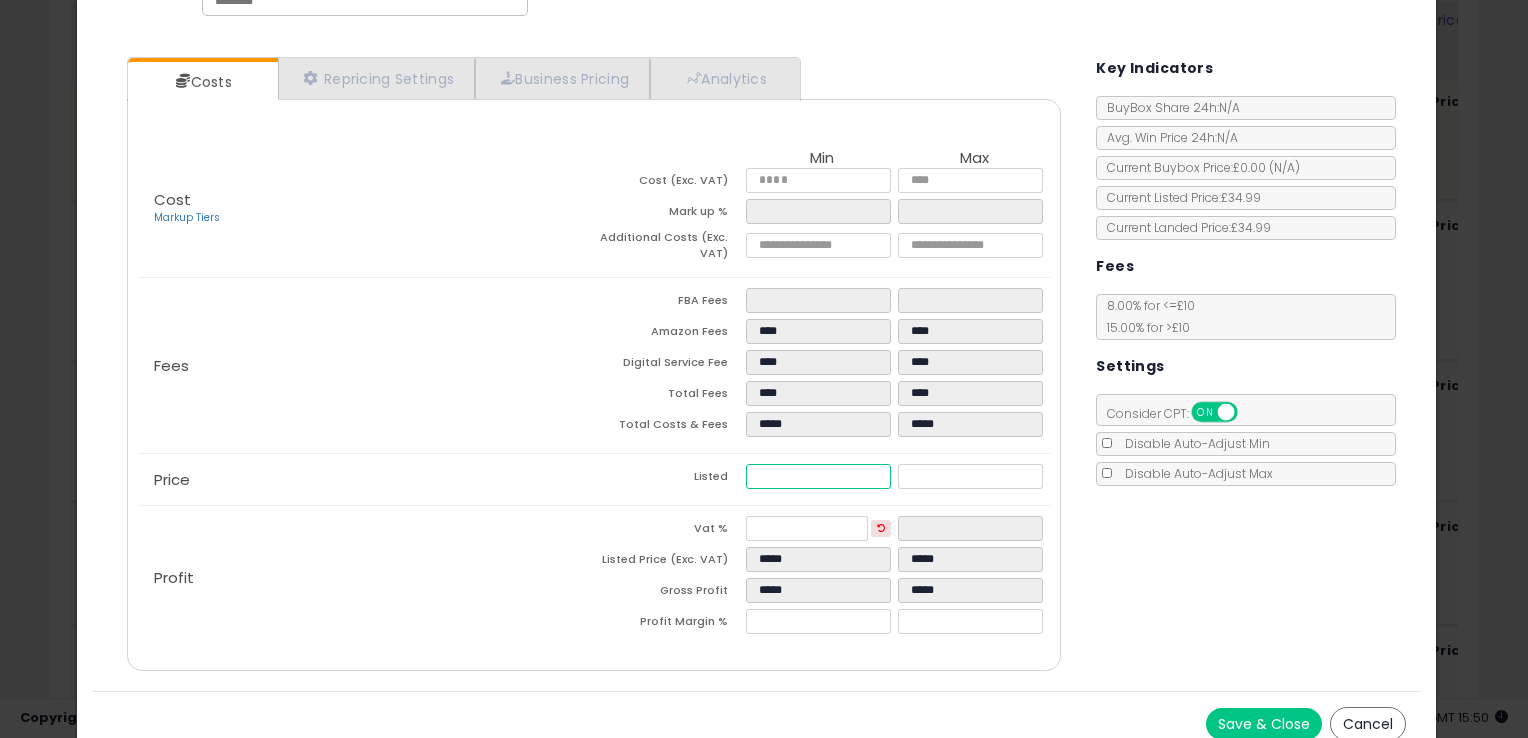 type on "****" 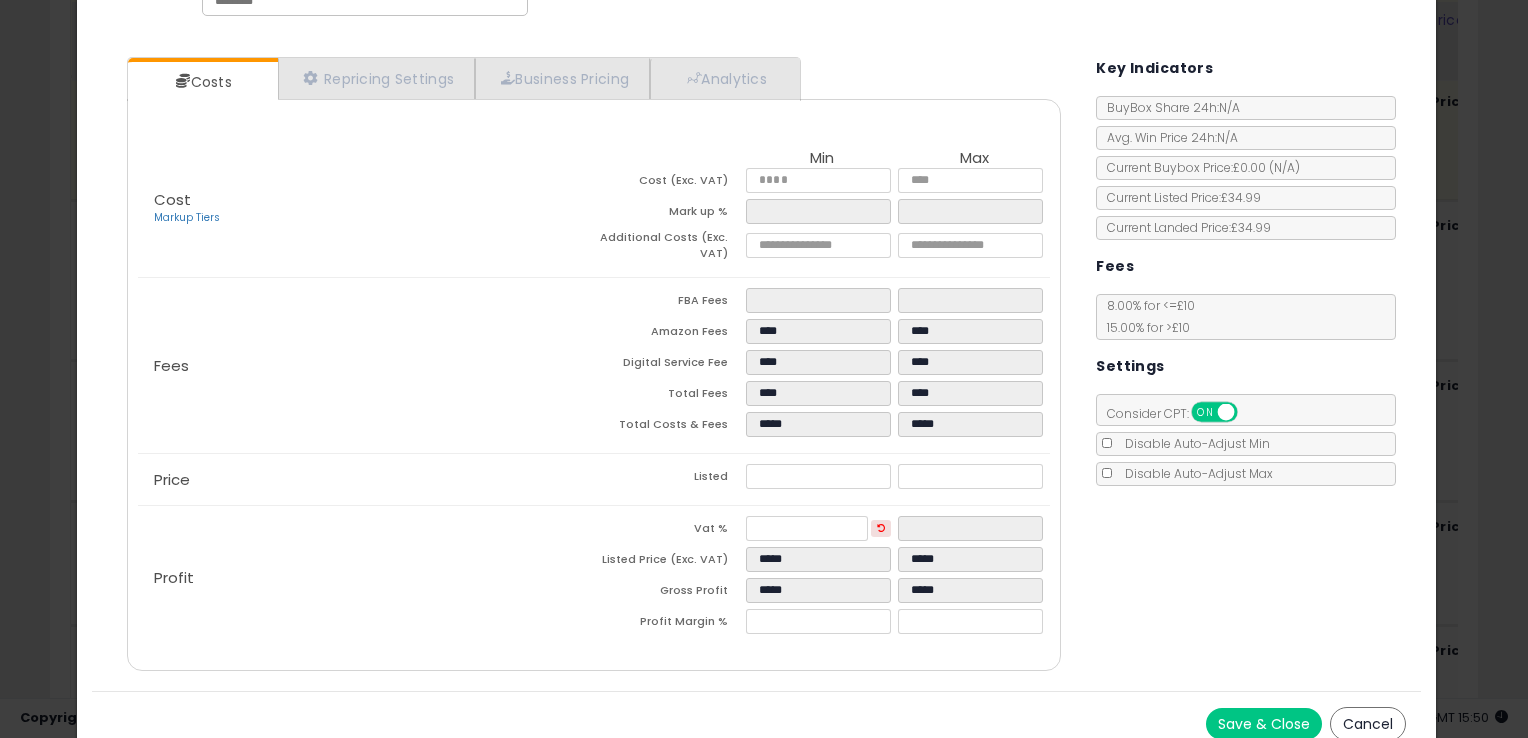 type on "*****" 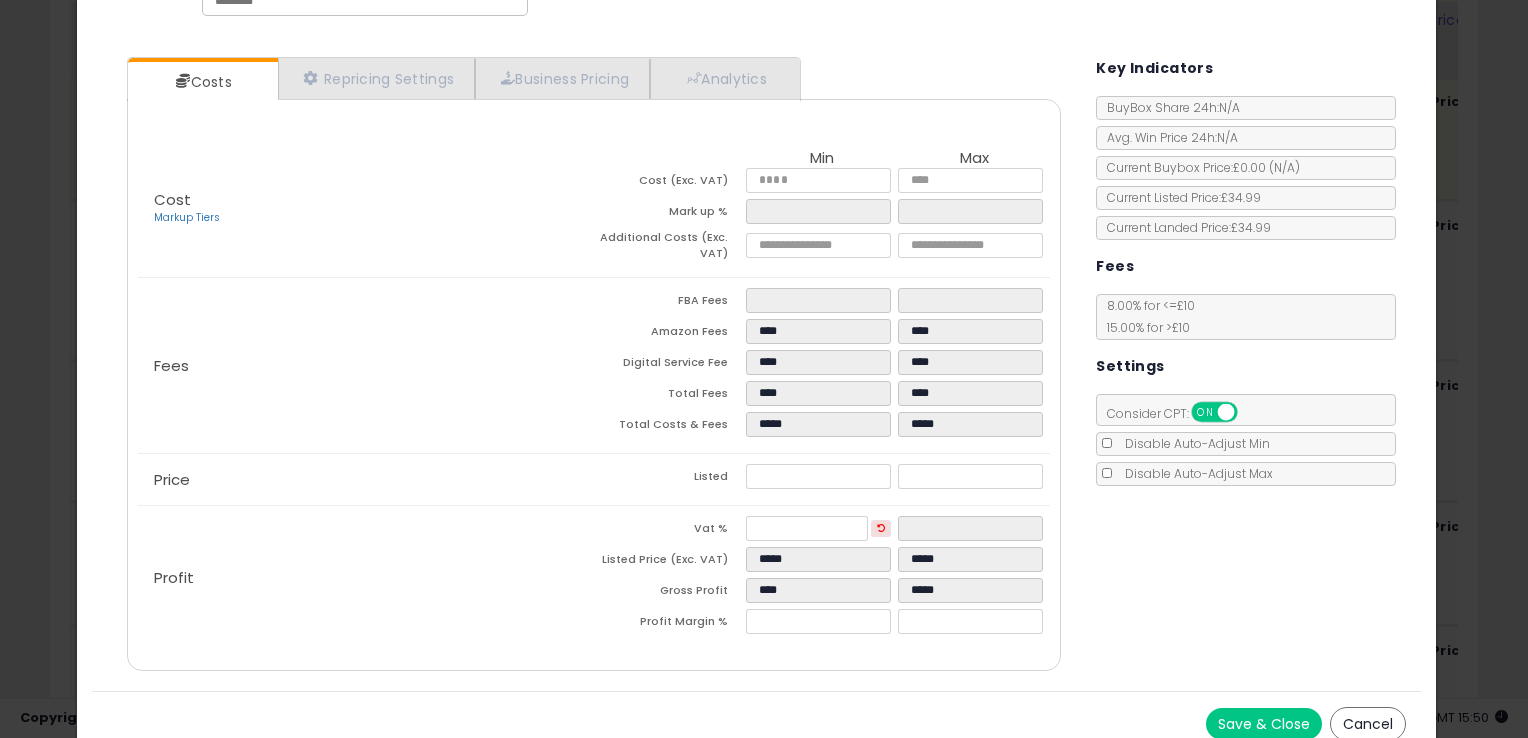 click on "Listed" at bounding box center [670, 479] 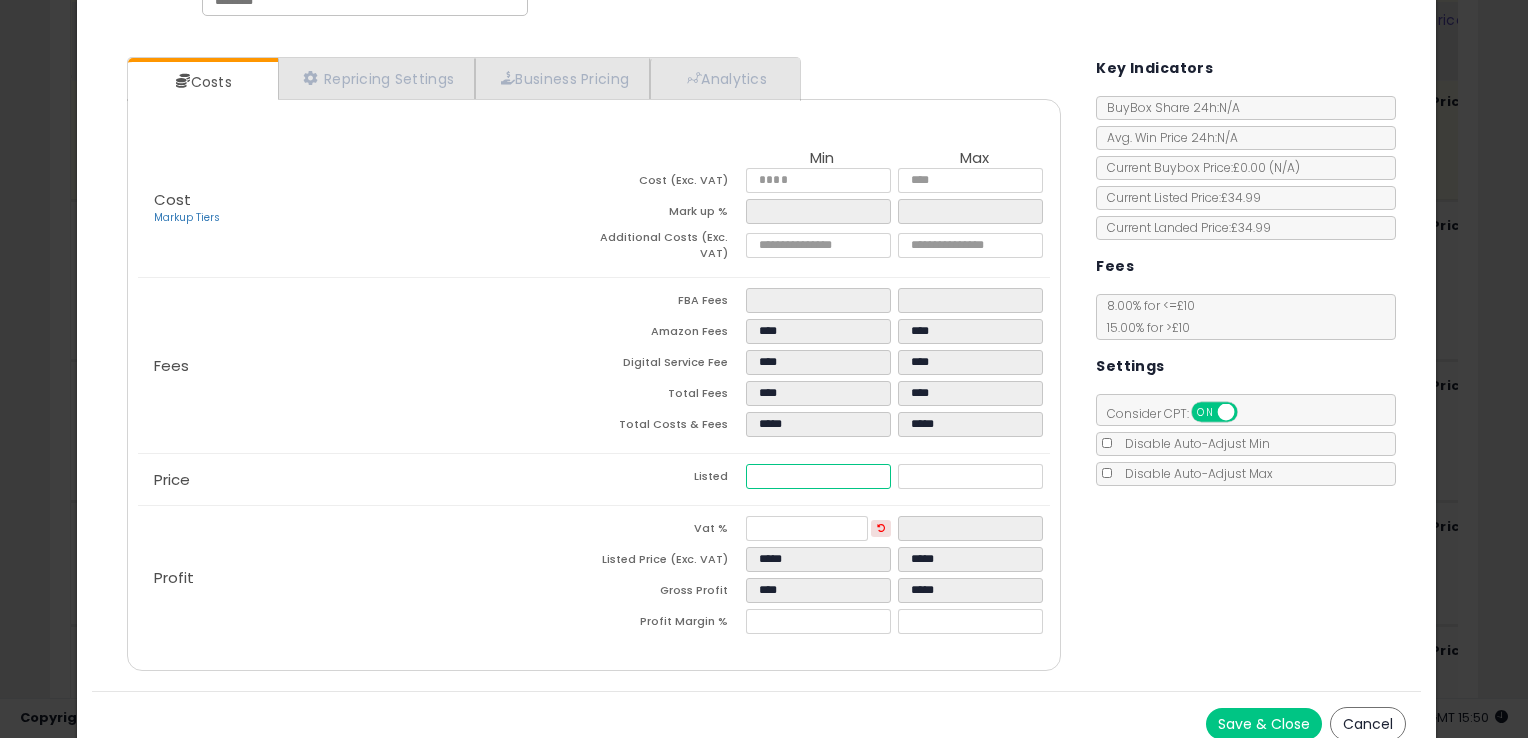 click on "*****" at bounding box center (818, 476) 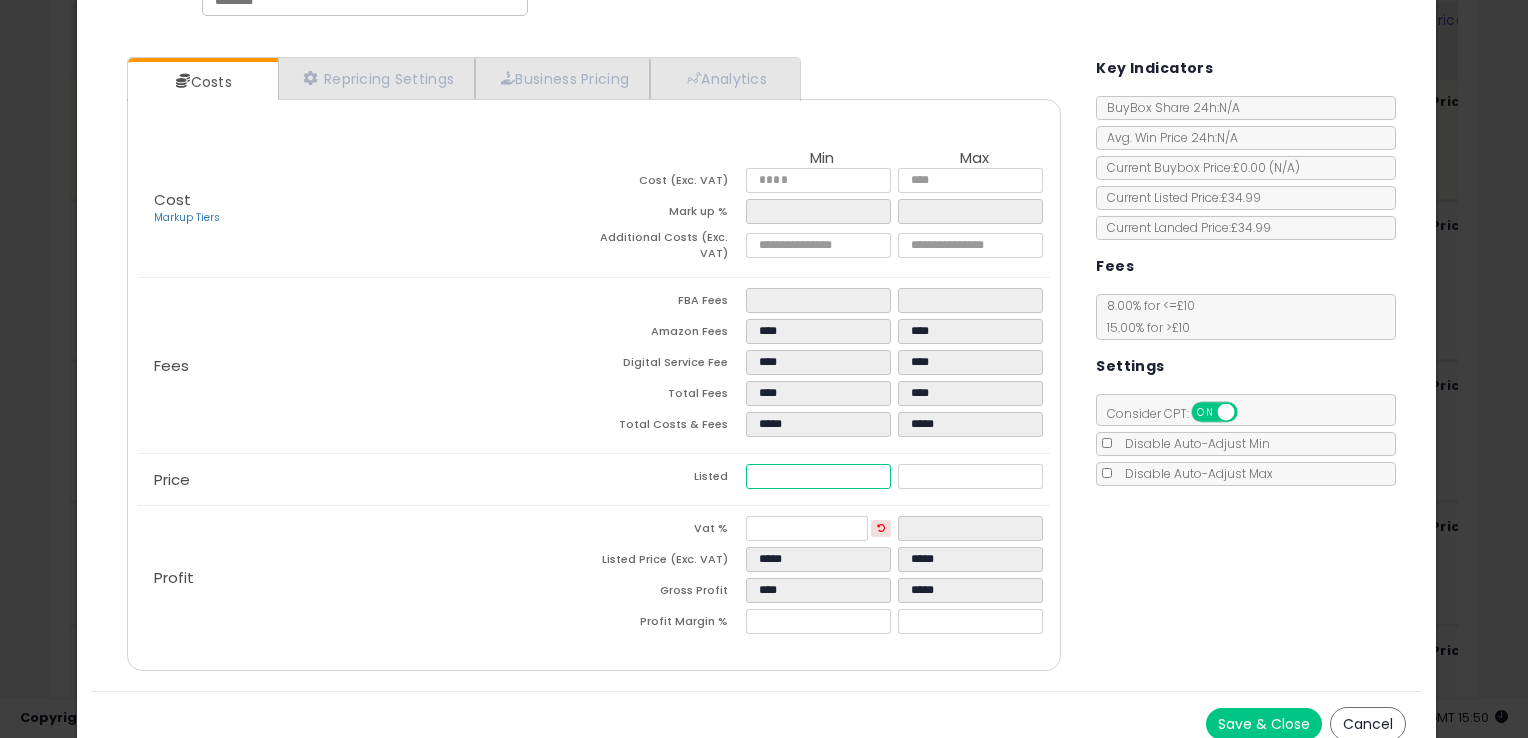 type on "****" 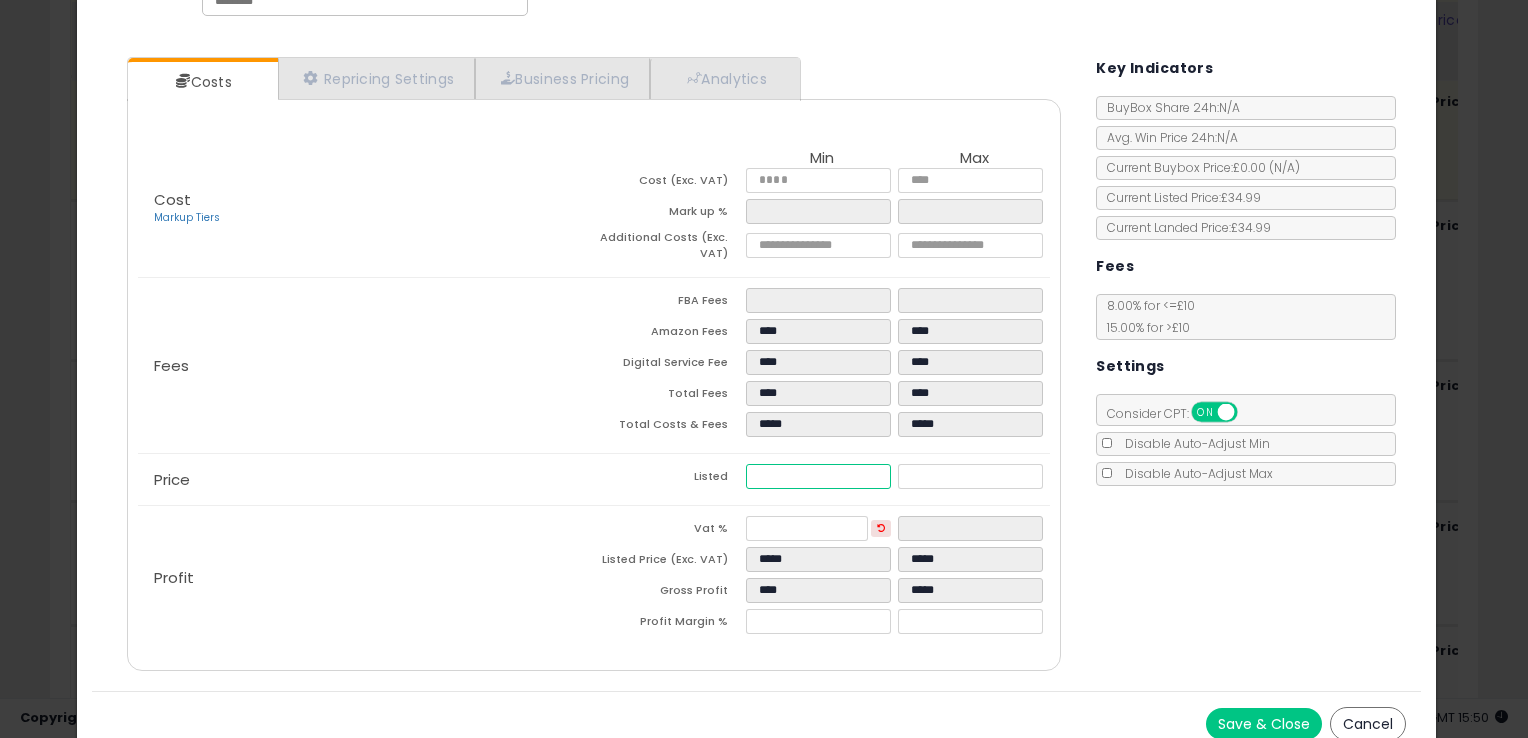 type on "*****" 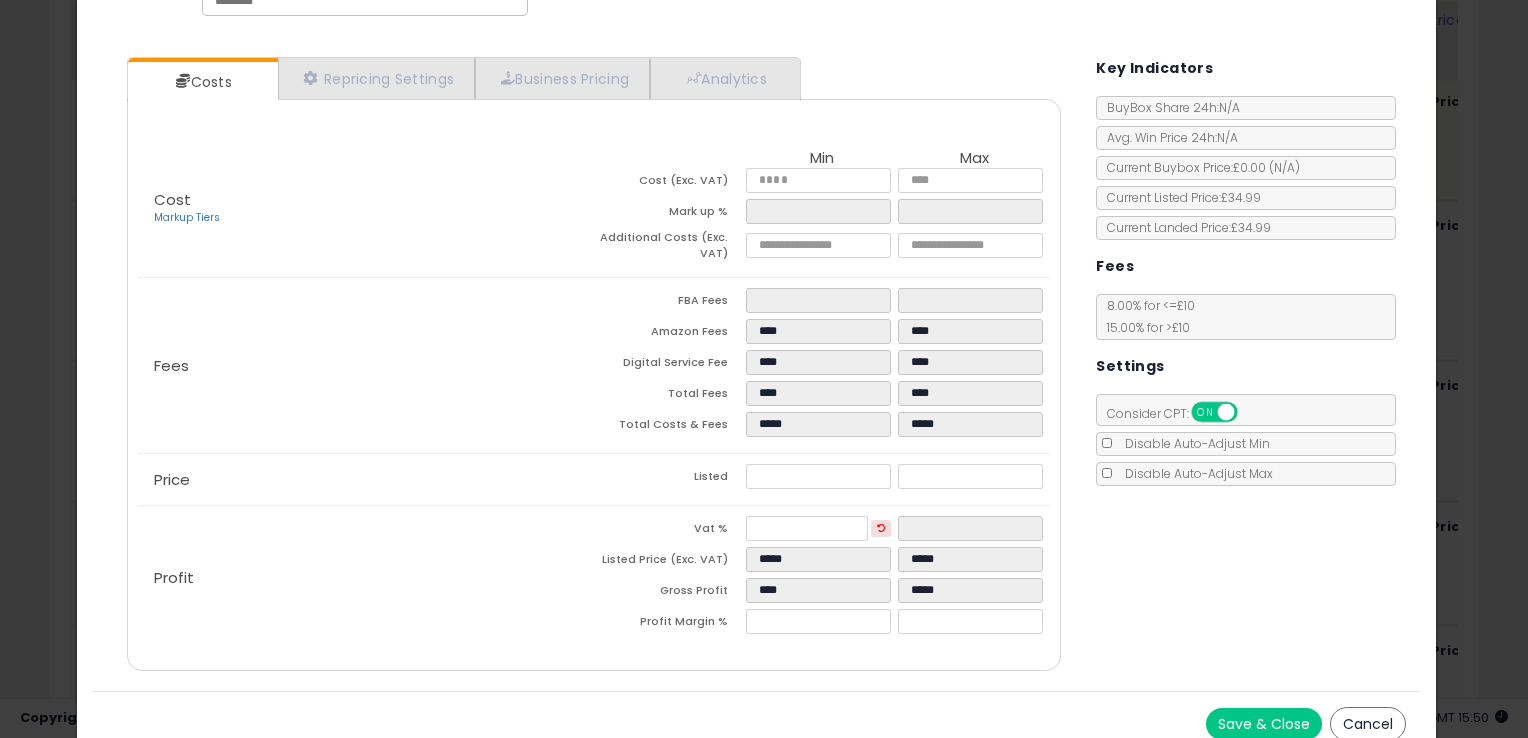 type on "****" 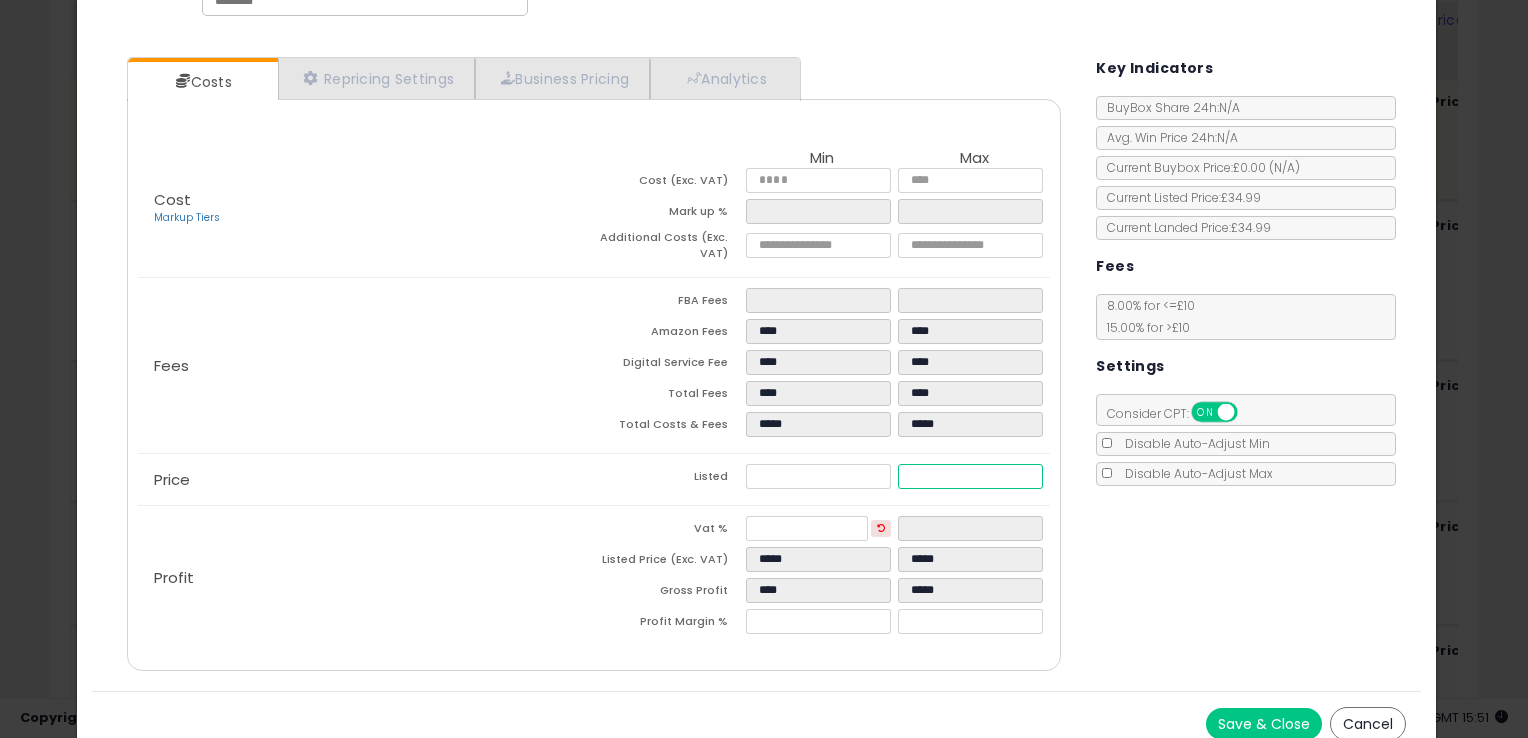 click on "*****" at bounding box center (970, 476) 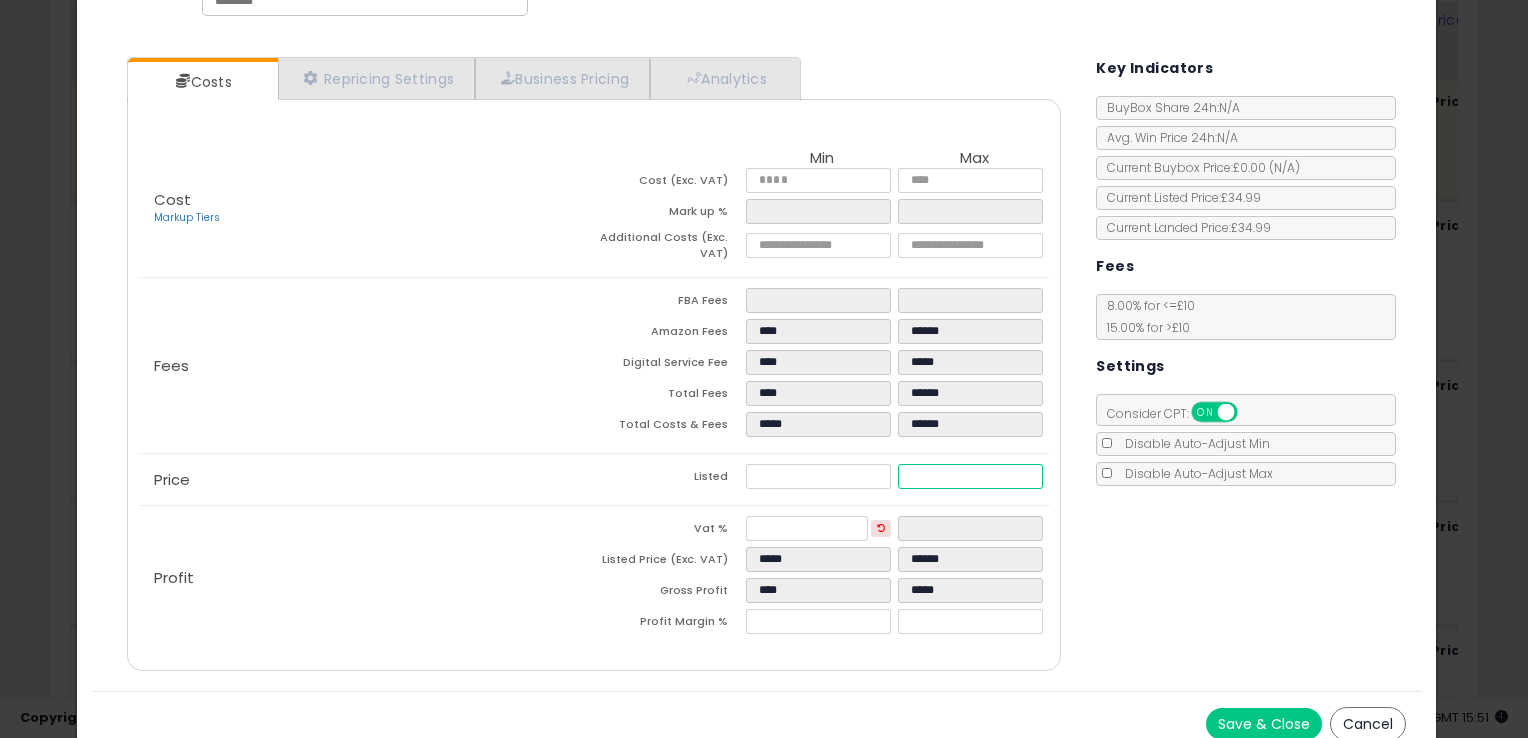 type on "*****" 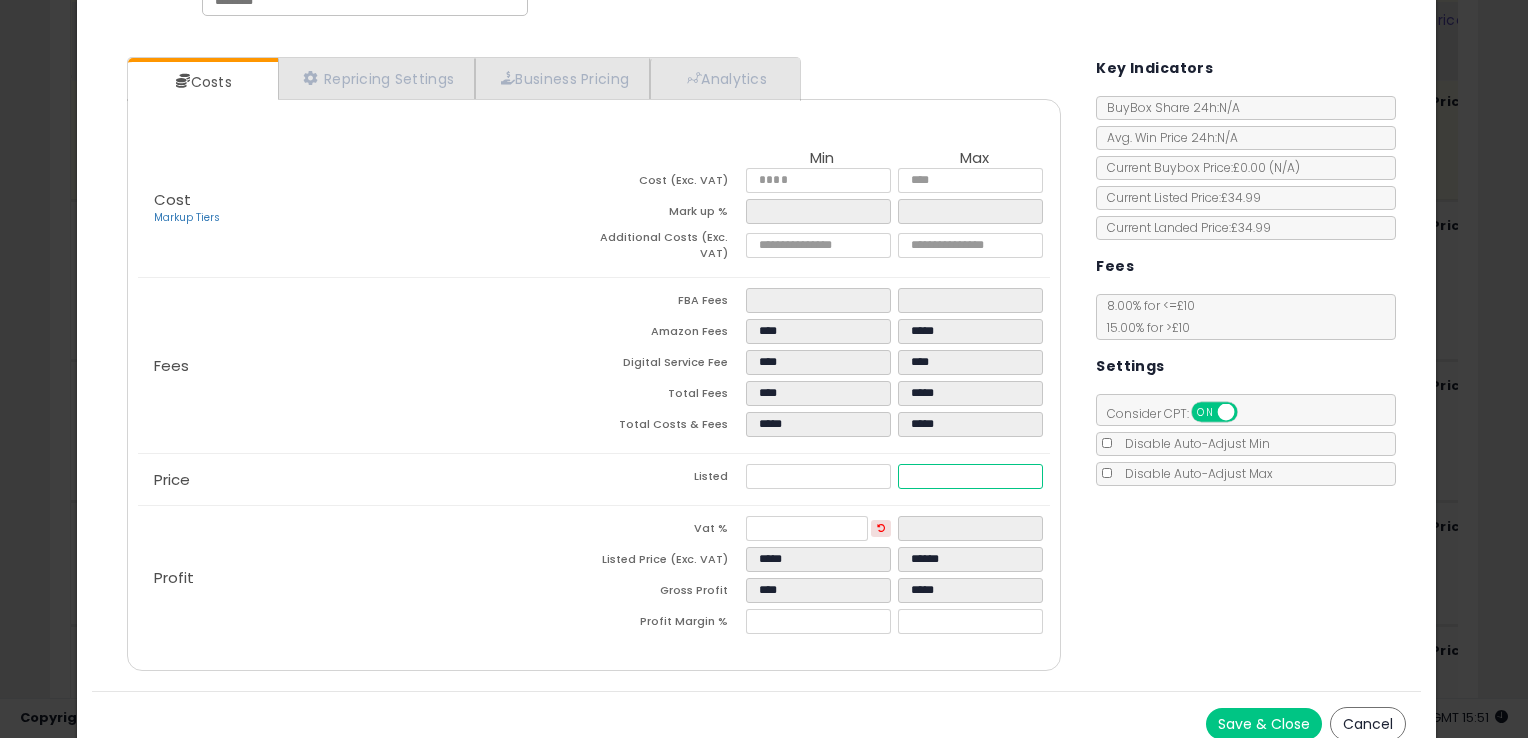 type on "****" 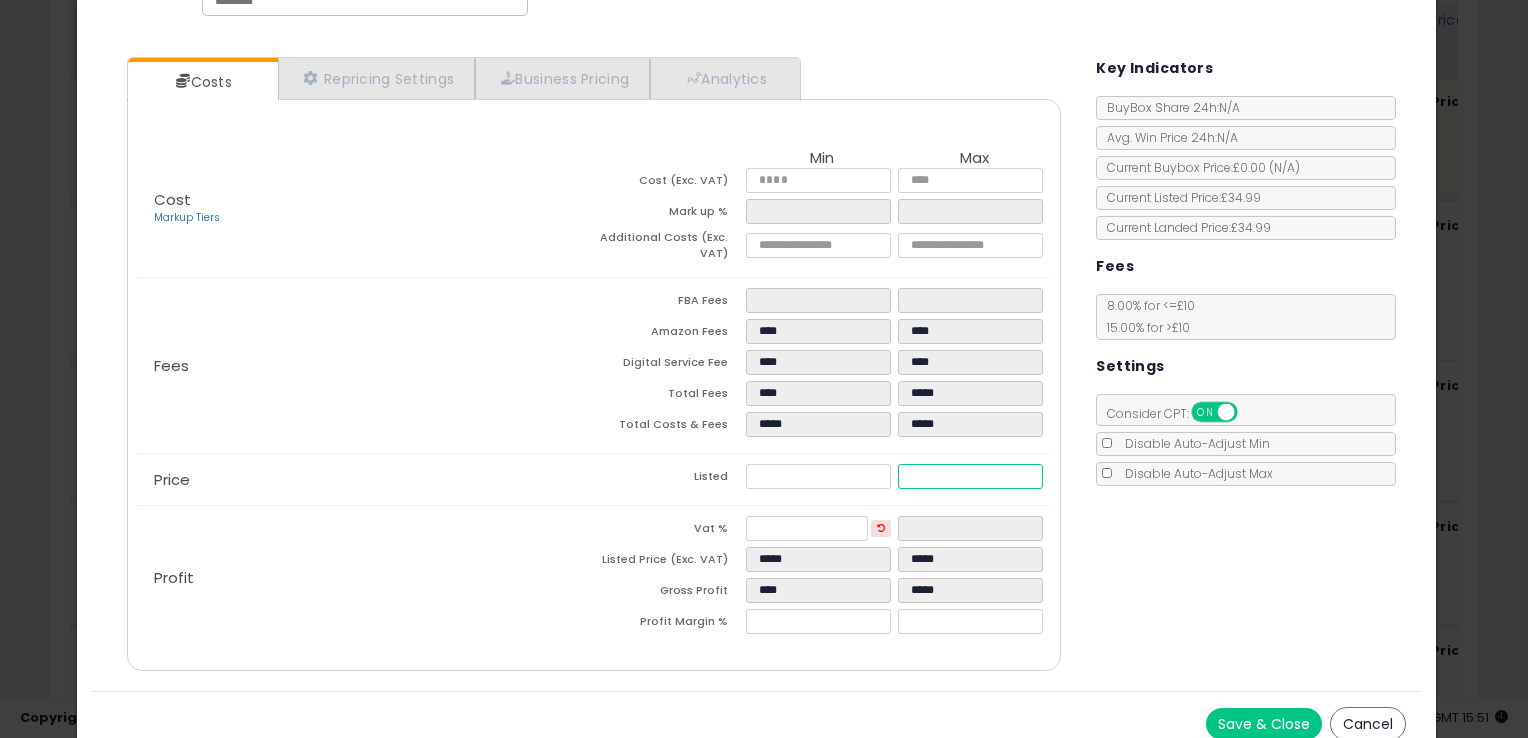 click on "**" at bounding box center [970, 476] 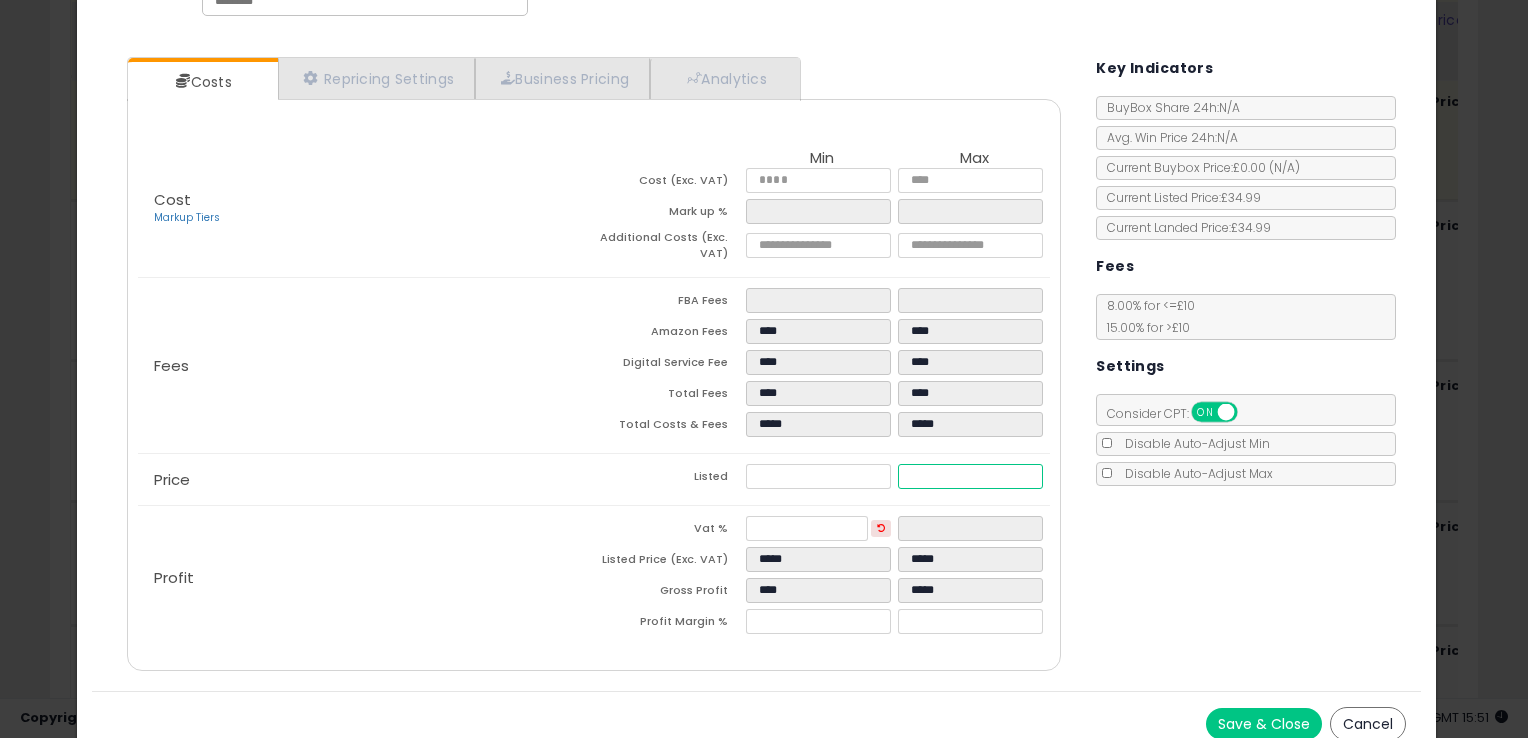 type on "****" 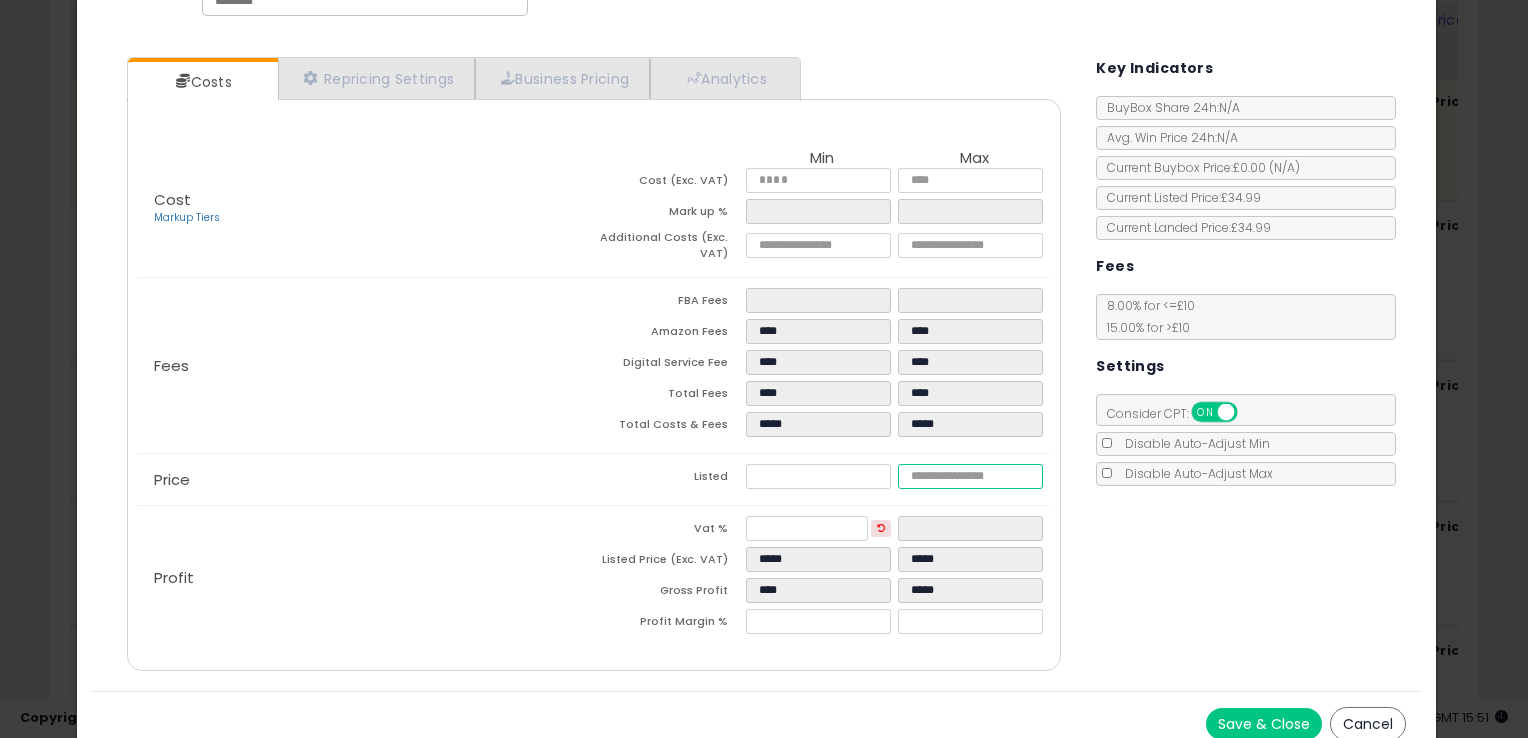 type on "****" 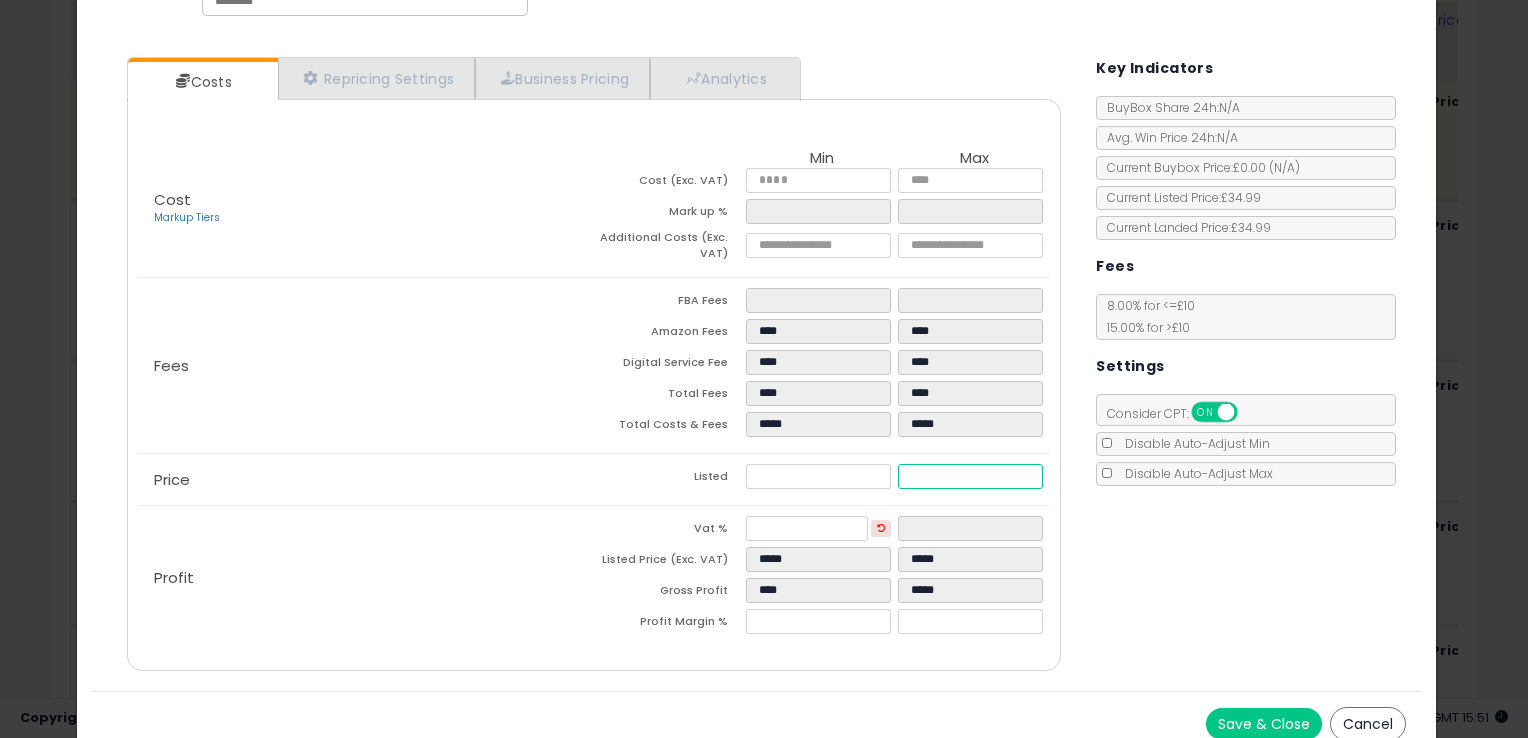 type on "****" 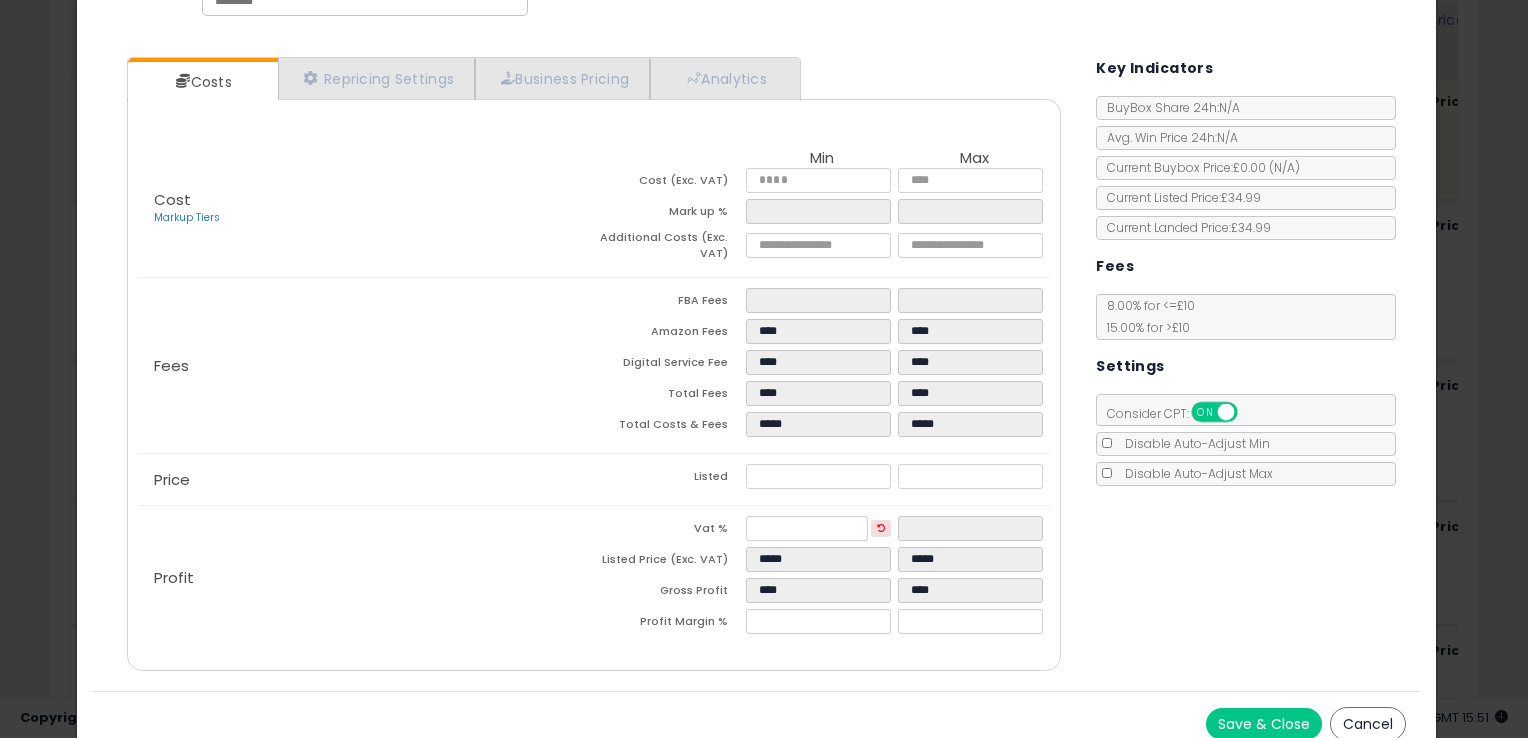 click on "Price" at bounding box center (366, 480) 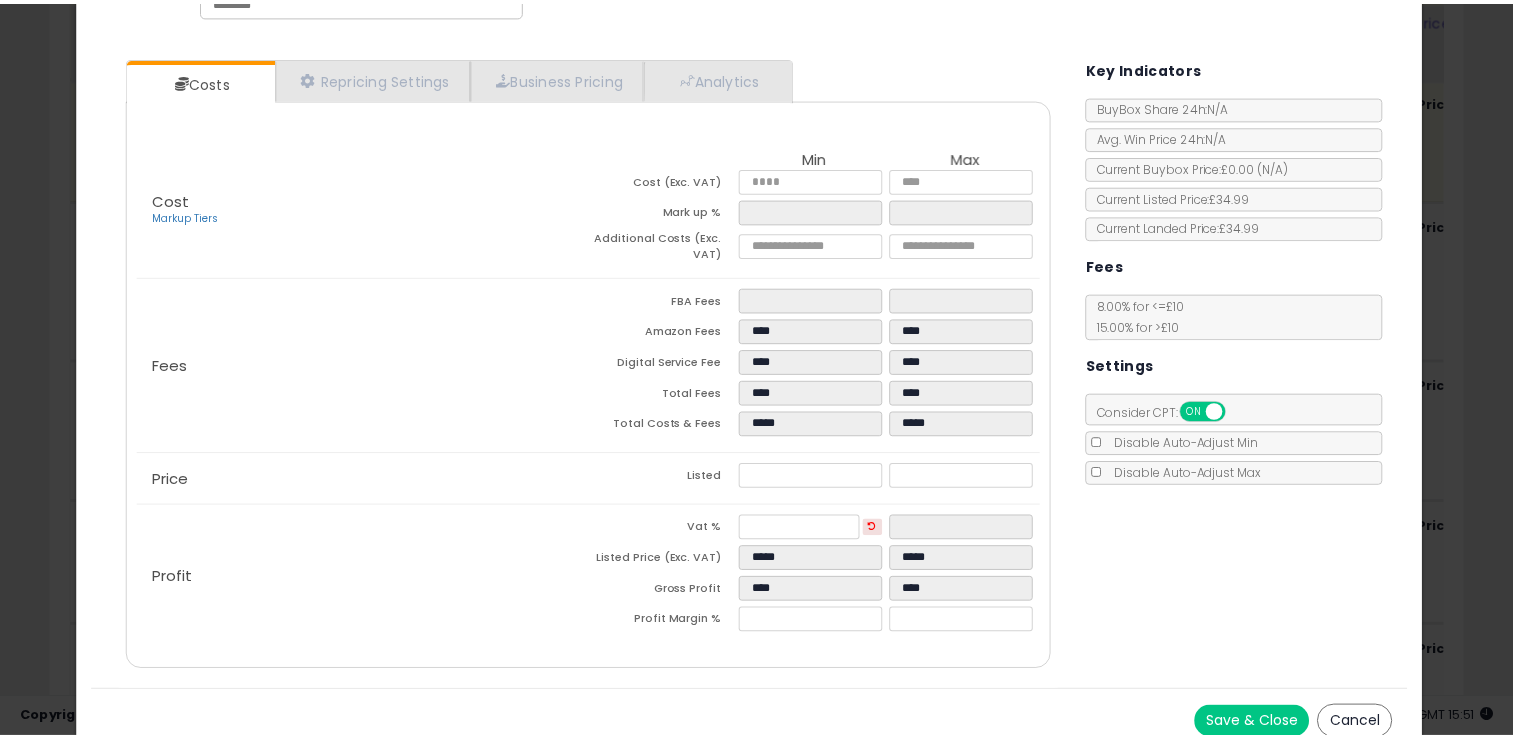 scroll, scrollTop: 0, scrollLeft: 0, axis: both 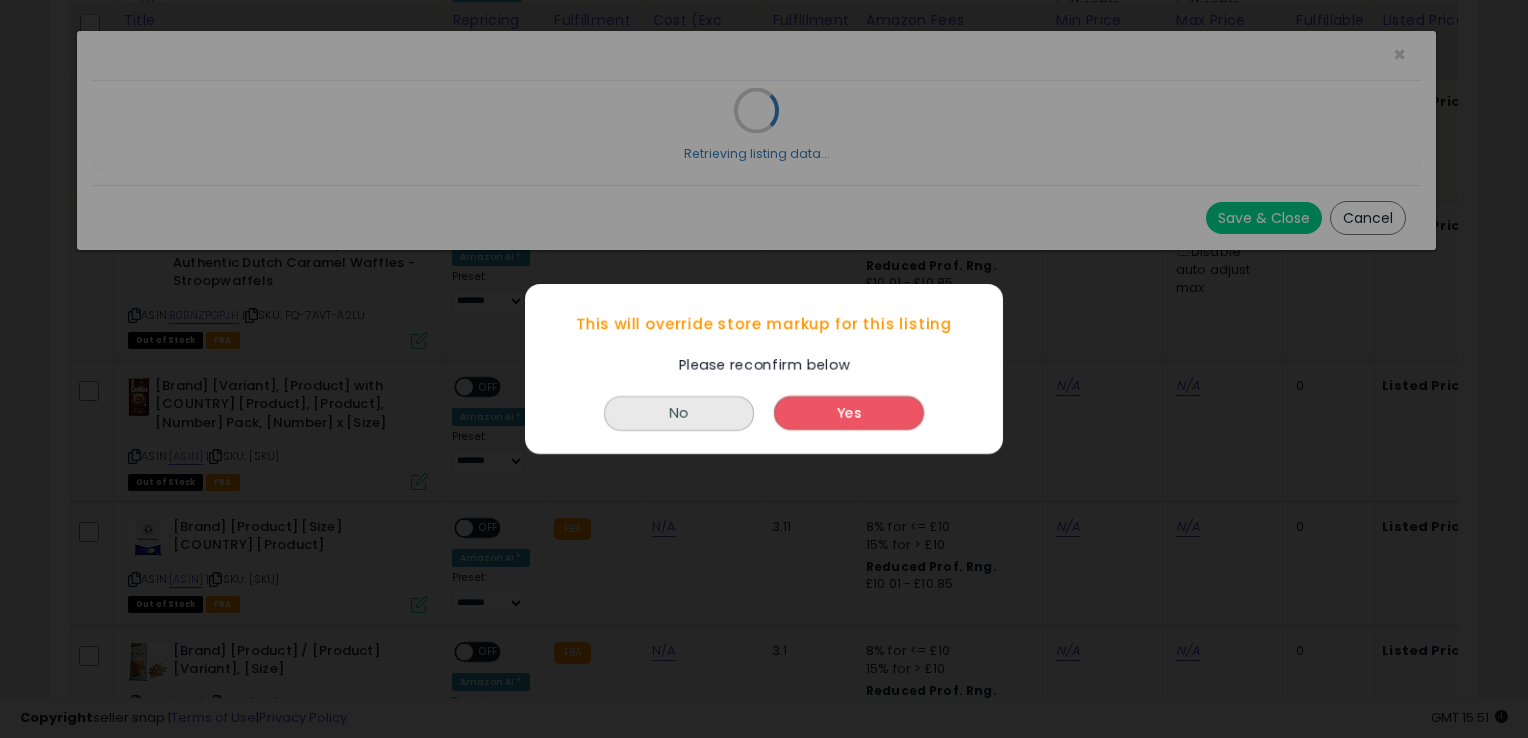 click on "Yes" at bounding box center (849, 413) 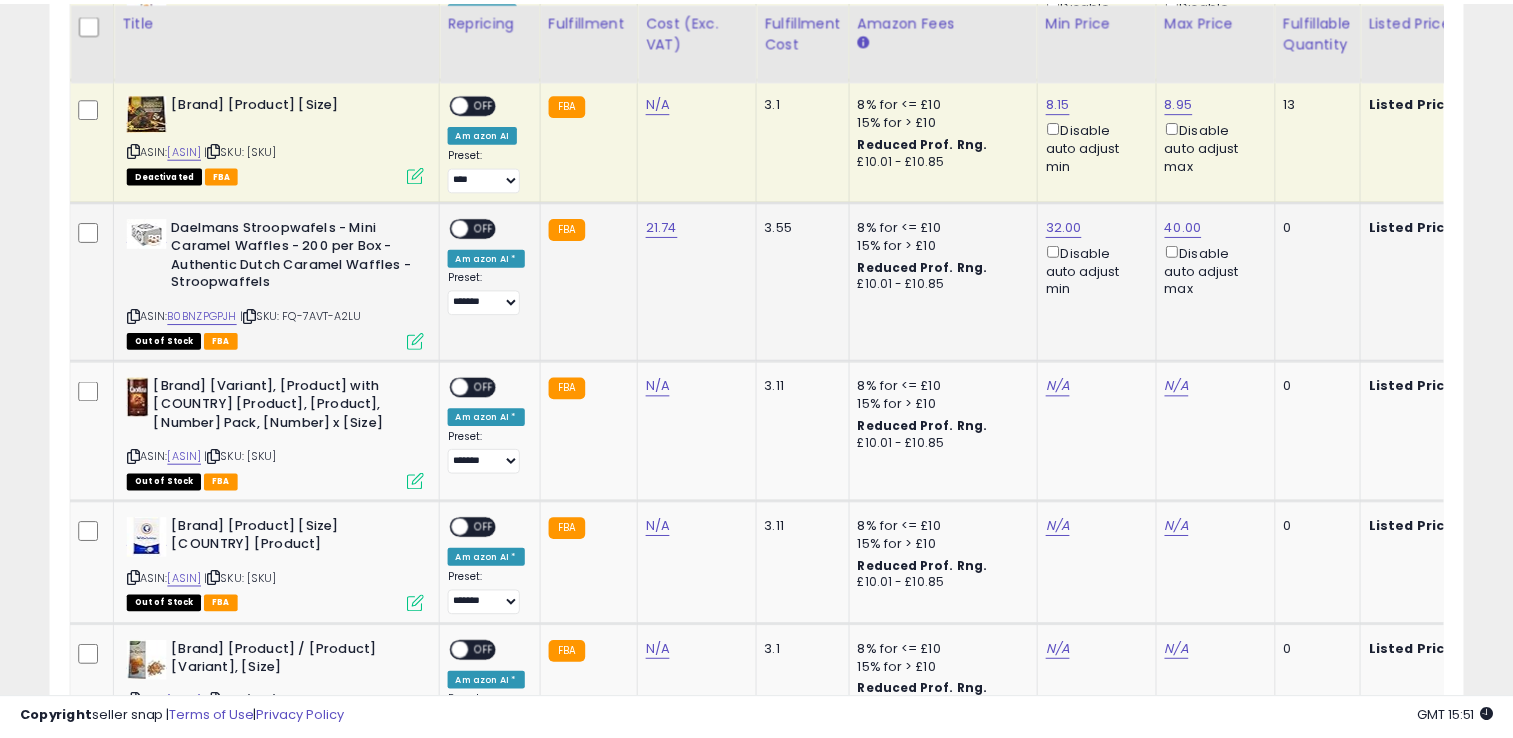 scroll, scrollTop: 409, scrollLeft: 818, axis: both 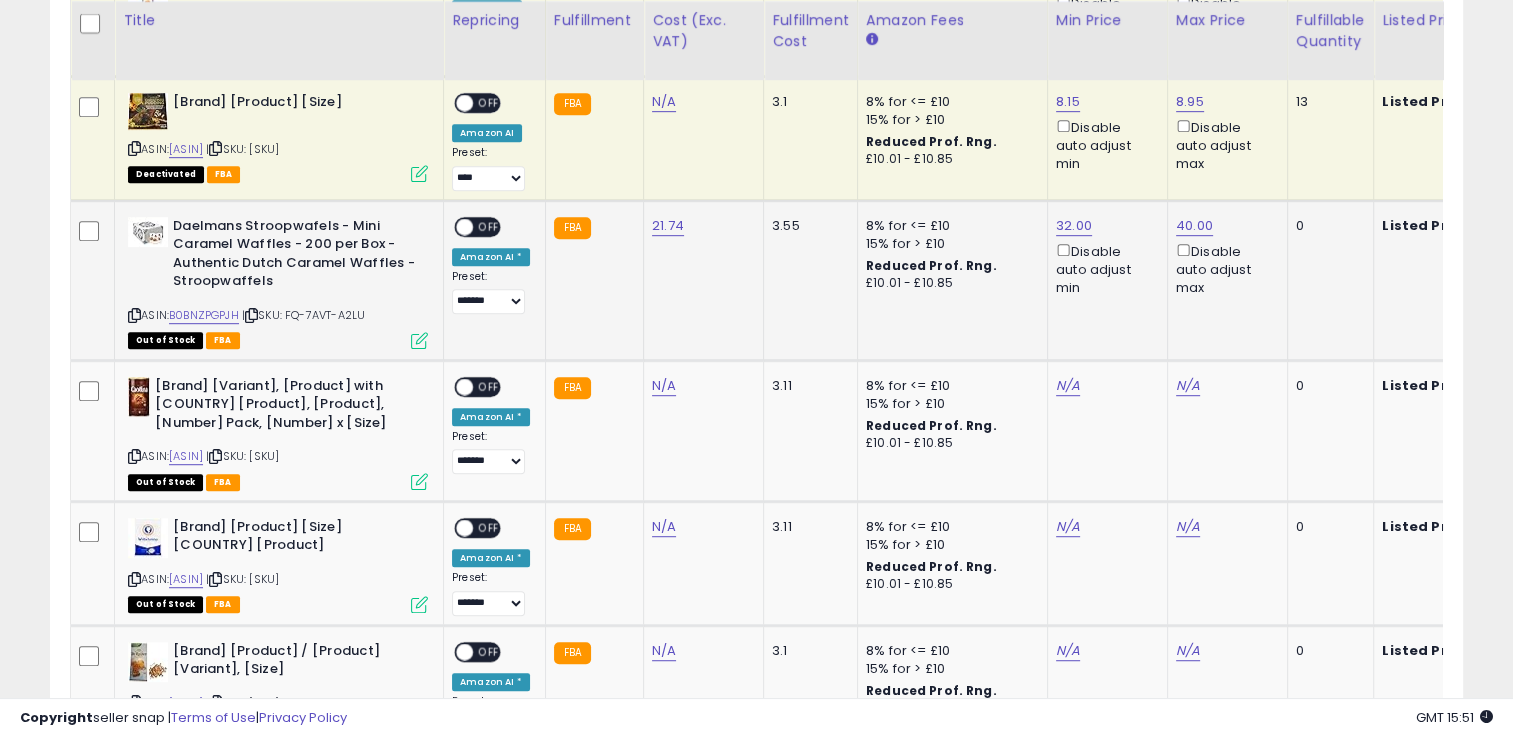 click on "OFF" at bounding box center [489, 226] 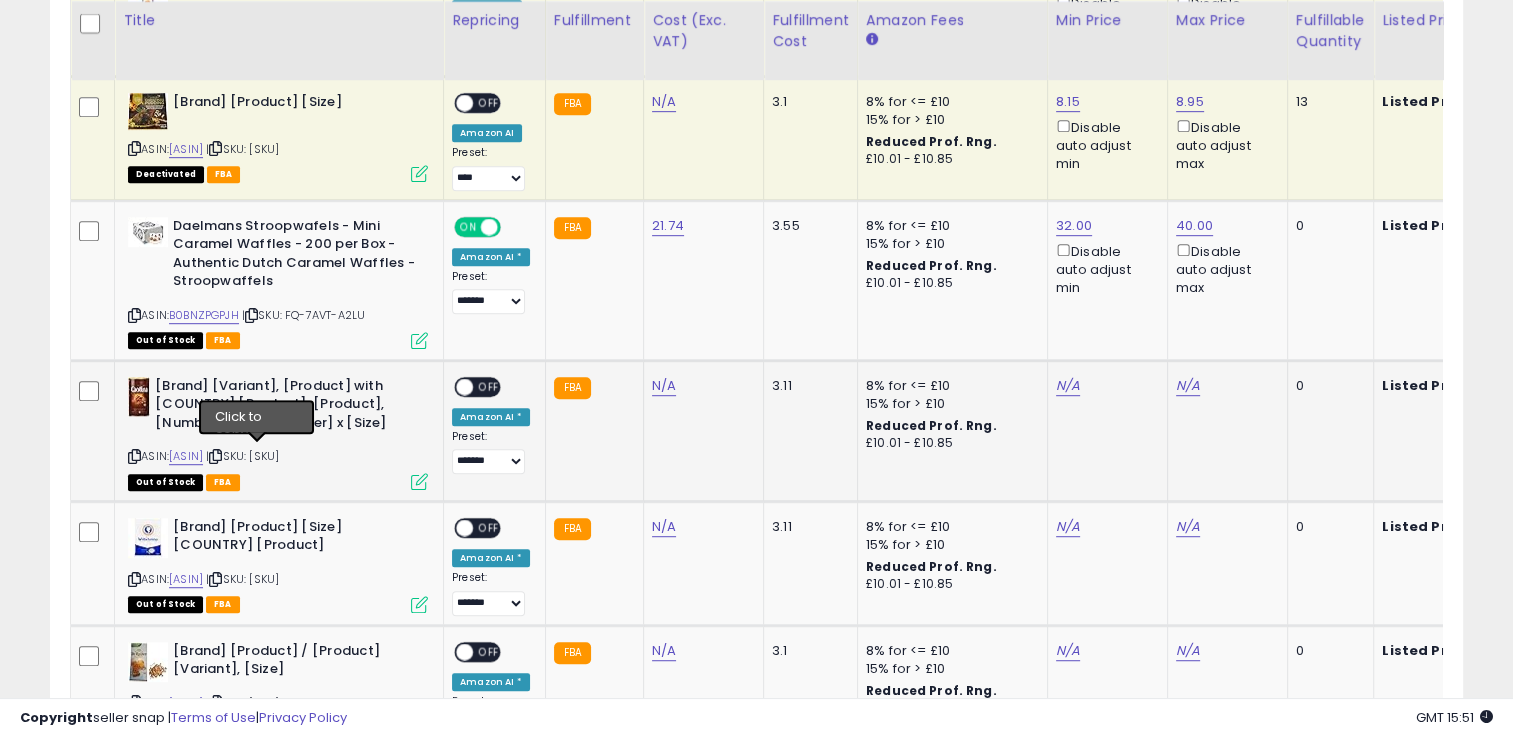 click at bounding box center (215, 456) 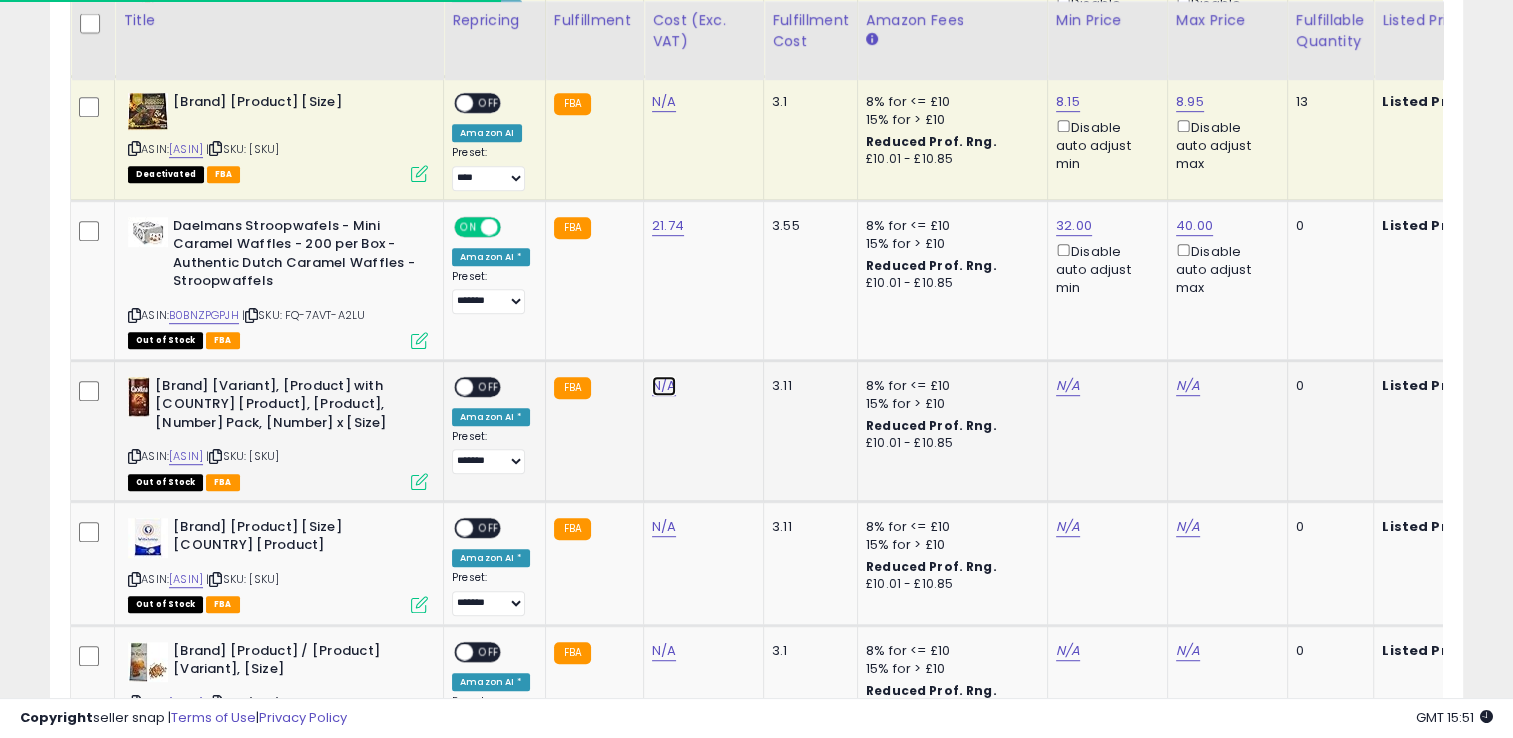 click on "N/A" at bounding box center (664, 102) 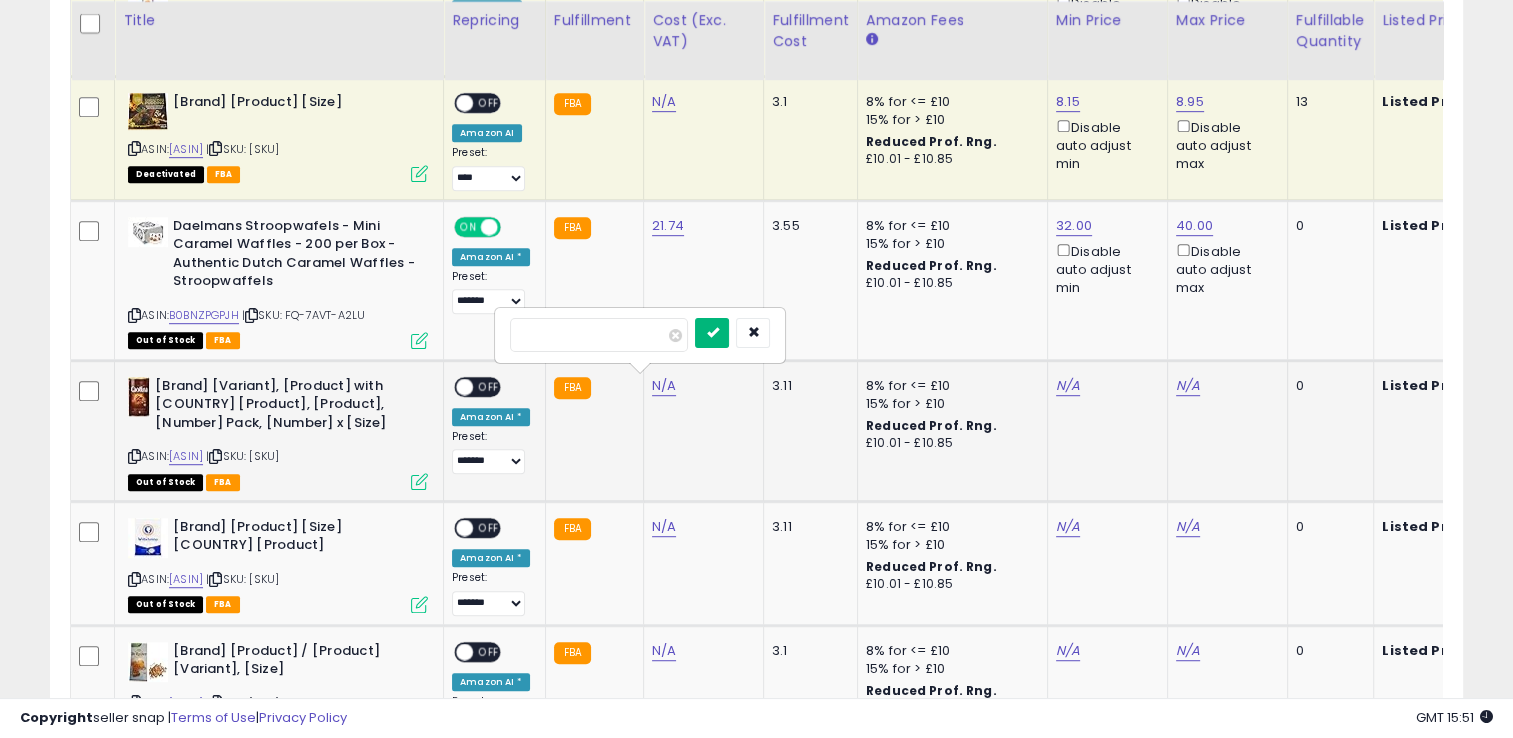 click at bounding box center (712, 332) 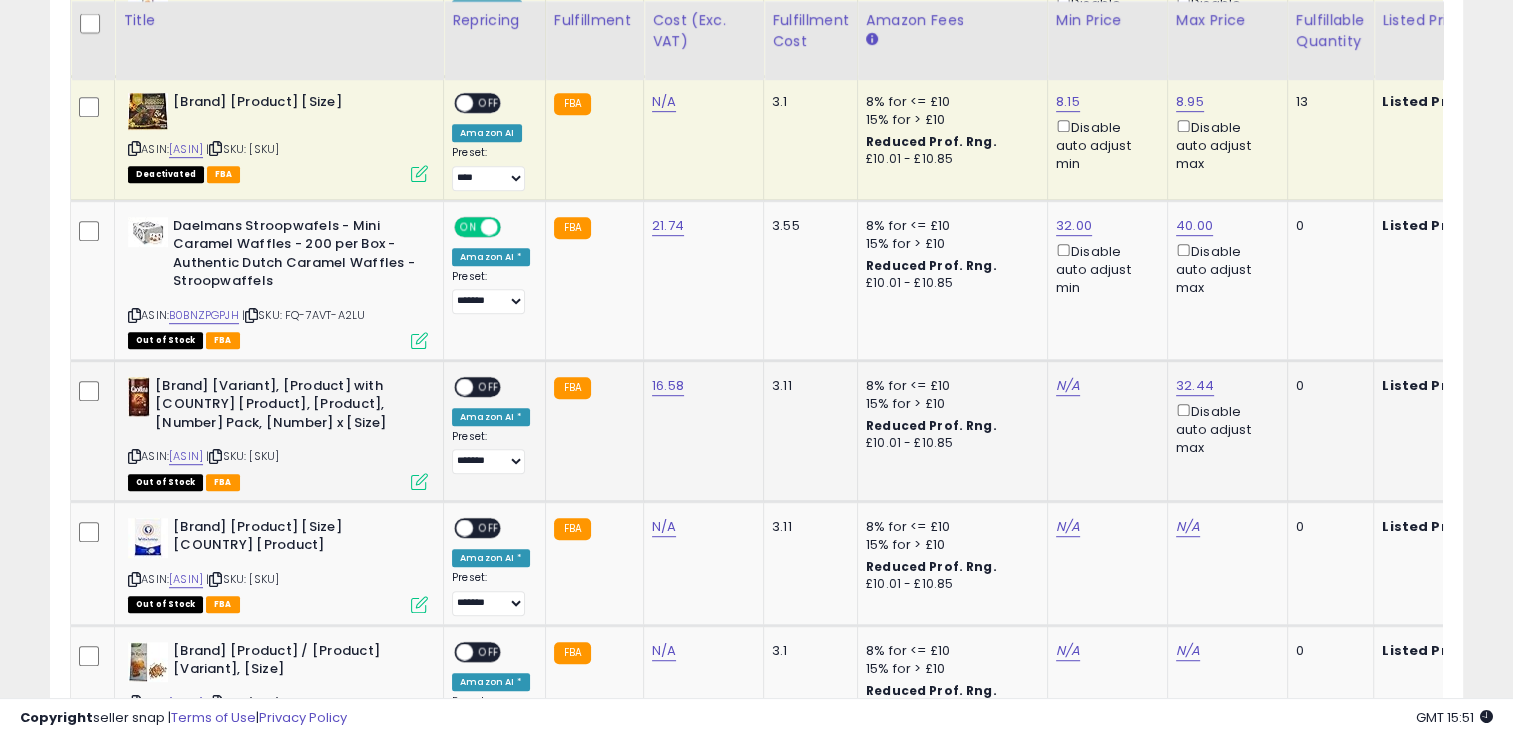 click at bounding box center [419, 481] 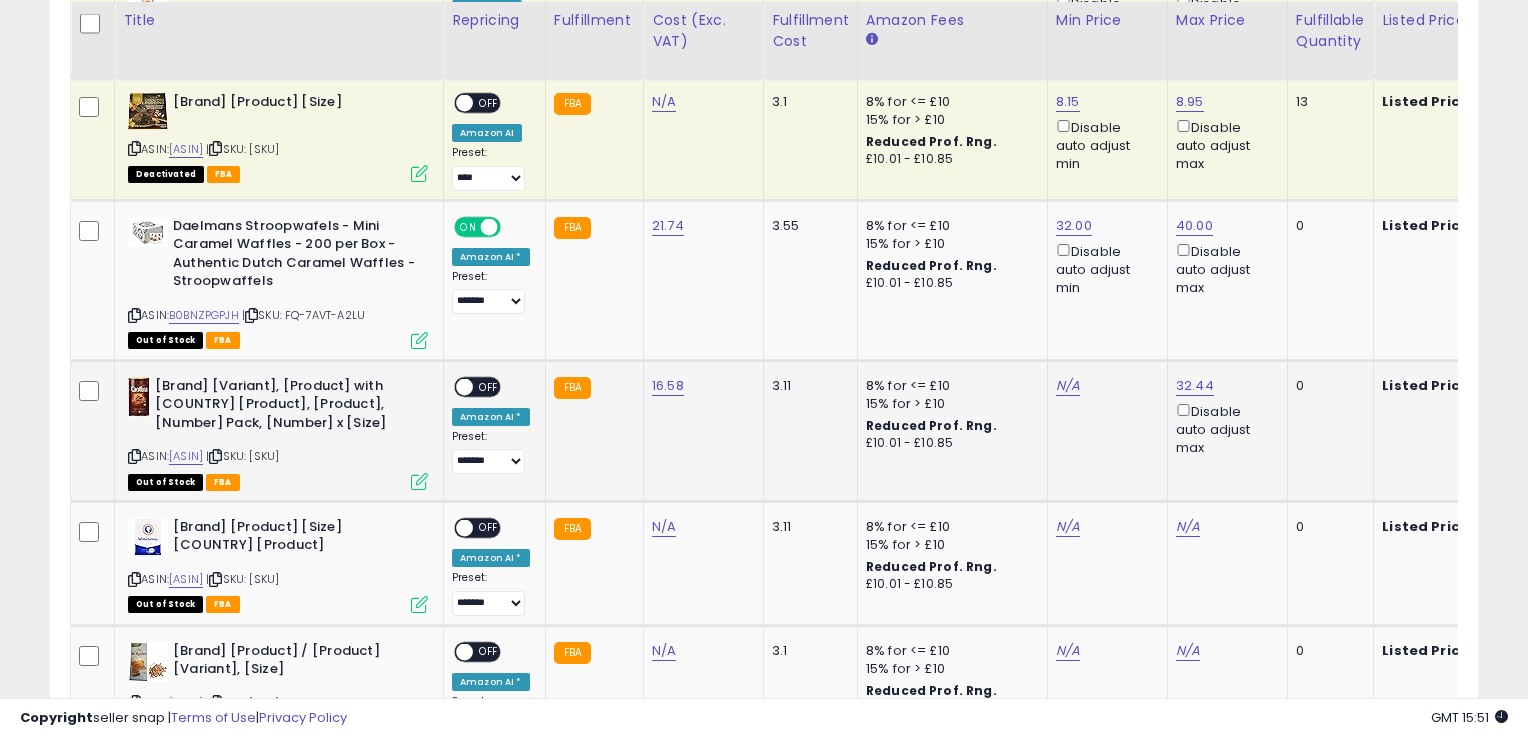scroll, scrollTop: 999589, scrollLeft: 999172, axis: both 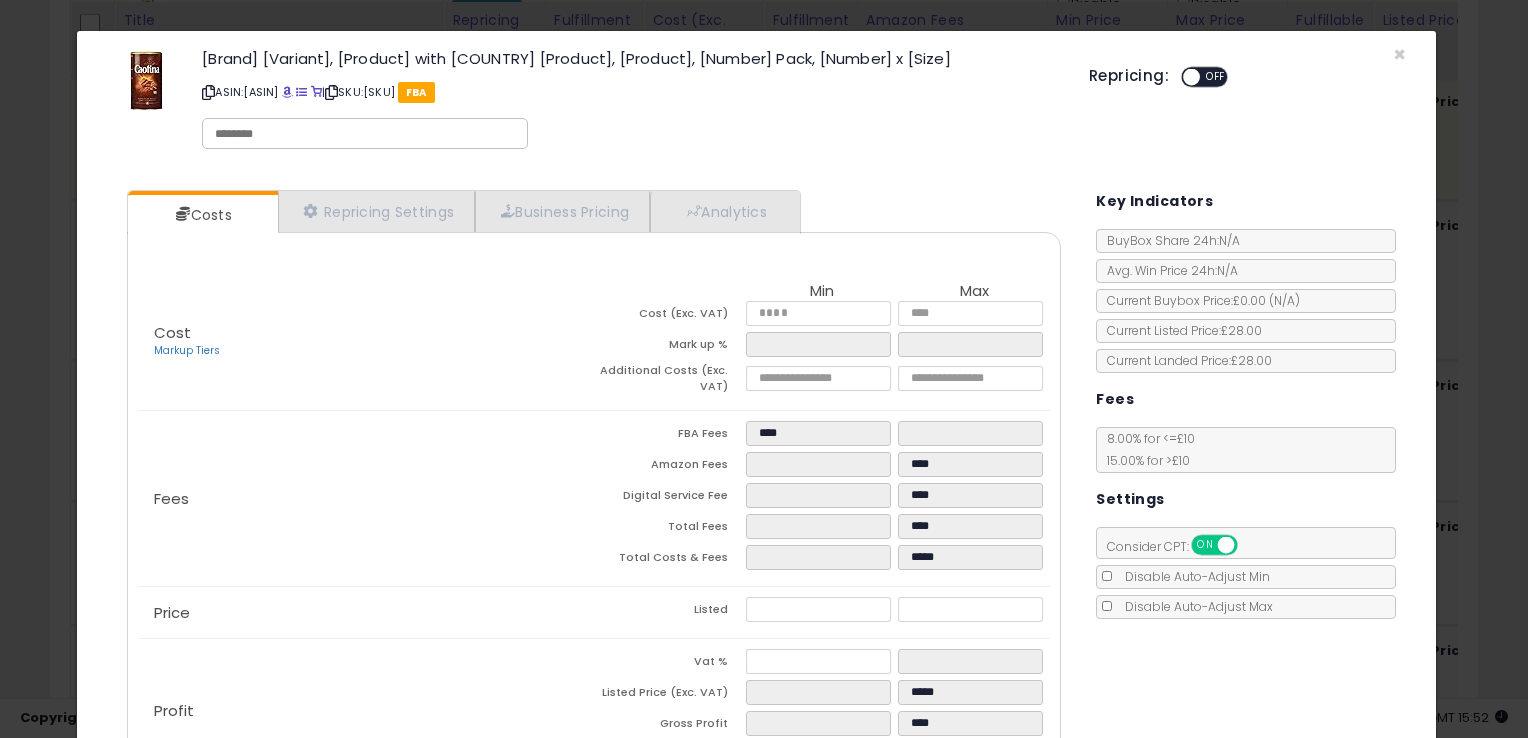 drag, startPoint x: 1512, startPoint y: 346, endPoint x: 1510, endPoint y: 406, distance: 60.033325 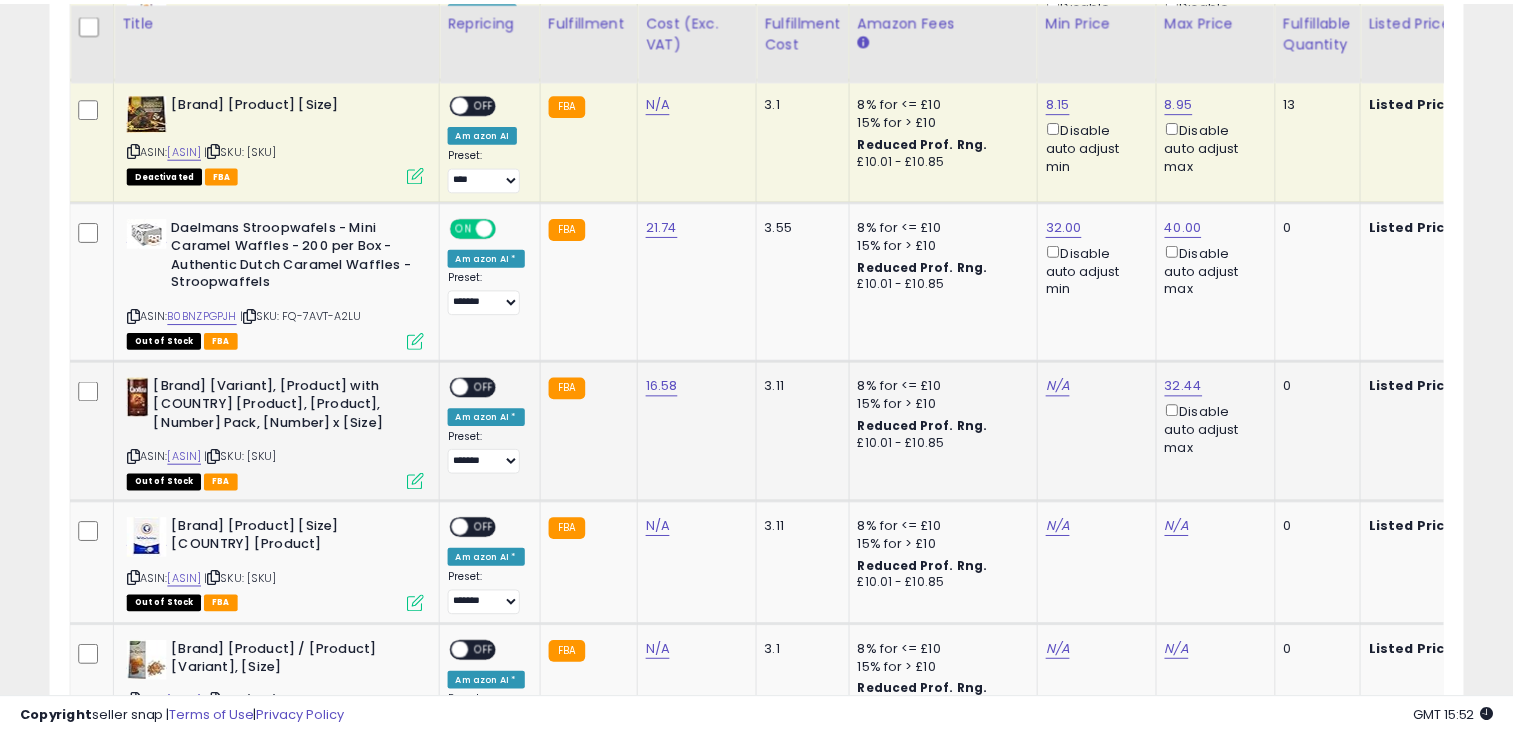 scroll, scrollTop: 409, scrollLeft: 818, axis: both 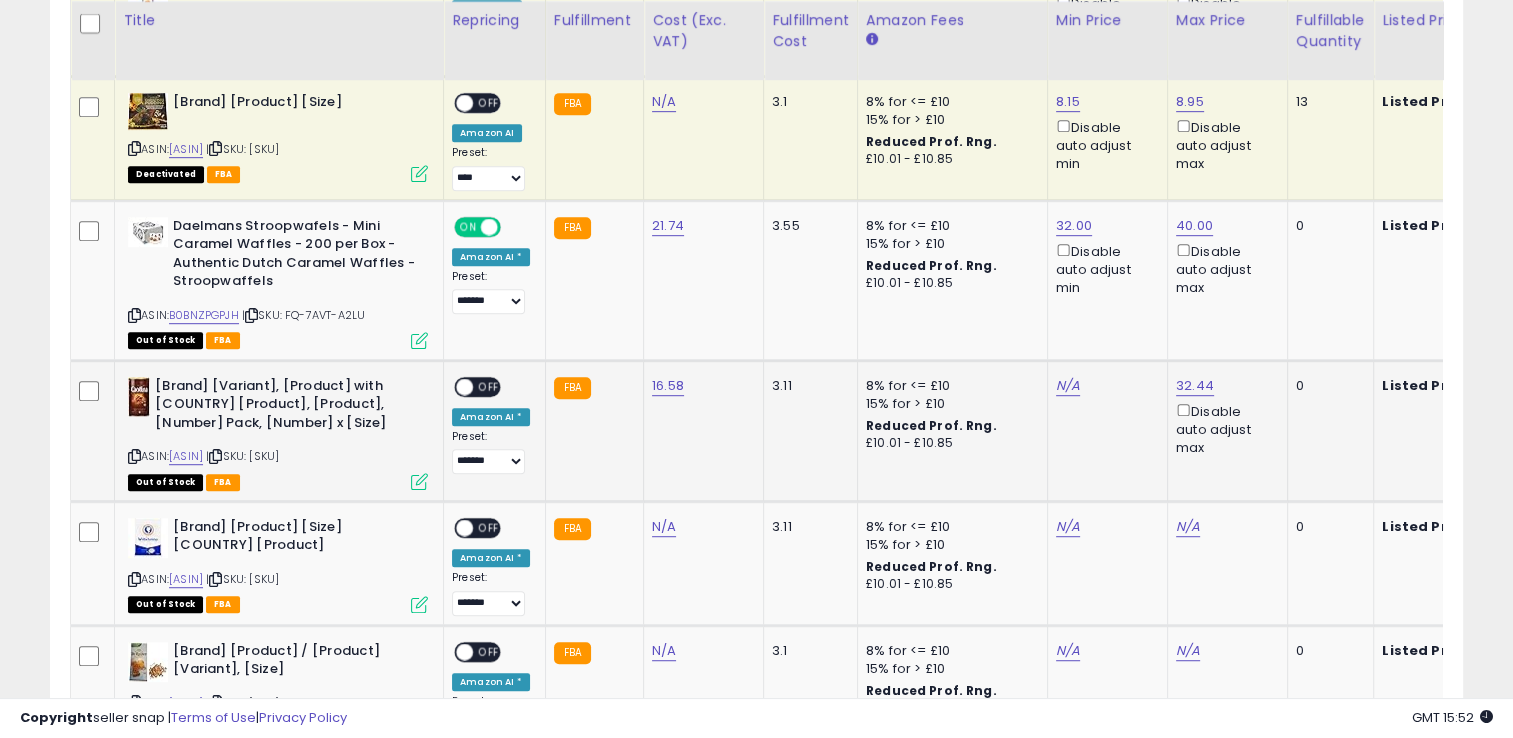 click at bounding box center (419, 481) 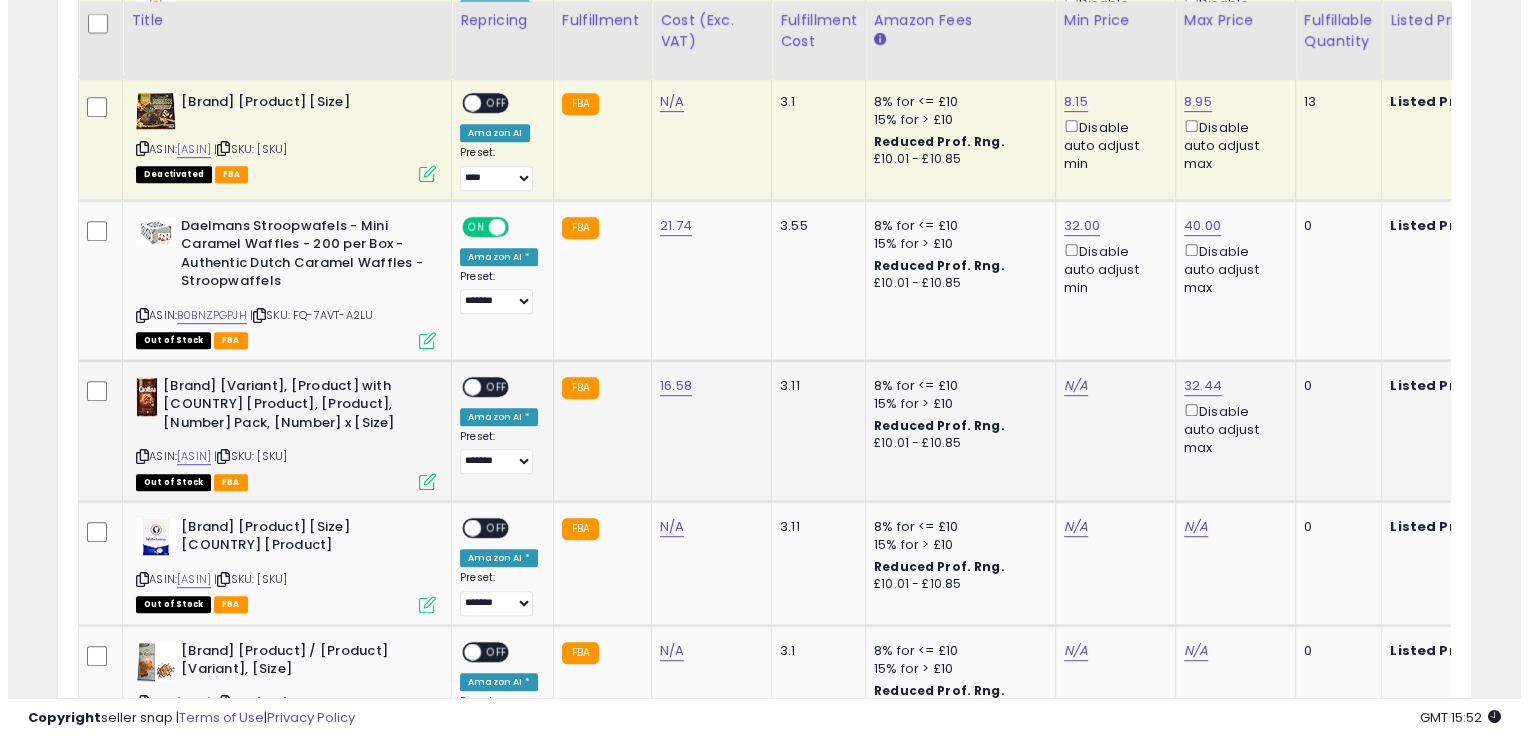 scroll, scrollTop: 999589, scrollLeft: 999172, axis: both 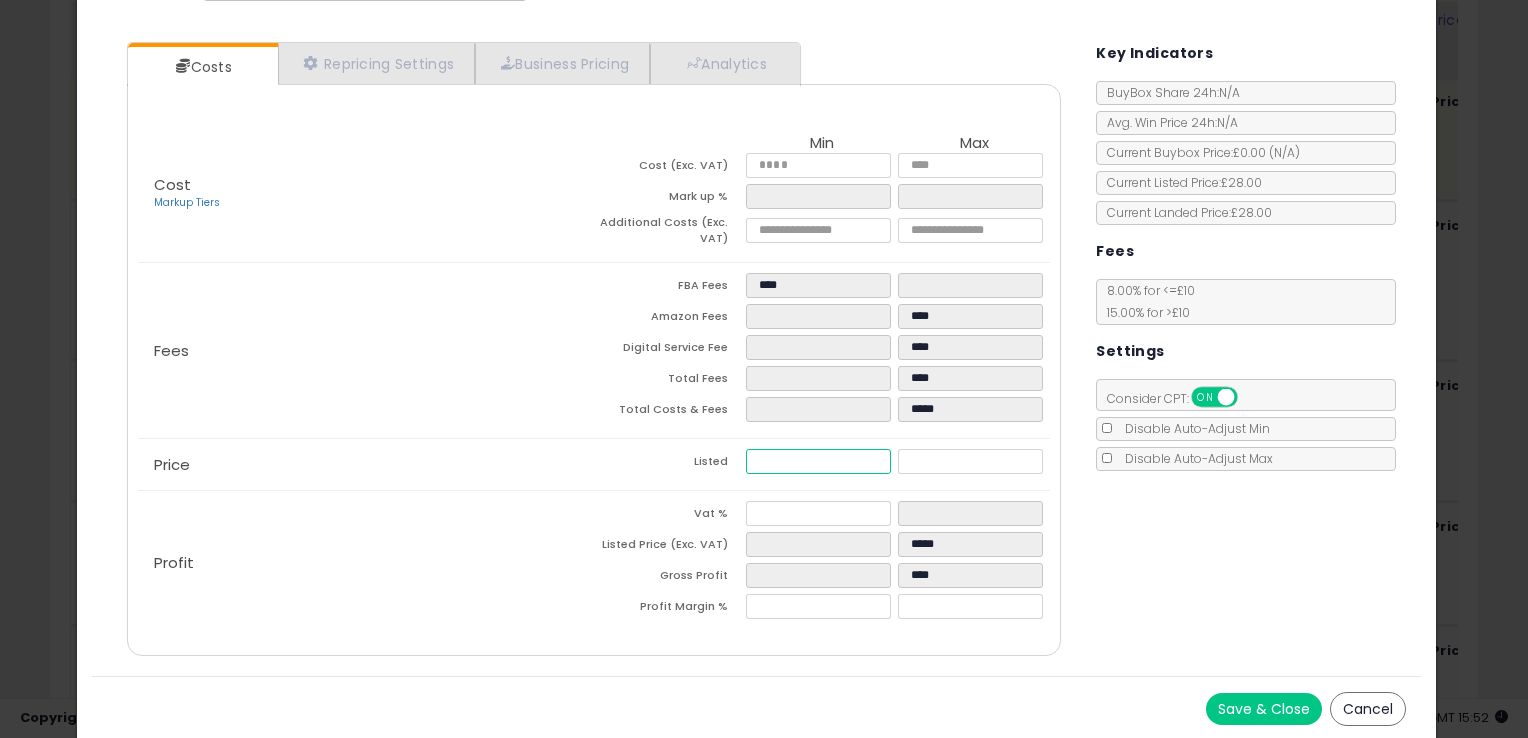 click at bounding box center (818, 461) 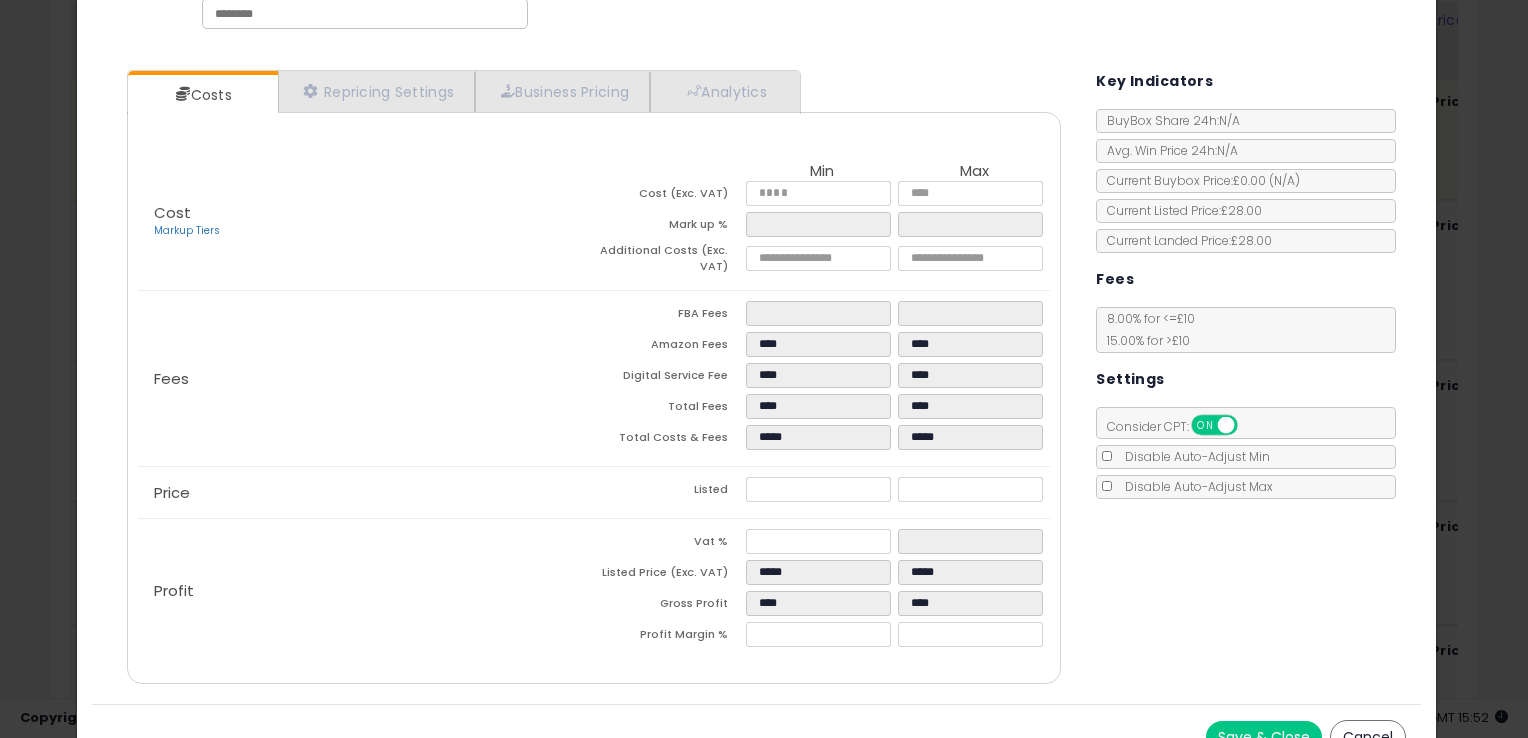 scroll, scrollTop: 148, scrollLeft: 0, axis: vertical 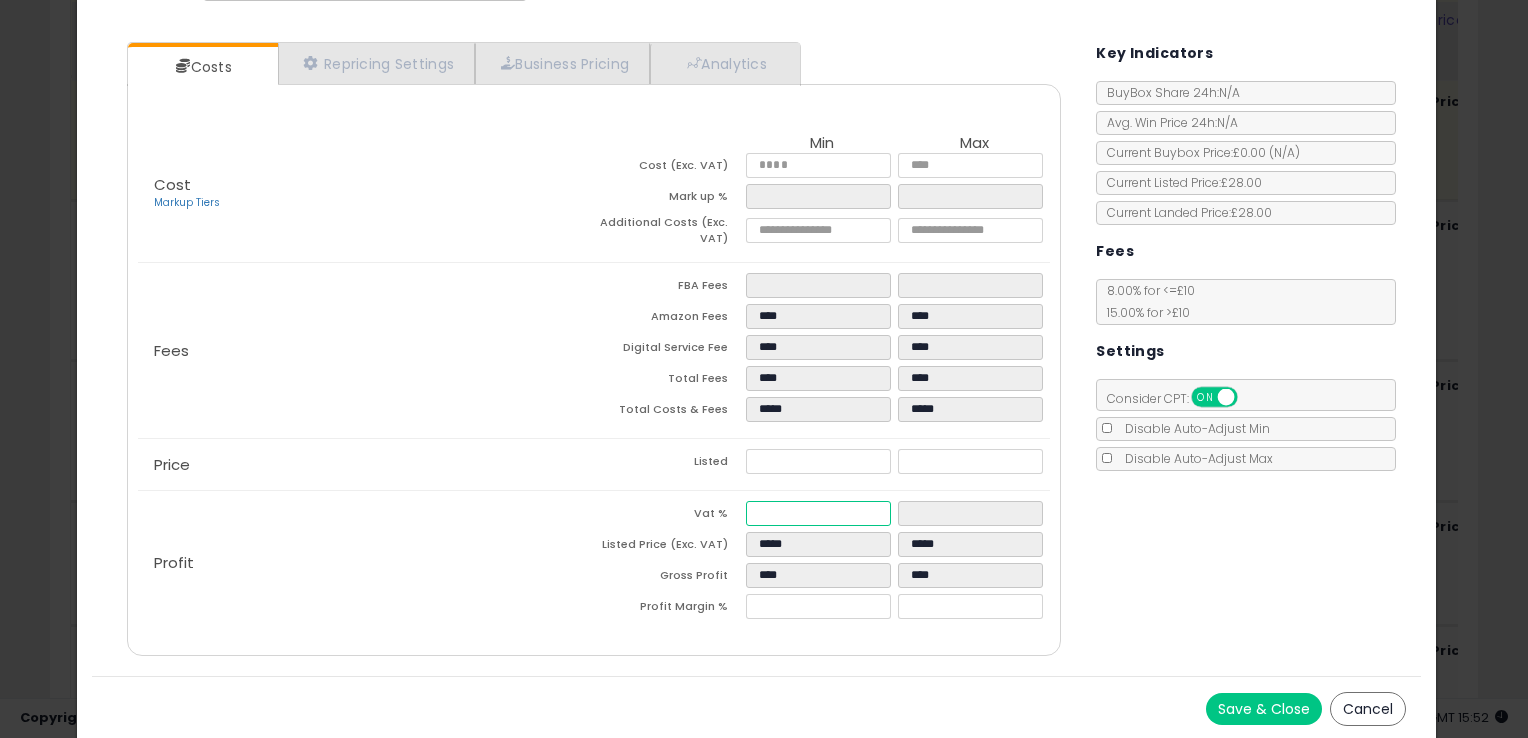 click at bounding box center [818, 513] 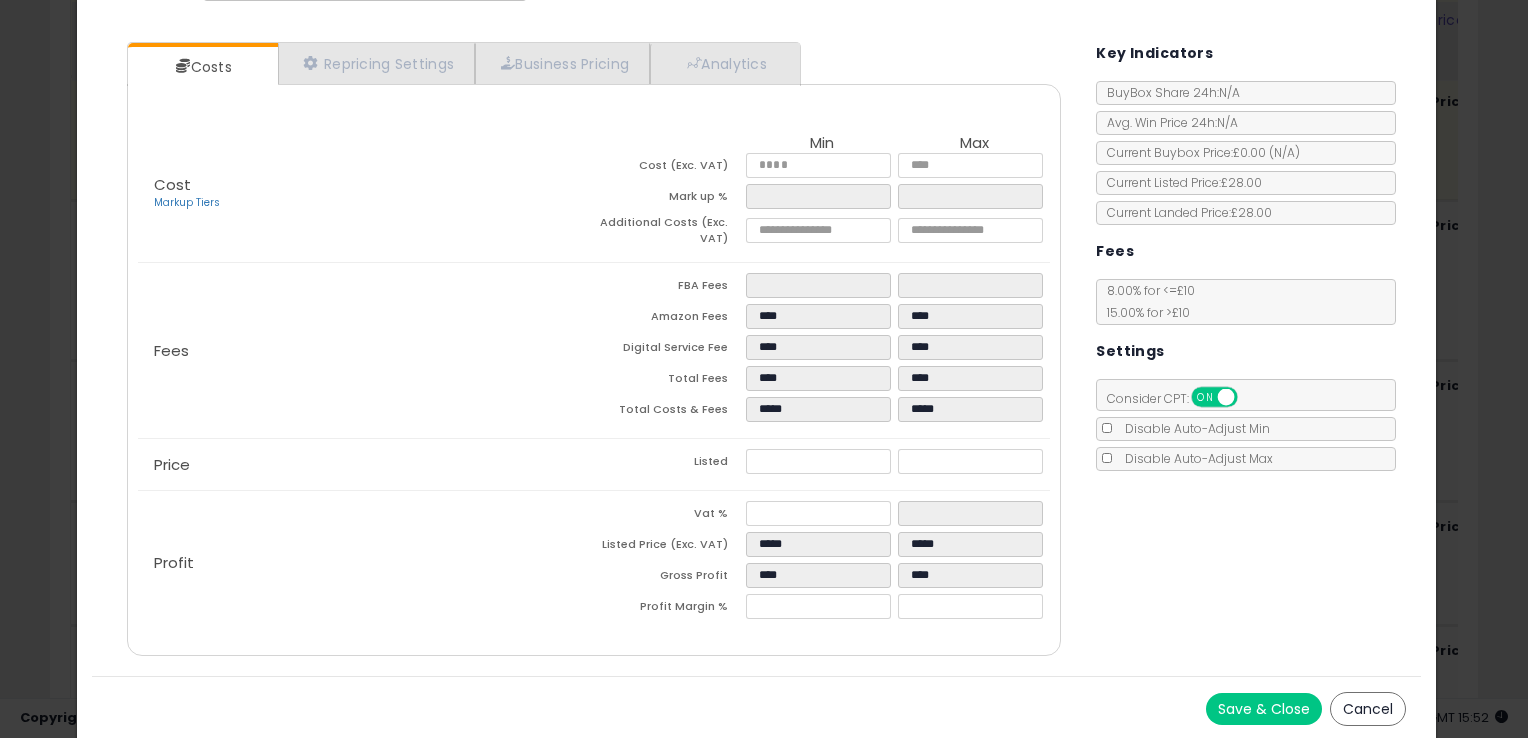 click on "Save & Close" at bounding box center [1264, 709] 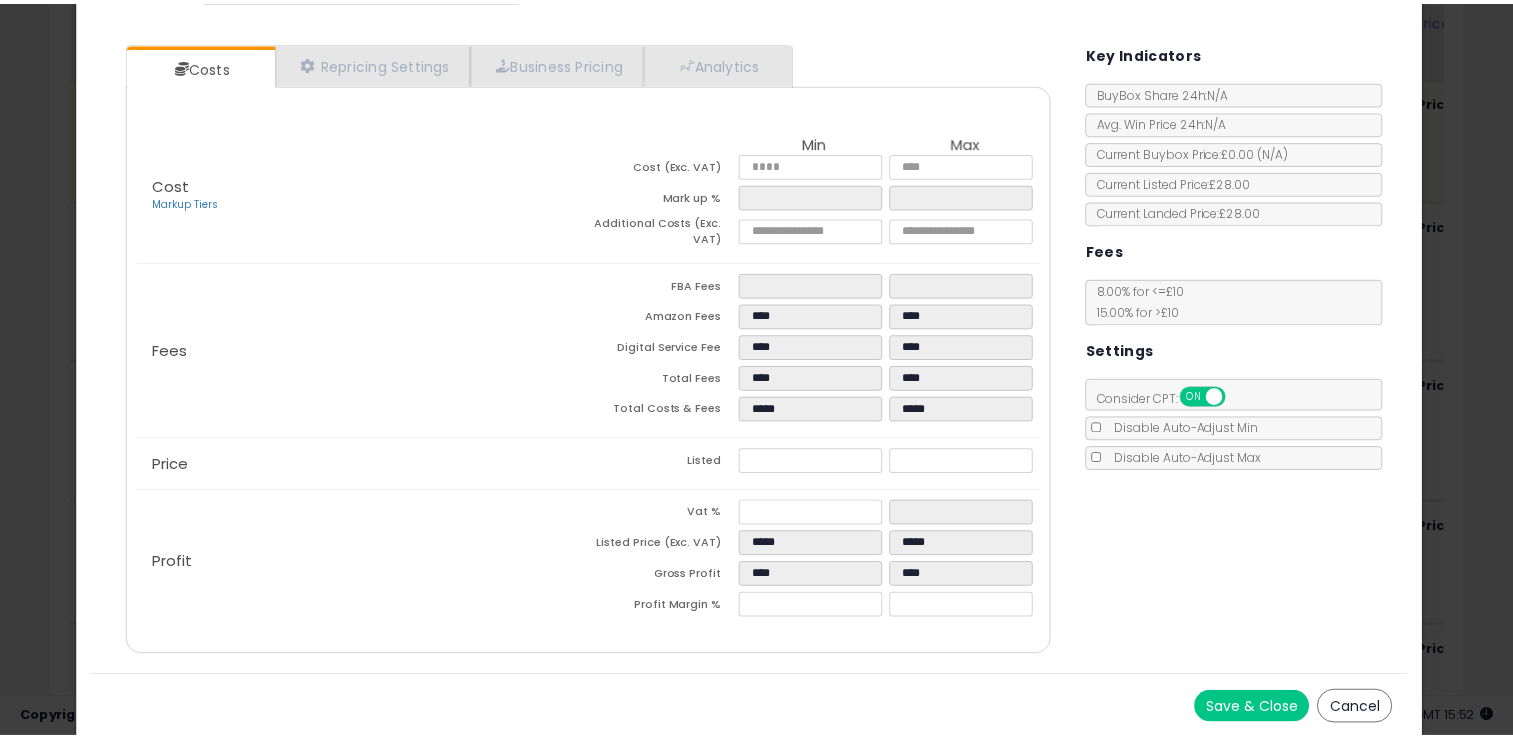 scroll, scrollTop: 0, scrollLeft: 0, axis: both 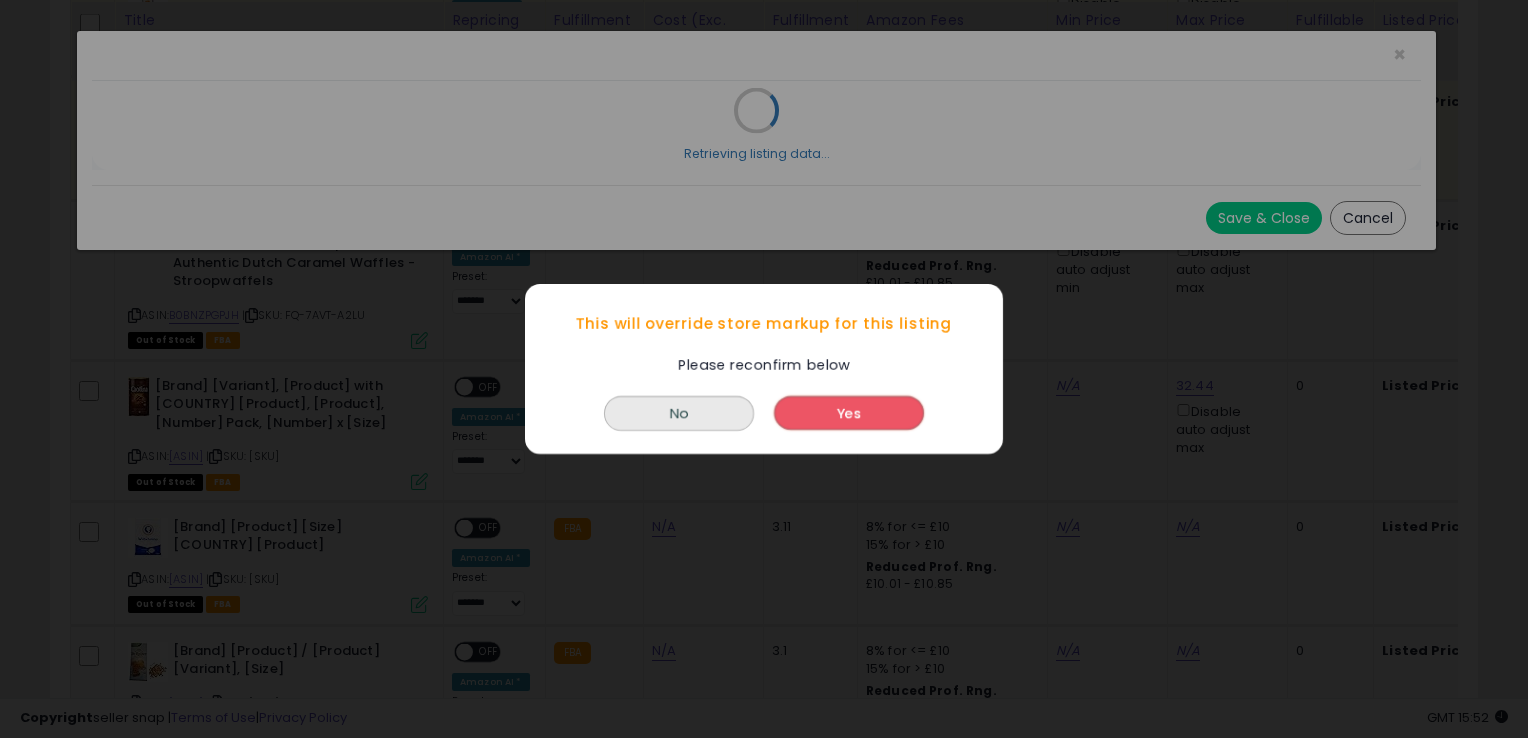 click on "Yes" at bounding box center [849, 413] 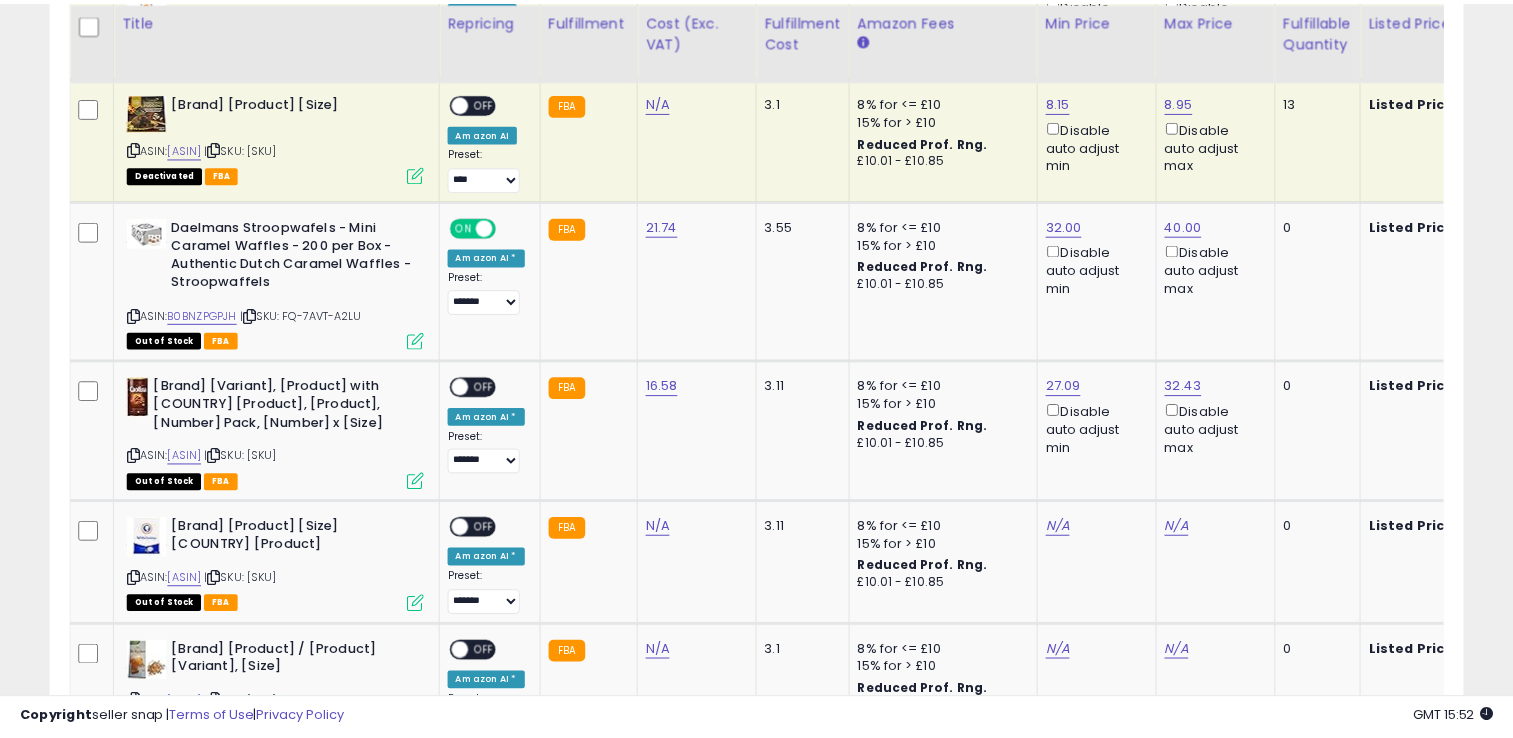 scroll, scrollTop: 409, scrollLeft: 818, axis: both 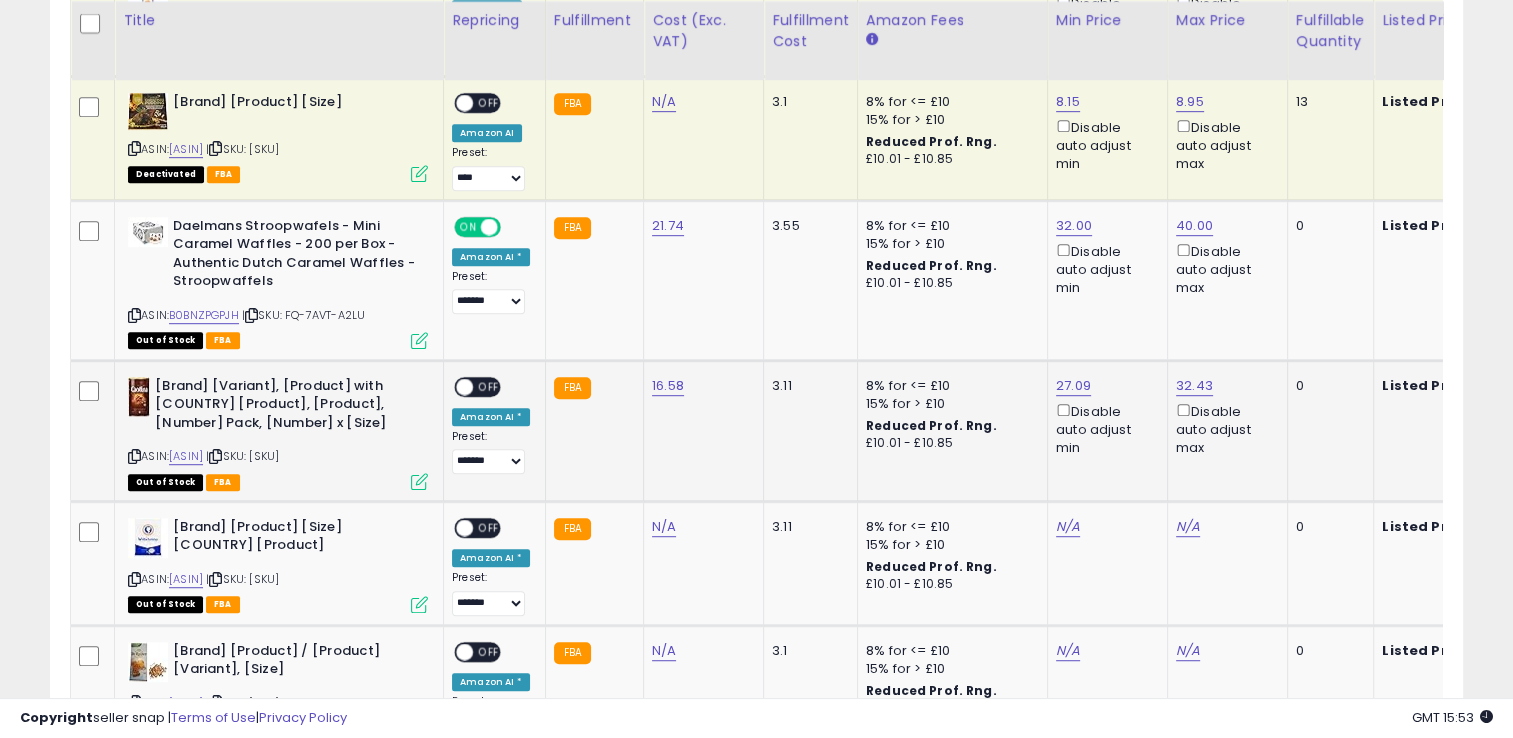 click on "OFF" at bounding box center (489, 386) 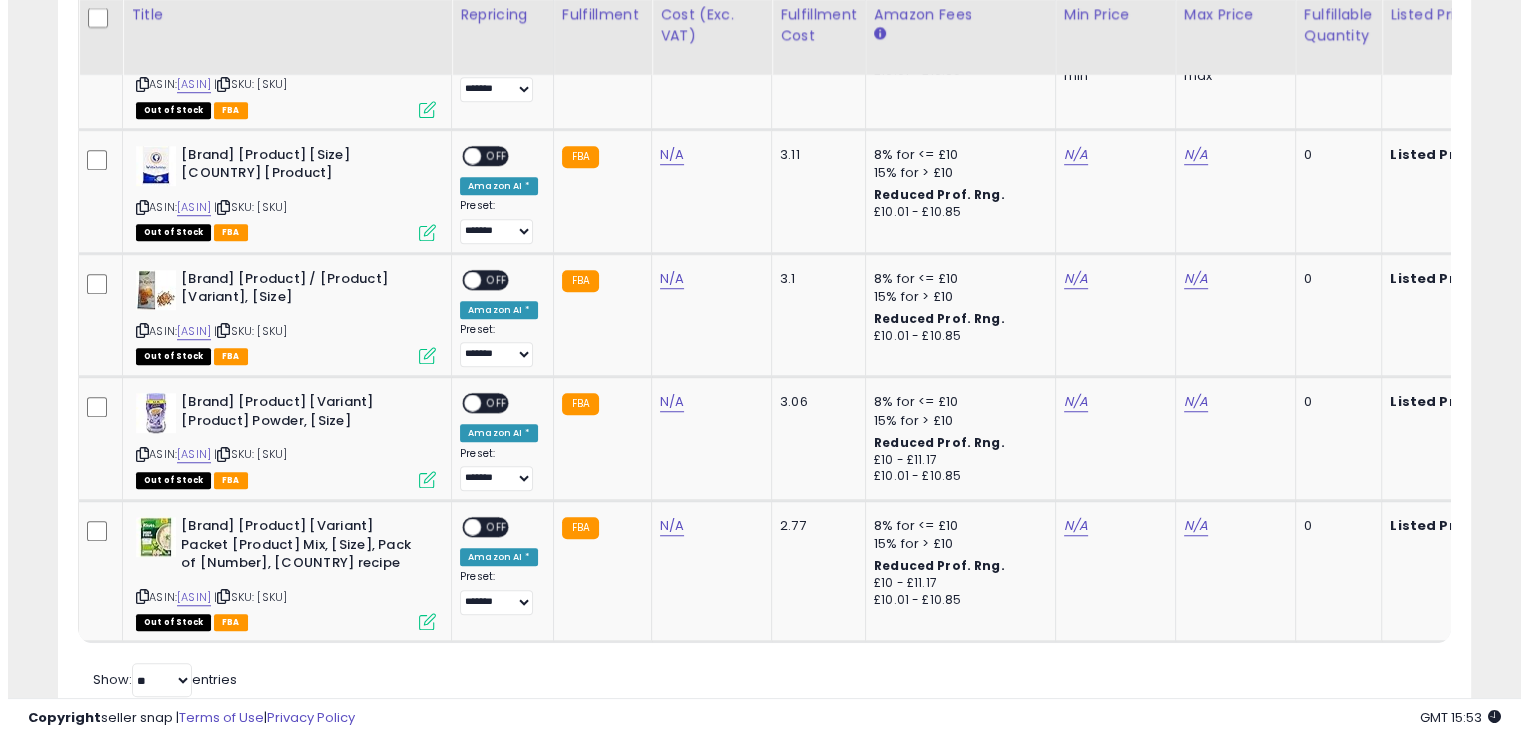 scroll, scrollTop: 1471, scrollLeft: 0, axis: vertical 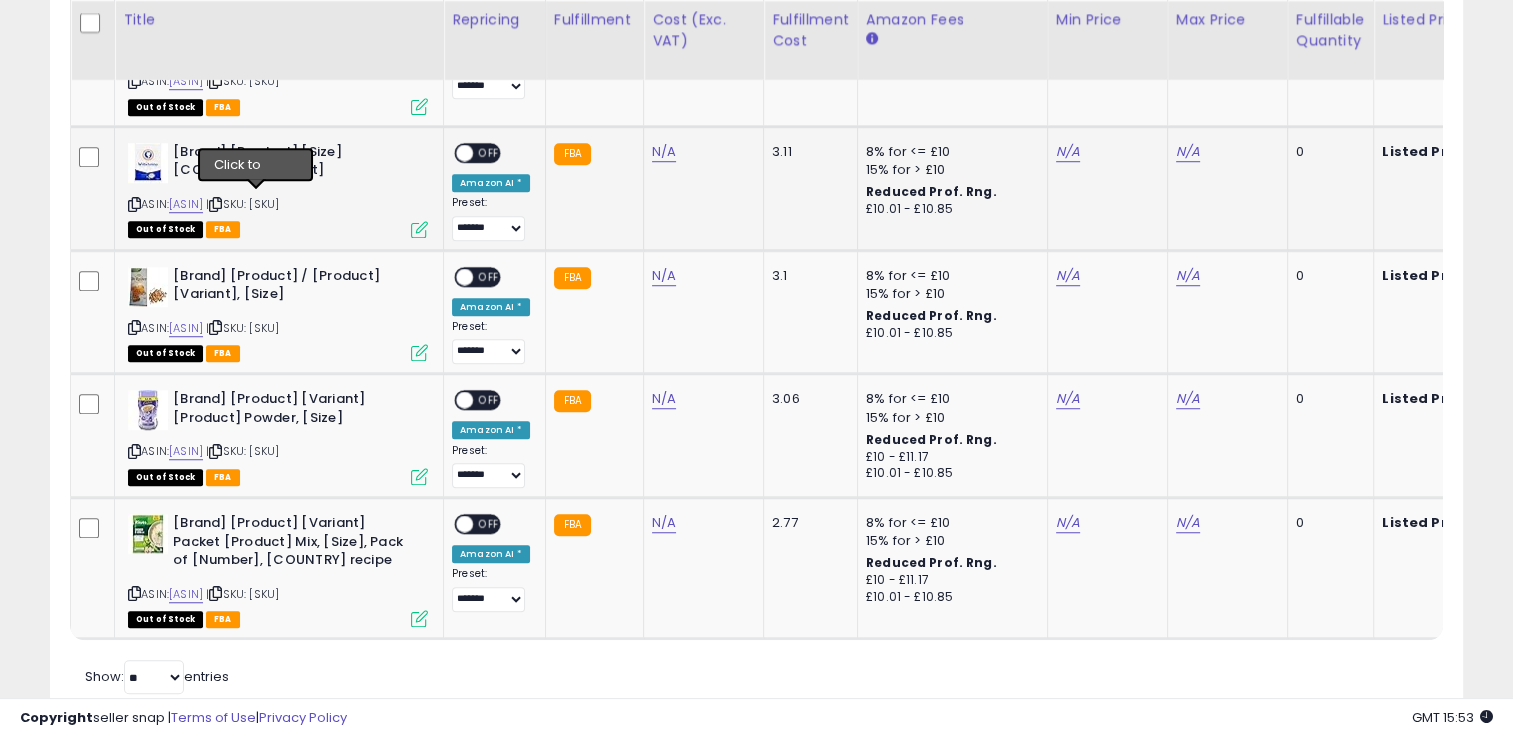 click at bounding box center (215, 204) 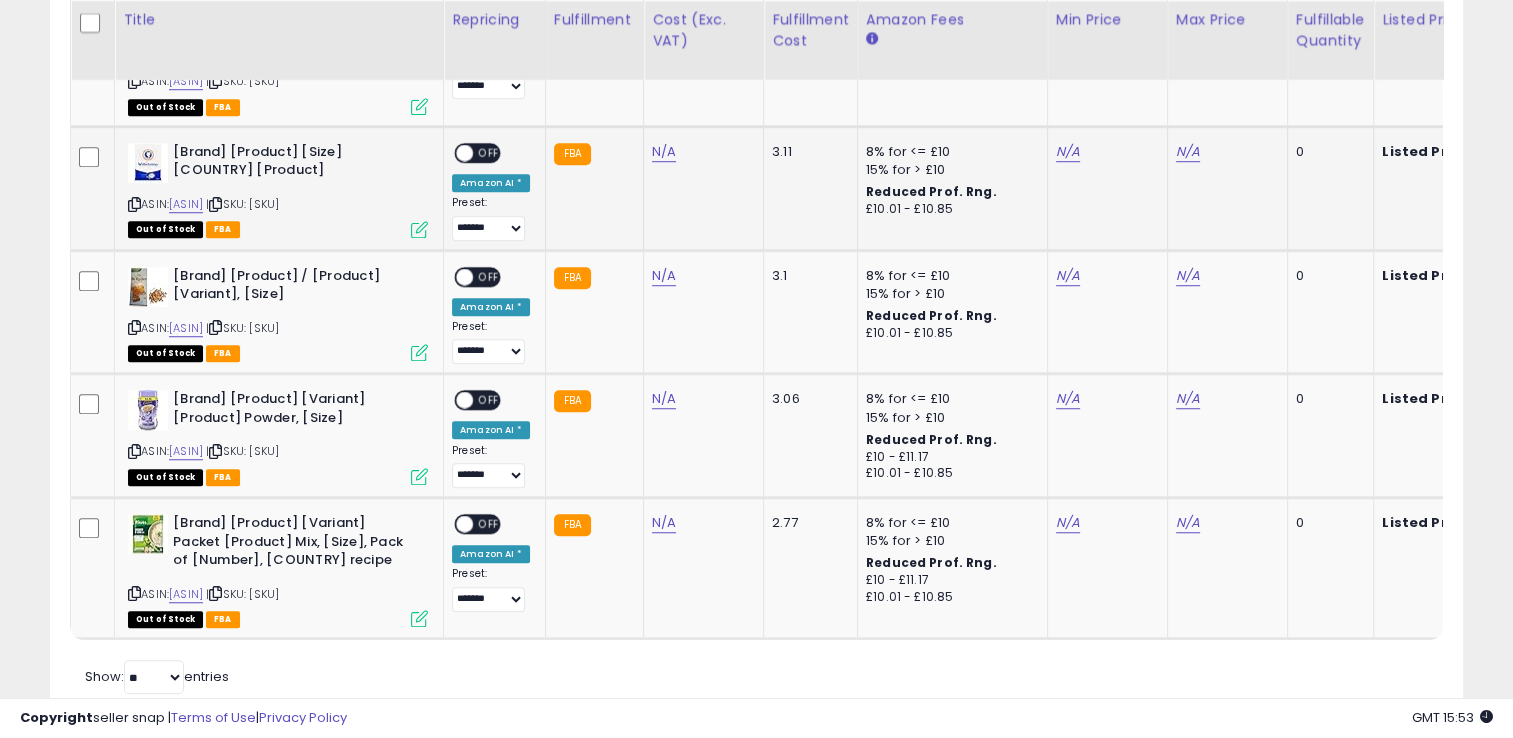 click at bounding box center (419, 229) 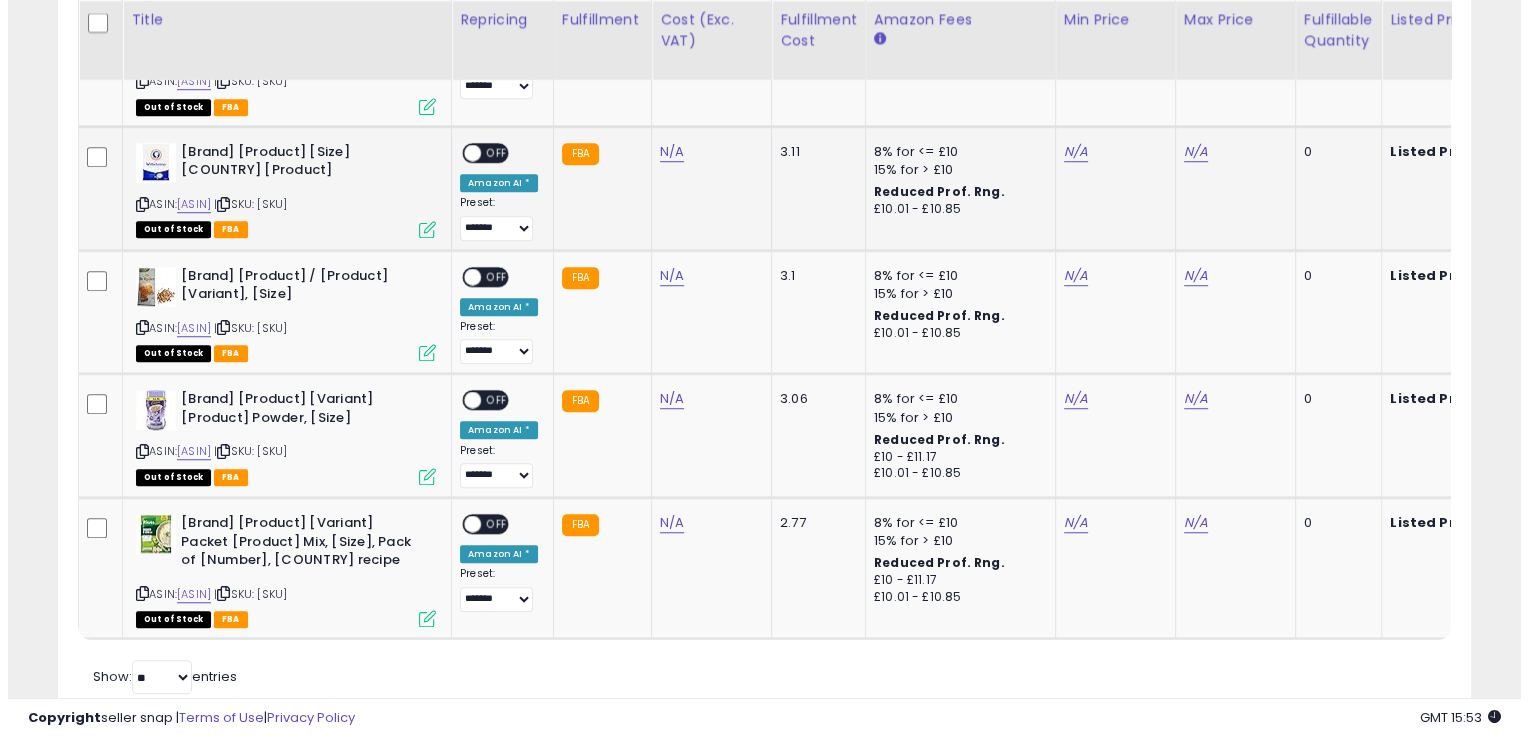 scroll, scrollTop: 999589, scrollLeft: 999172, axis: both 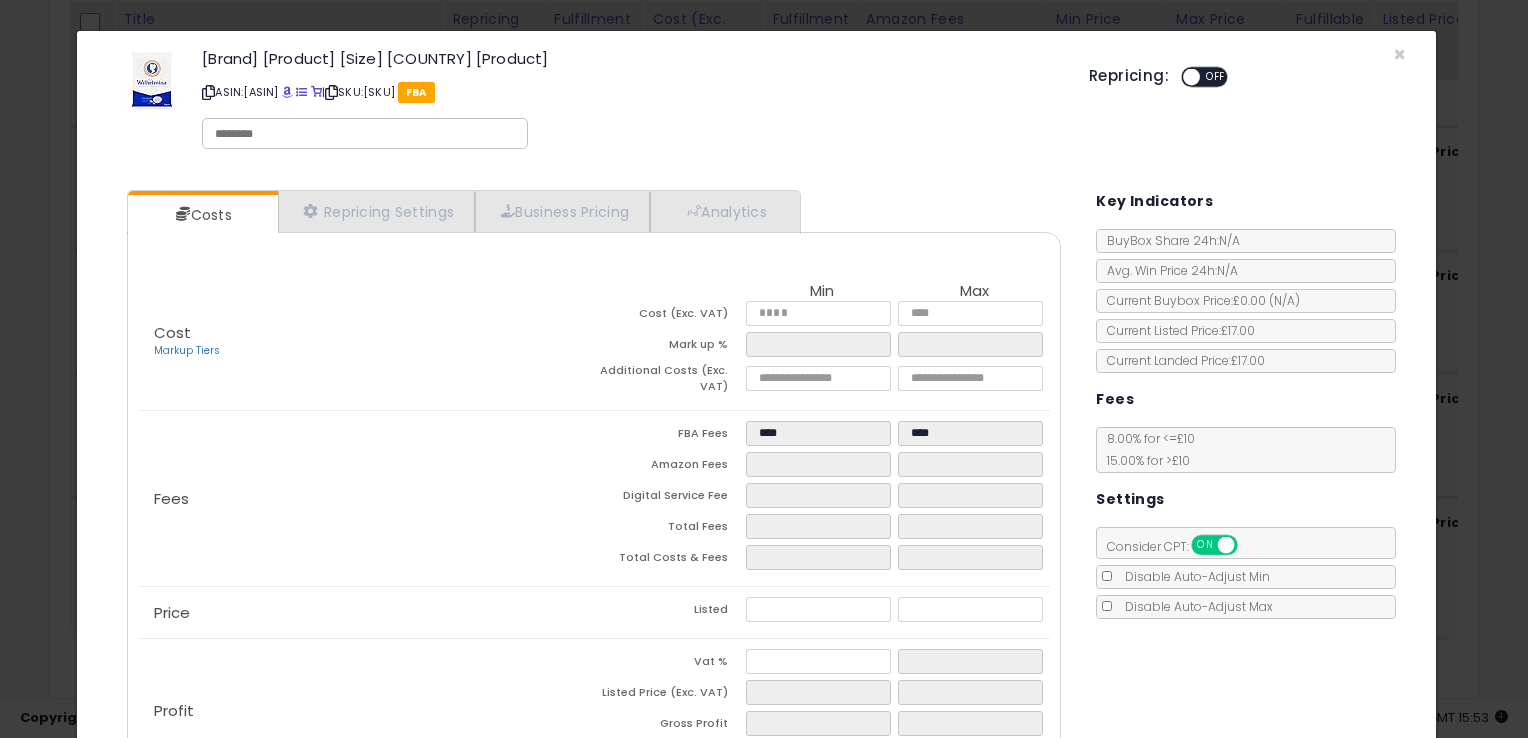 click on "Fortuin Wilhelmina Pfferminze 1kg Bags Dutch Mints
ASIN:  B07F2NSTG9
|
SKU:  KI-14RN-L04D
FBA
Repricing:
ON   OFF" at bounding box center [757, 103] 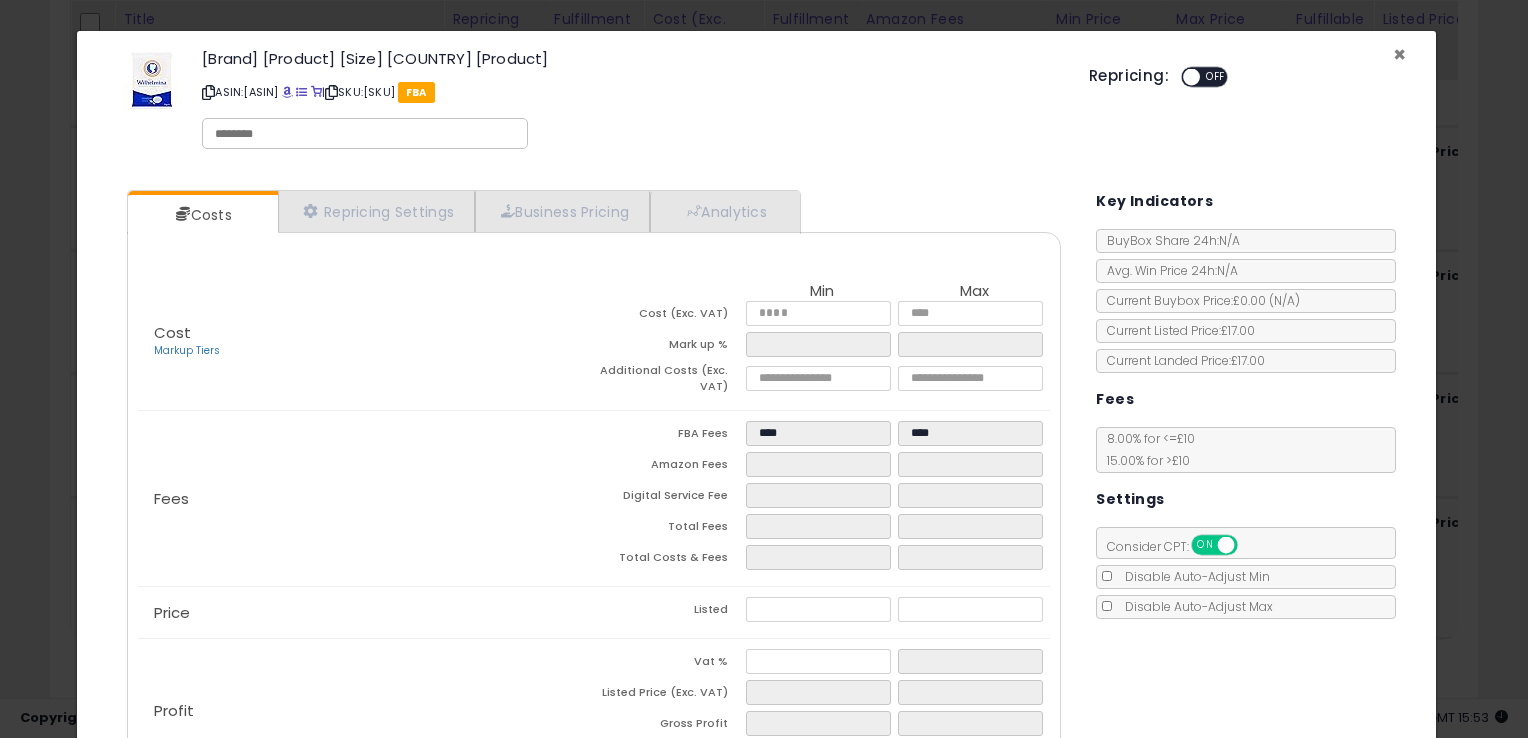 click on "×" at bounding box center [1399, 54] 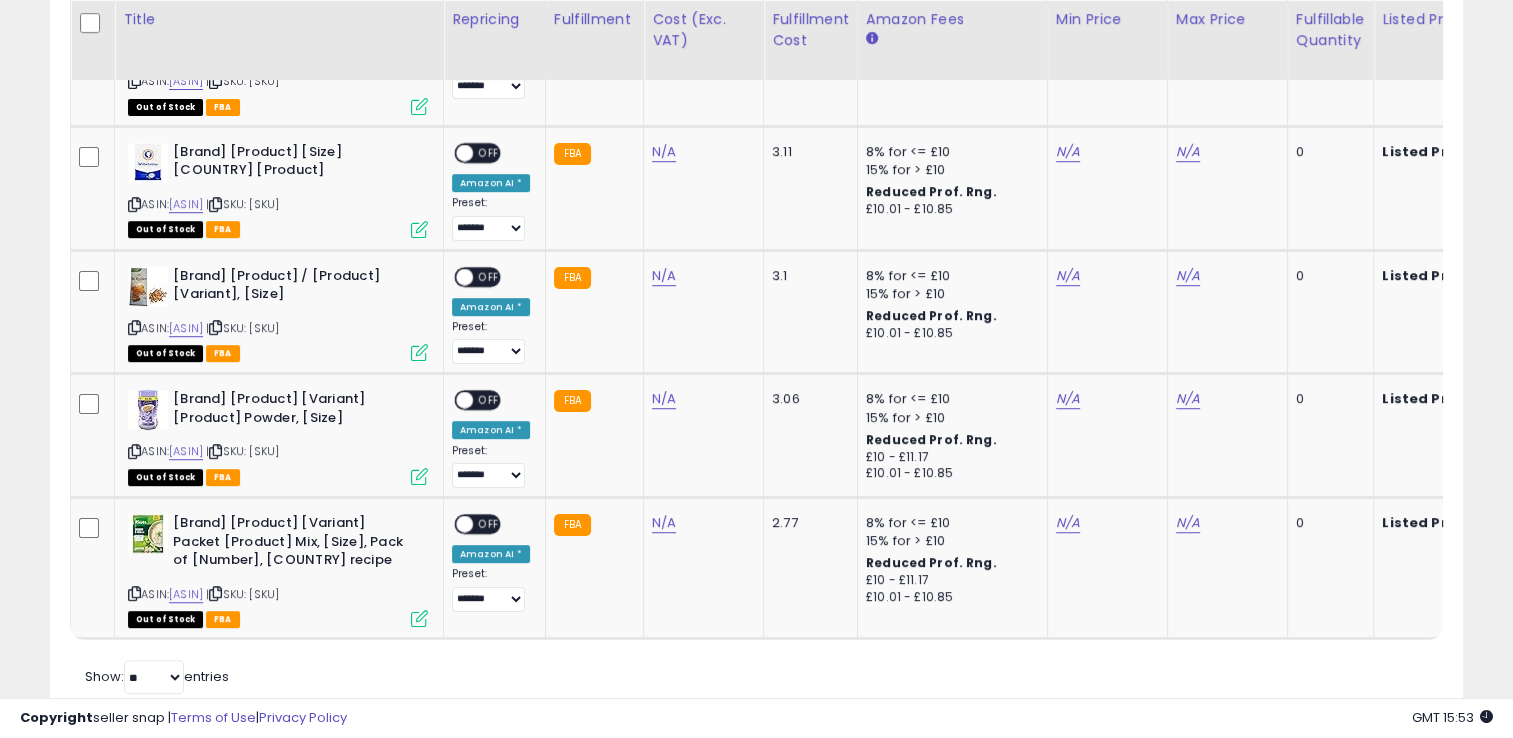 scroll, scrollTop: 409, scrollLeft: 818, axis: both 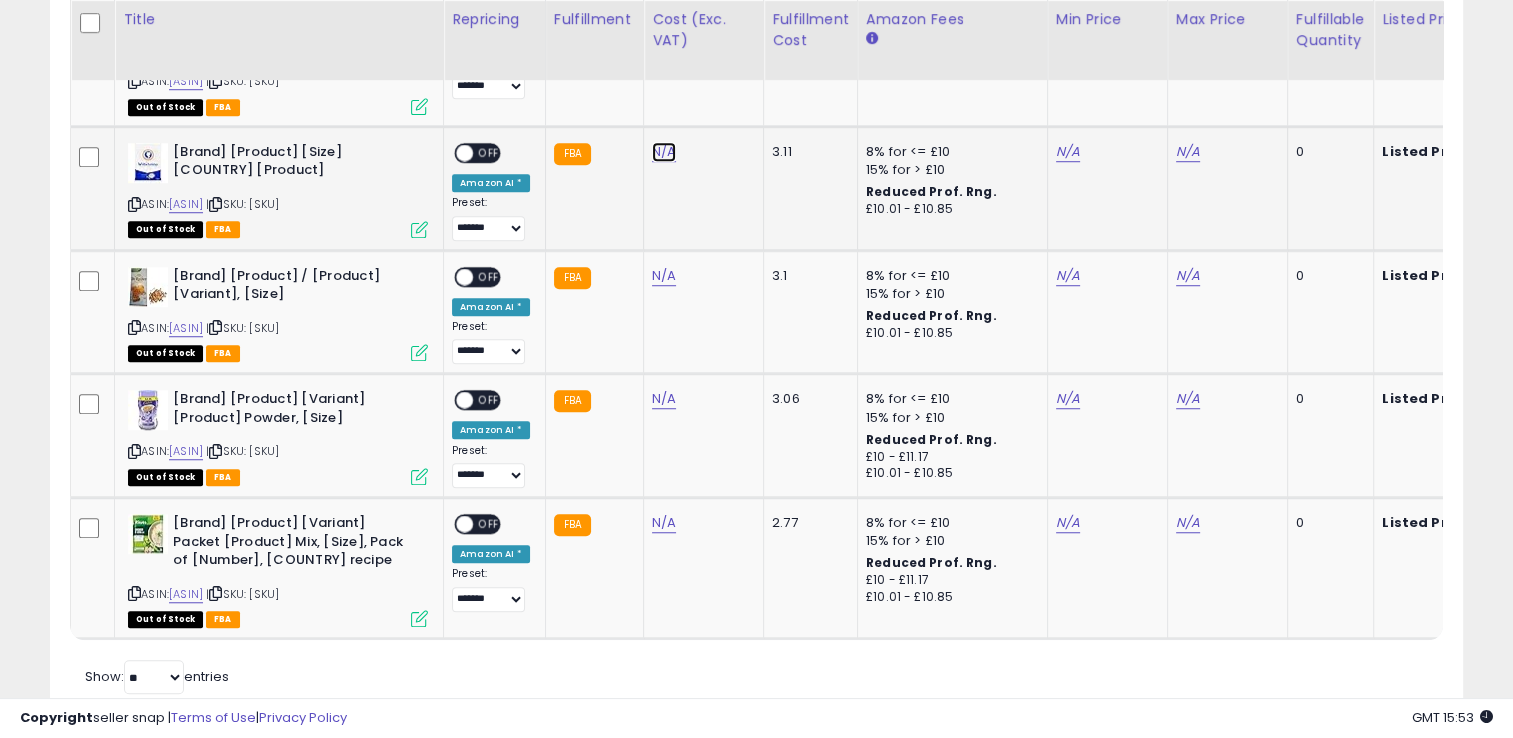 click on "N/A" at bounding box center [664, -273] 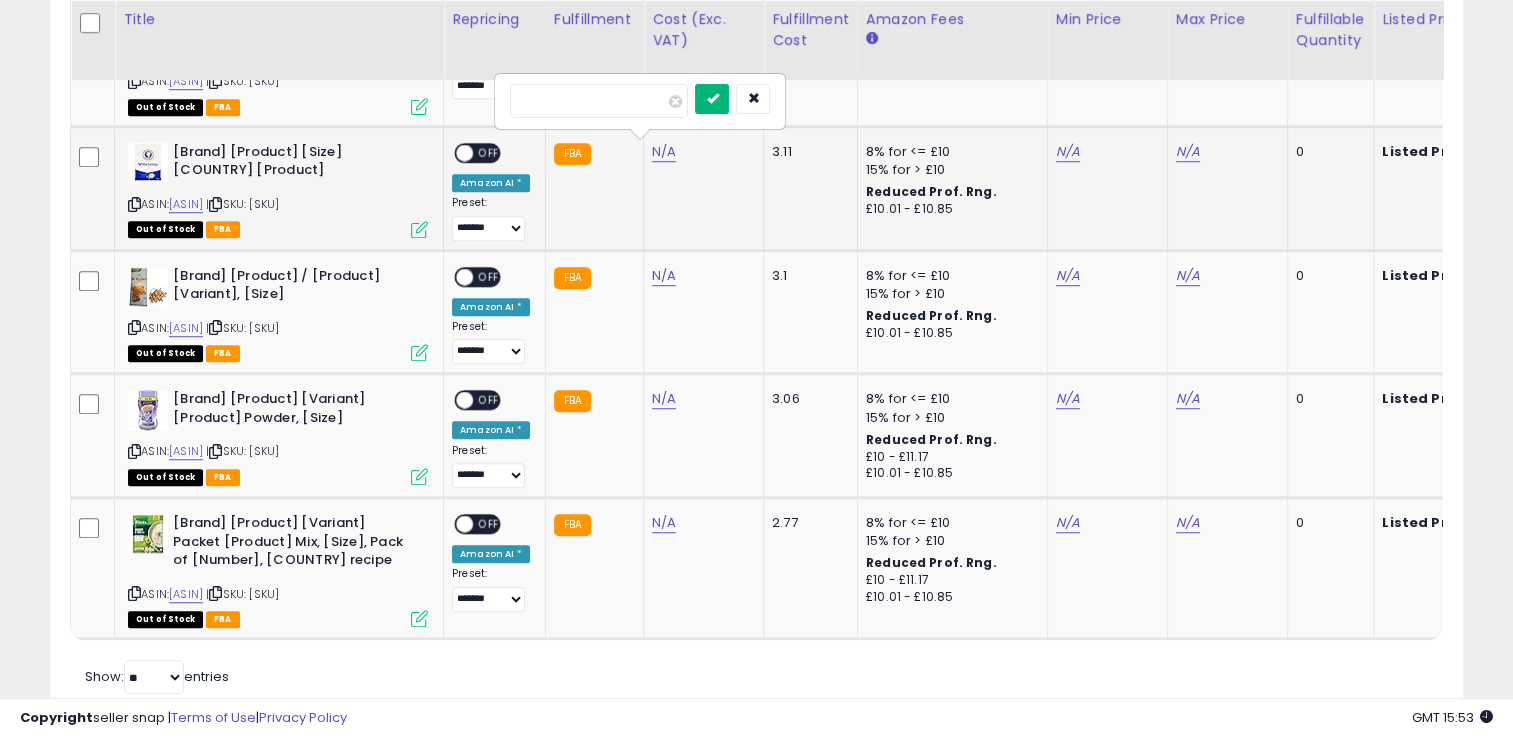 click at bounding box center [712, 99] 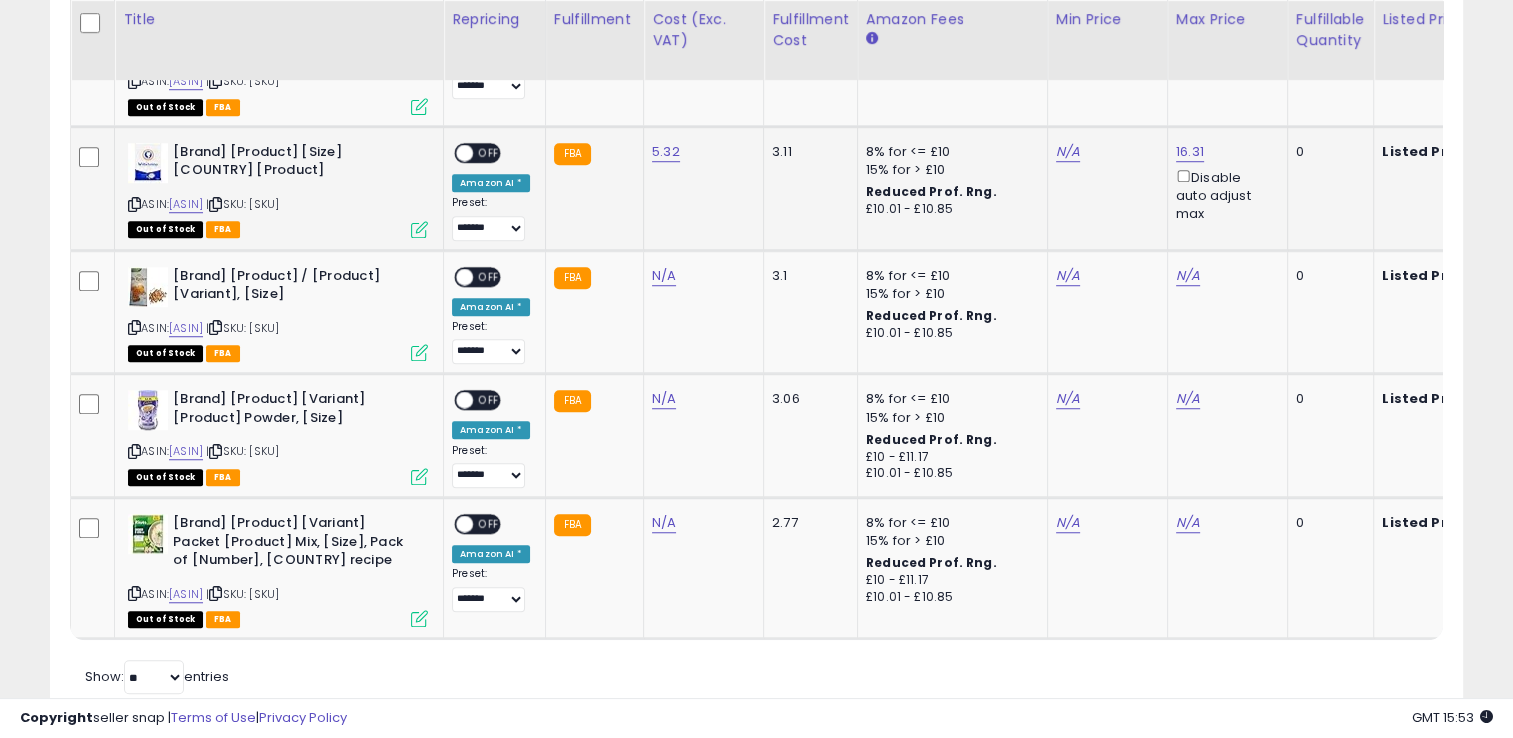 click at bounding box center [419, 229] 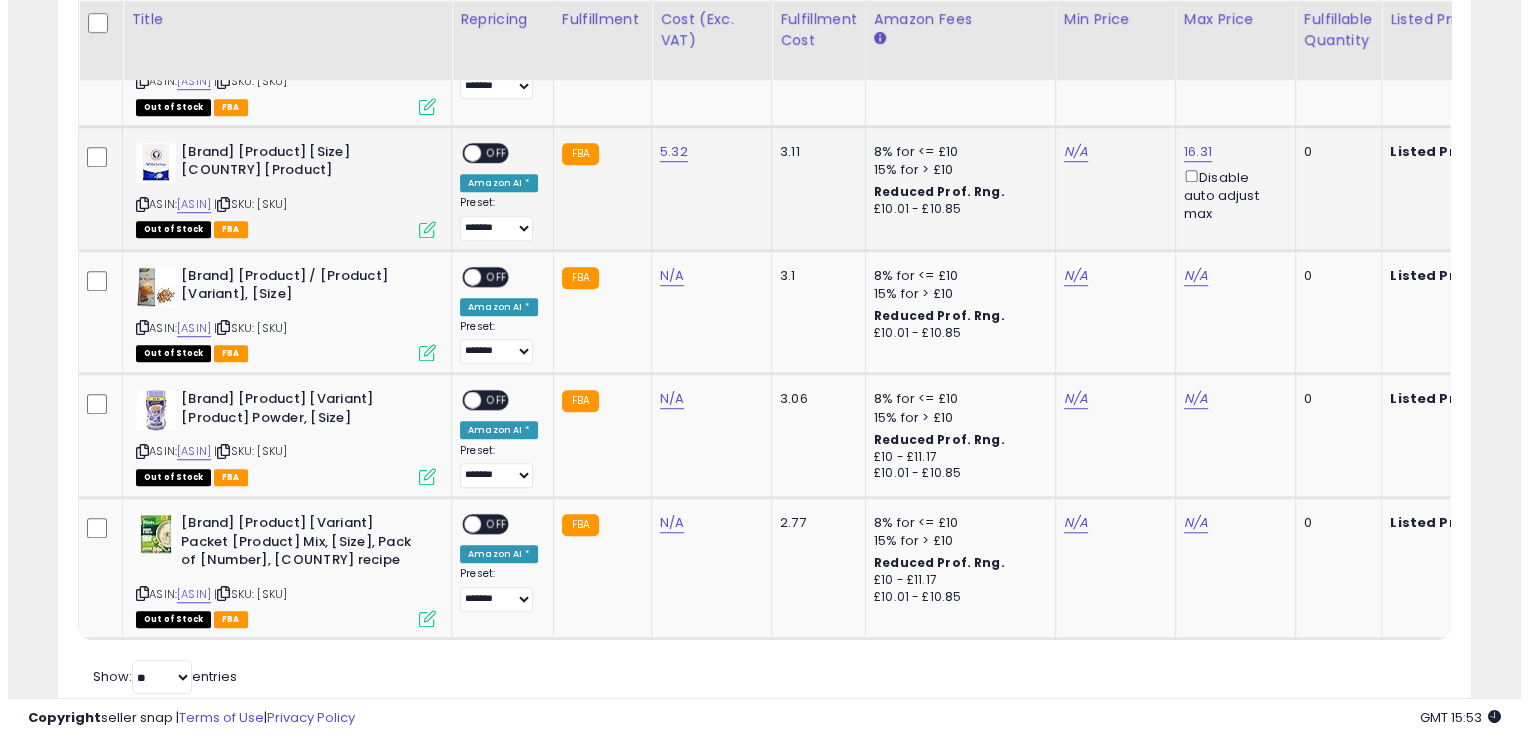 scroll, scrollTop: 999589, scrollLeft: 999172, axis: both 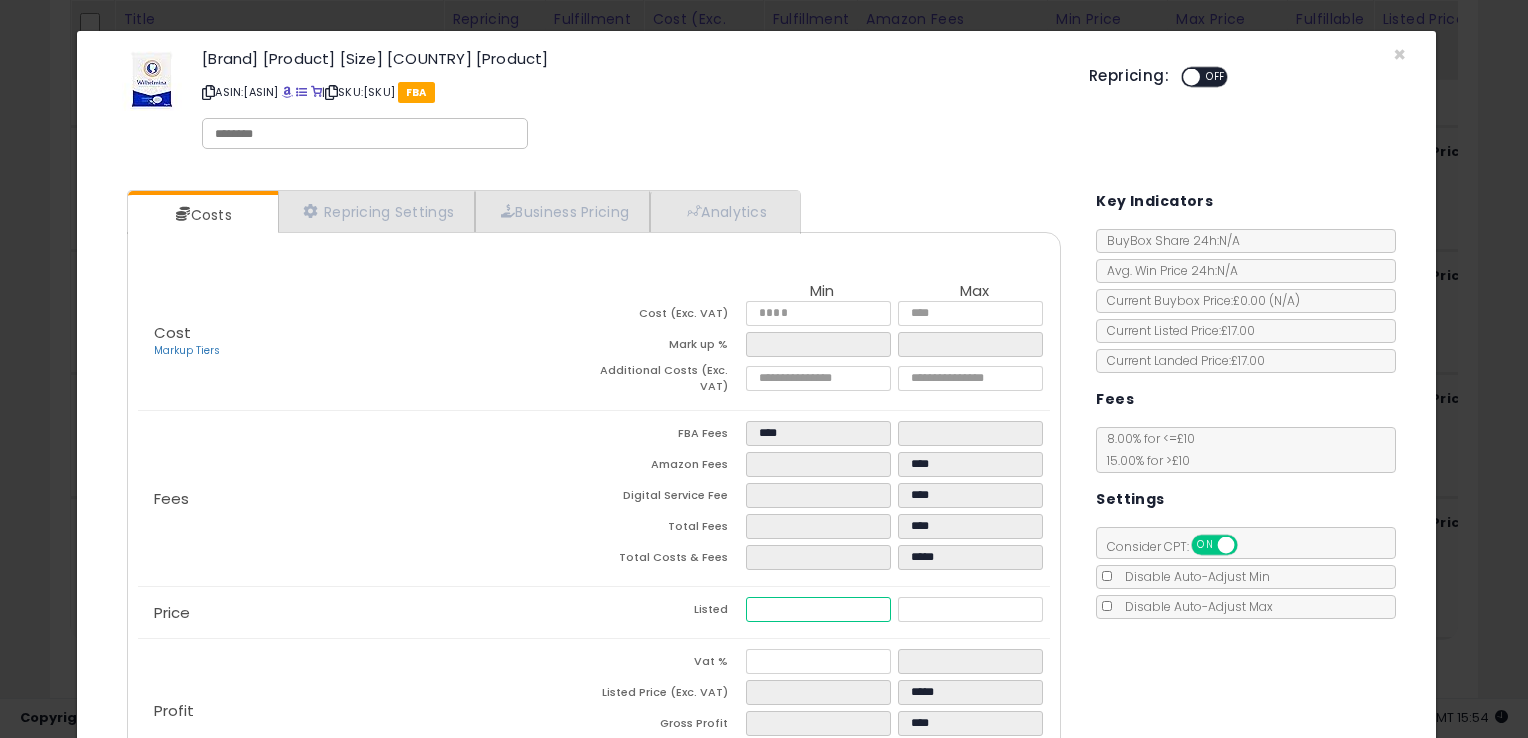click at bounding box center (818, 609) 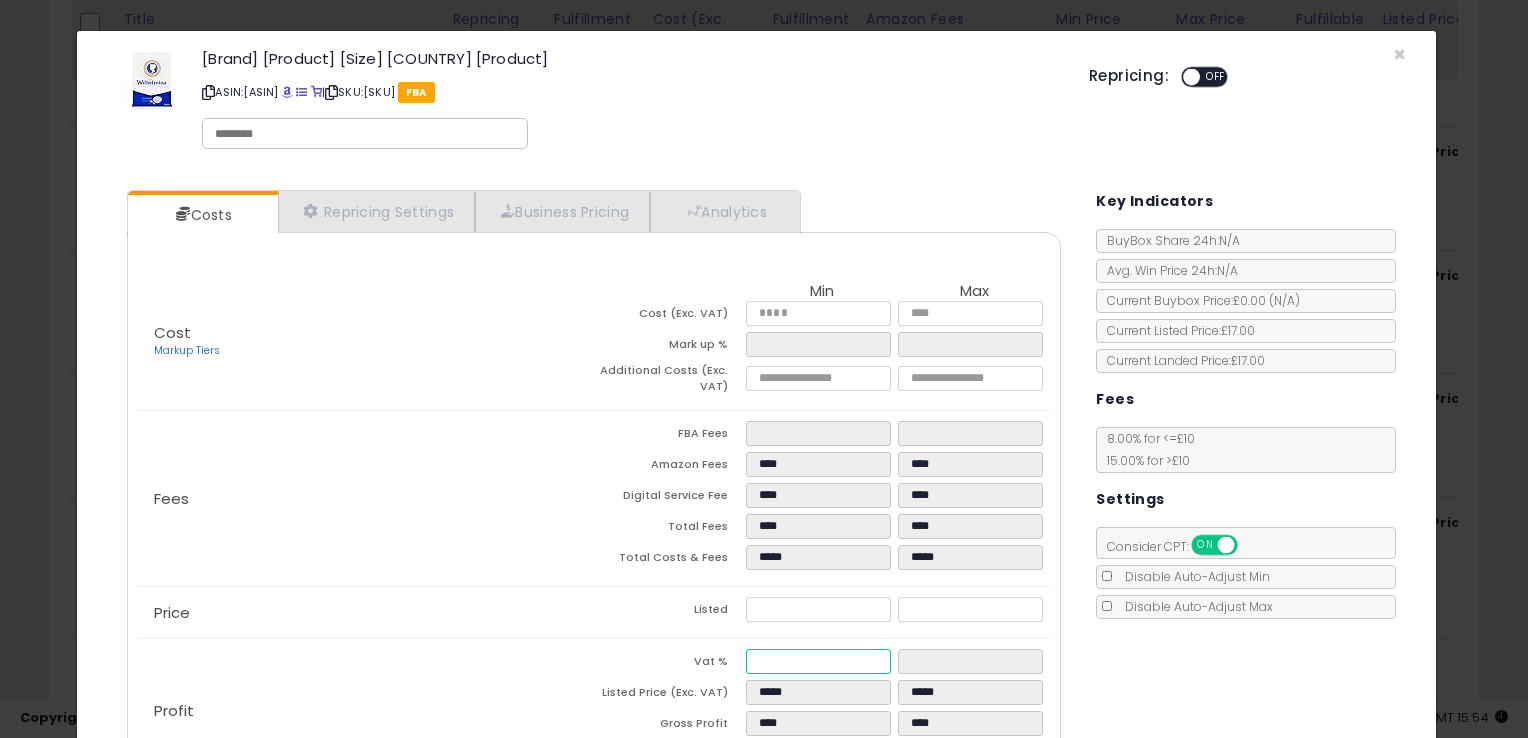 click at bounding box center [818, 661] 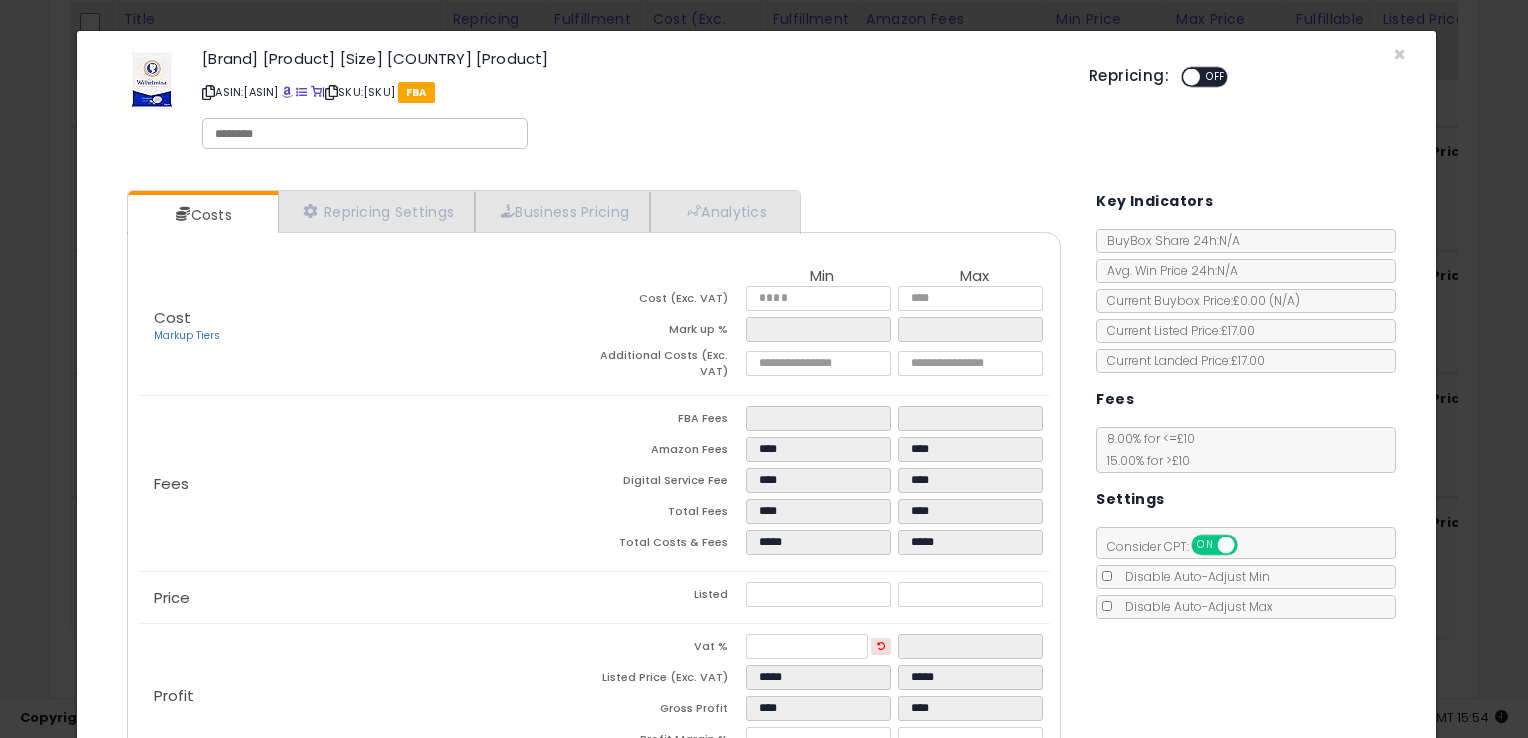 click on "Listed" at bounding box center [670, 597] 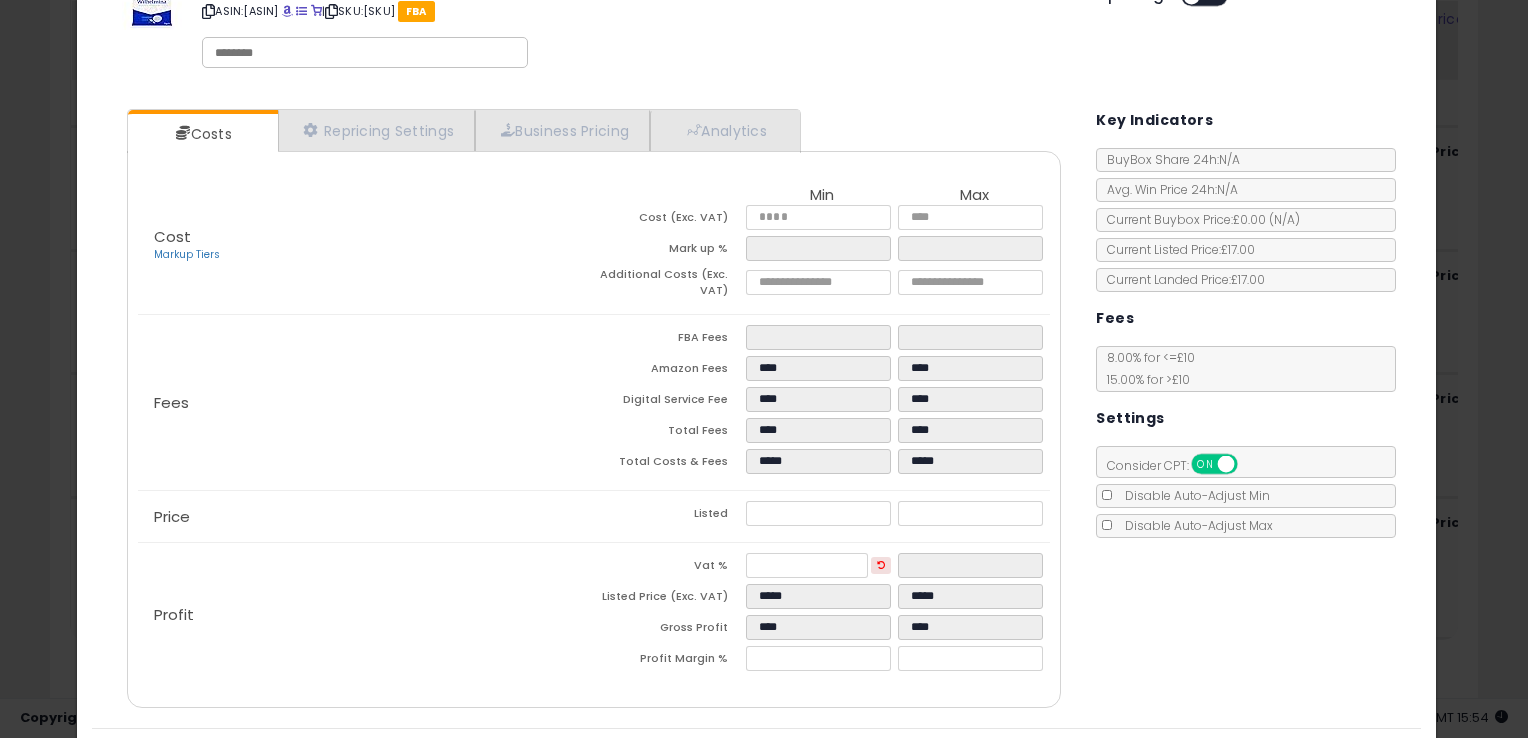 scroll, scrollTop: 84, scrollLeft: 0, axis: vertical 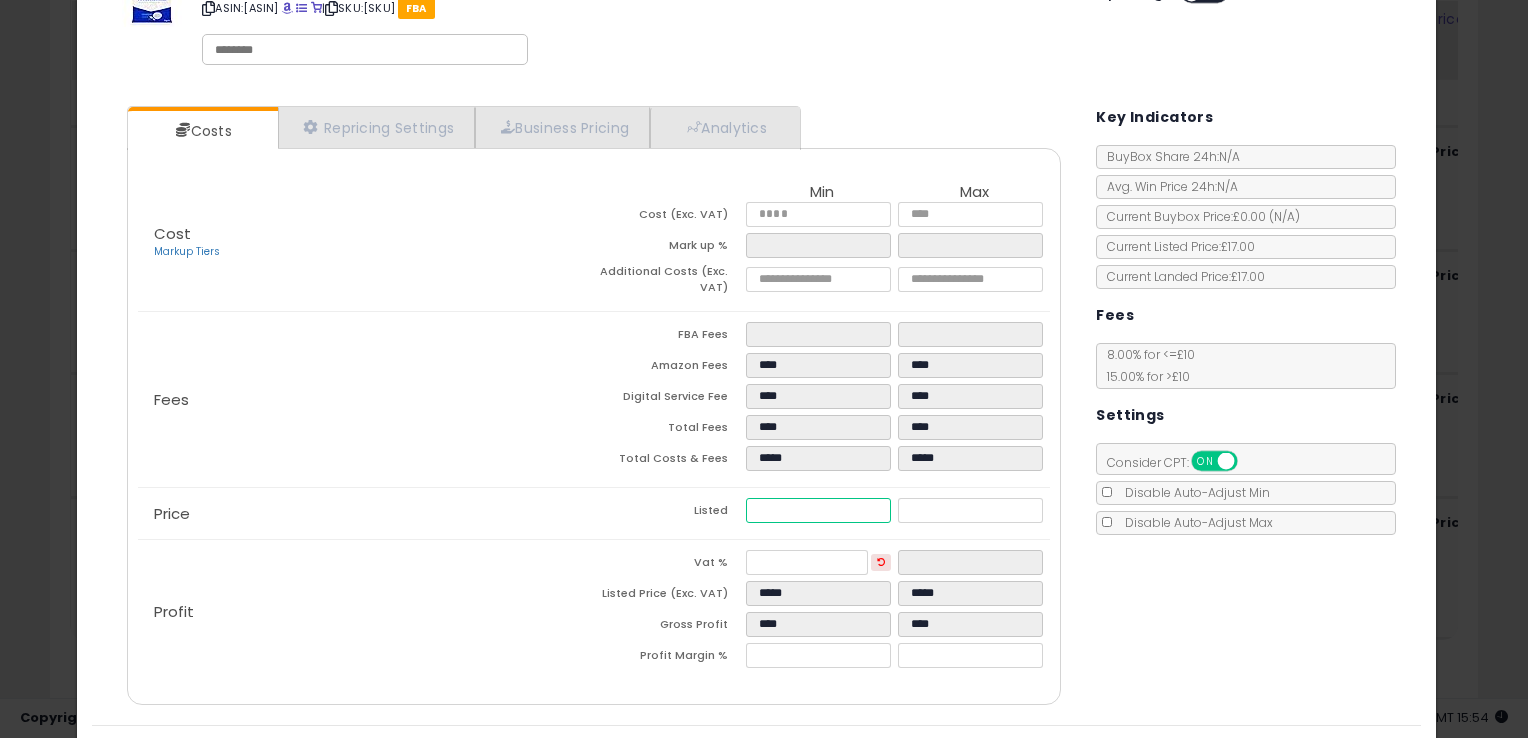 drag, startPoint x: 786, startPoint y: 509, endPoint x: 747, endPoint y: 509, distance: 39 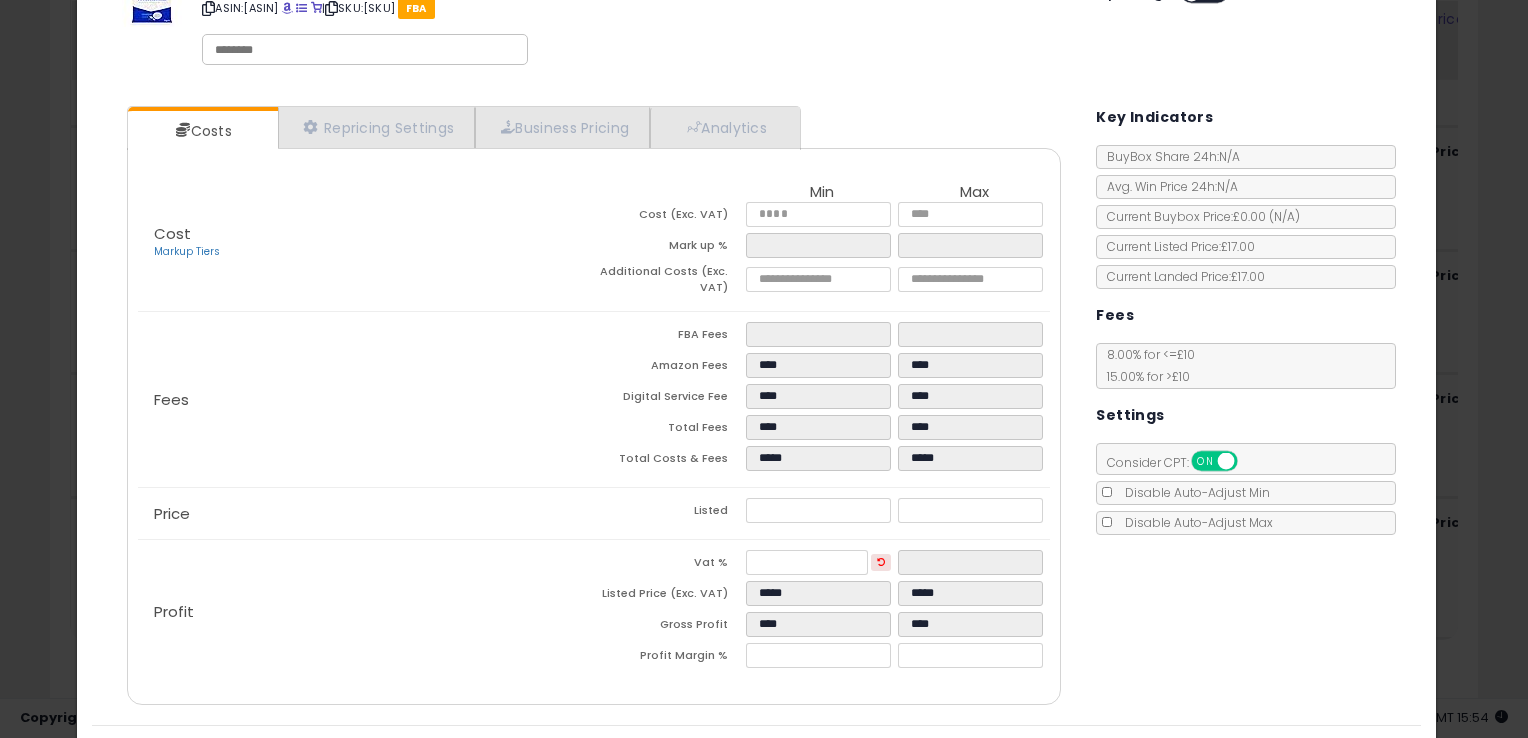click on "Listed" at bounding box center (670, 513) 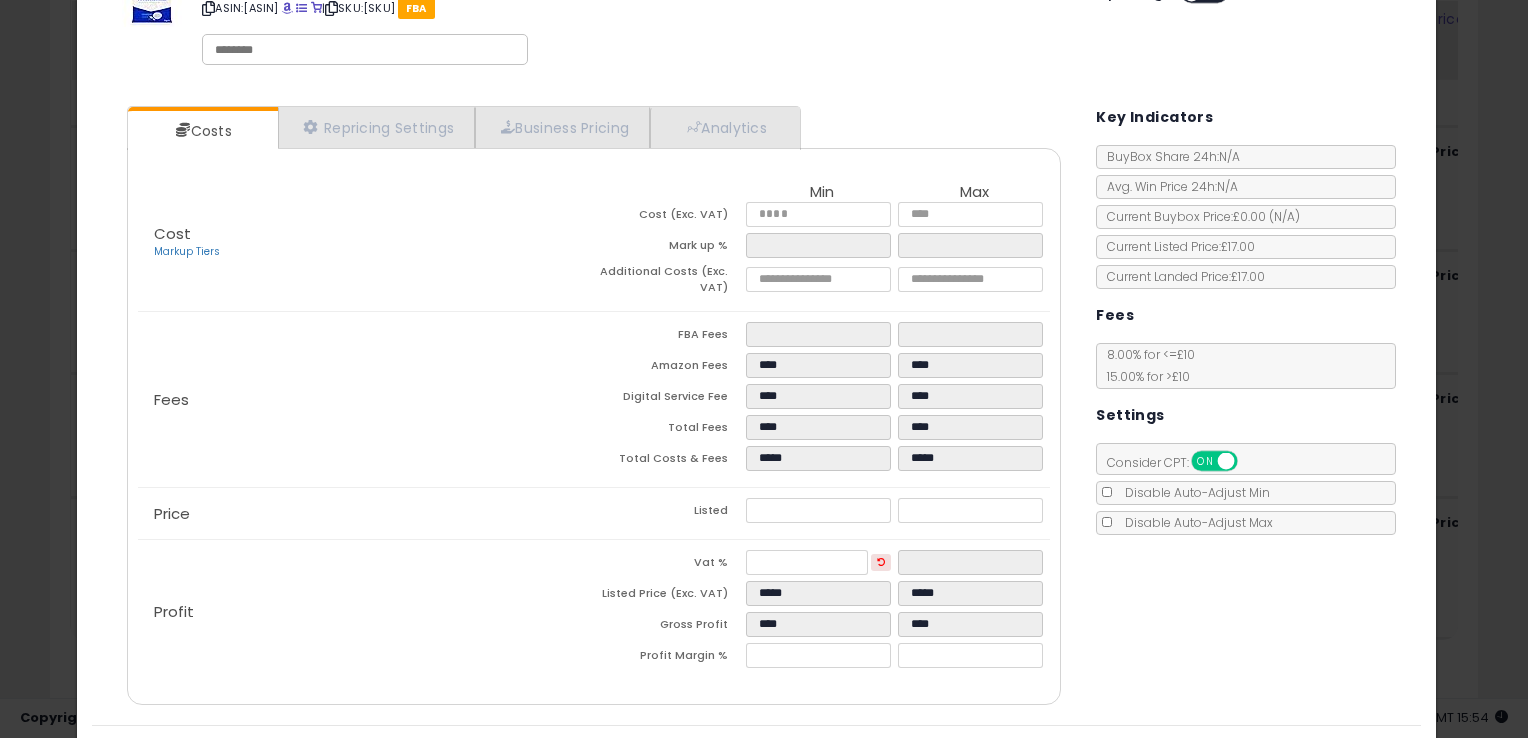 scroll, scrollTop: 133, scrollLeft: 0, axis: vertical 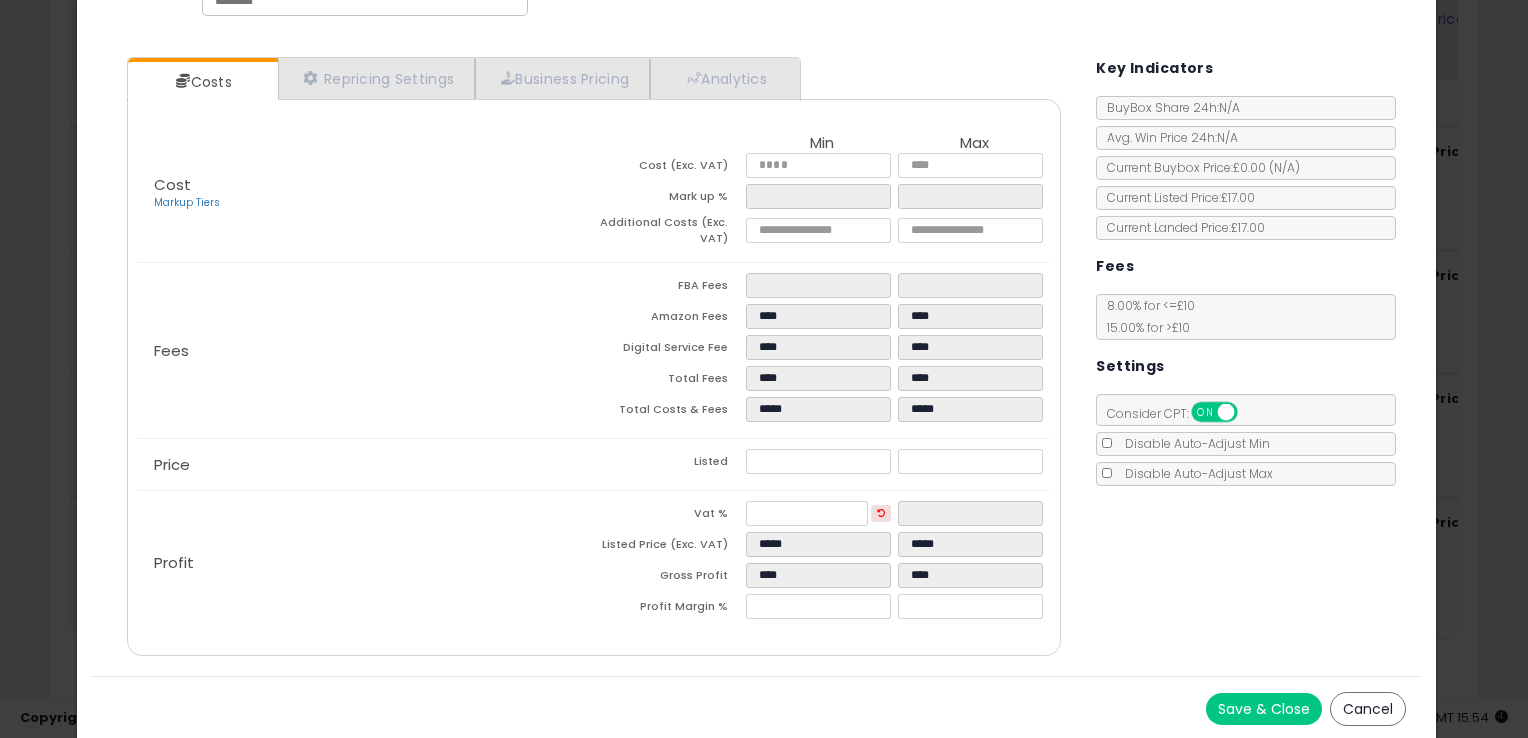 click on "Save & Close" at bounding box center (1264, 709) 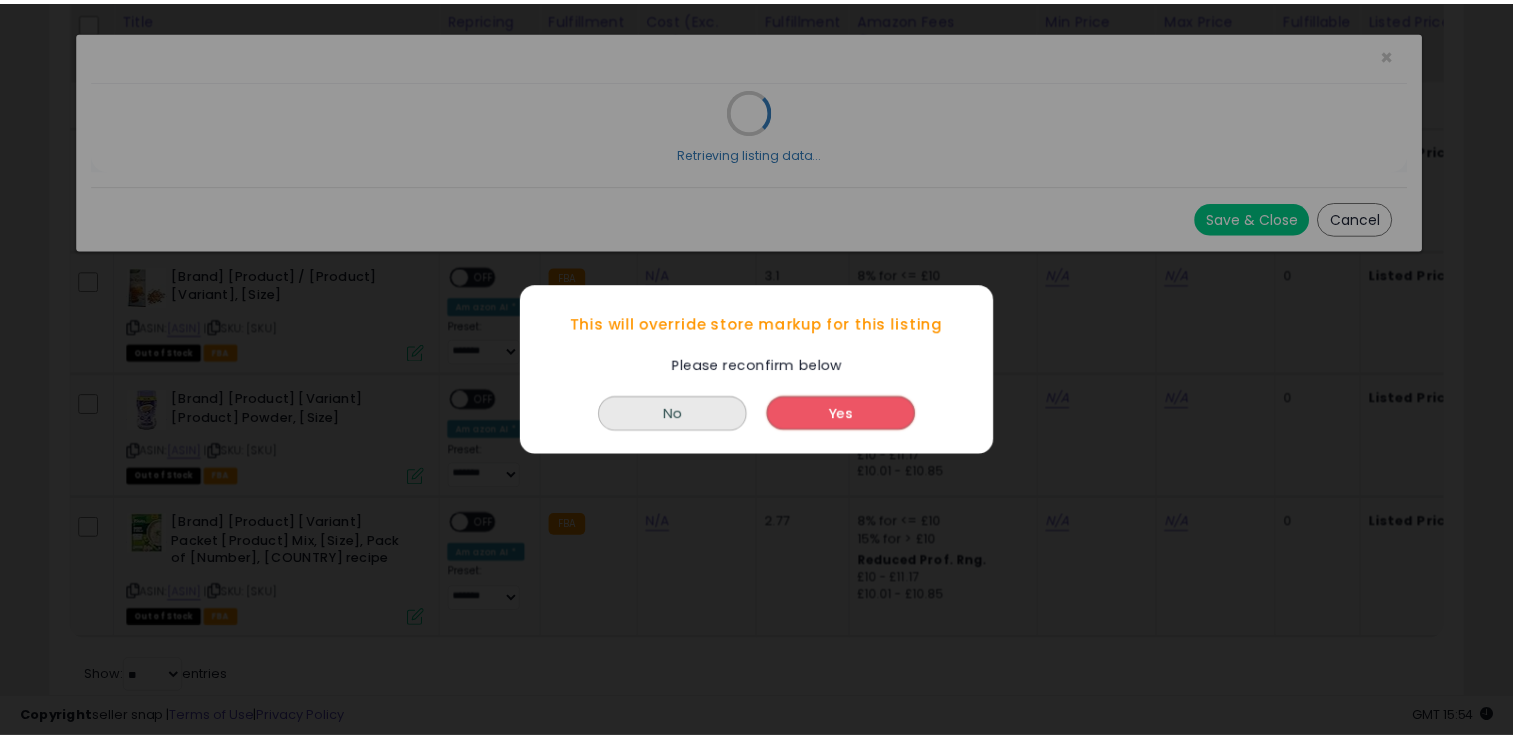 scroll, scrollTop: 0, scrollLeft: 0, axis: both 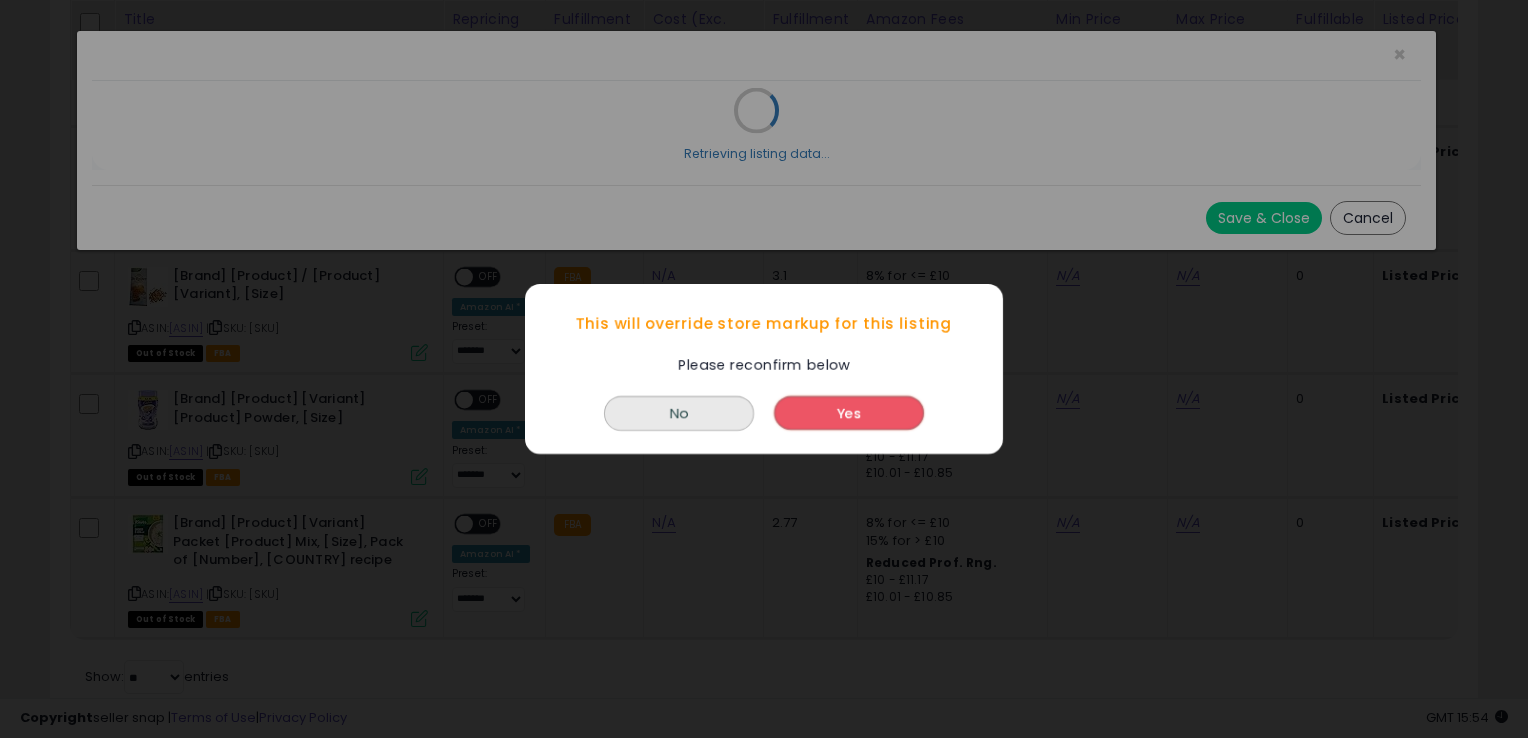 click on "Yes" at bounding box center [849, 413] 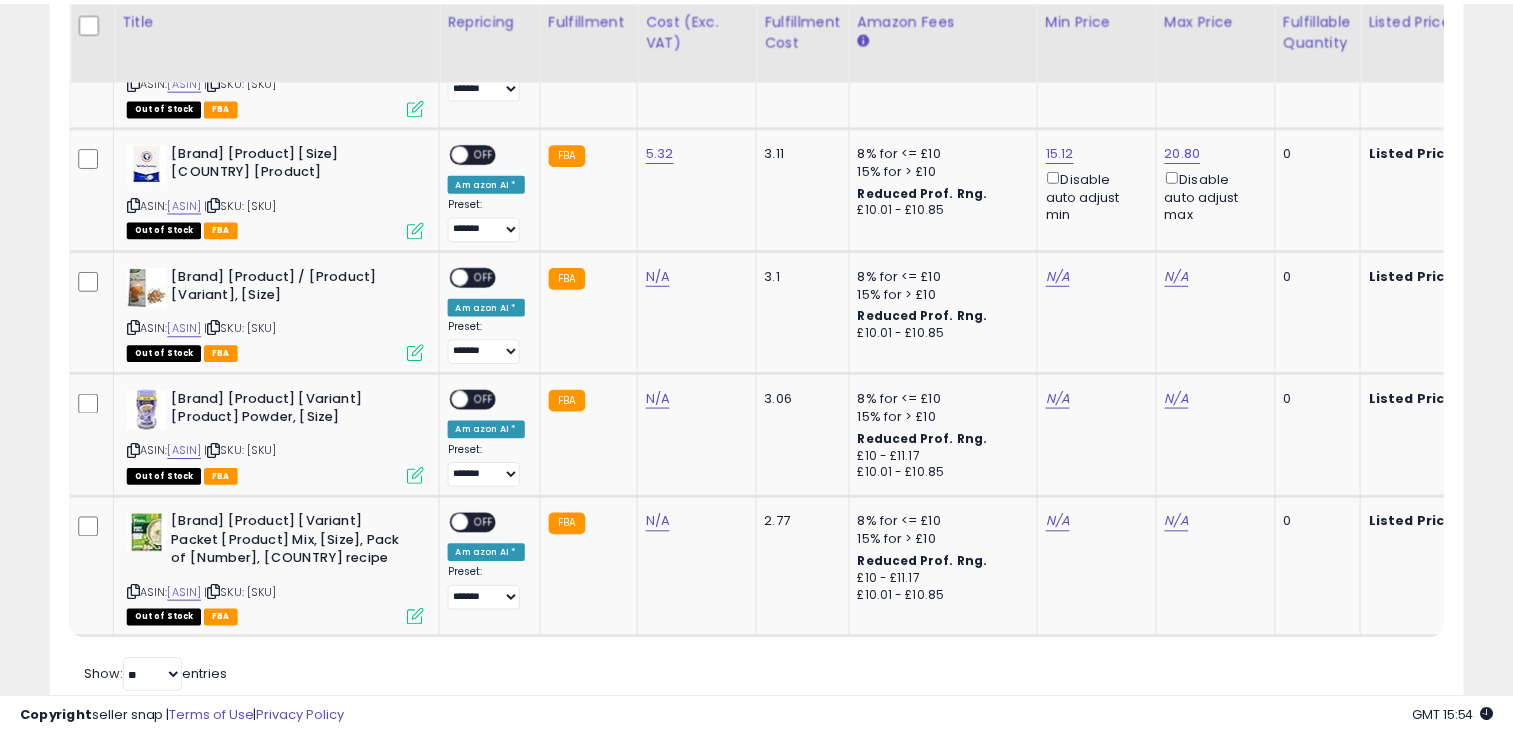 scroll, scrollTop: 409, scrollLeft: 818, axis: both 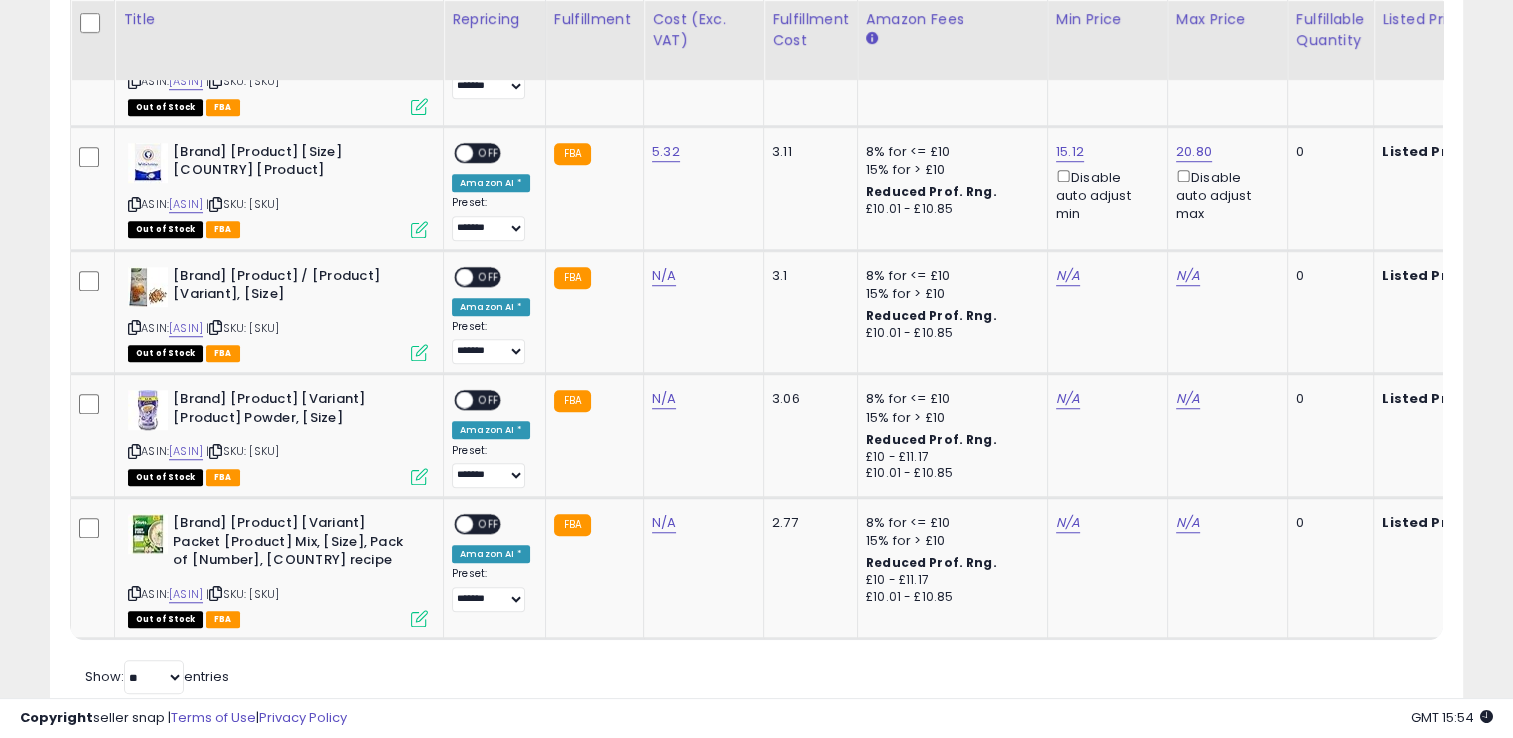 click on "OFF" at bounding box center [489, 152] 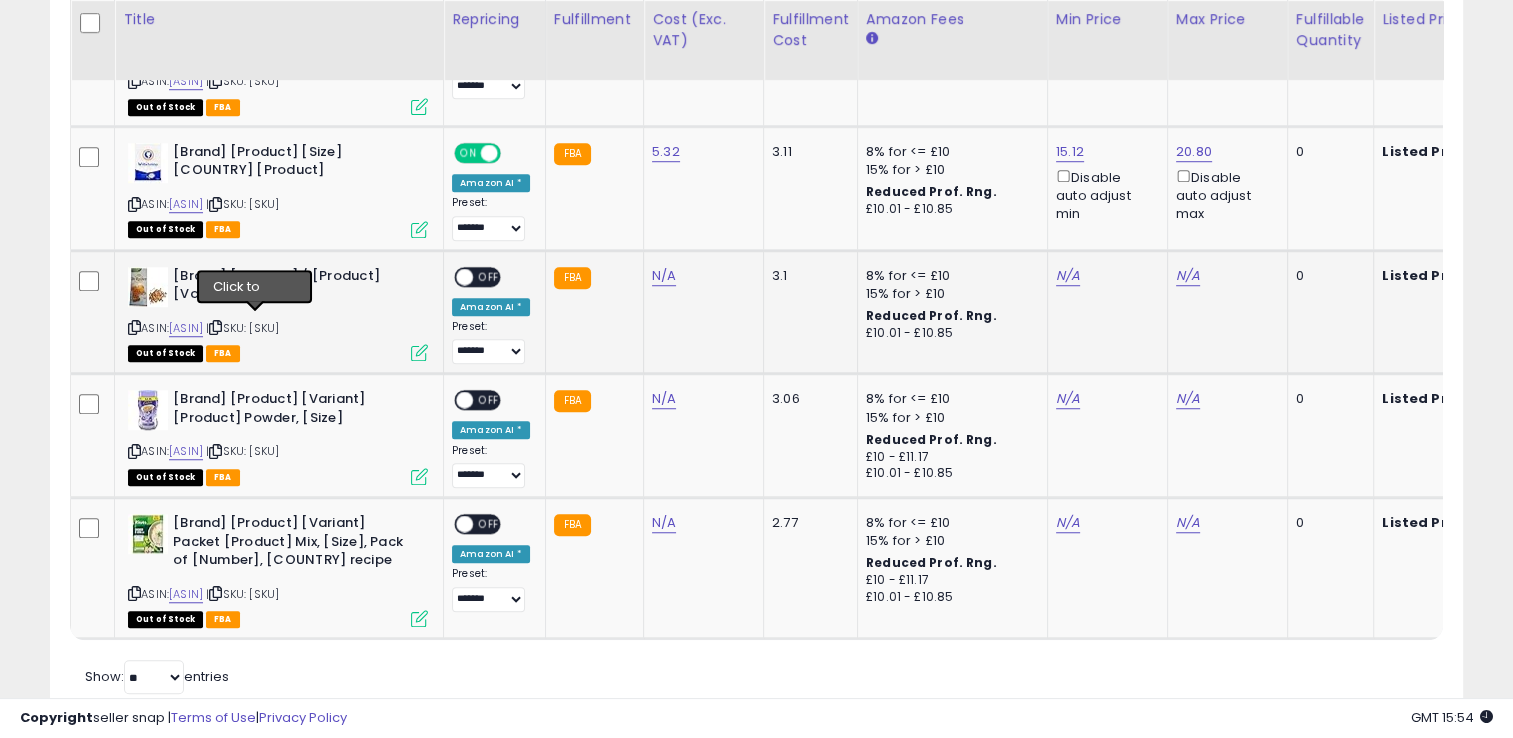 click at bounding box center [215, 327] 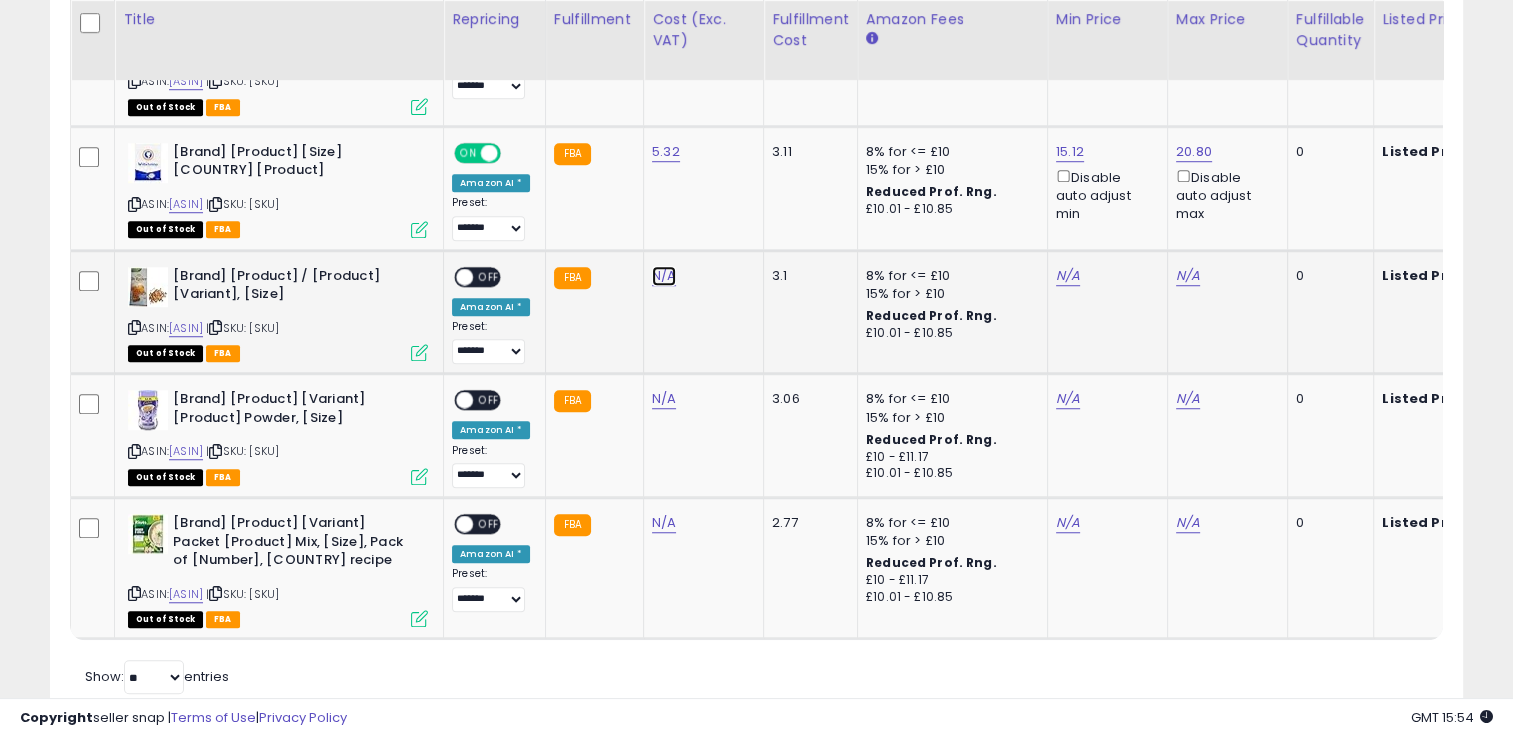 click on "N/A" at bounding box center [664, -273] 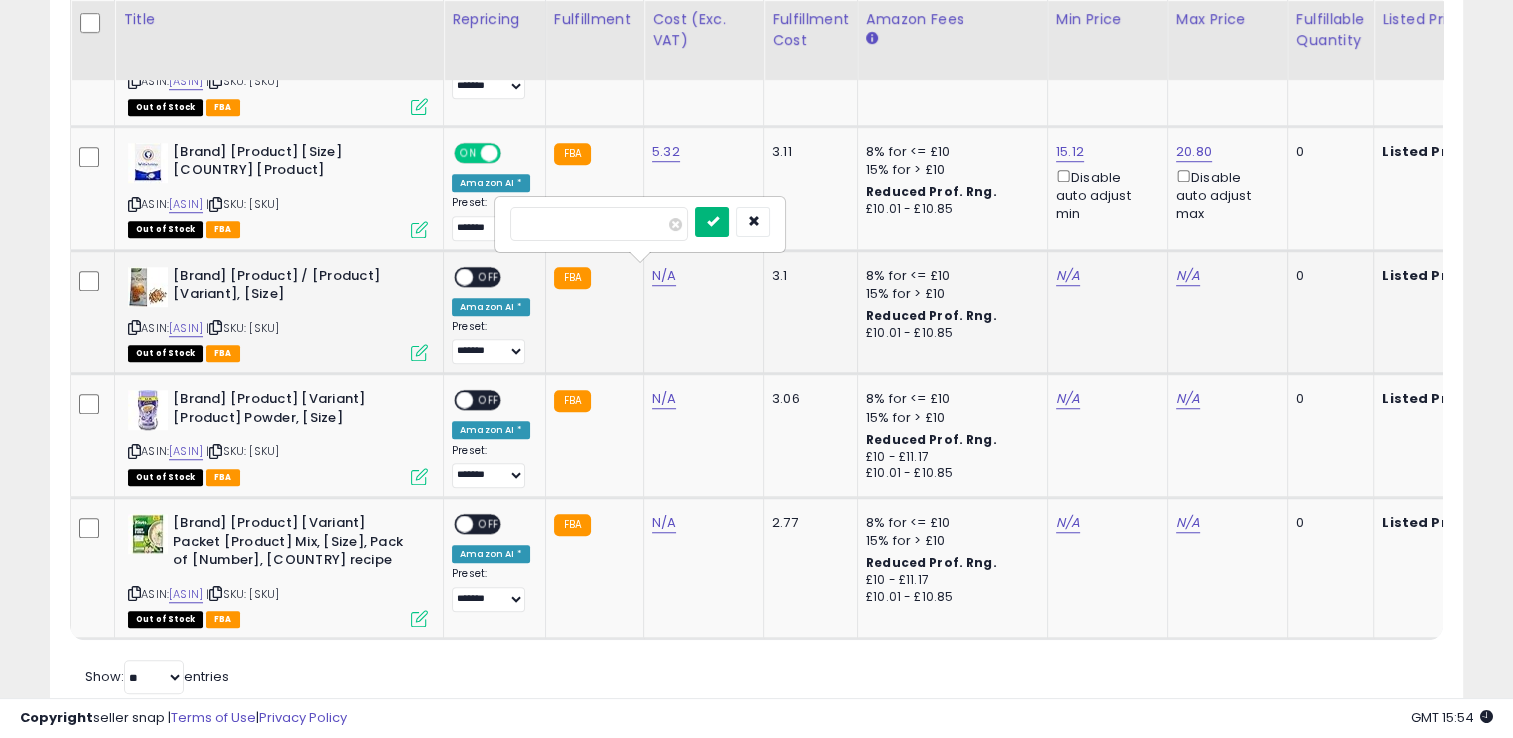 click at bounding box center (712, 221) 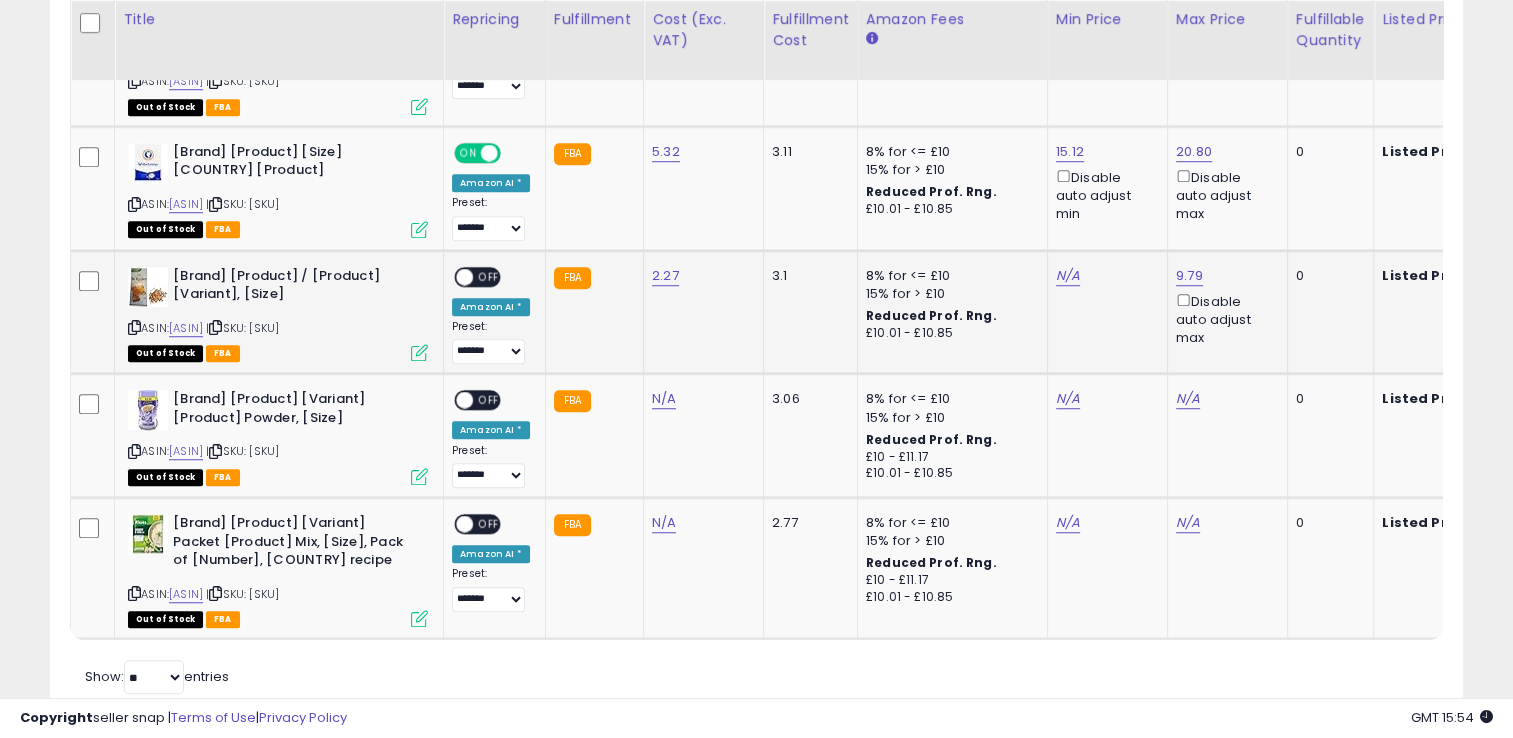 click at bounding box center (419, 352) 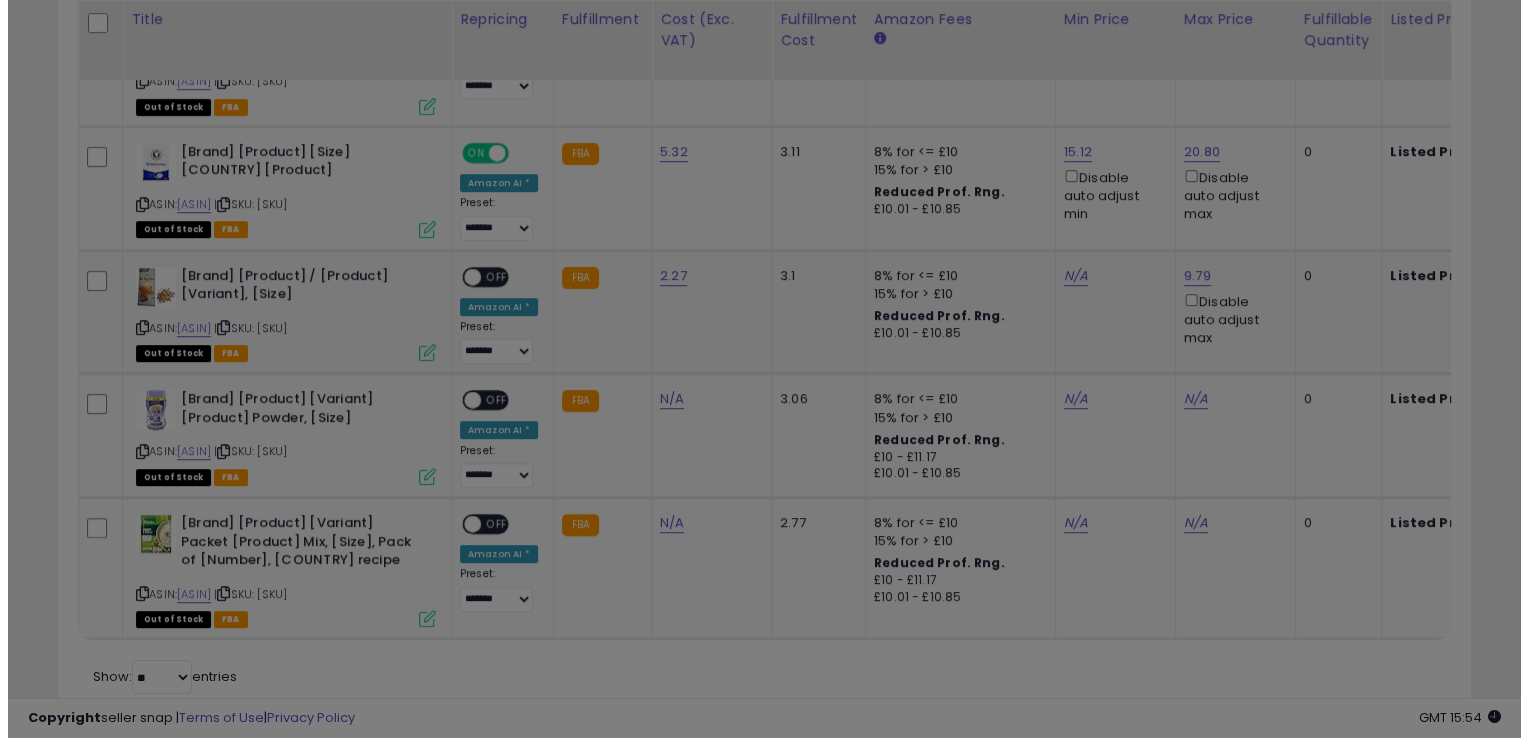 scroll, scrollTop: 999589, scrollLeft: 999172, axis: both 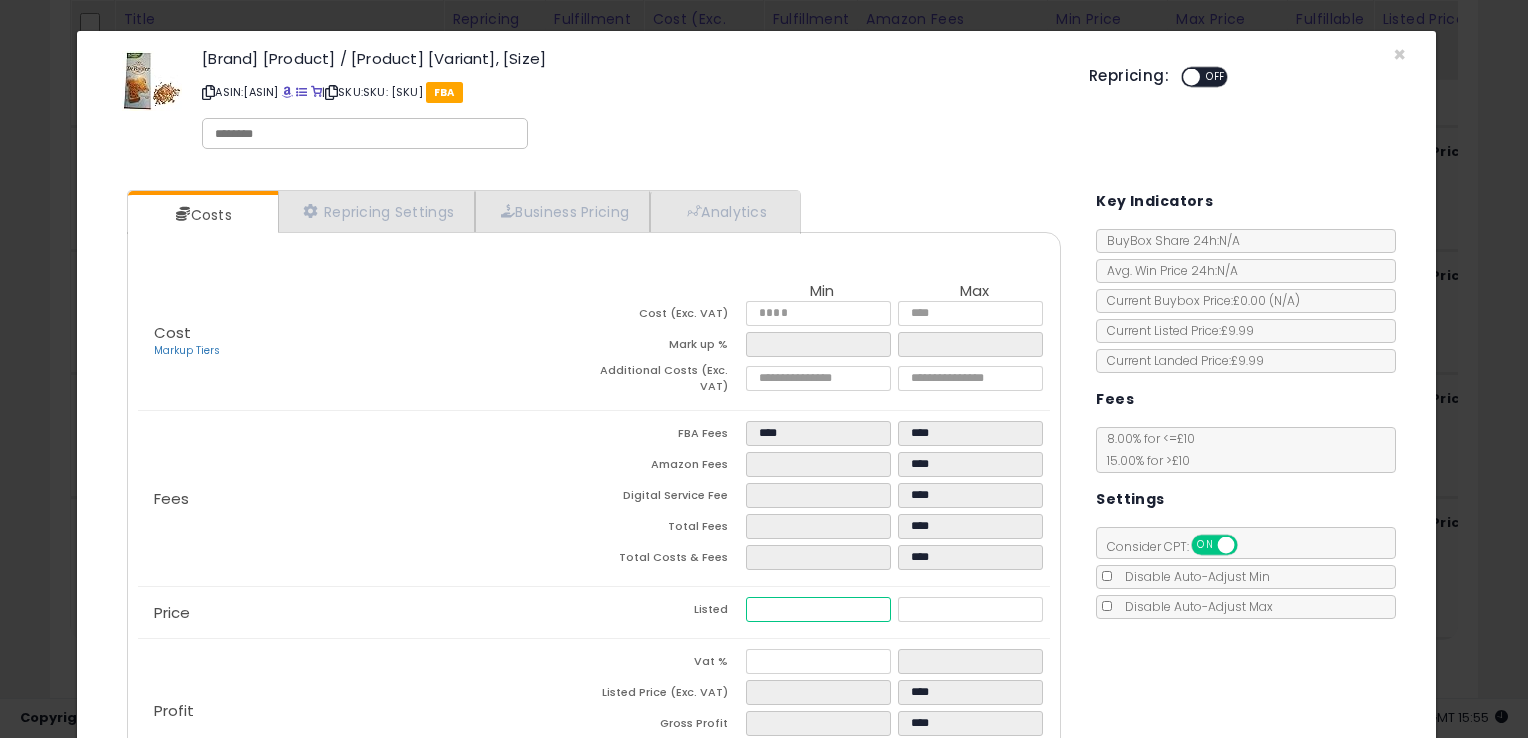 click at bounding box center (818, 609) 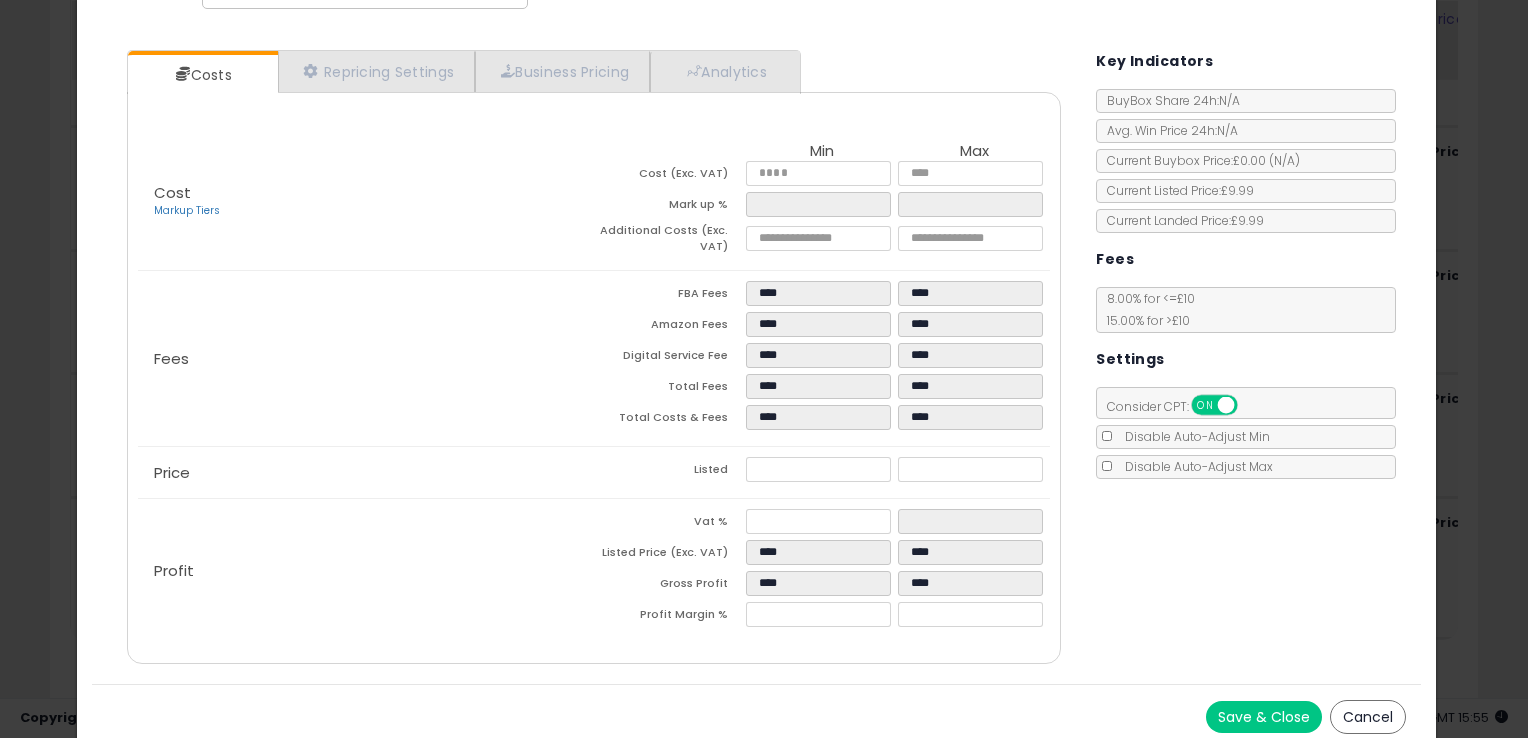 scroll, scrollTop: 148, scrollLeft: 0, axis: vertical 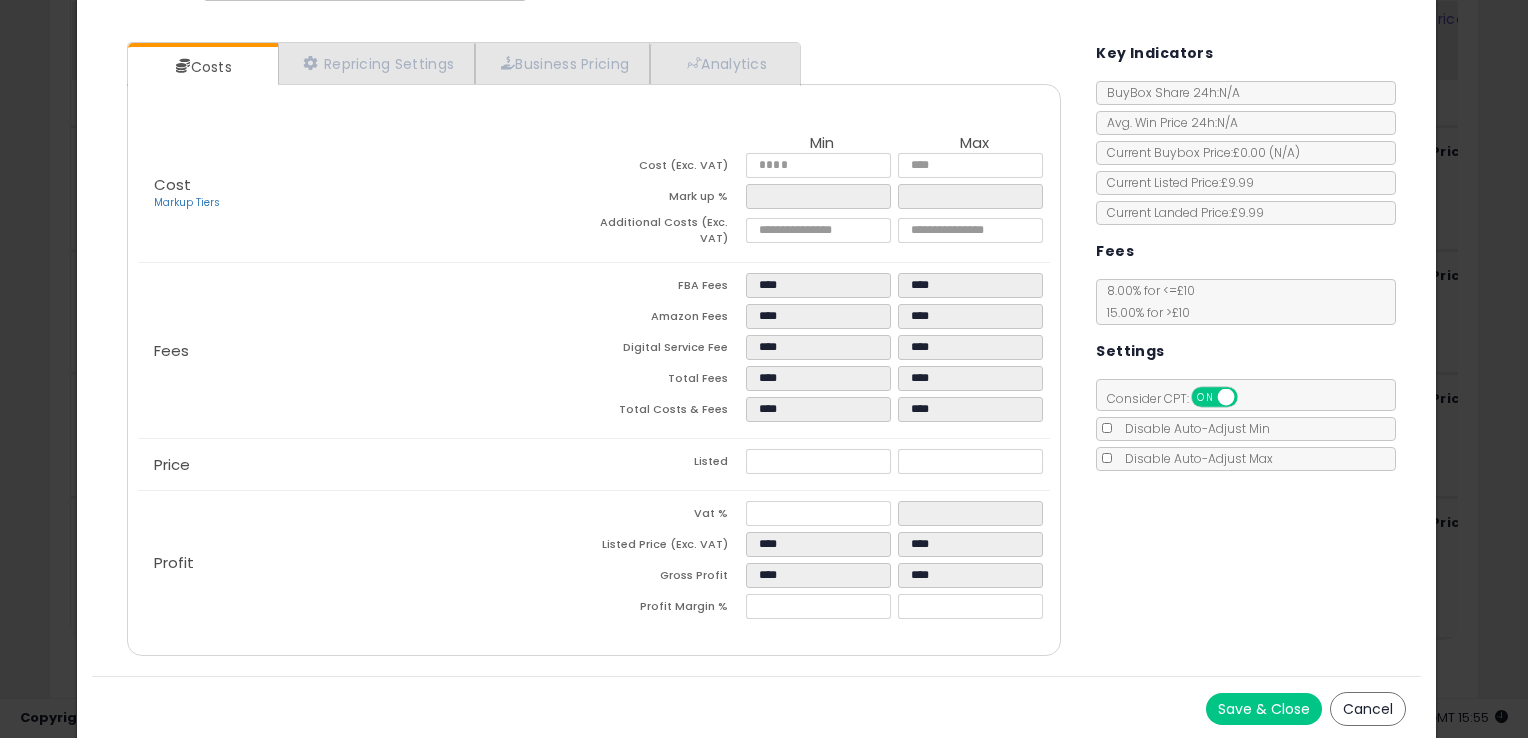 click on "Save & Close" at bounding box center (1264, 709) 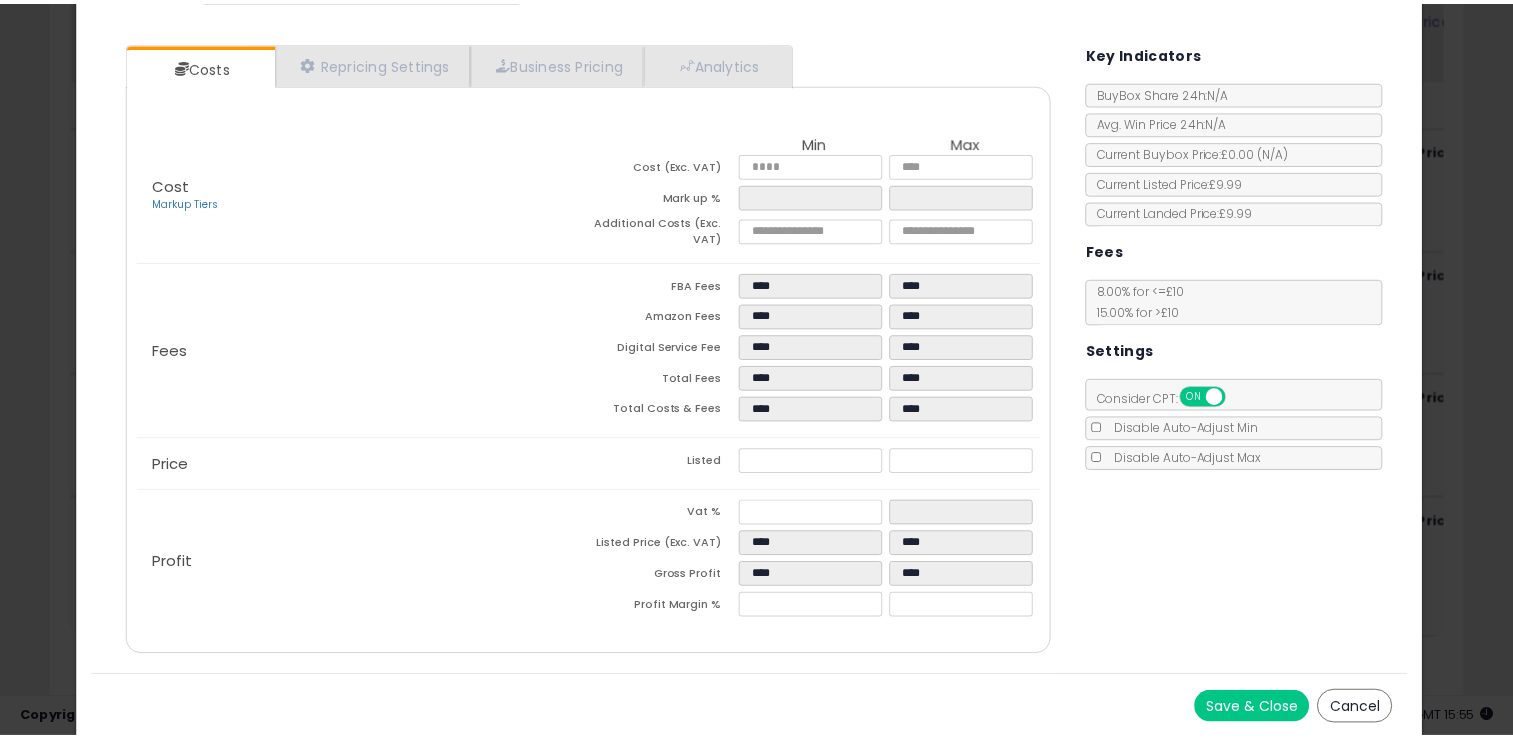 scroll, scrollTop: 0, scrollLeft: 0, axis: both 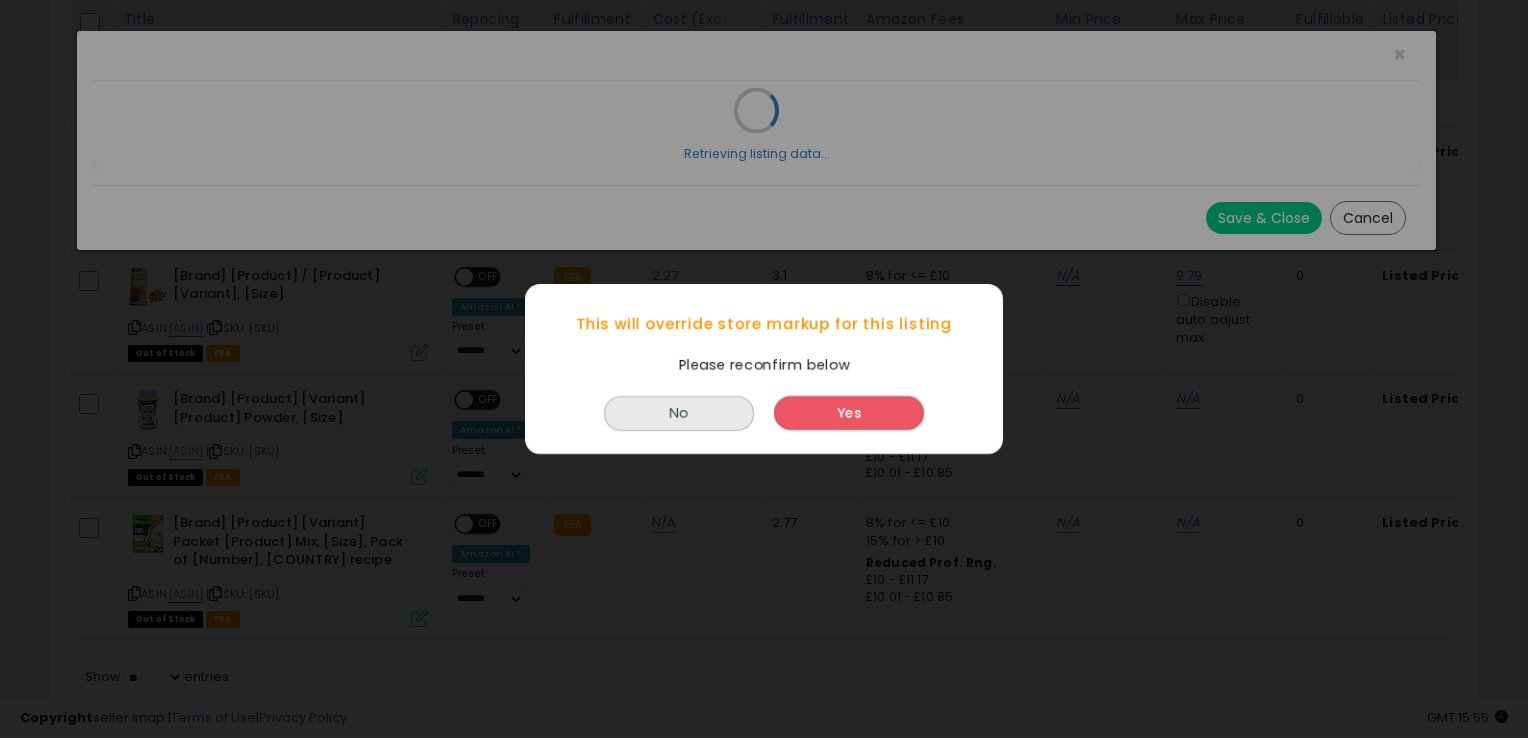 click on "Yes" at bounding box center (849, 413) 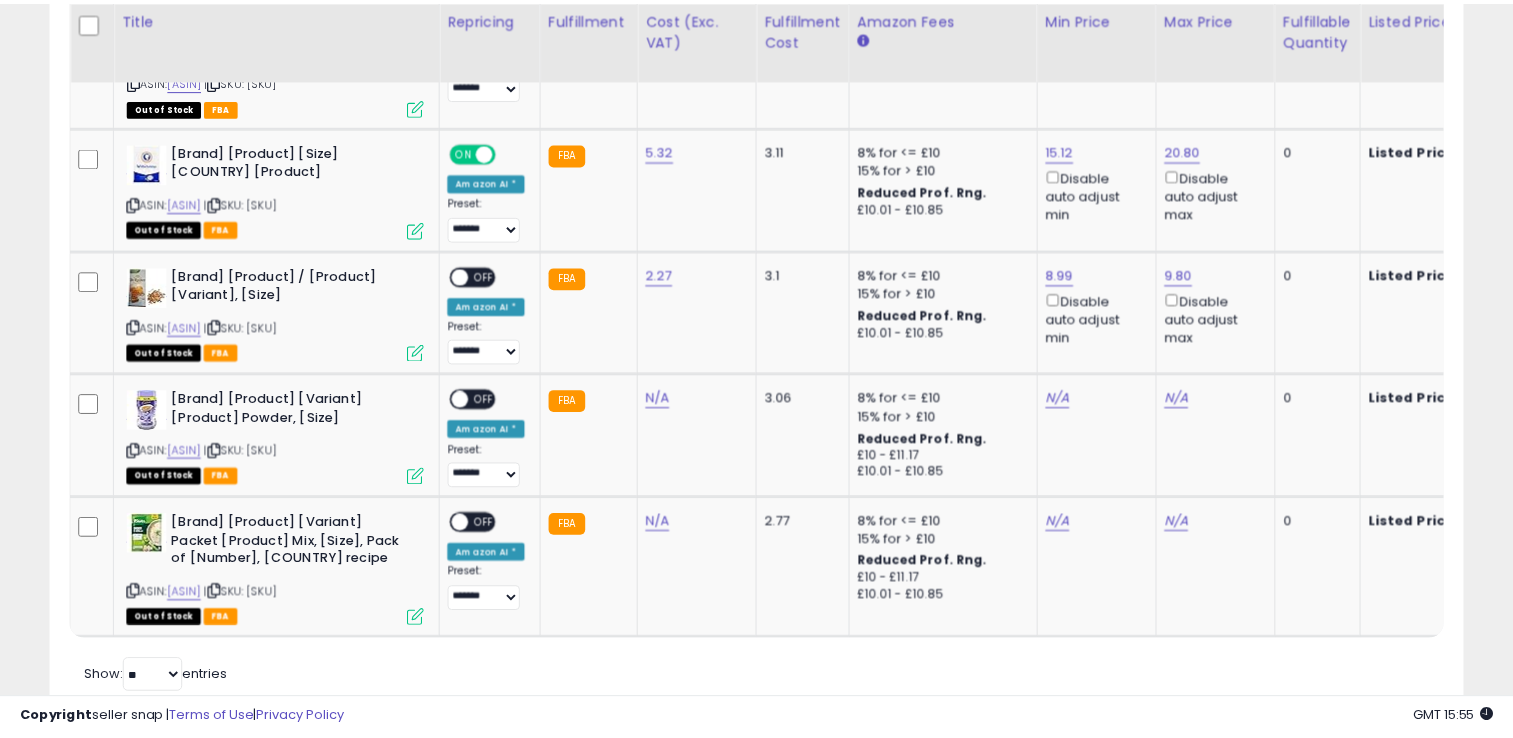 scroll, scrollTop: 409, scrollLeft: 818, axis: both 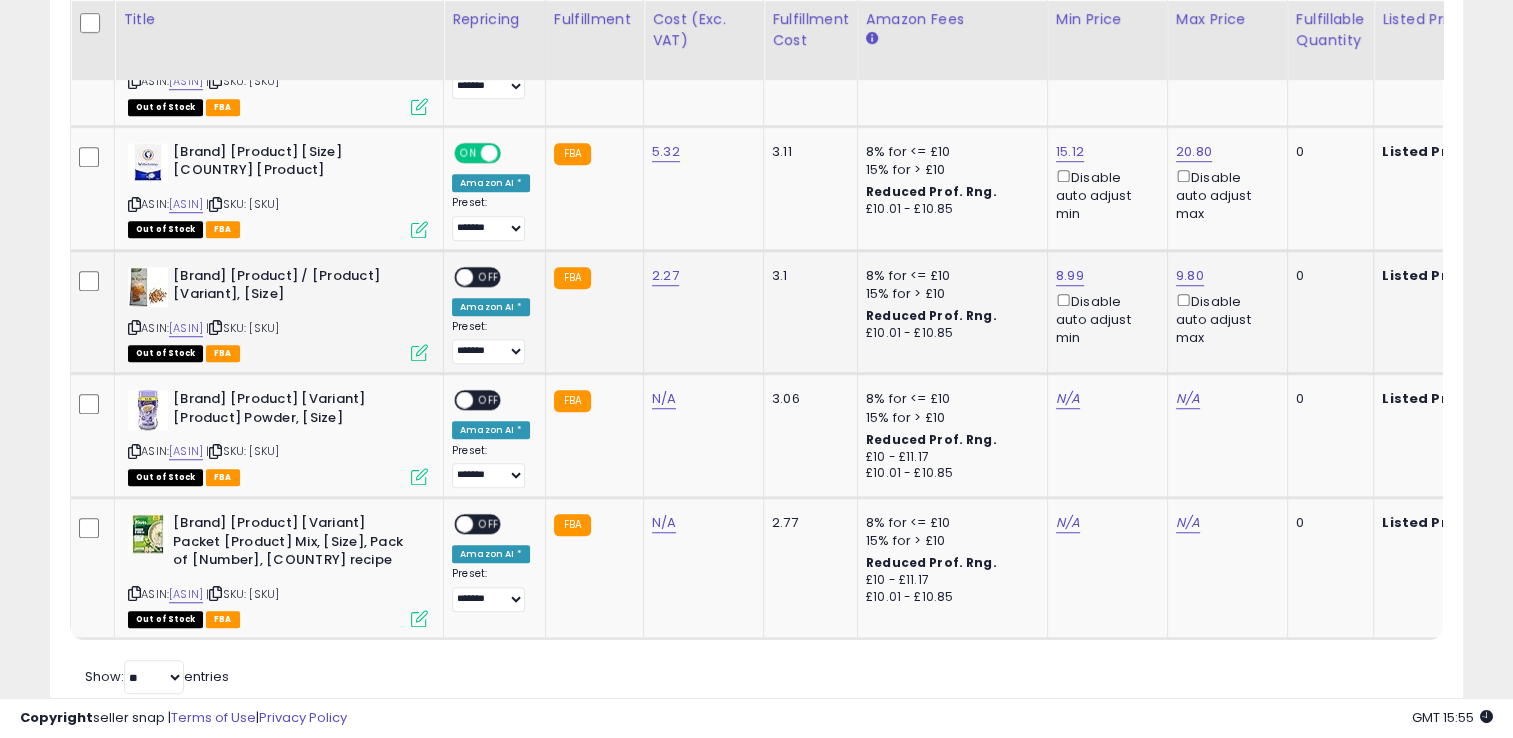 click on "OFF" at bounding box center [489, 276] 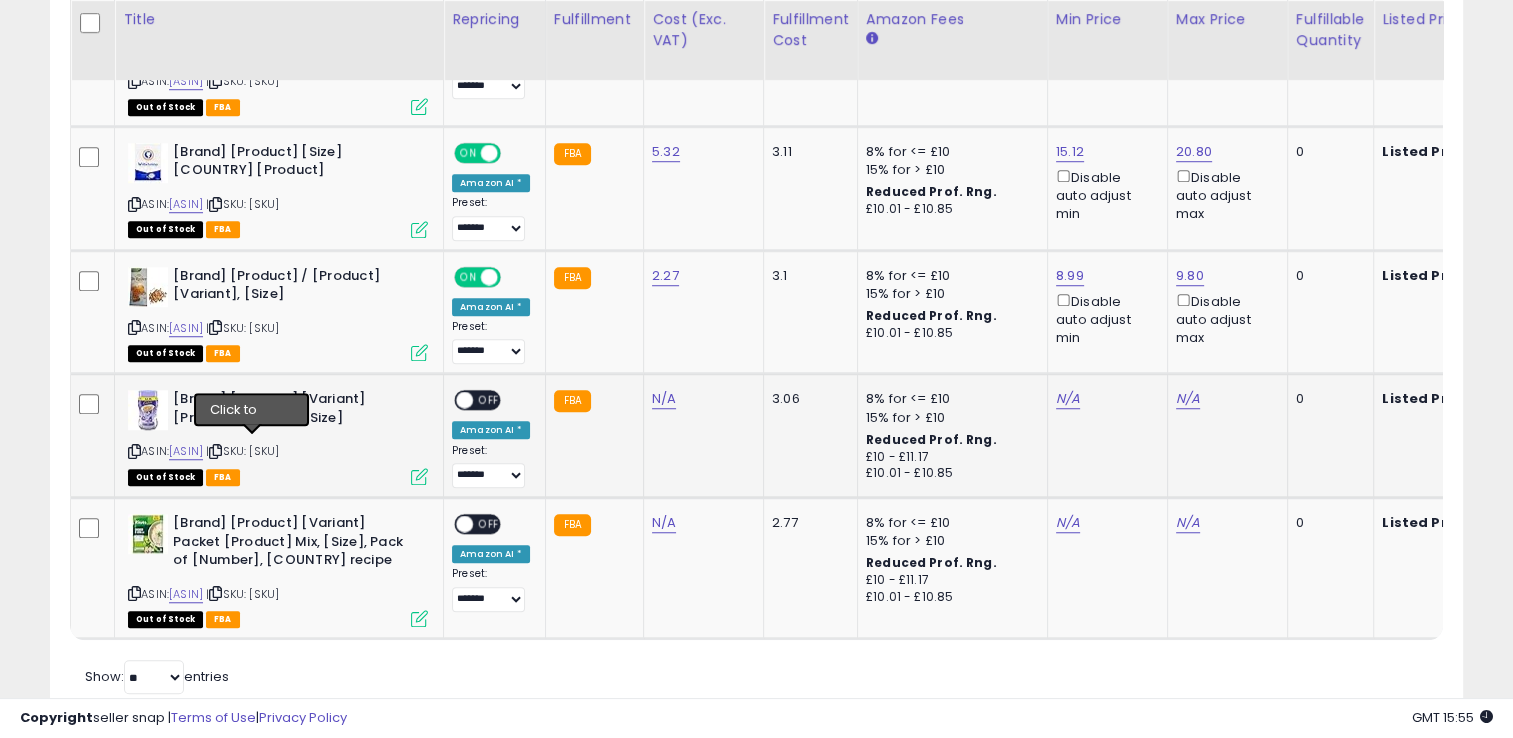 click at bounding box center [215, 451] 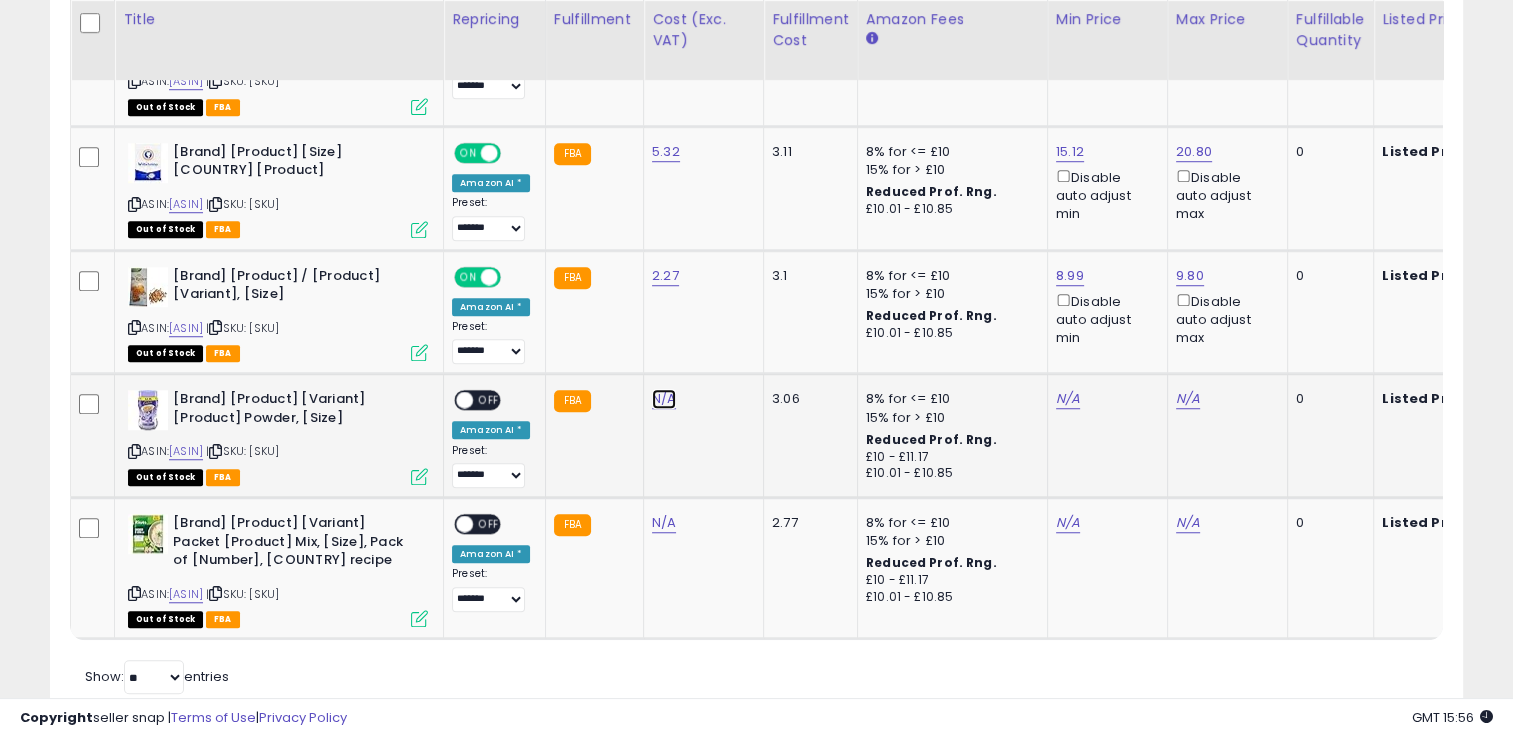 click on "N/A" at bounding box center (664, -273) 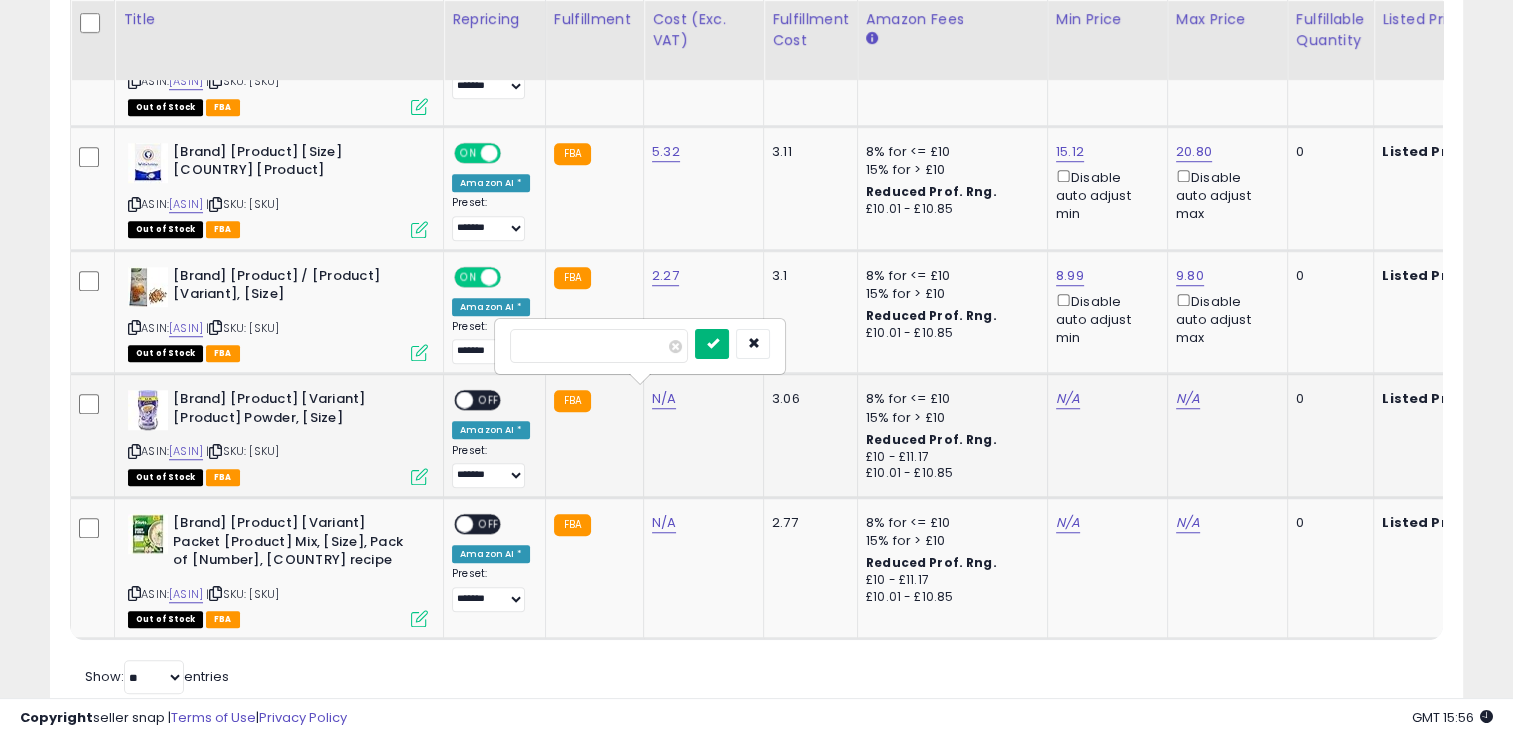 click at bounding box center [712, 344] 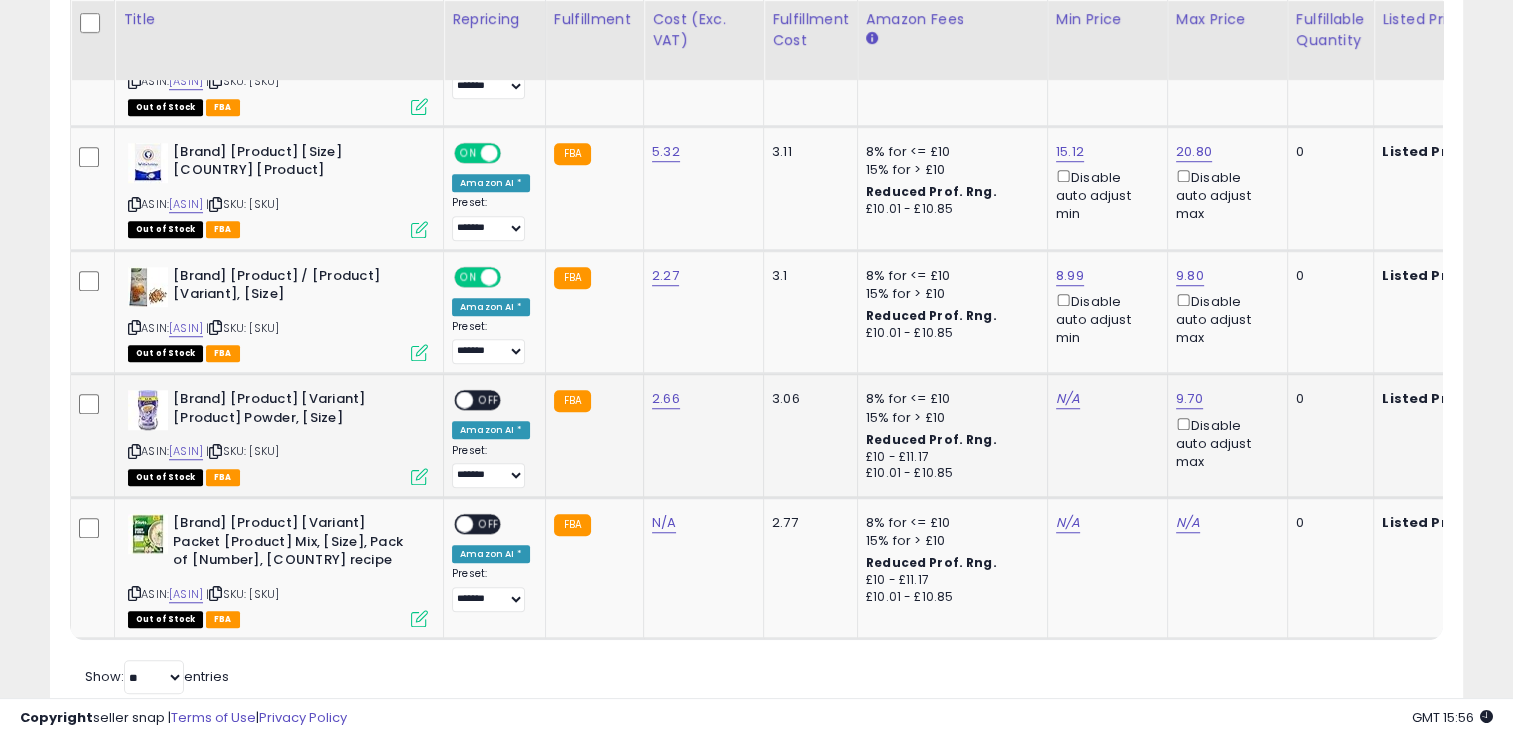 click at bounding box center (419, 476) 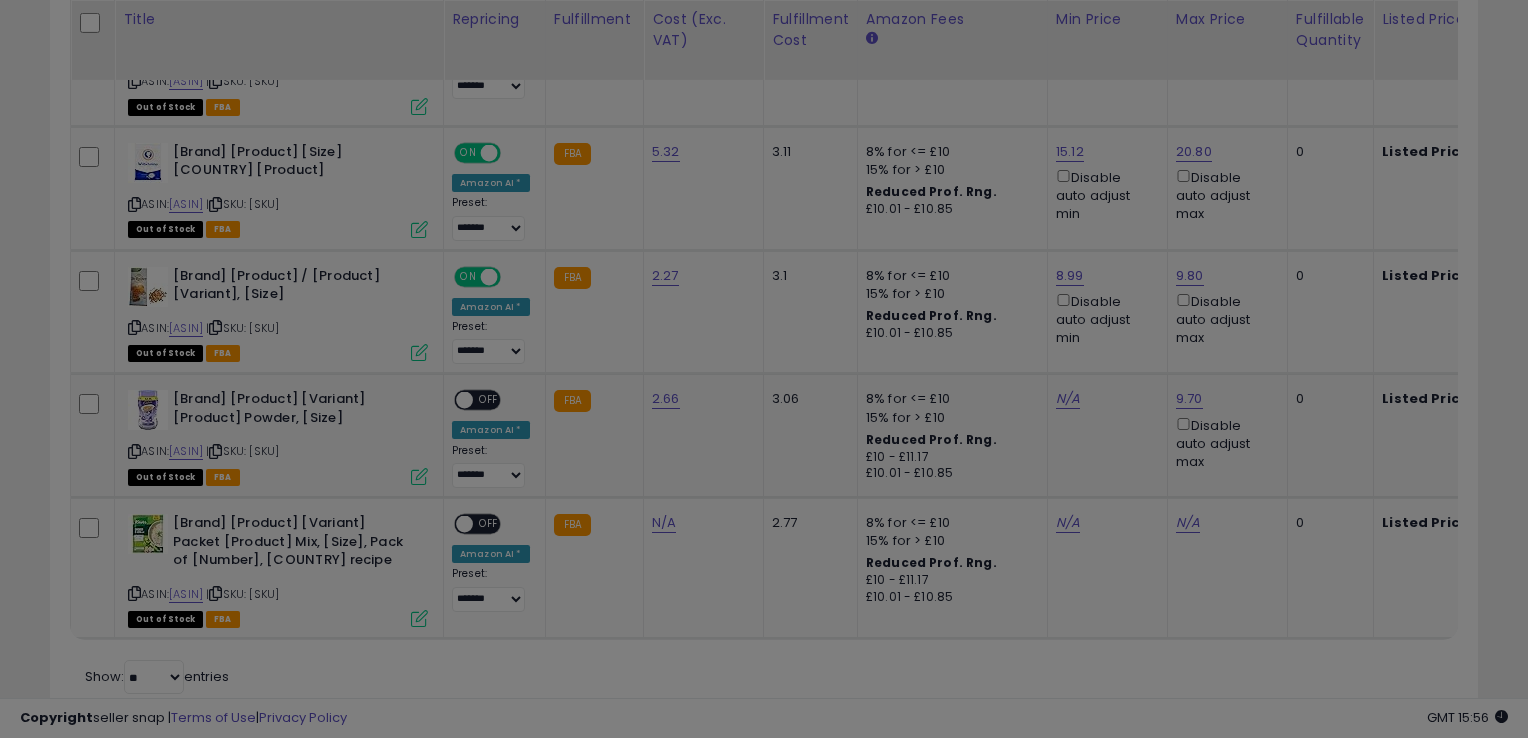 scroll, scrollTop: 999589, scrollLeft: 999172, axis: both 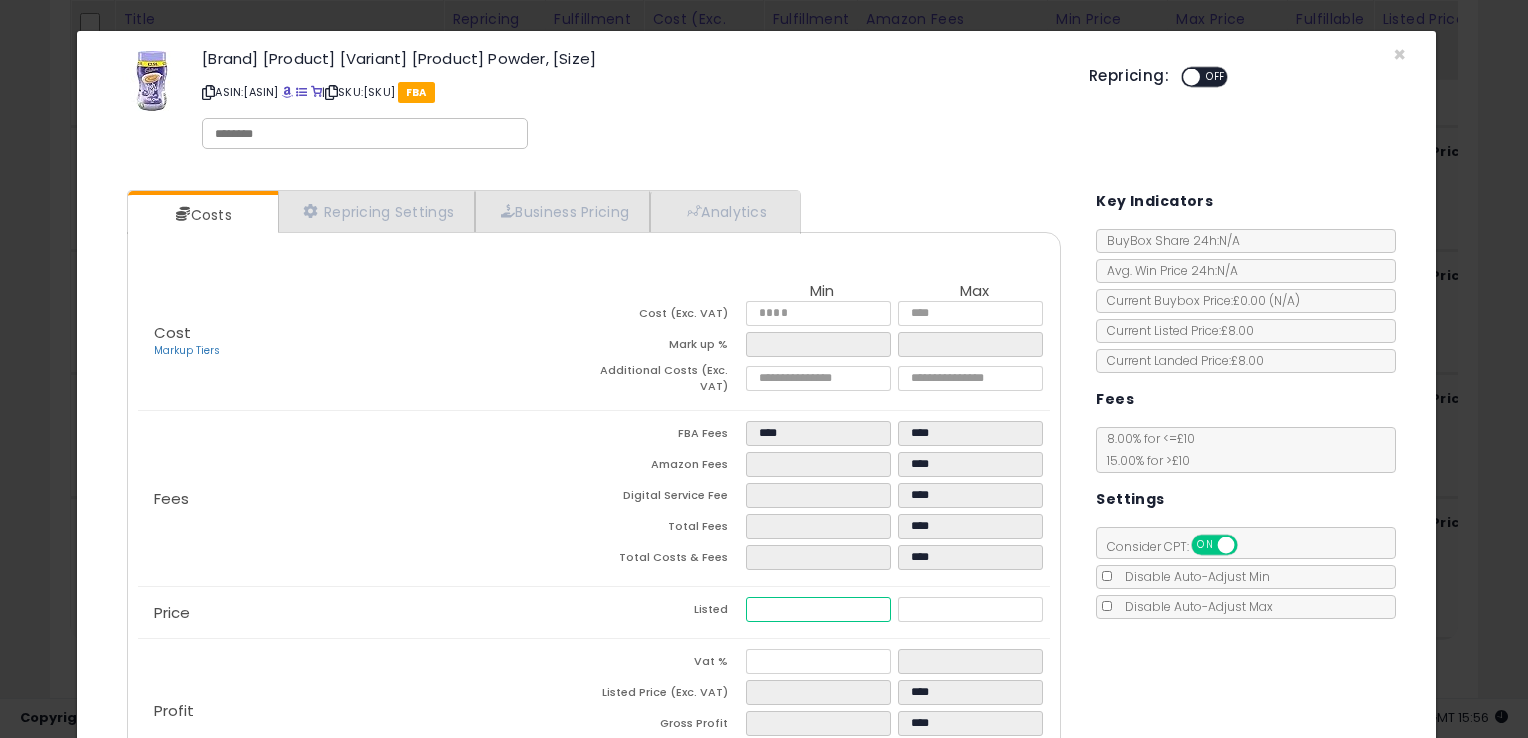 click at bounding box center (818, 609) 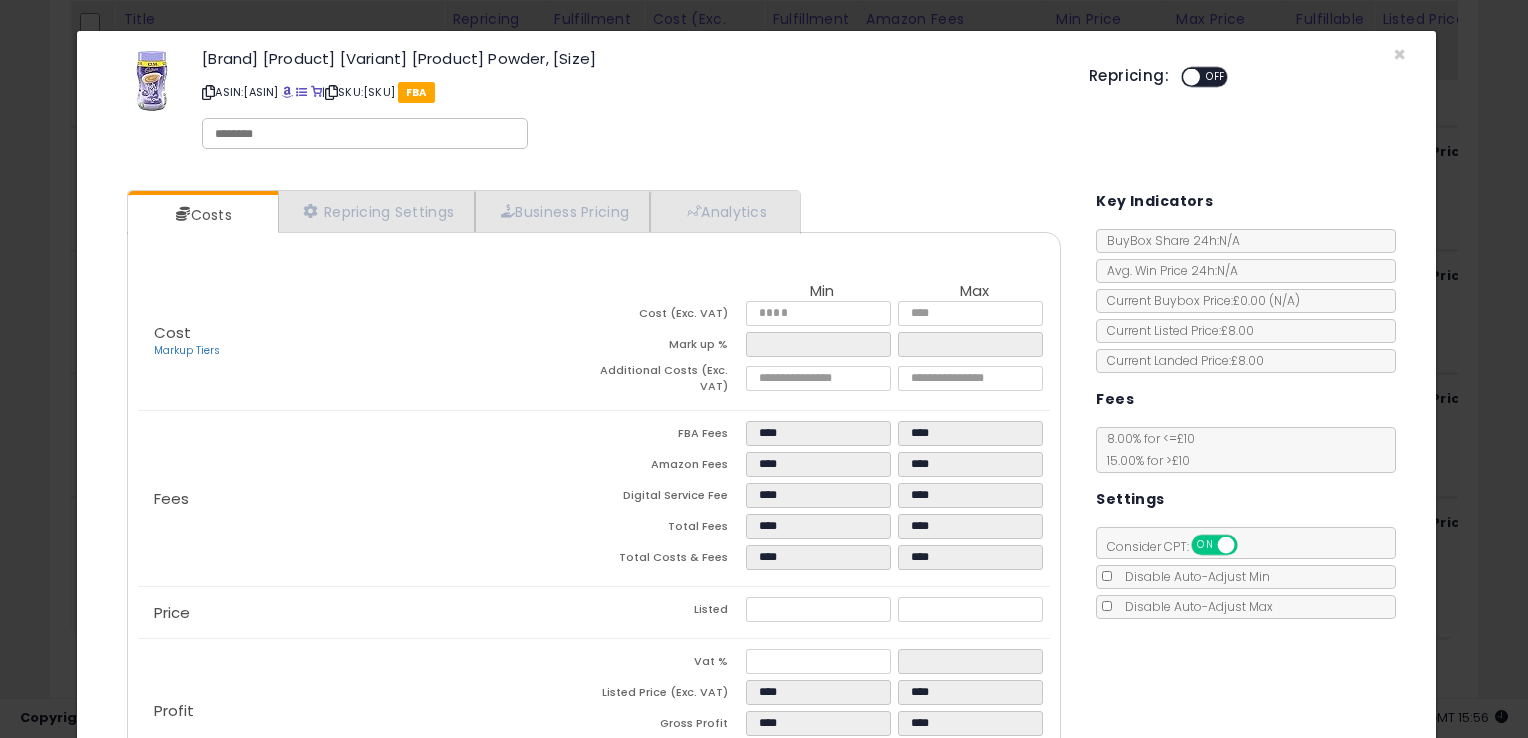 click on "Price
Listed
****
****" 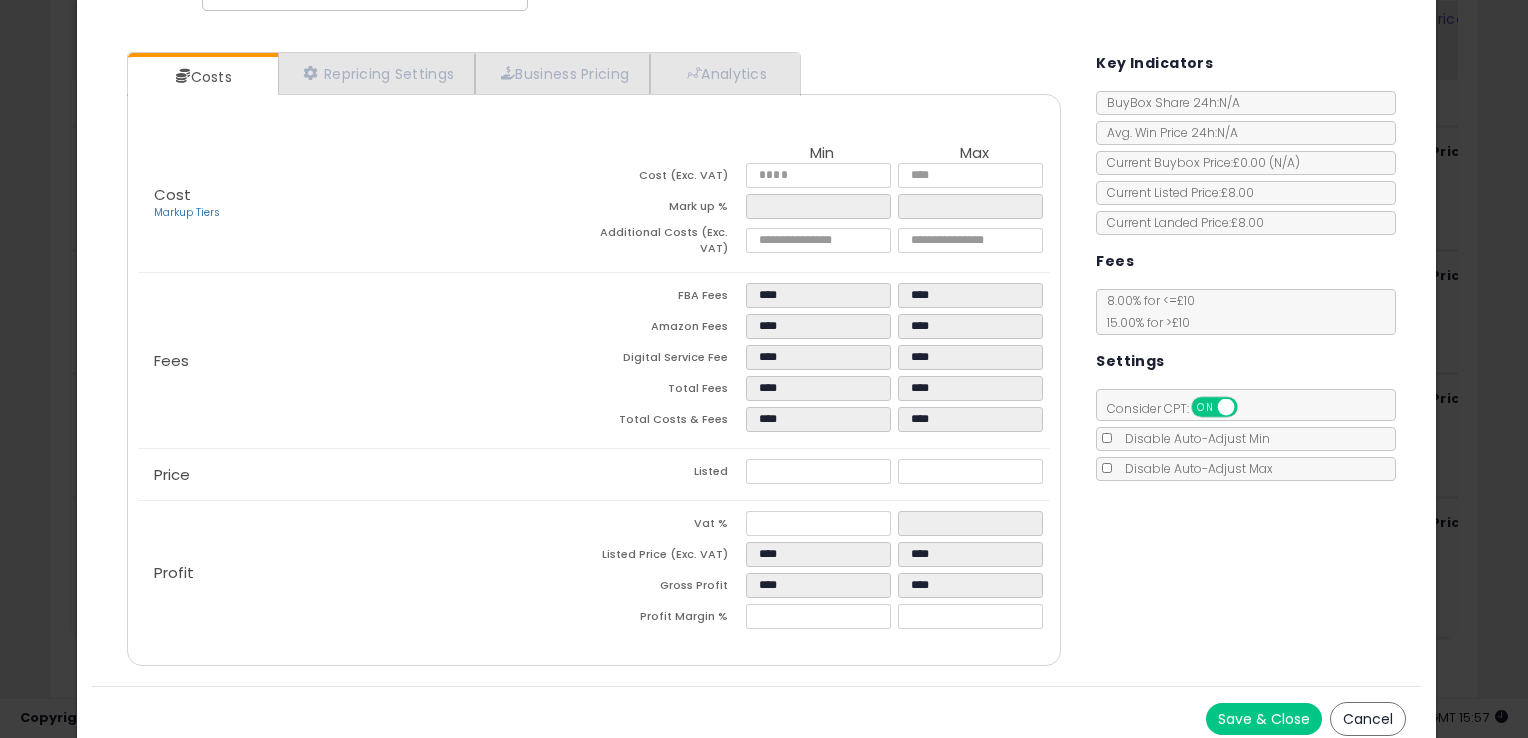 scroll, scrollTop: 148, scrollLeft: 0, axis: vertical 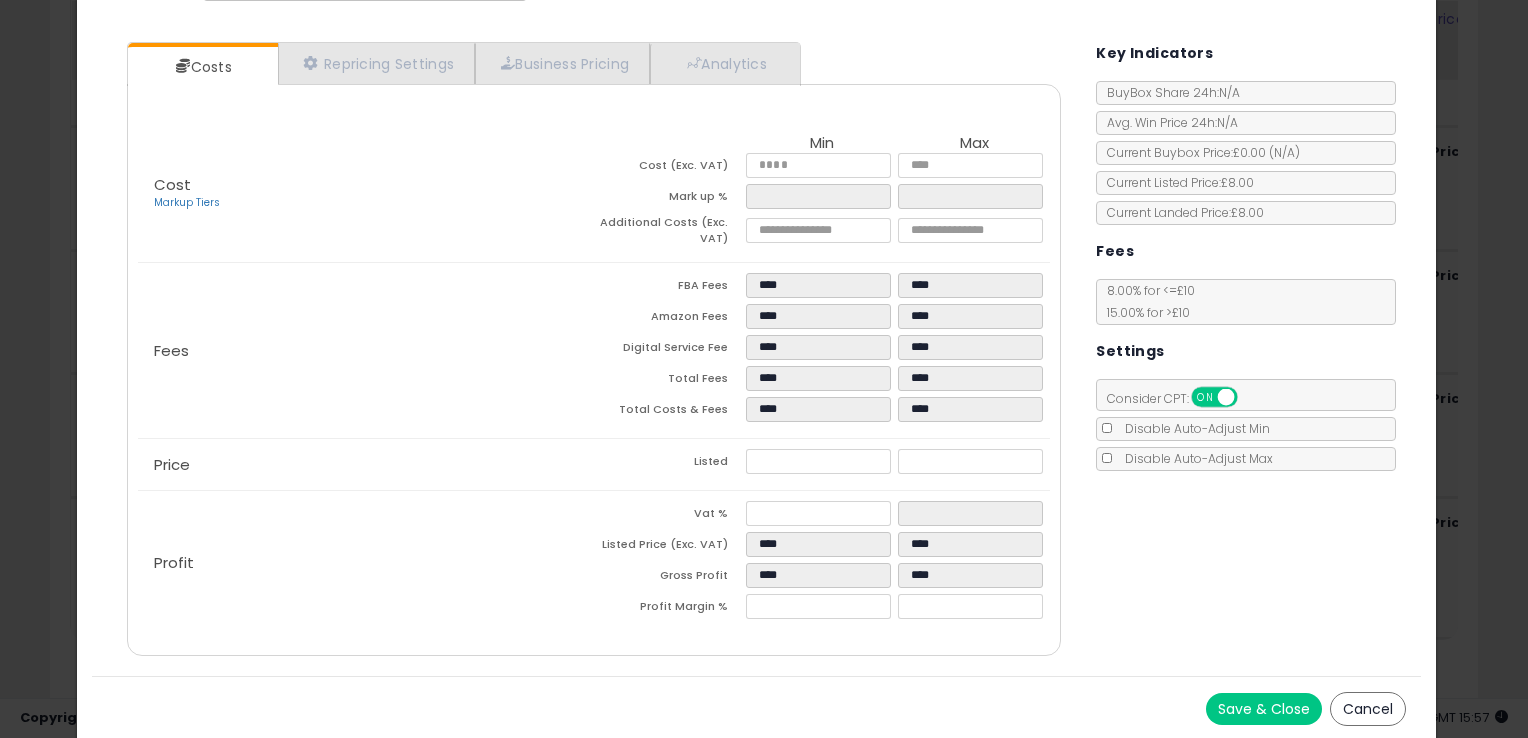 click on "Save & Close" at bounding box center (1264, 709) 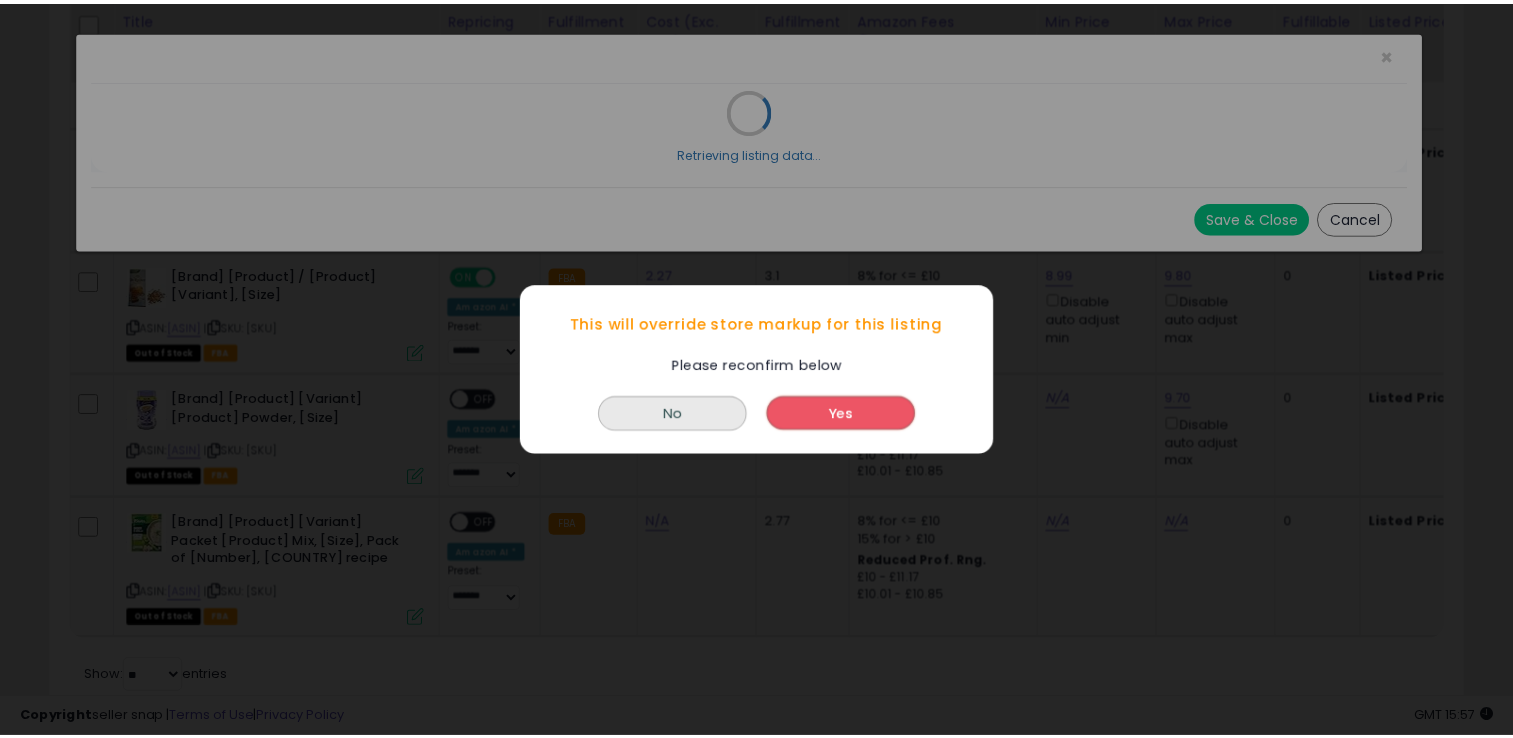 scroll, scrollTop: 0, scrollLeft: 0, axis: both 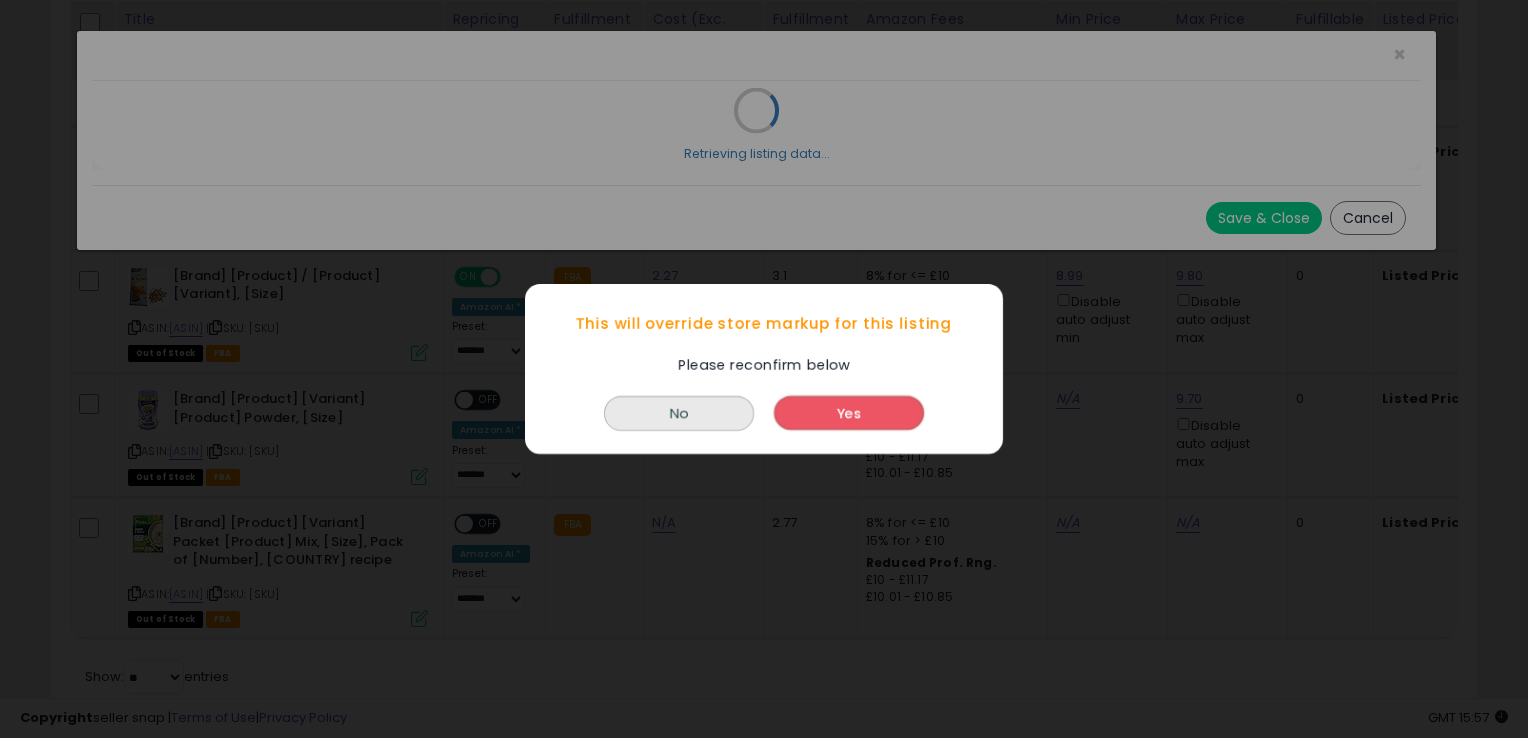click on "Yes" at bounding box center [849, 413] 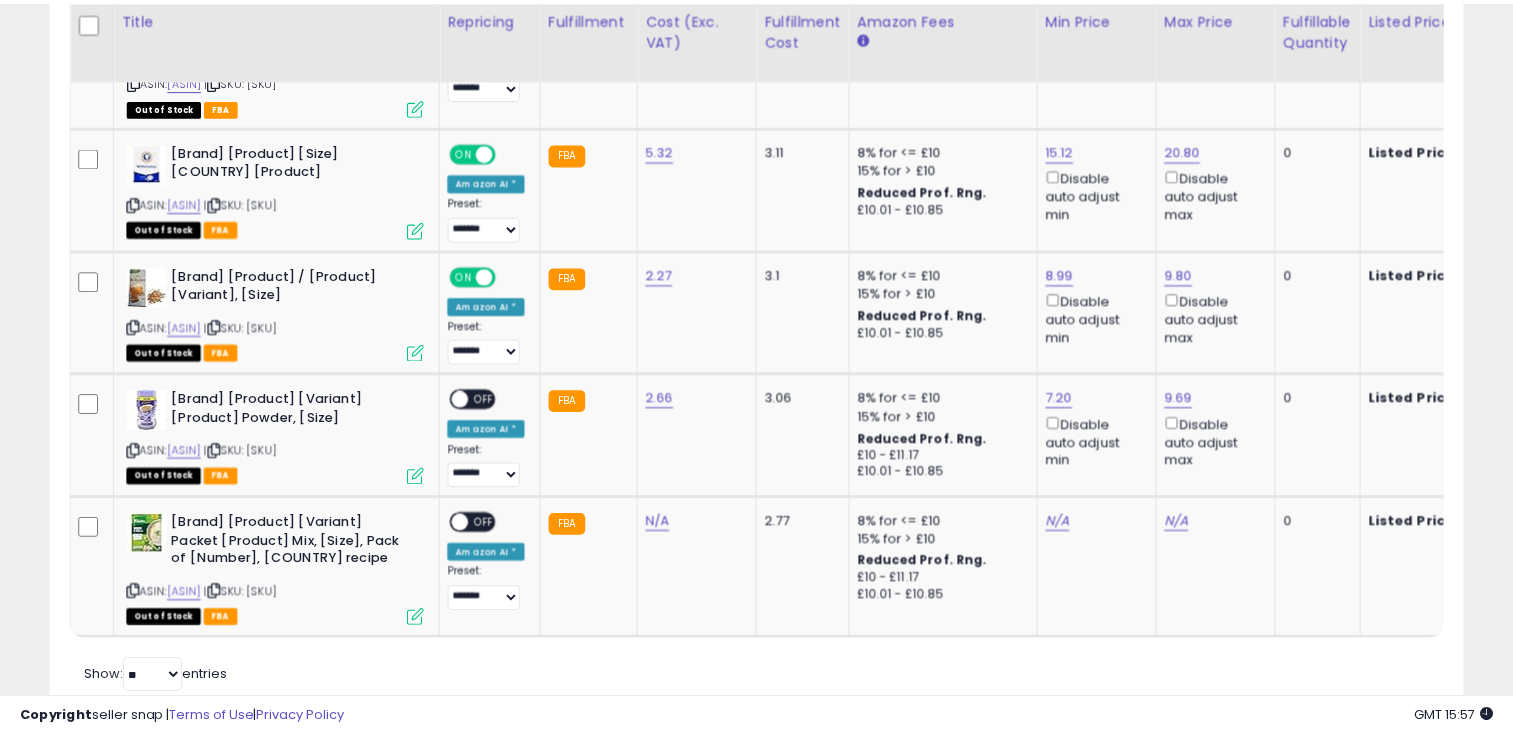 scroll, scrollTop: 409, scrollLeft: 818, axis: both 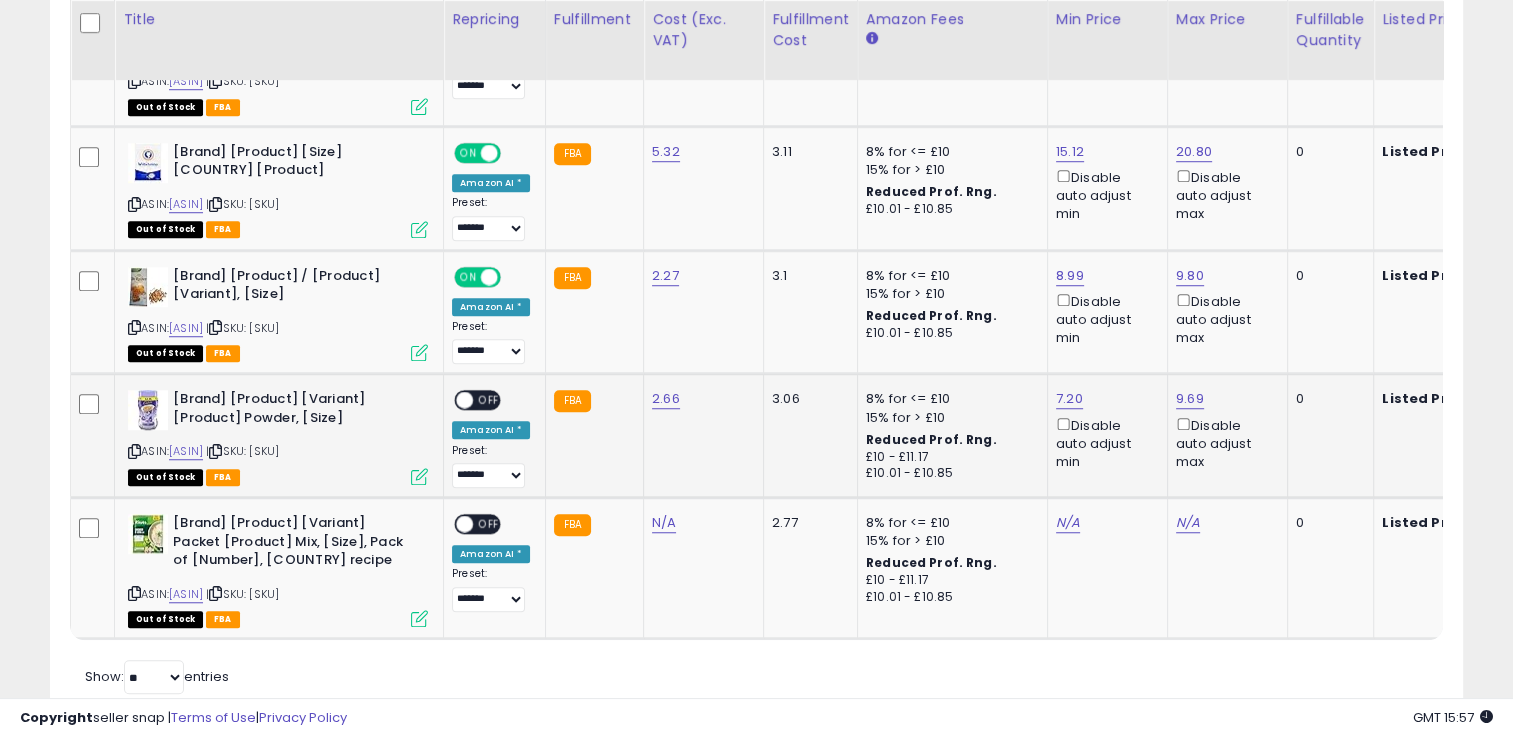 click on "OFF" at bounding box center [489, 400] 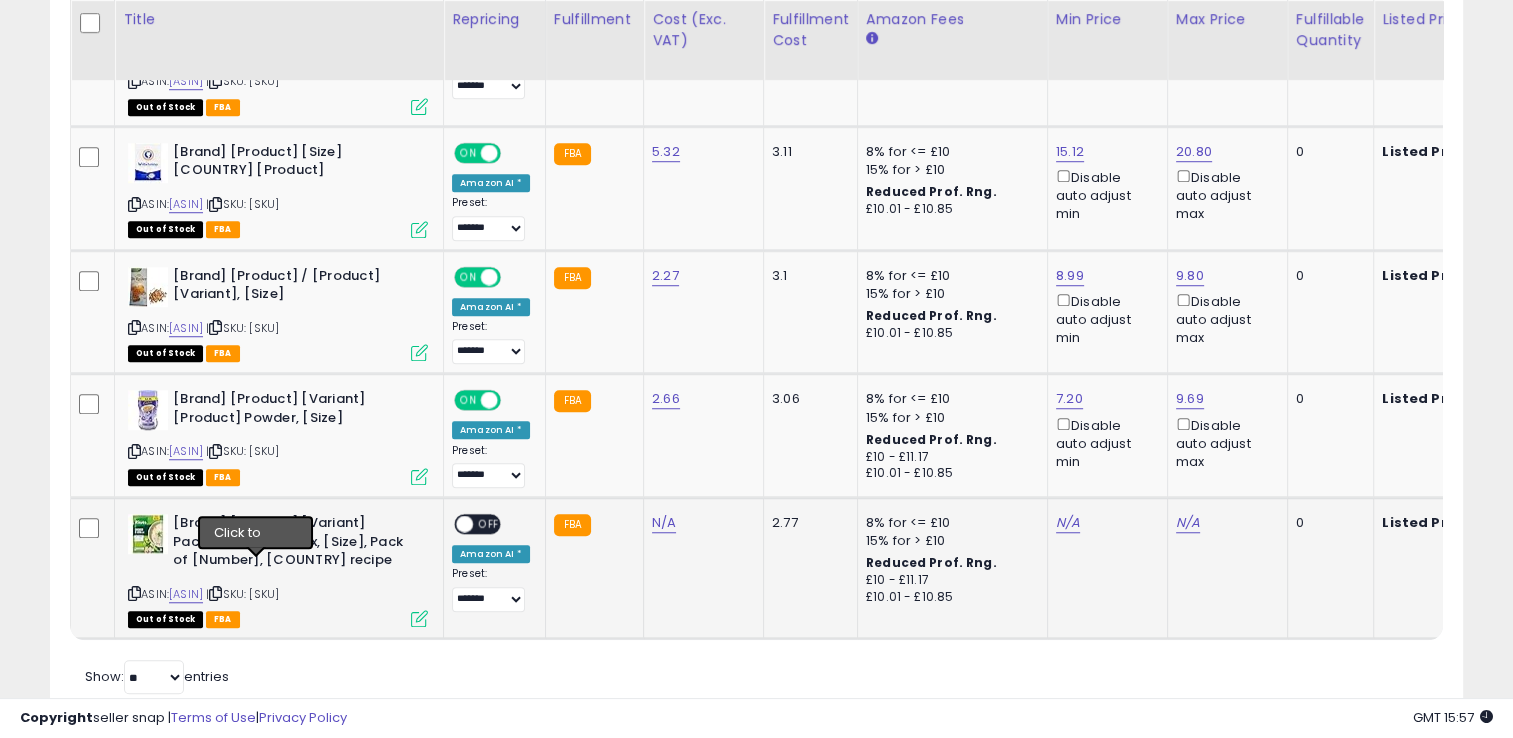 click at bounding box center [215, 593] 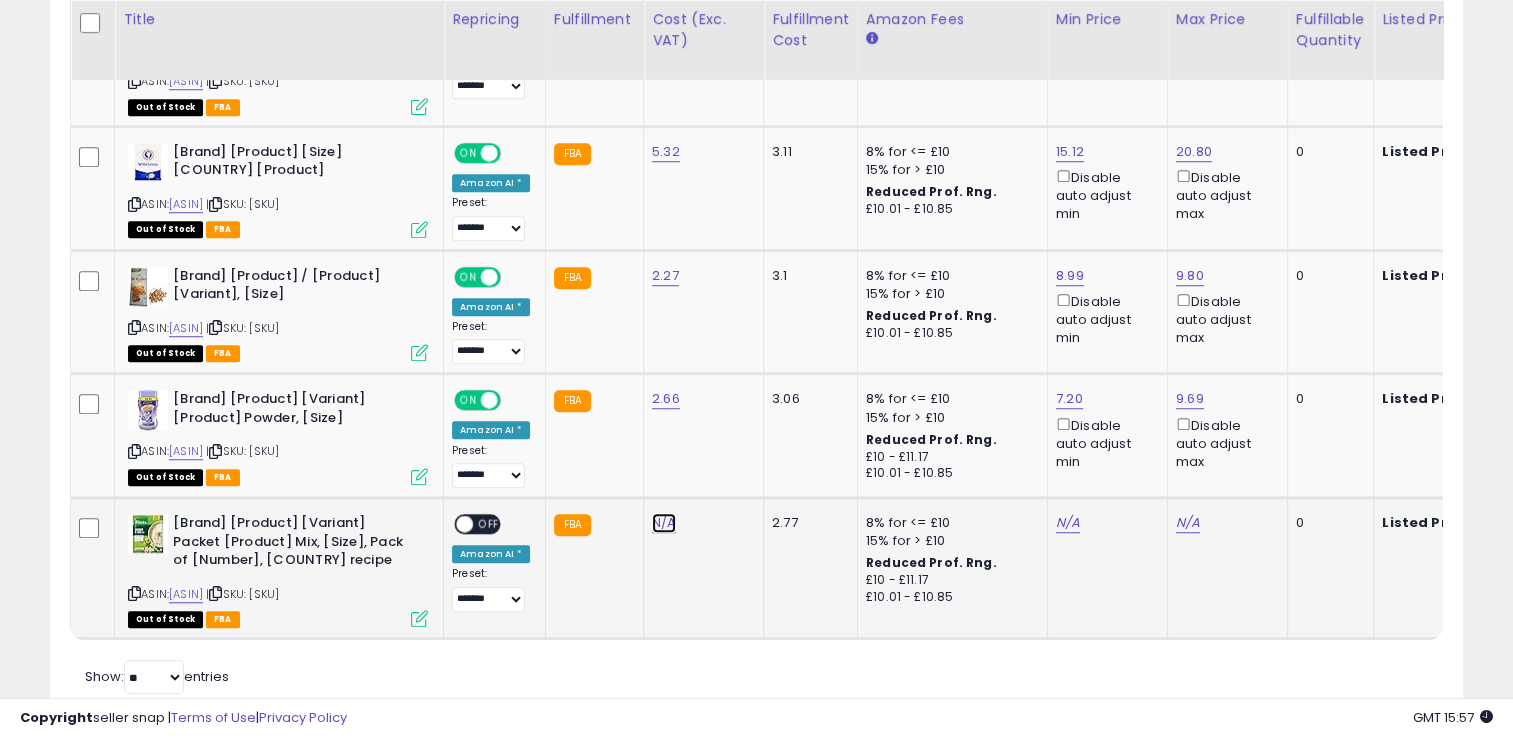 click on "N/A" at bounding box center [664, -273] 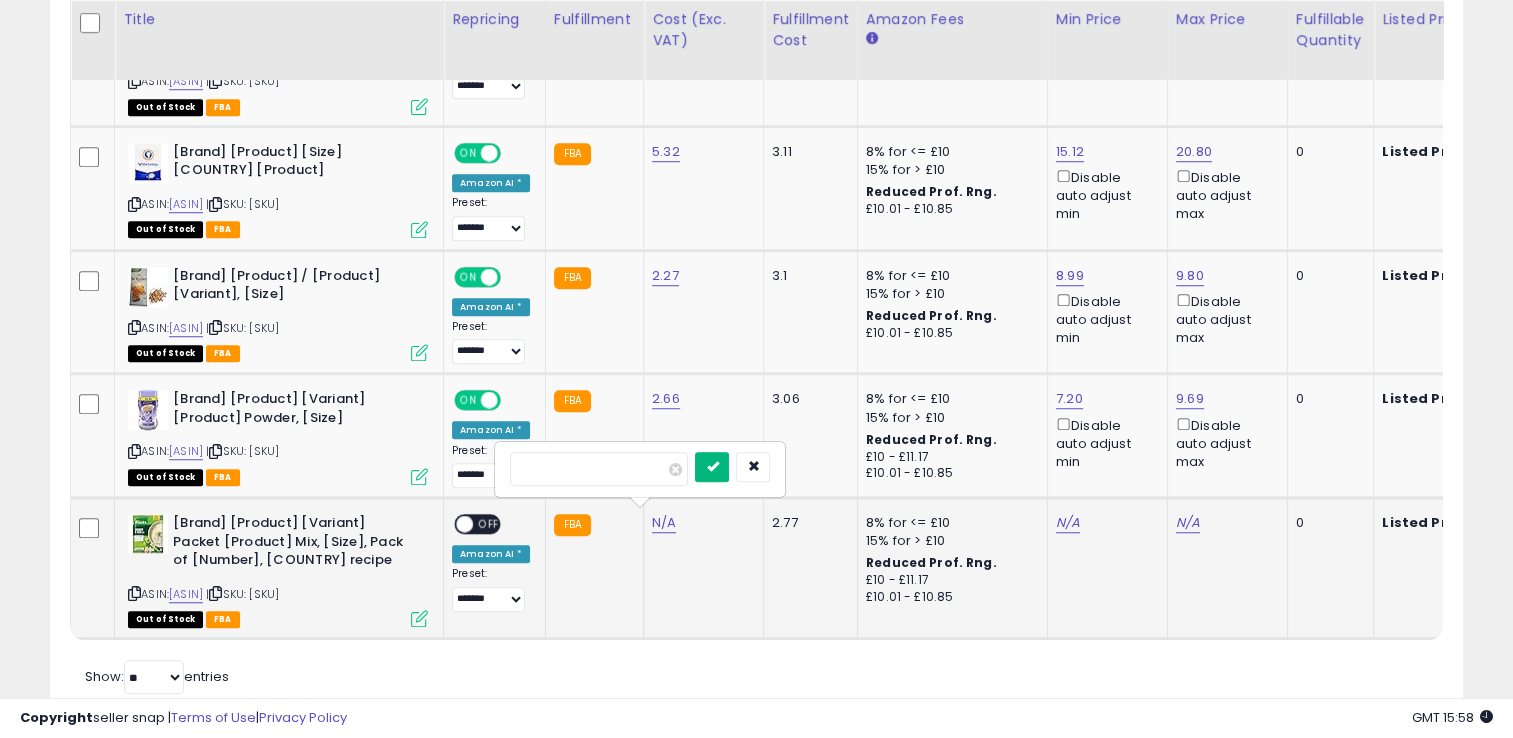 click at bounding box center [712, 466] 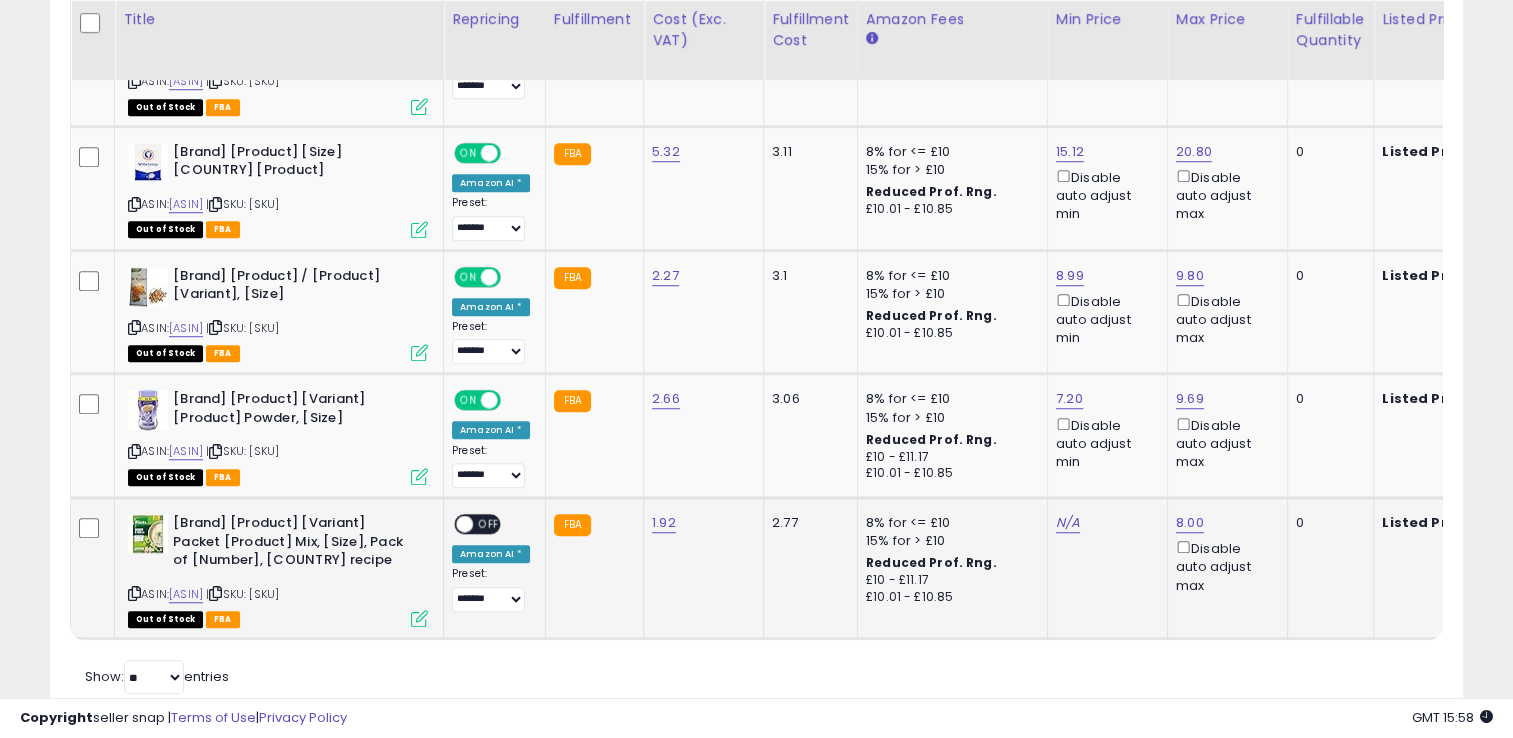 click at bounding box center (419, 618) 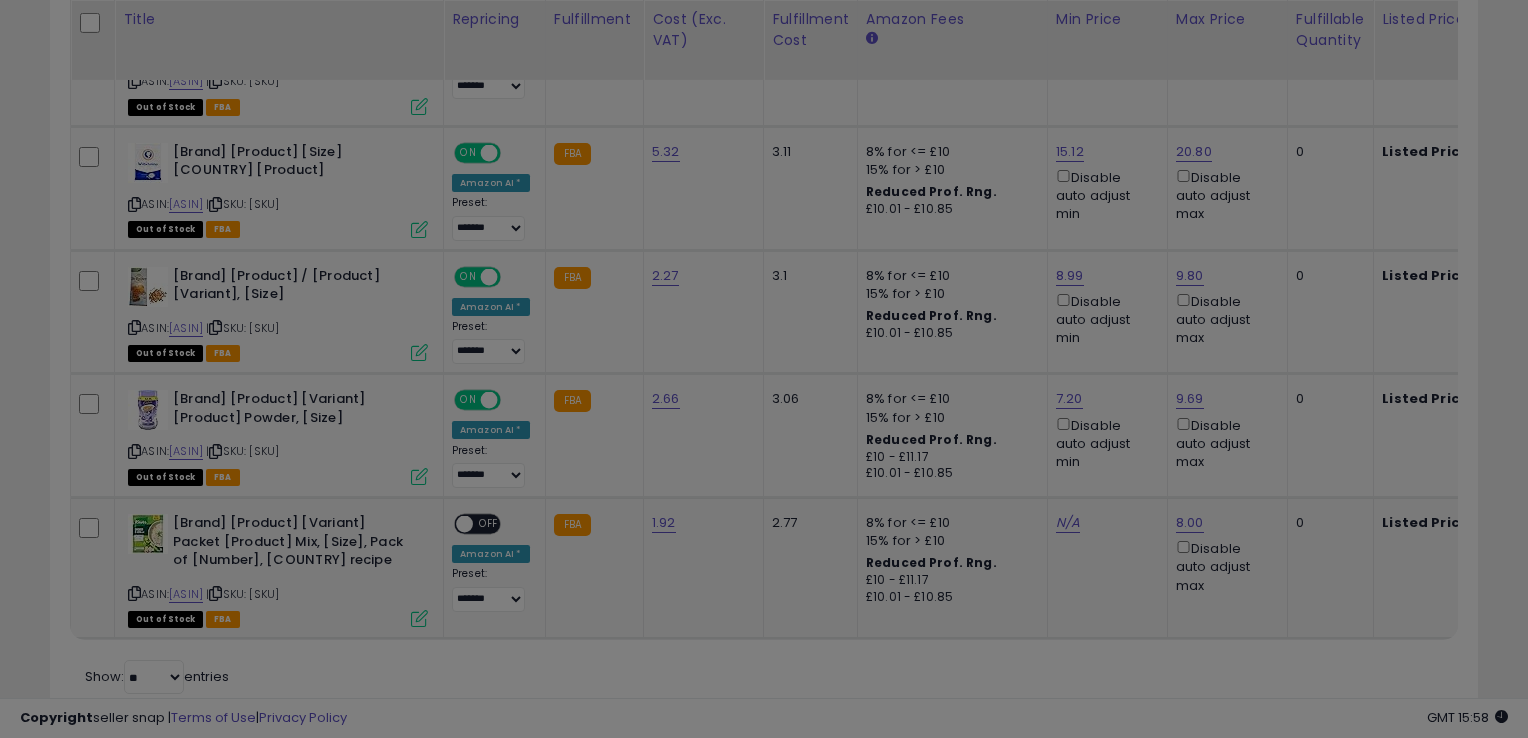 scroll, scrollTop: 999589, scrollLeft: 999172, axis: both 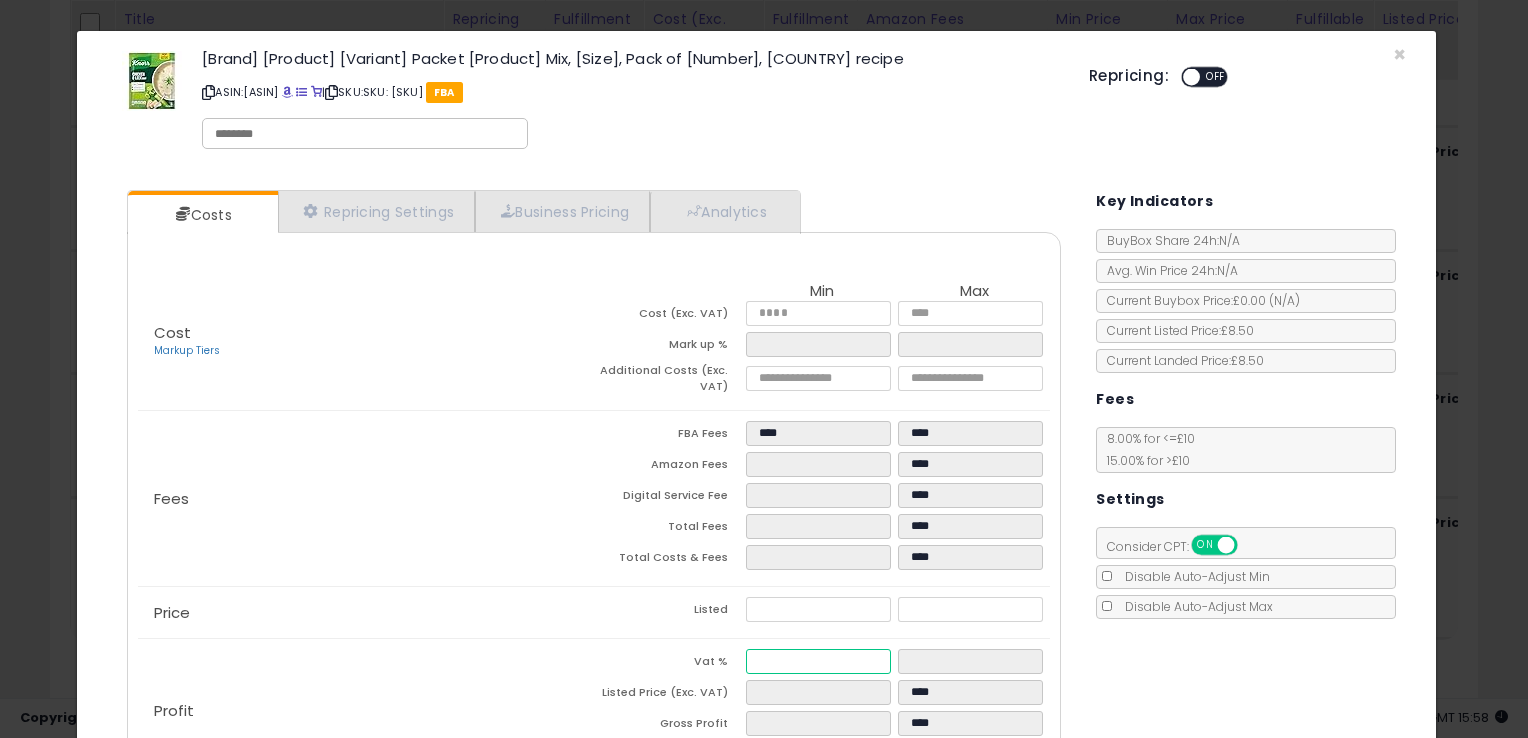 click at bounding box center (818, 661) 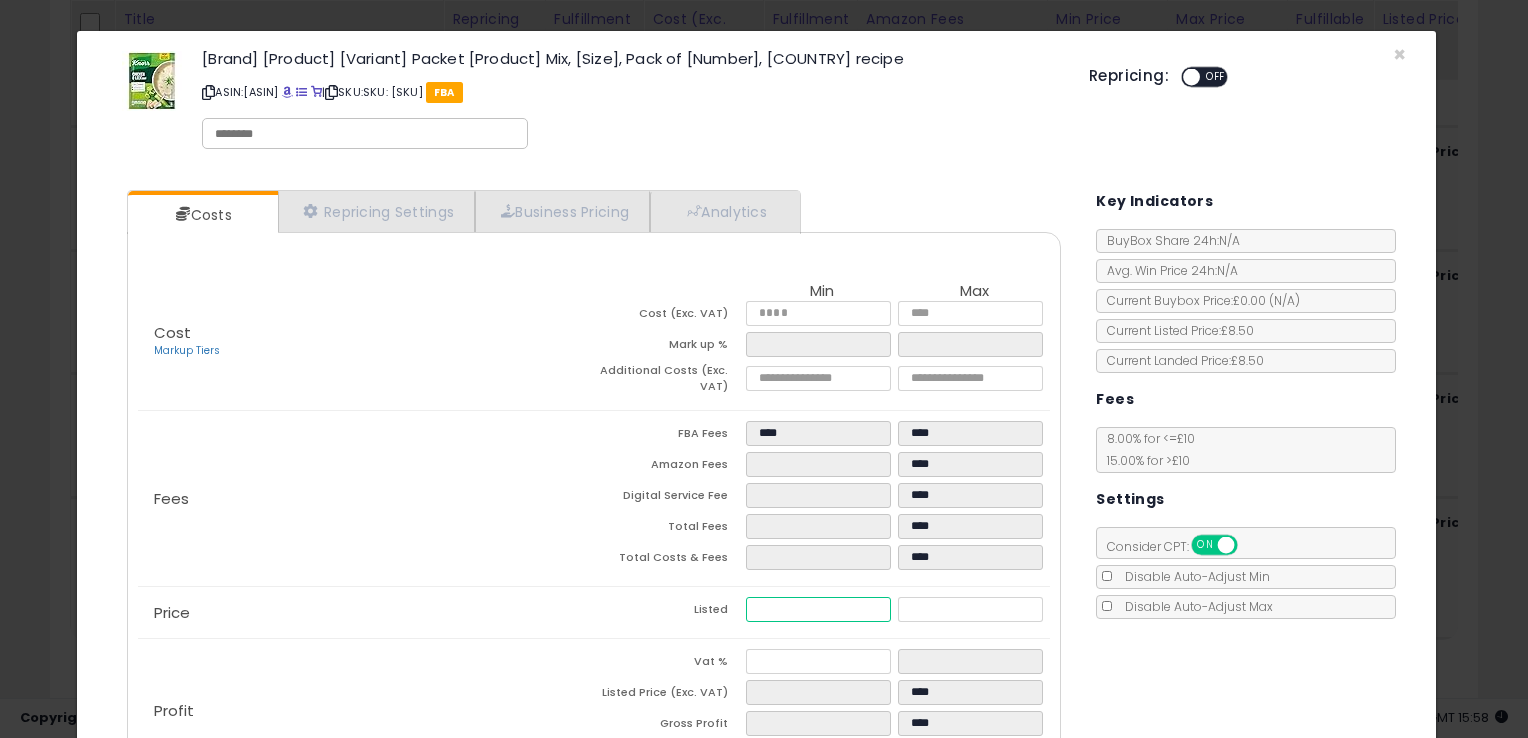 click at bounding box center (818, 609) 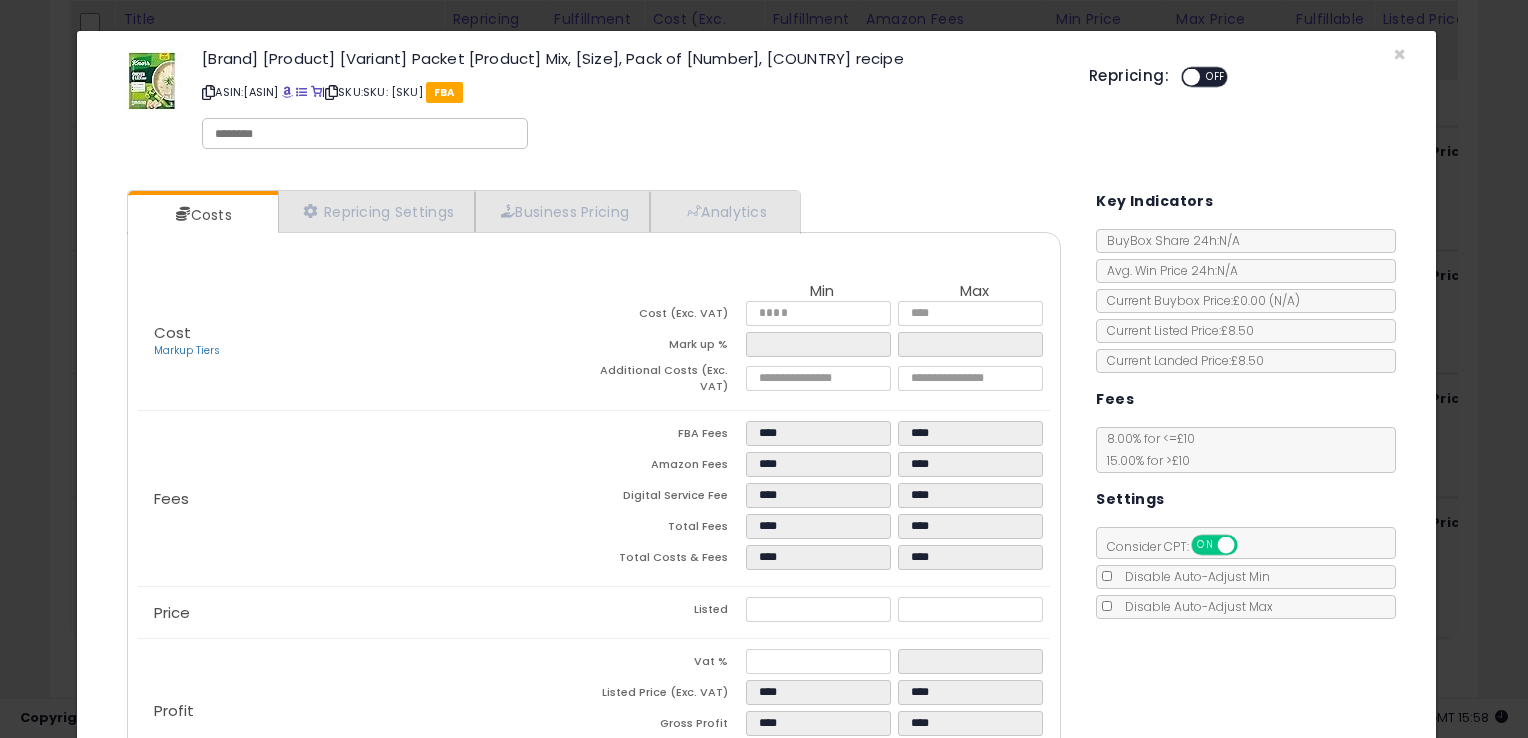click on "Fees
FBA Fees
****
****
Amazon Fees
****
****
Digital Service Fee
****
****
Total Fees
****
****
Total Costs & Fees
****
****" 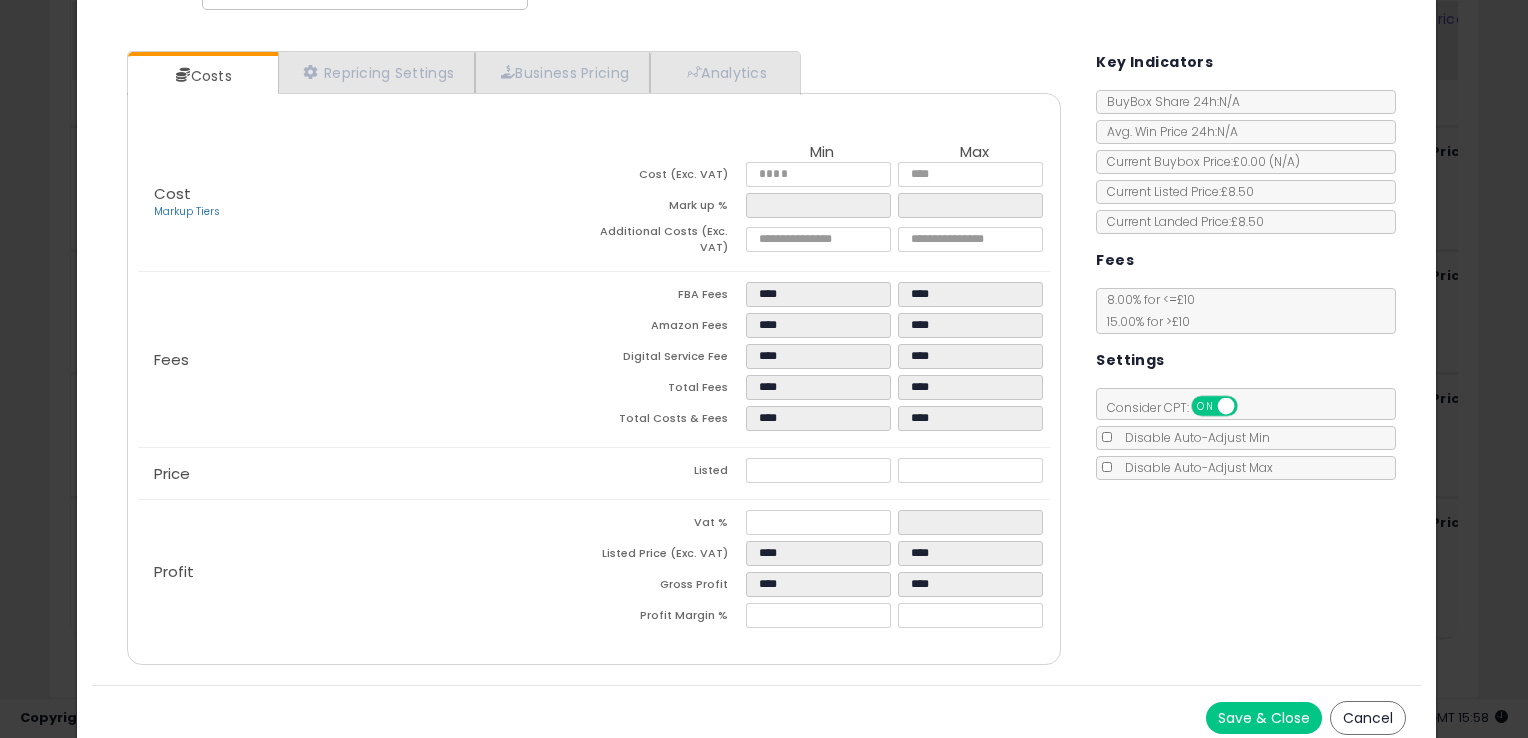 scroll, scrollTop: 148, scrollLeft: 0, axis: vertical 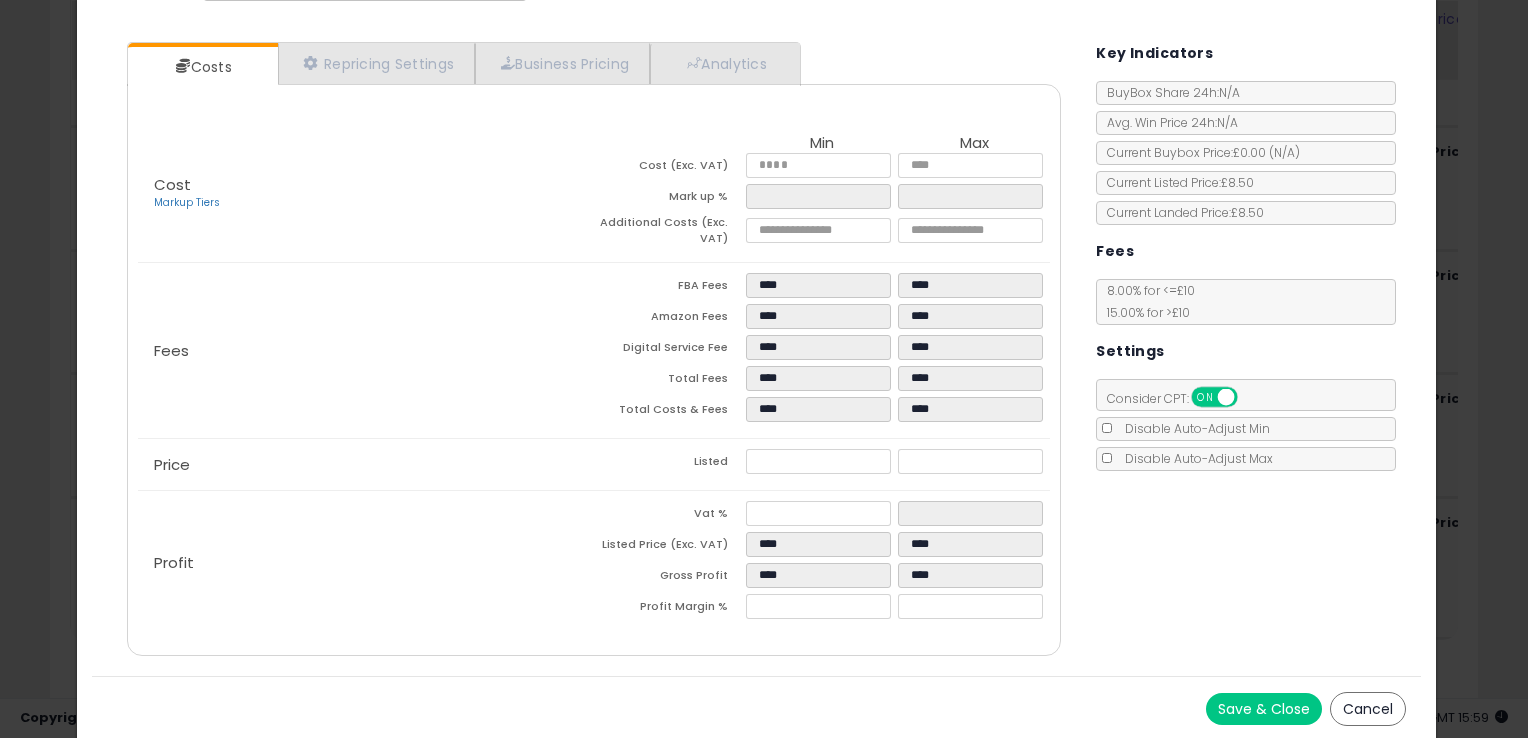click on "Save & Close" at bounding box center (1264, 709) 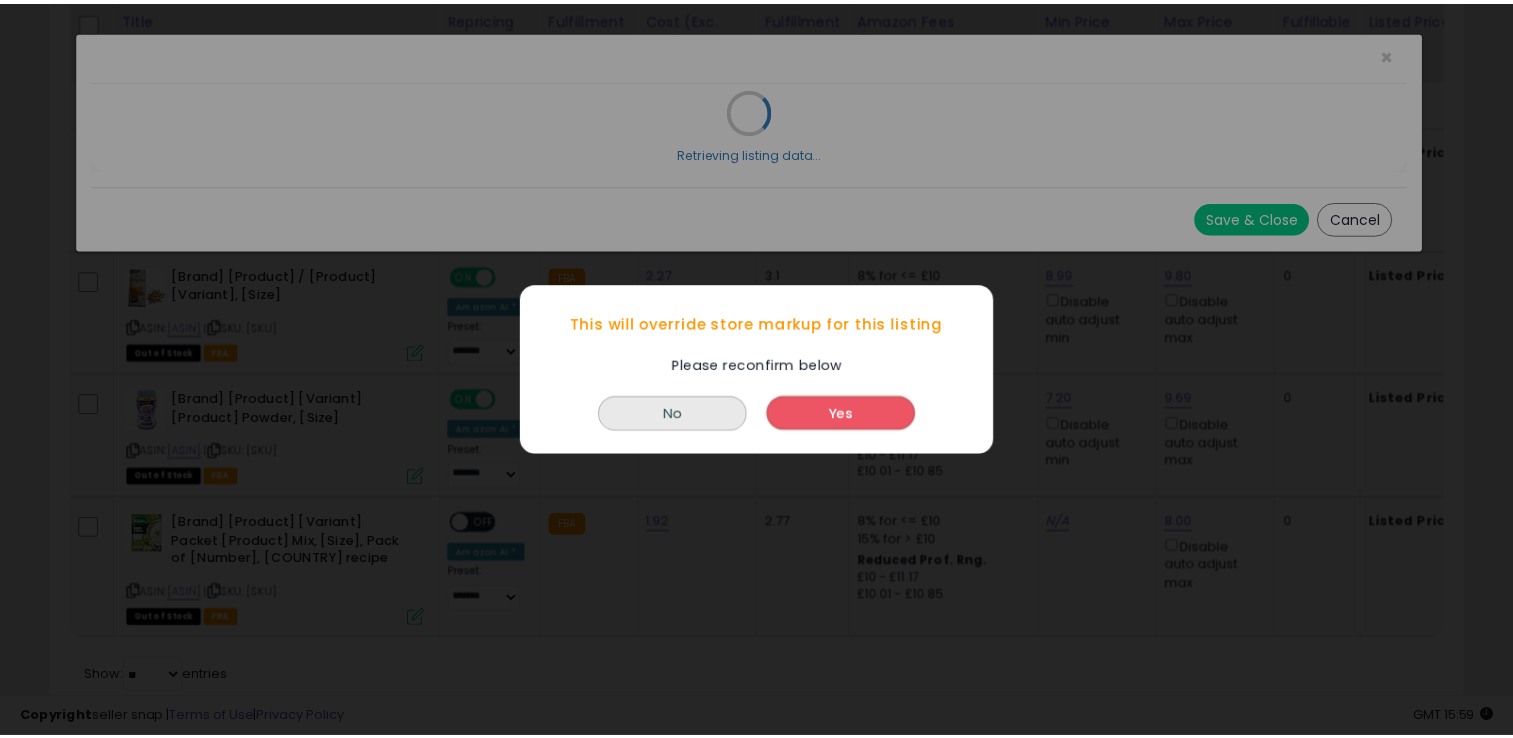 scroll, scrollTop: 0, scrollLeft: 0, axis: both 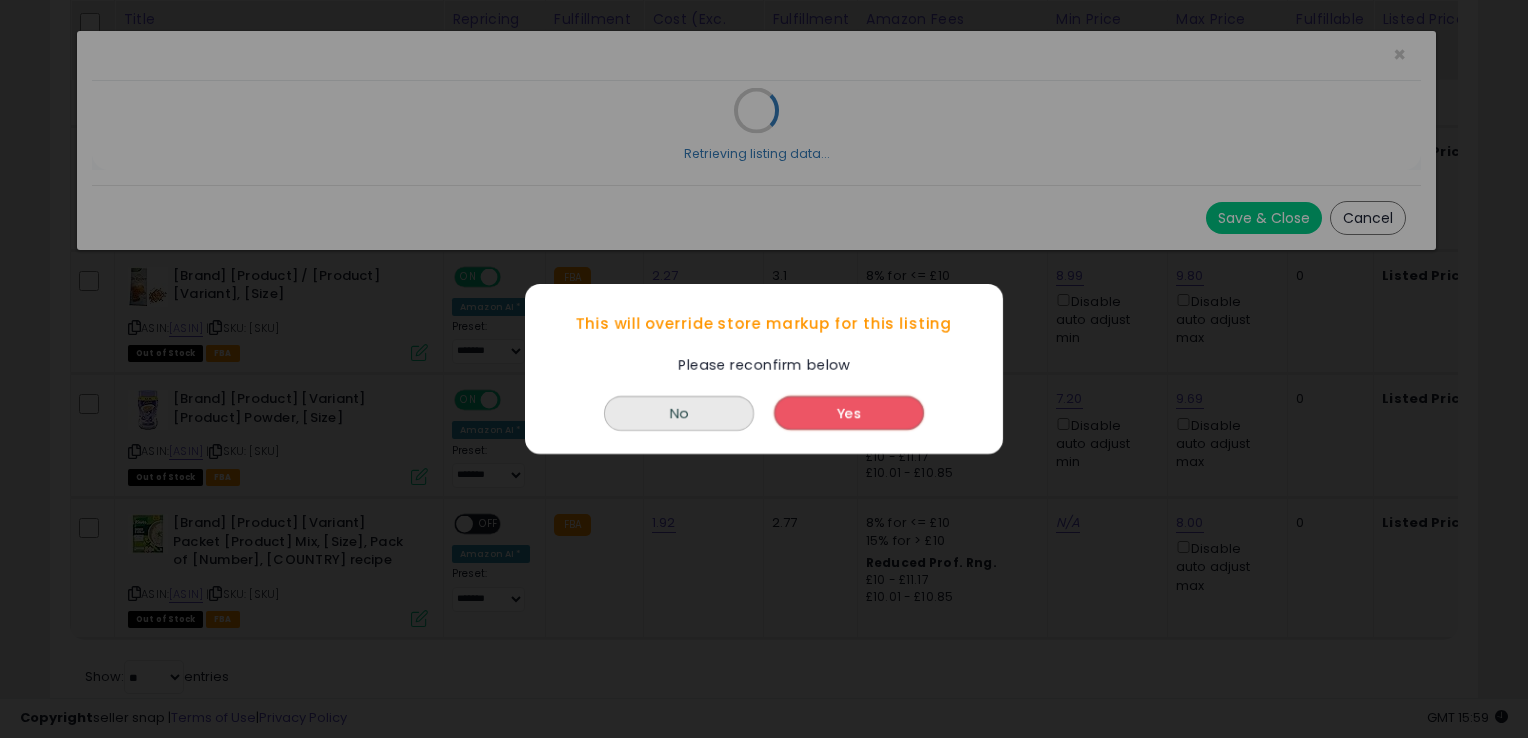 click on "Yes" at bounding box center [849, 413] 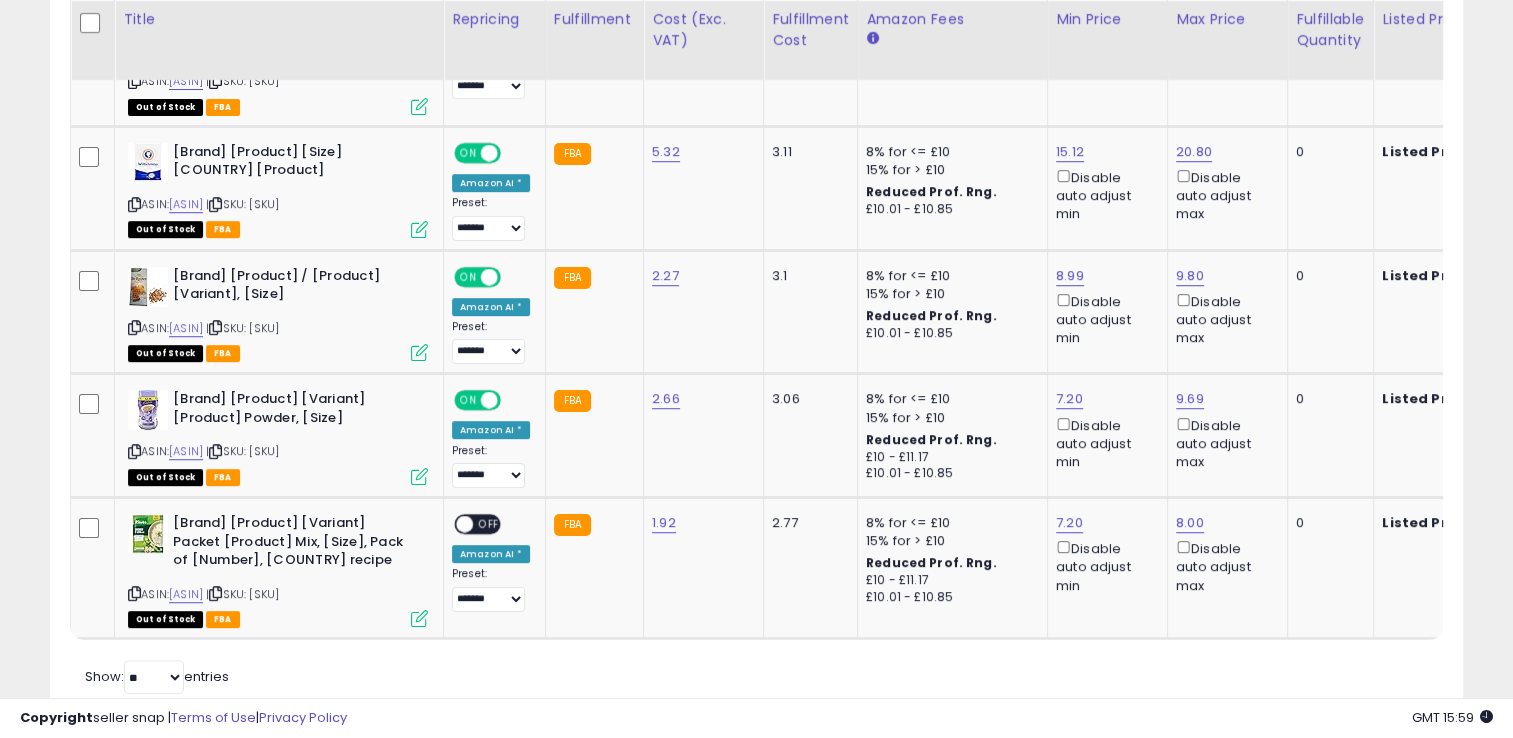 scroll, scrollTop: 409, scrollLeft: 818, axis: both 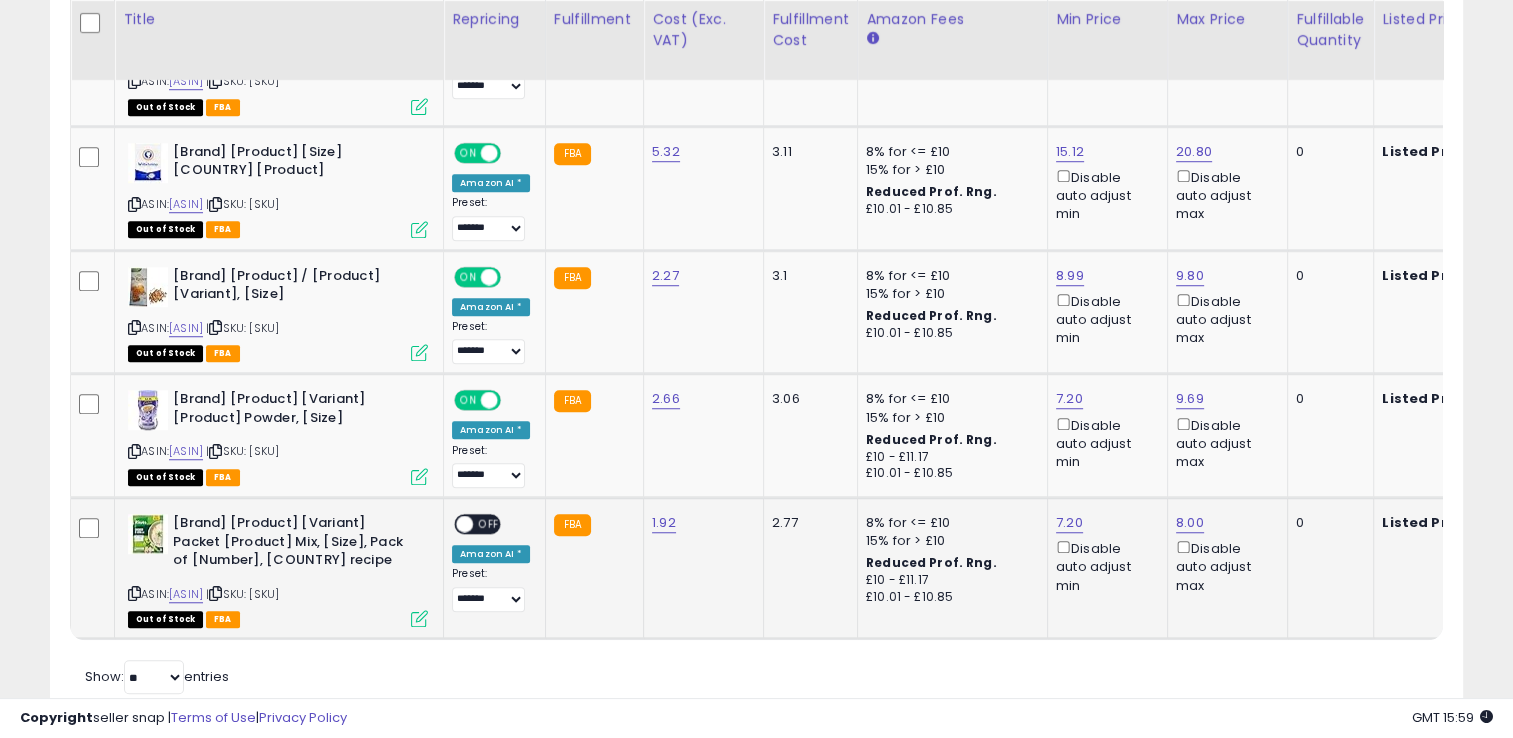 click on "OFF" at bounding box center (489, 524) 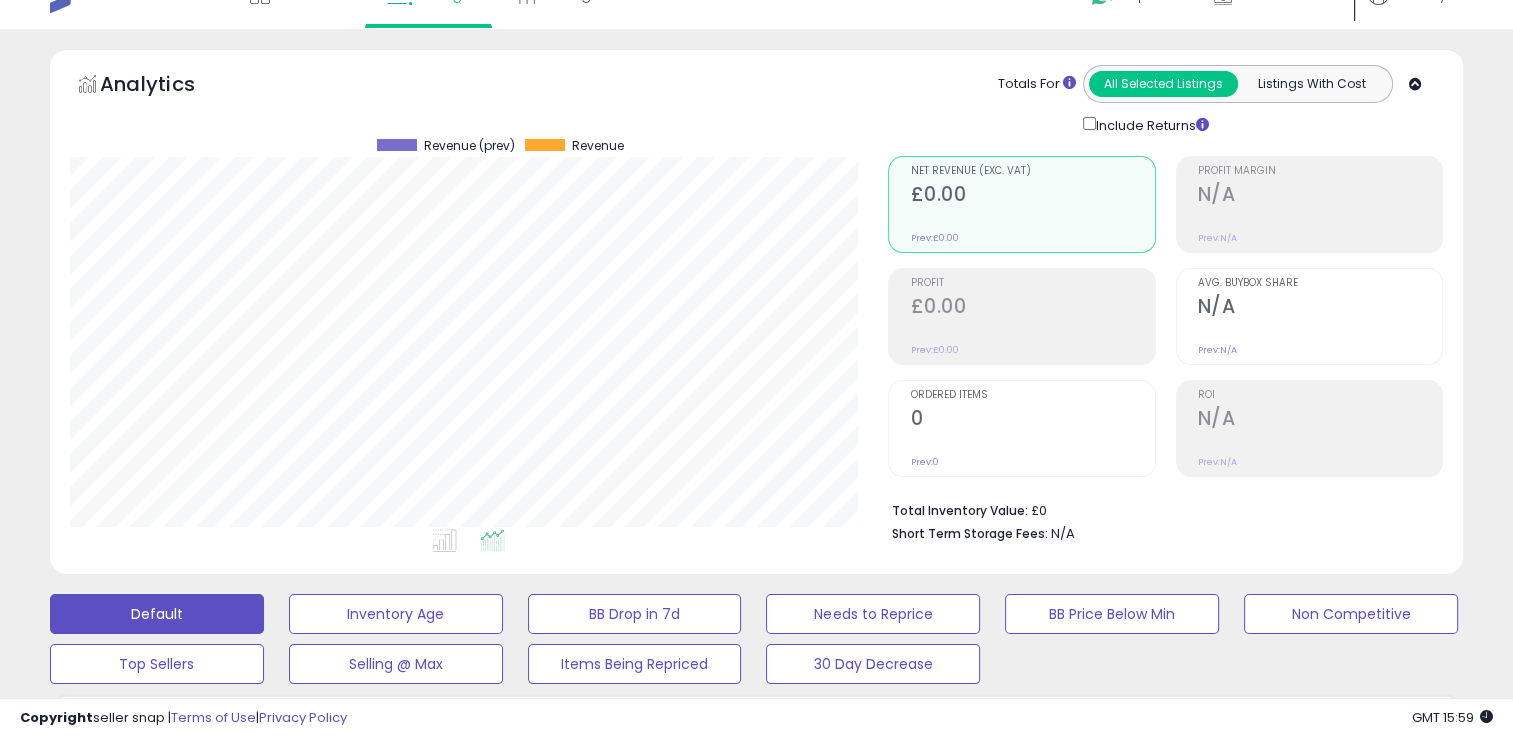 scroll, scrollTop: 0, scrollLeft: 0, axis: both 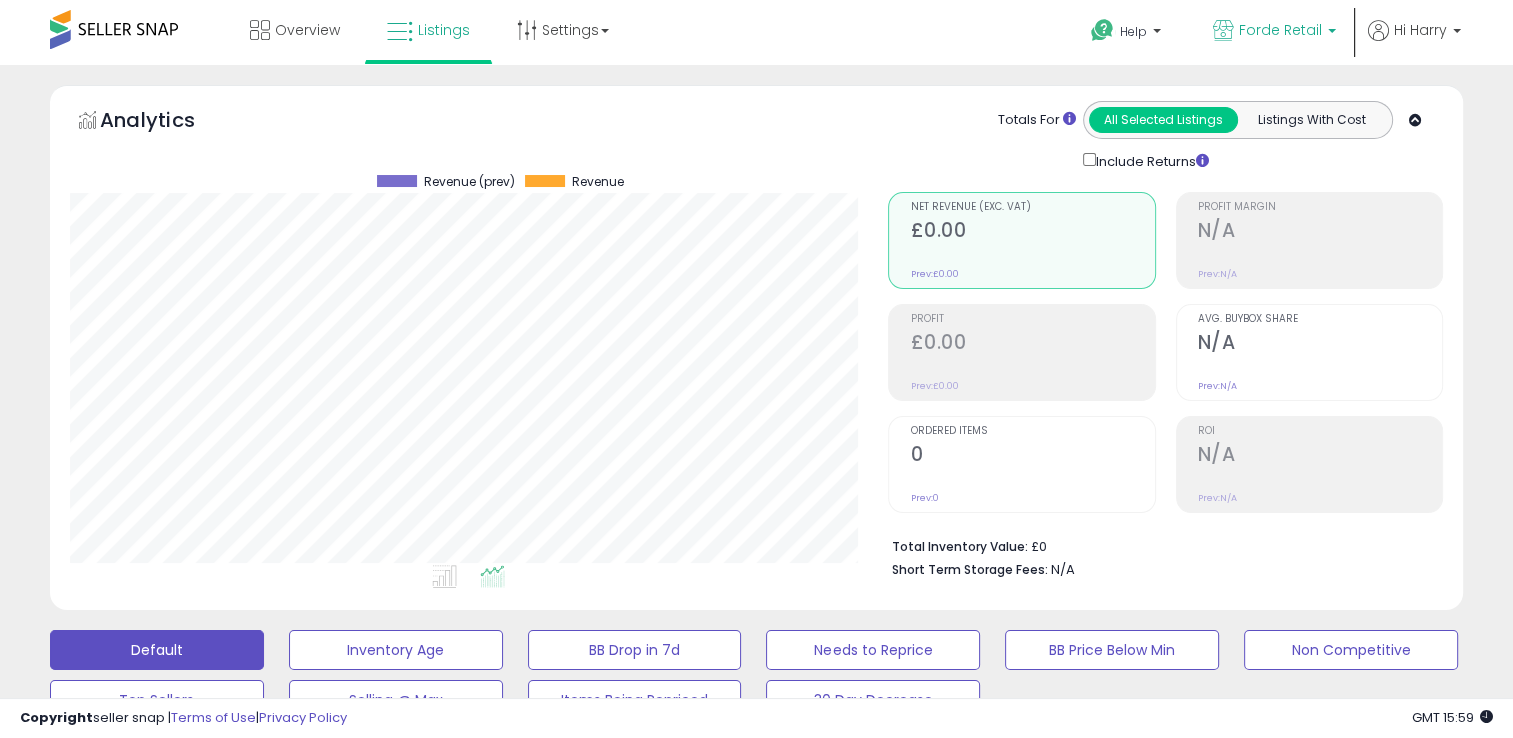 click on "Forde Retail" at bounding box center (1280, 30) 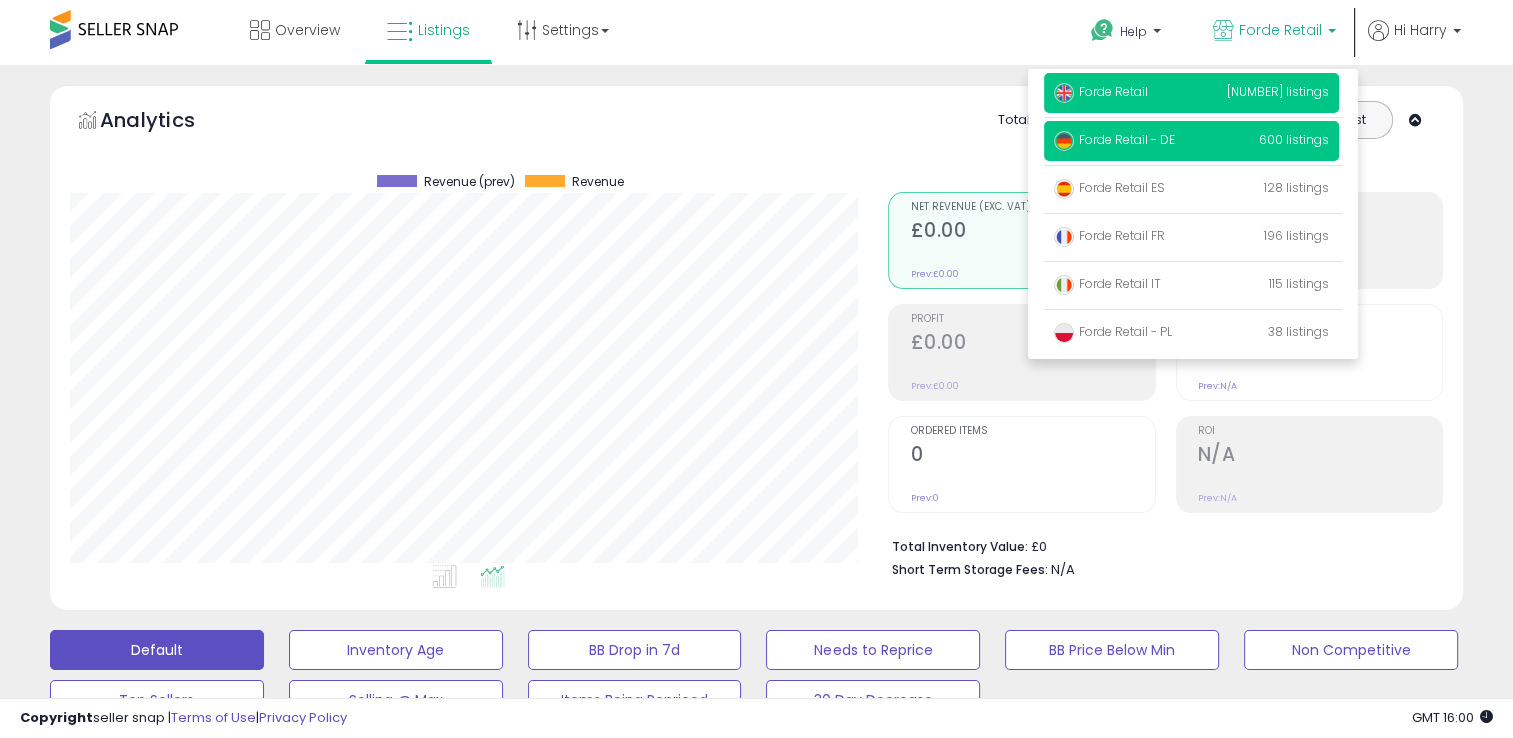 click on "Forde Retail - DE
600
listings" at bounding box center (1191, 141) 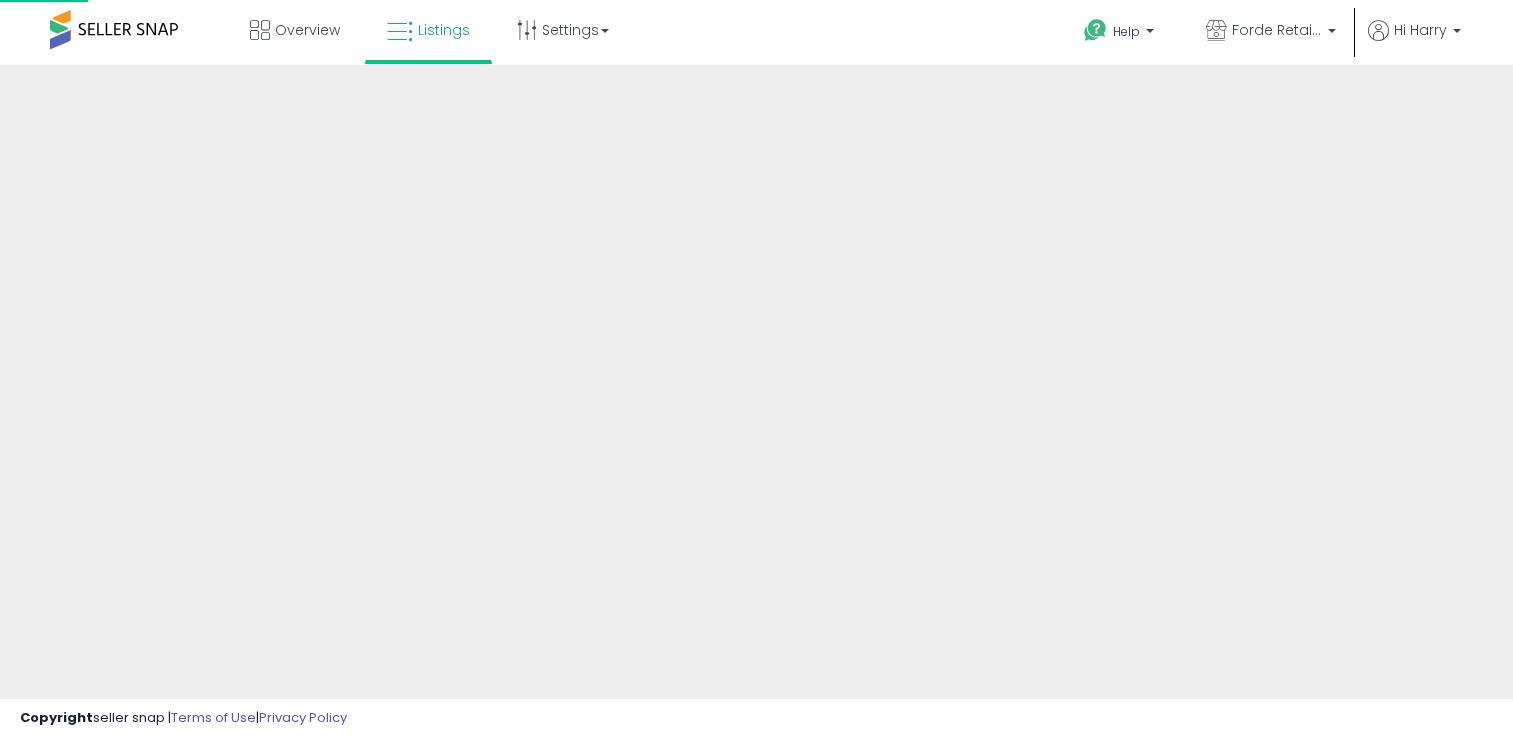 scroll, scrollTop: 0, scrollLeft: 0, axis: both 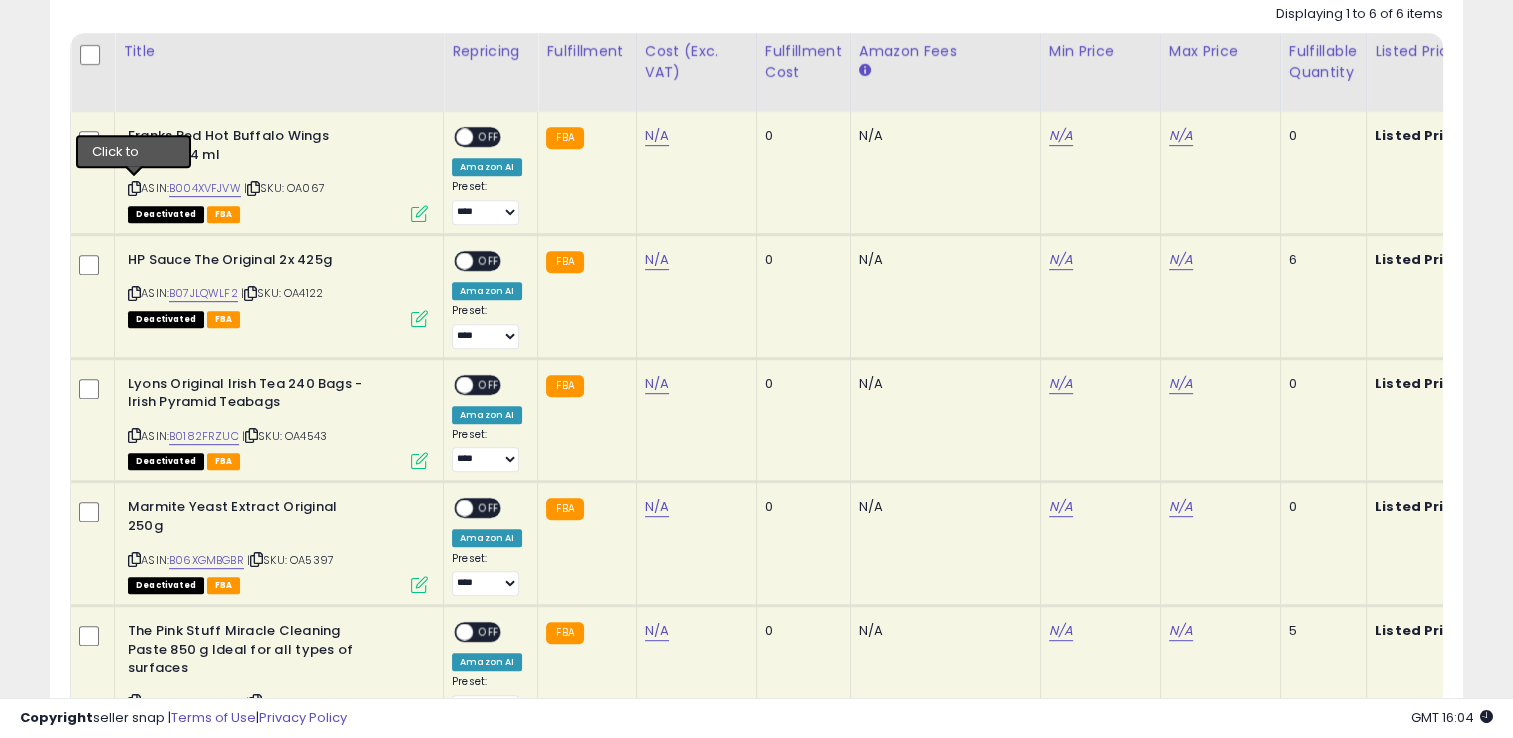 click at bounding box center [134, 188] 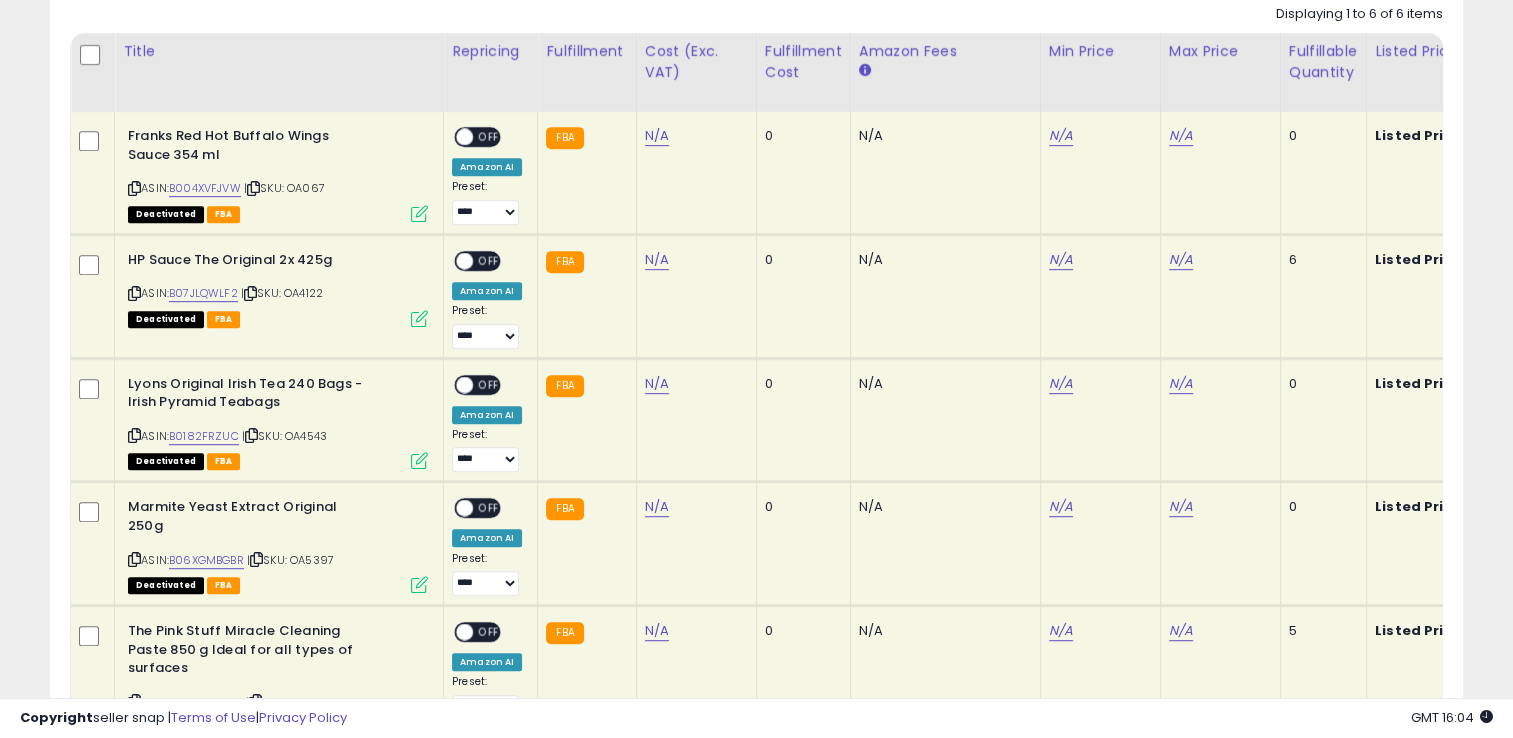 scroll, scrollTop: 0, scrollLeft: 0, axis: both 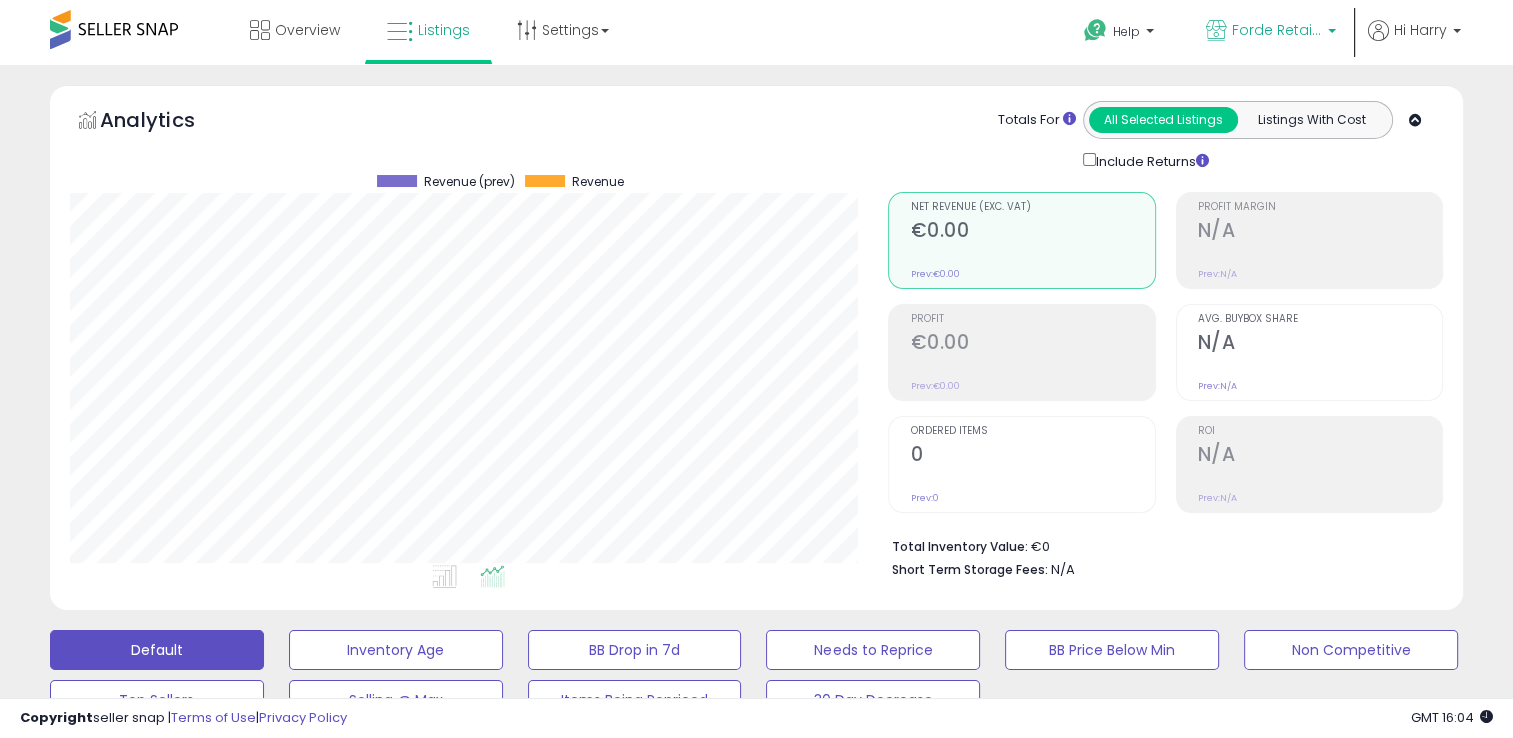 click on "Forde Retail - DE" at bounding box center (1277, 30) 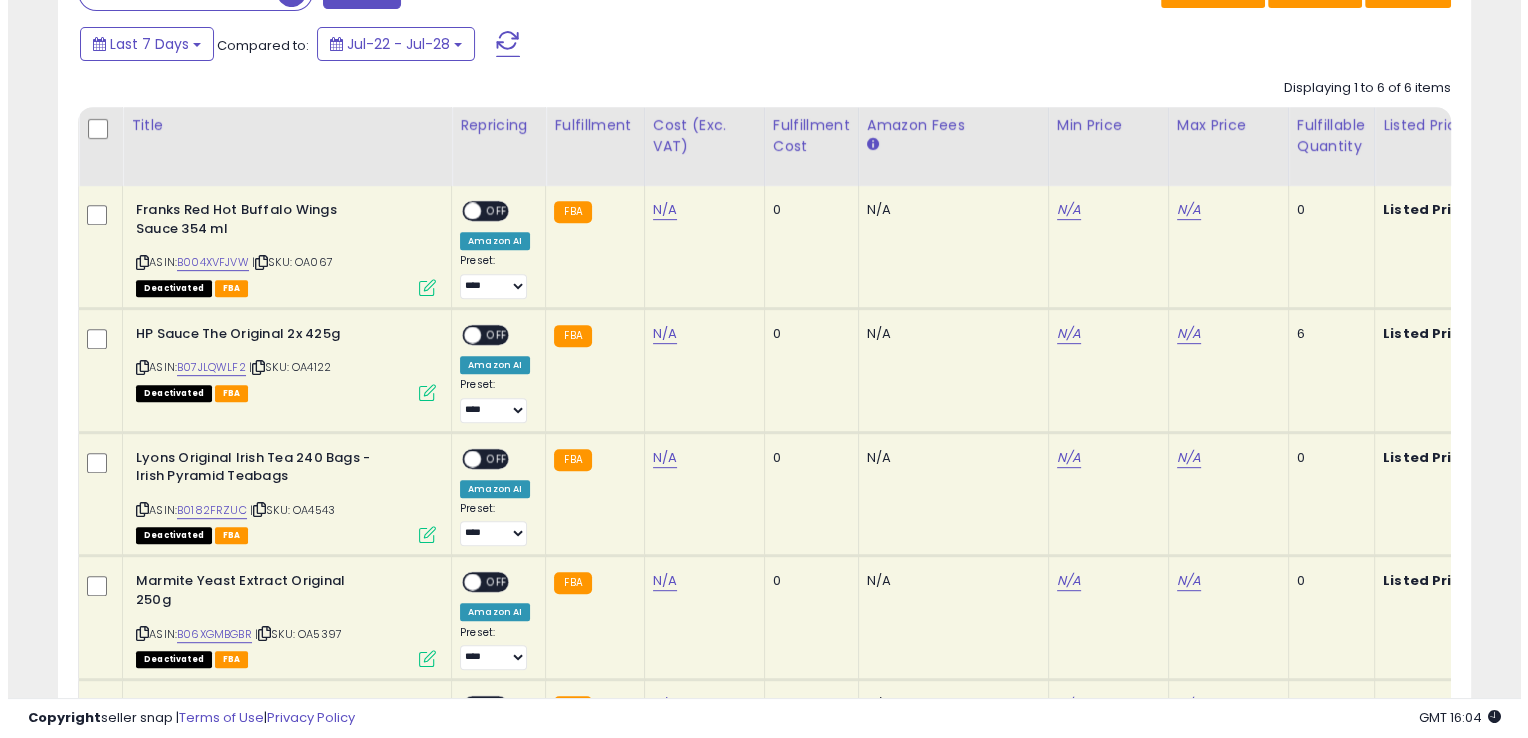 scroll, scrollTop: 883, scrollLeft: 0, axis: vertical 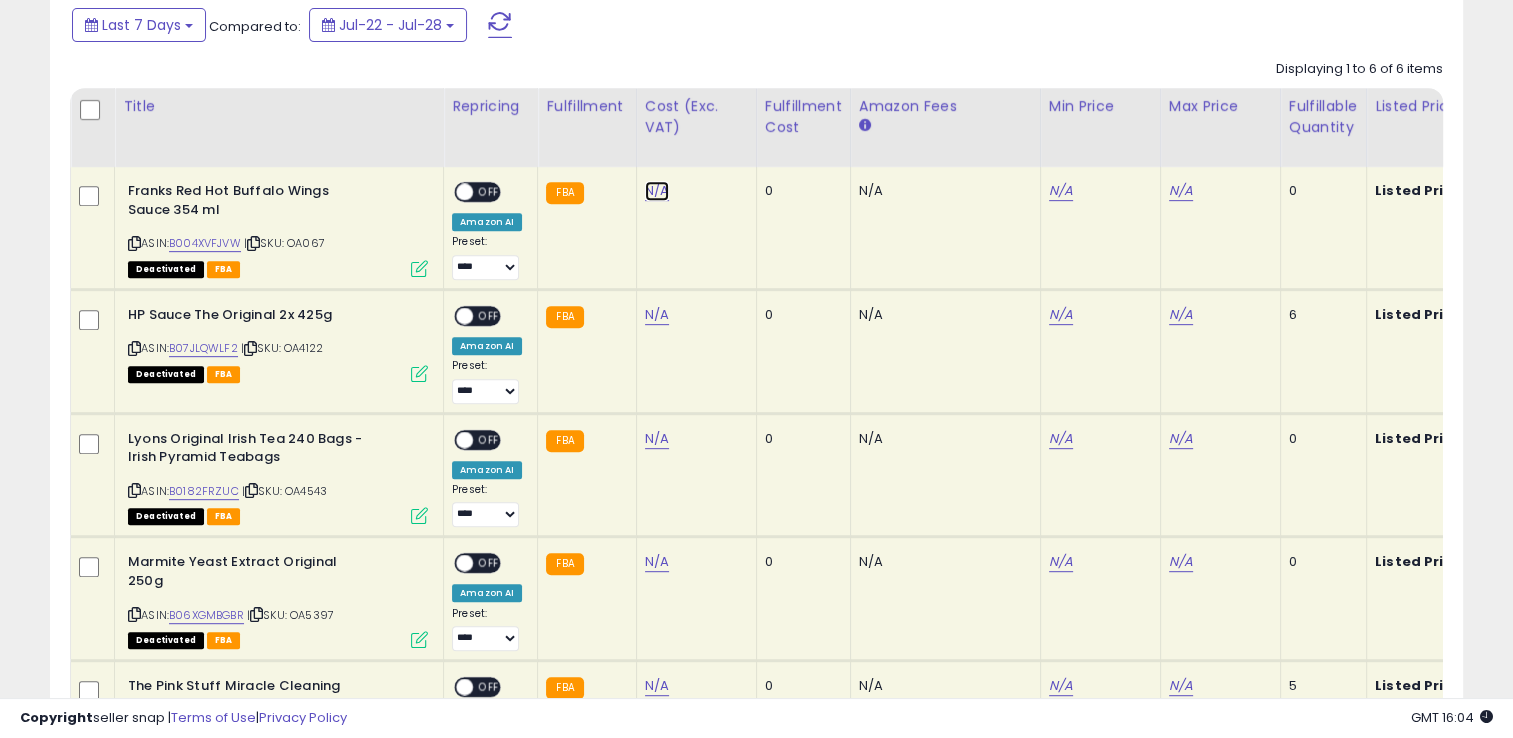click on "N/A" at bounding box center [657, 191] 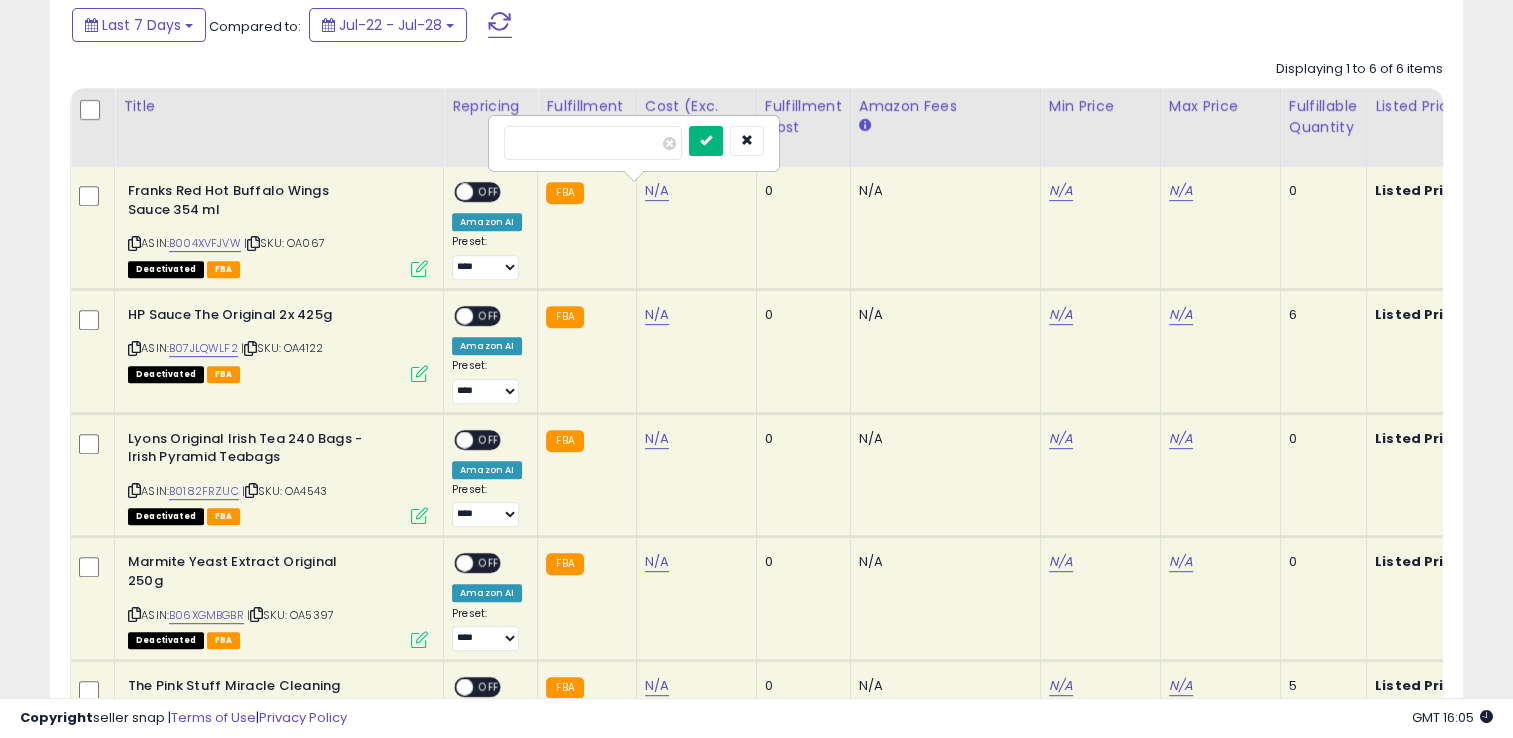 type on "****" 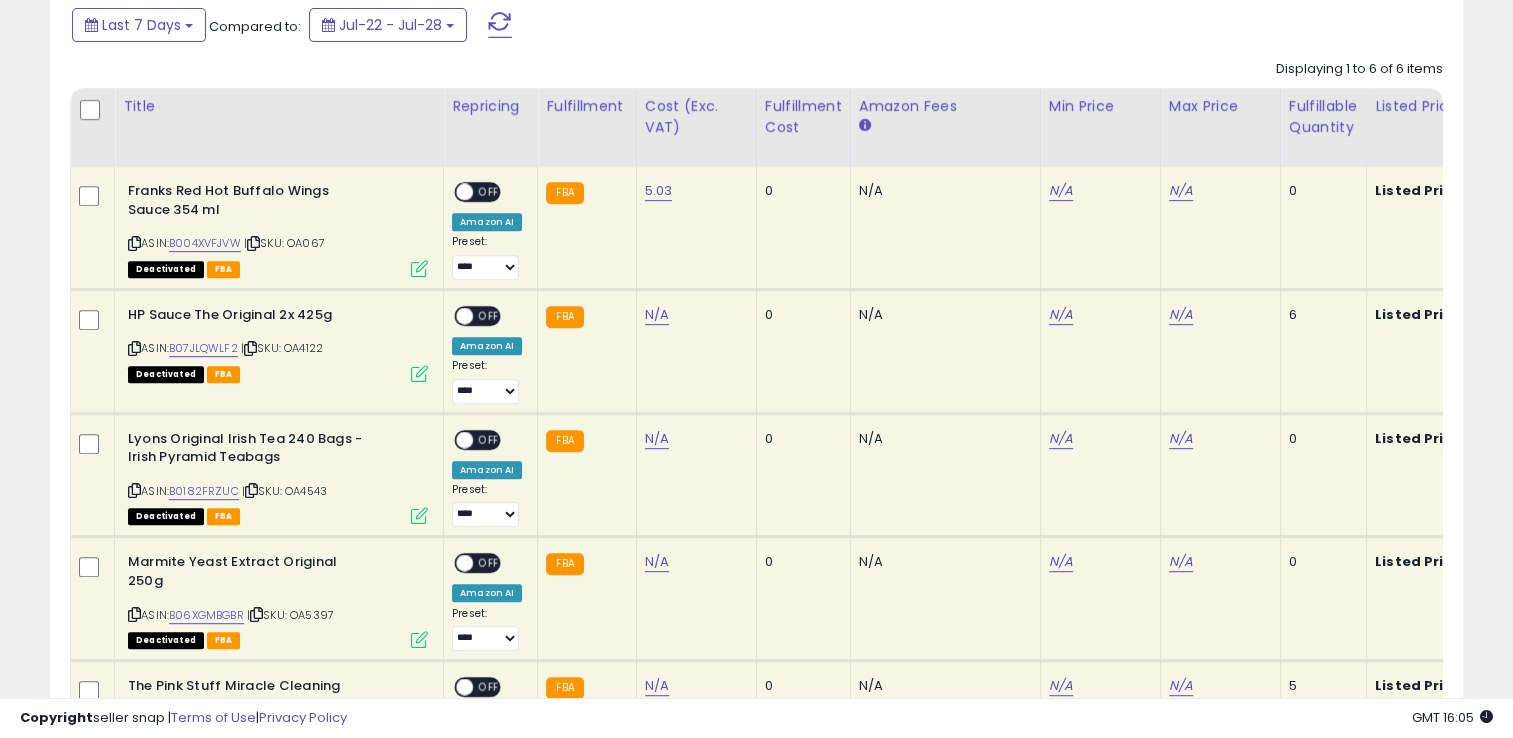 click at bounding box center [419, 268] 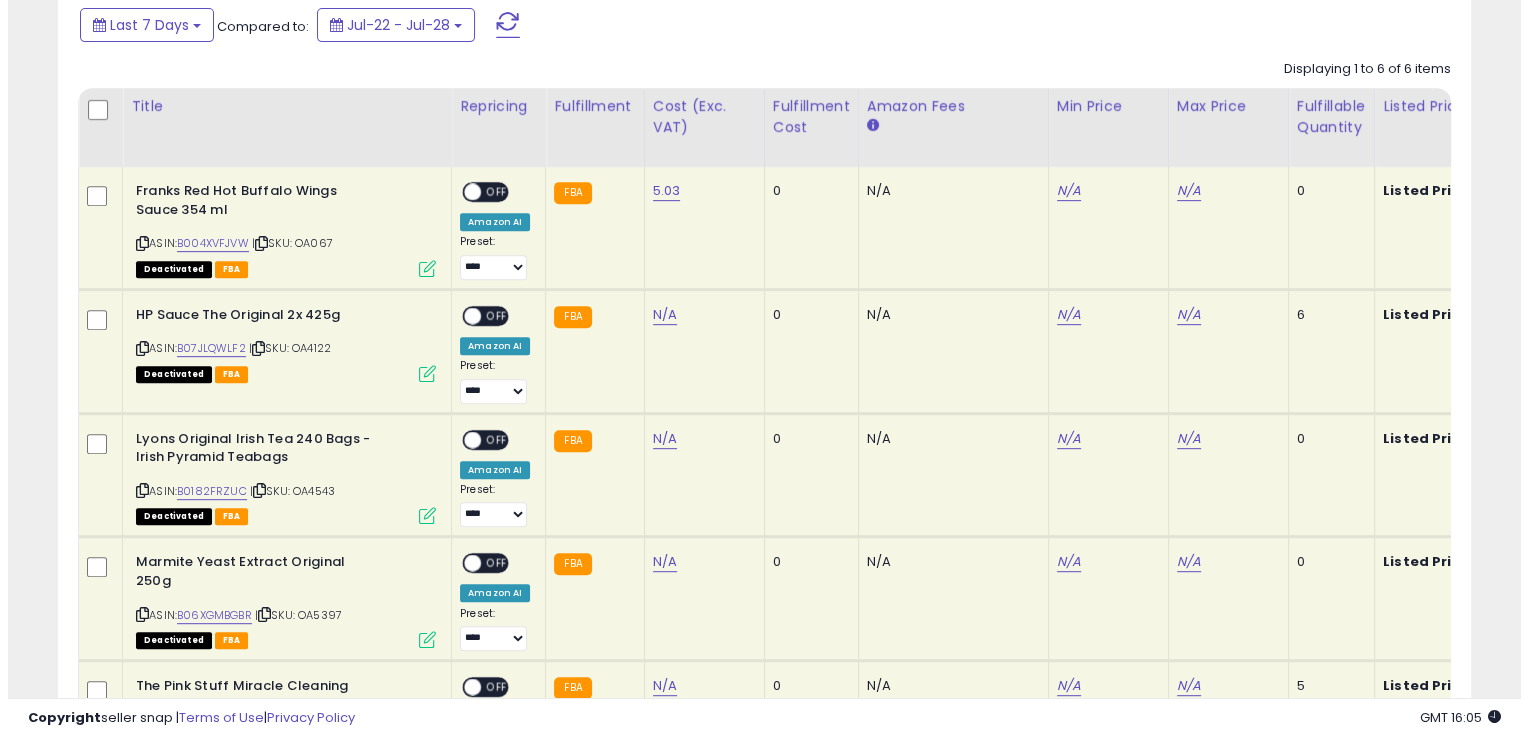 scroll, scrollTop: 999589, scrollLeft: 999172, axis: both 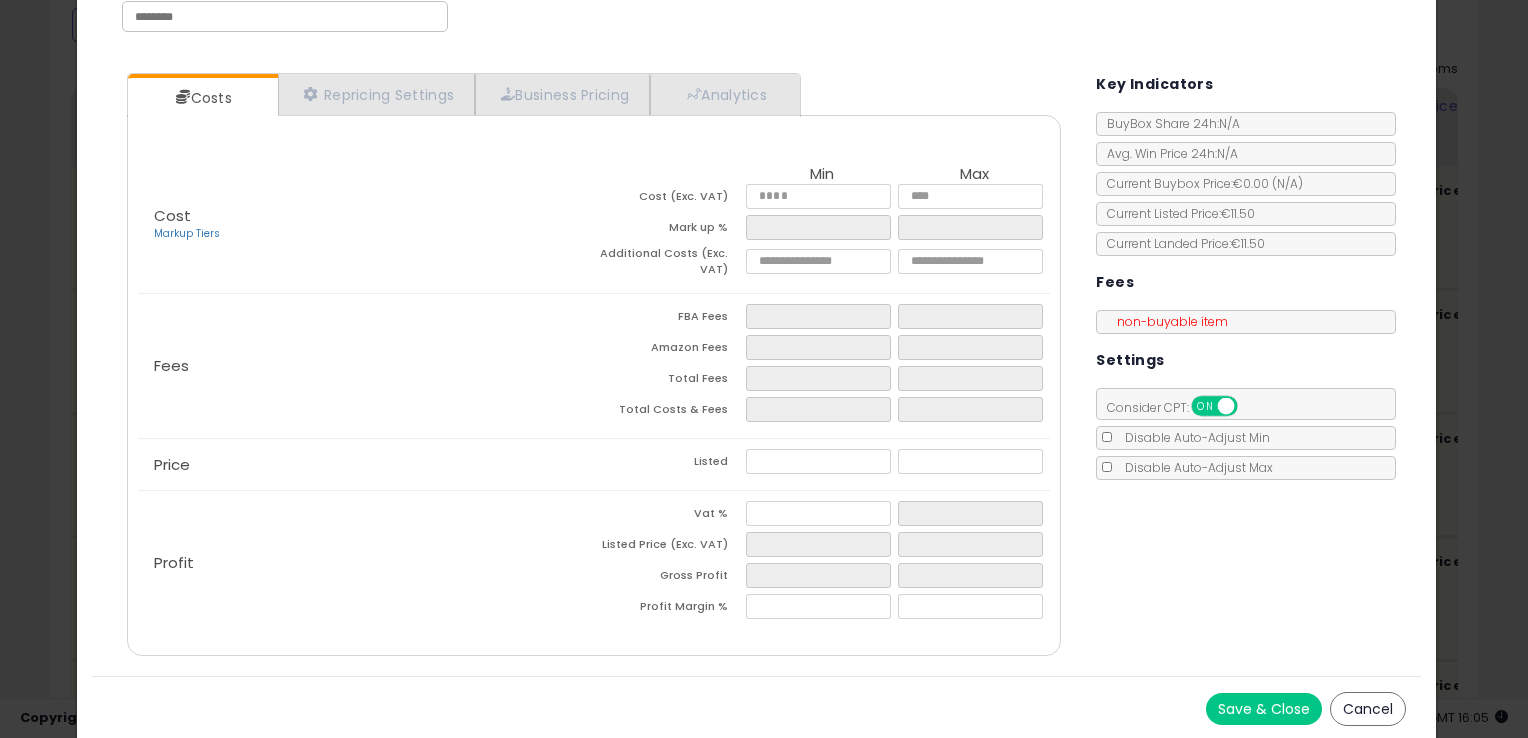 click on "Cancel" at bounding box center [1368, 709] 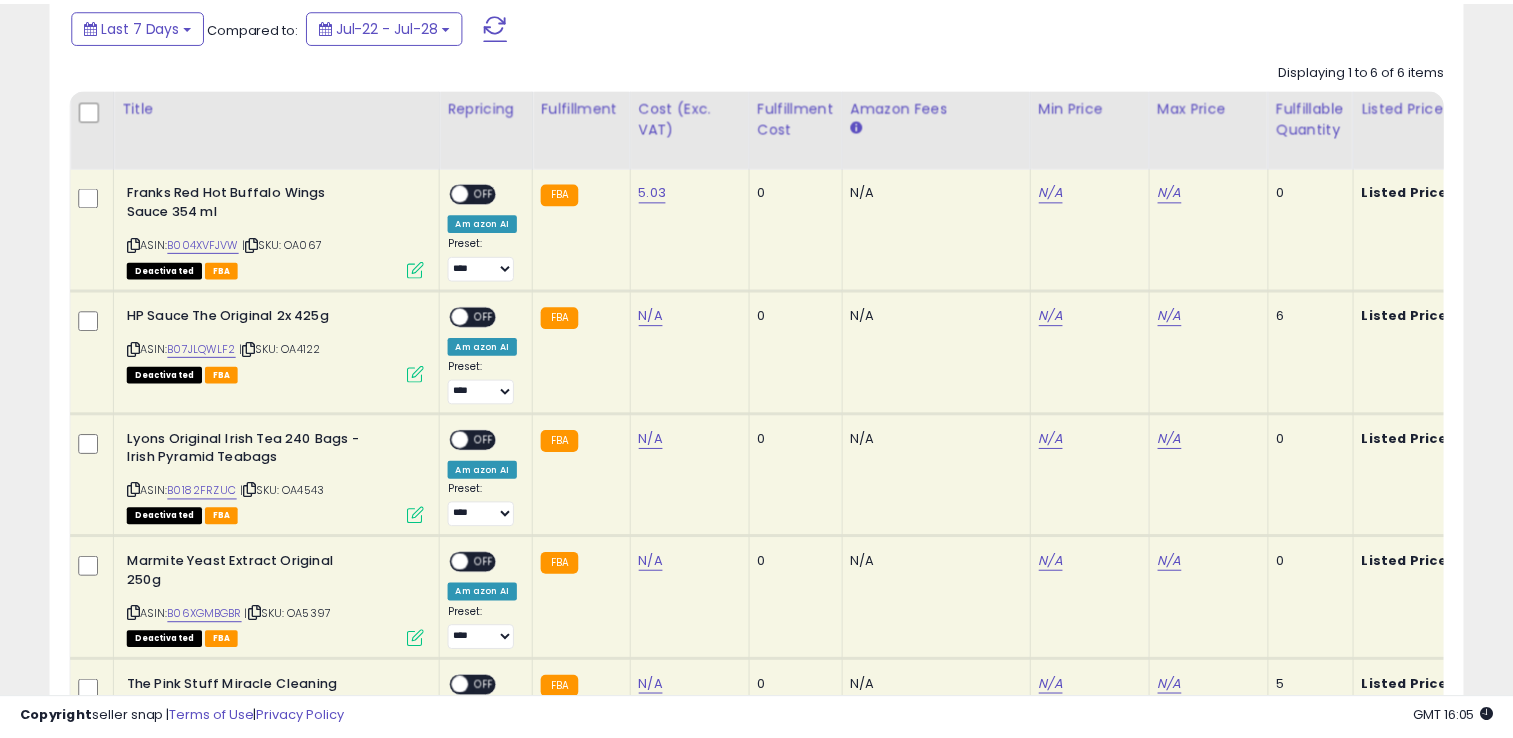 scroll, scrollTop: 409, scrollLeft: 818, axis: both 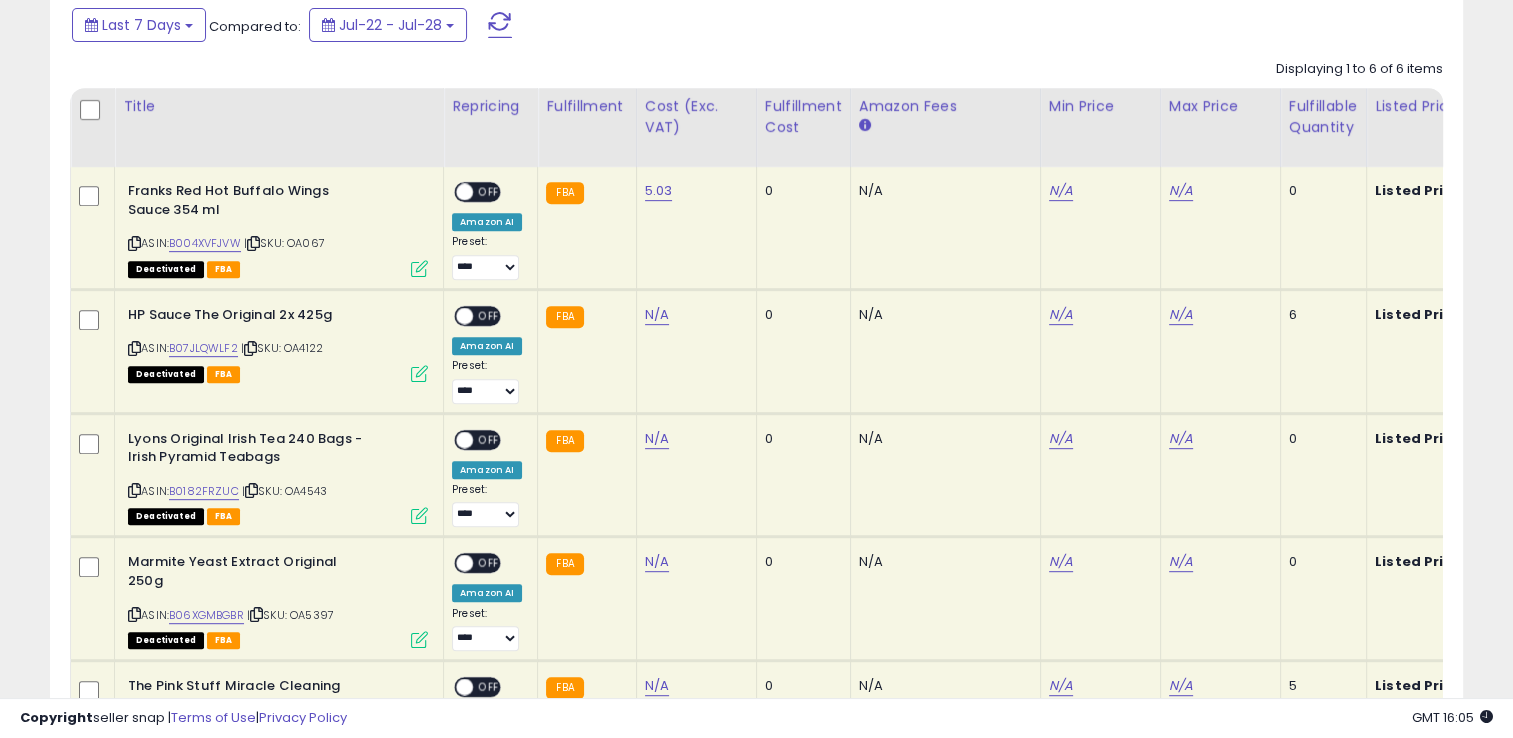 click at bounding box center [419, 373] 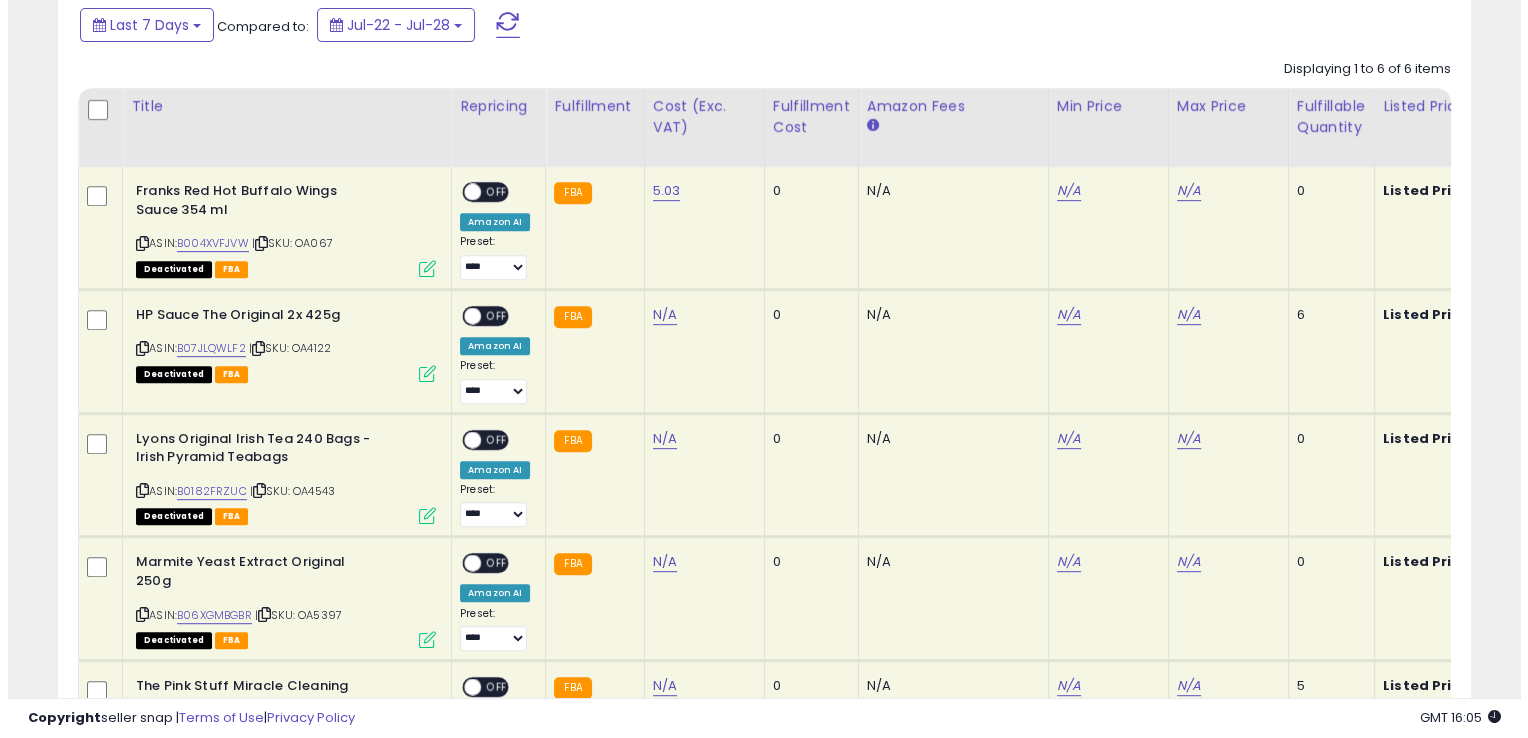 scroll, scrollTop: 999589, scrollLeft: 999172, axis: both 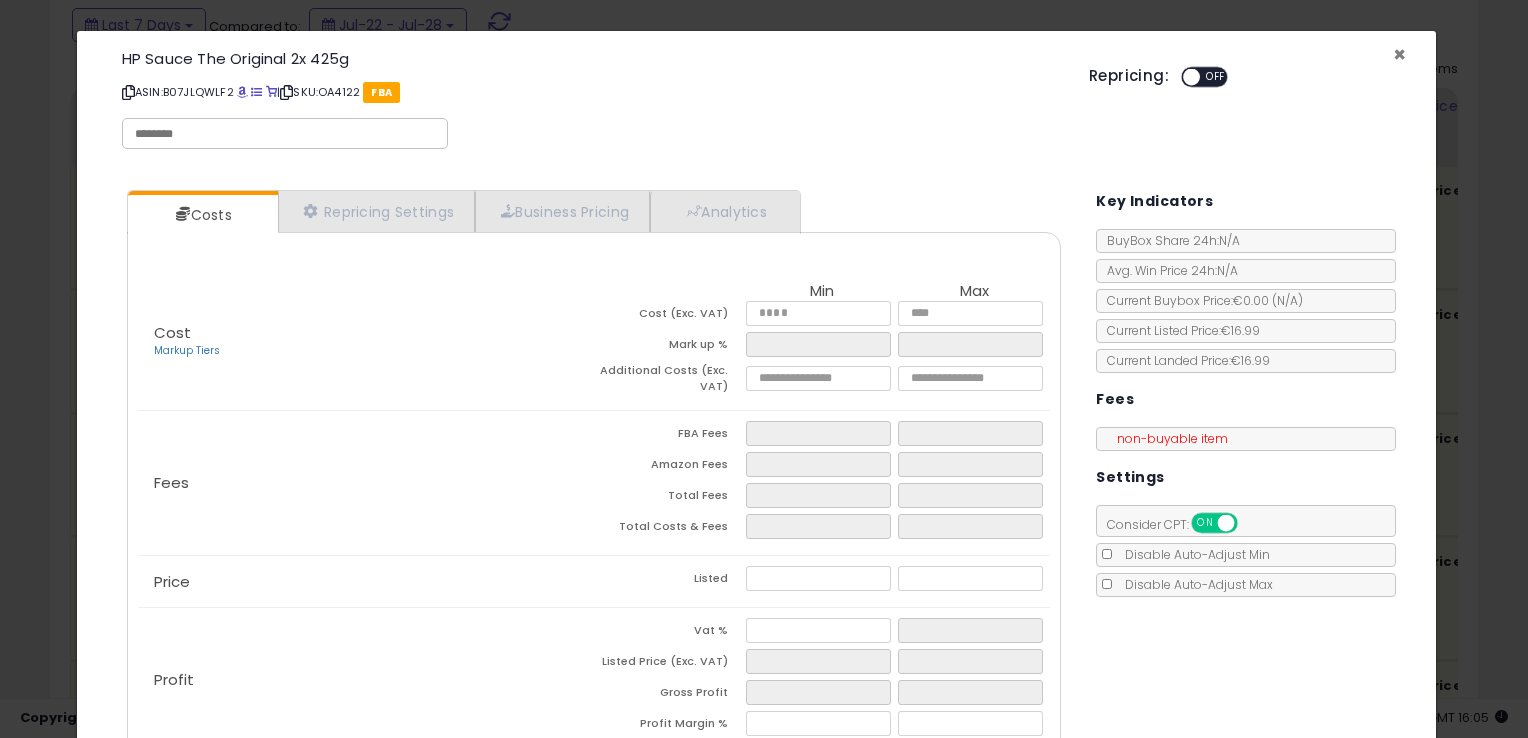 click on "×" at bounding box center [1399, 54] 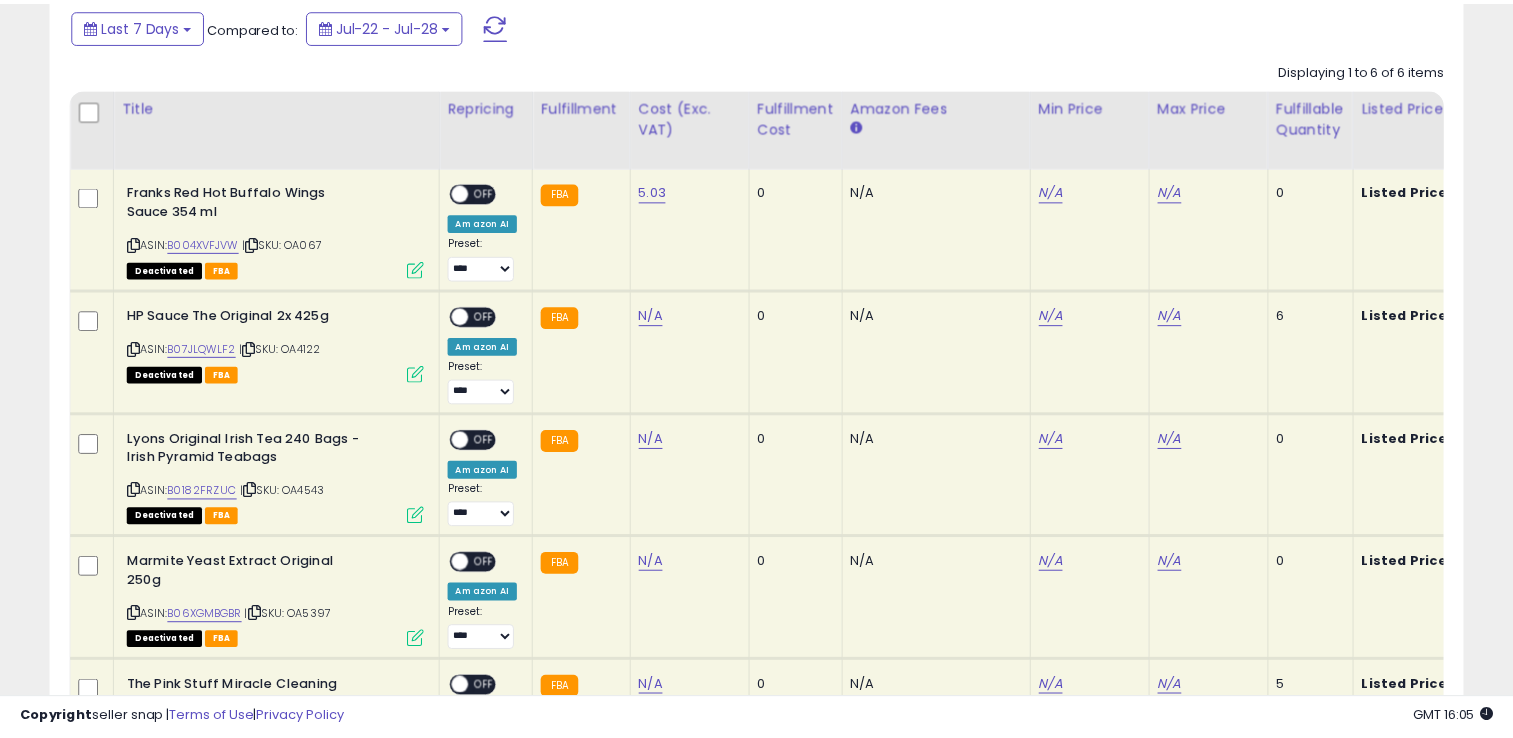 scroll, scrollTop: 409, scrollLeft: 818, axis: both 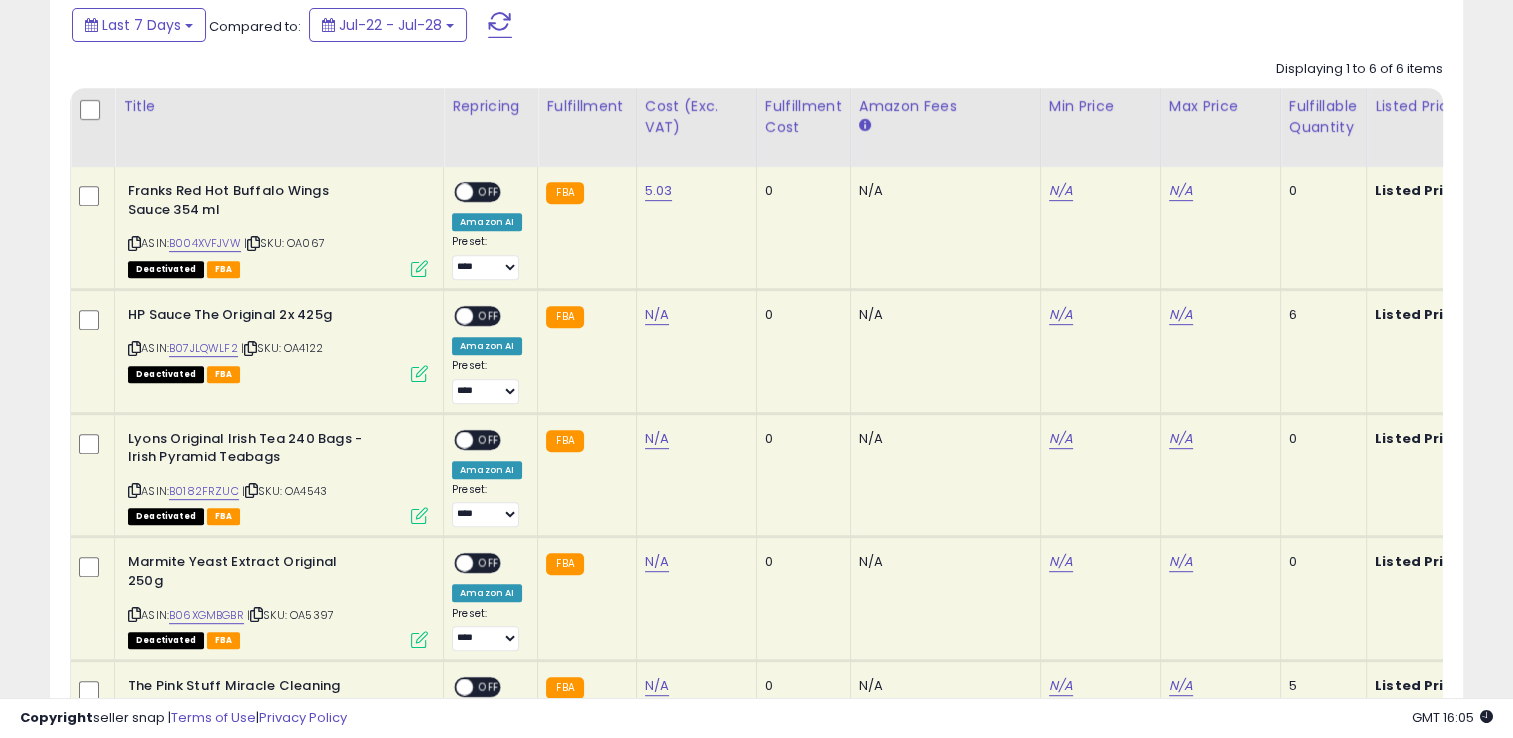 click at bounding box center [419, 639] 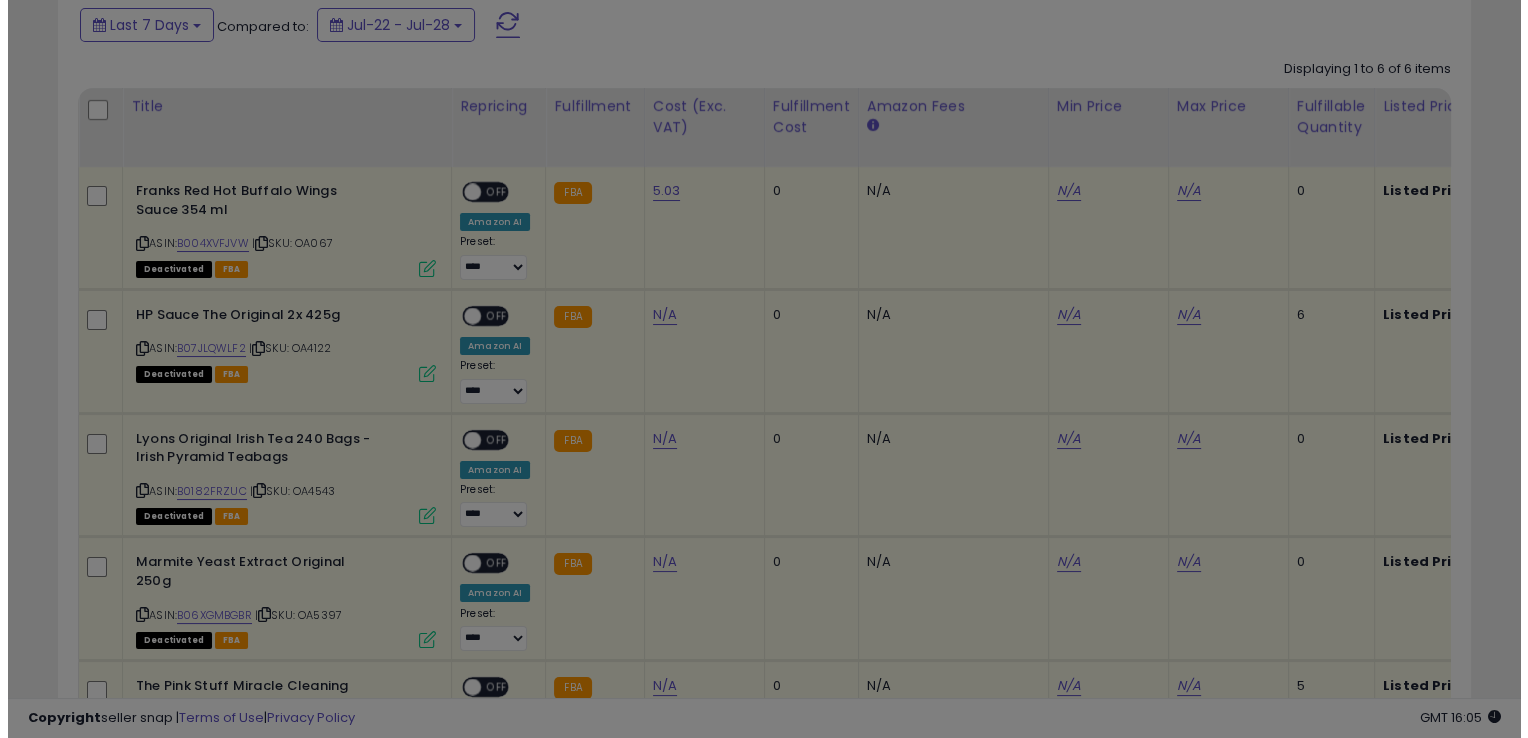 scroll, scrollTop: 999589, scrollLeft: 999172, axis: both 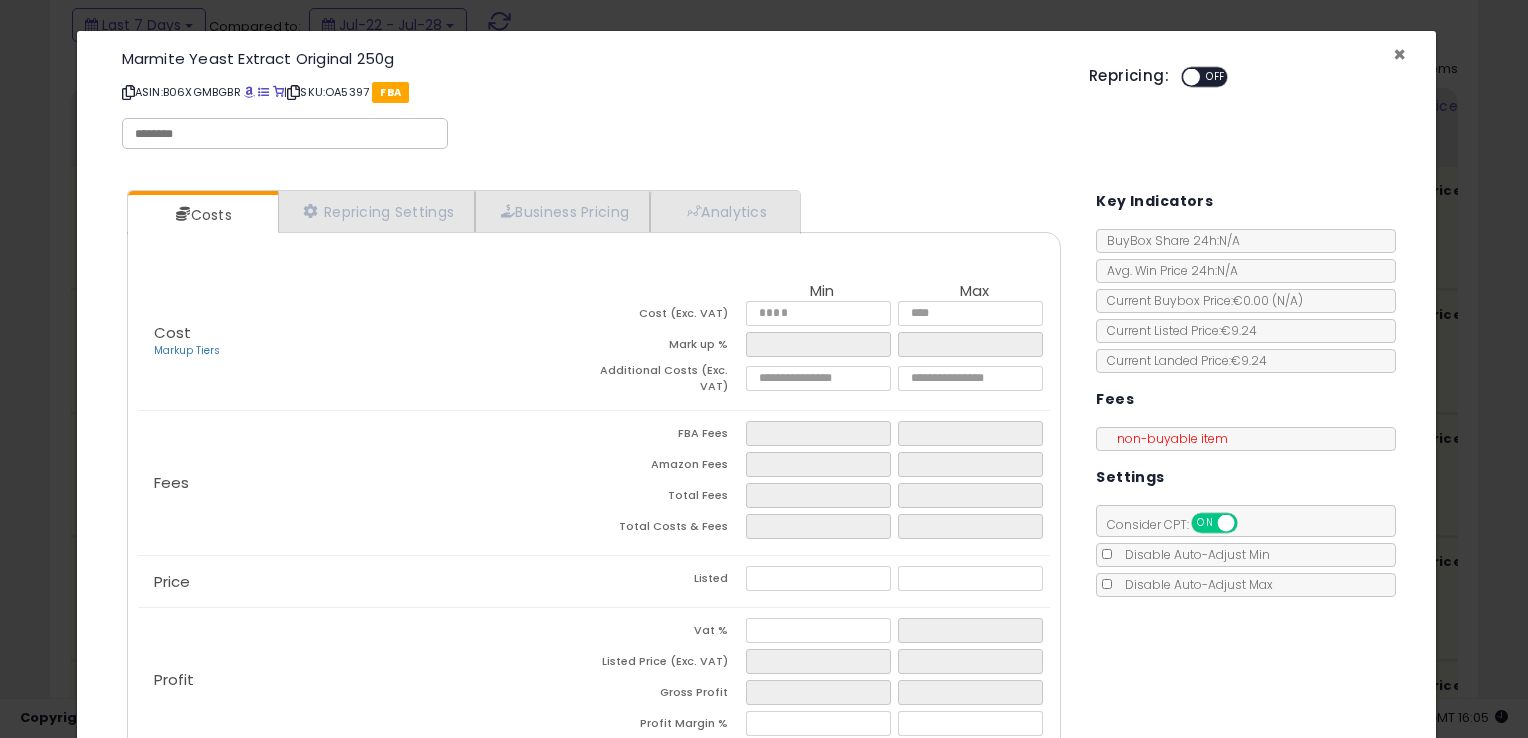 click on "×" at bounding box center (1399, 54) 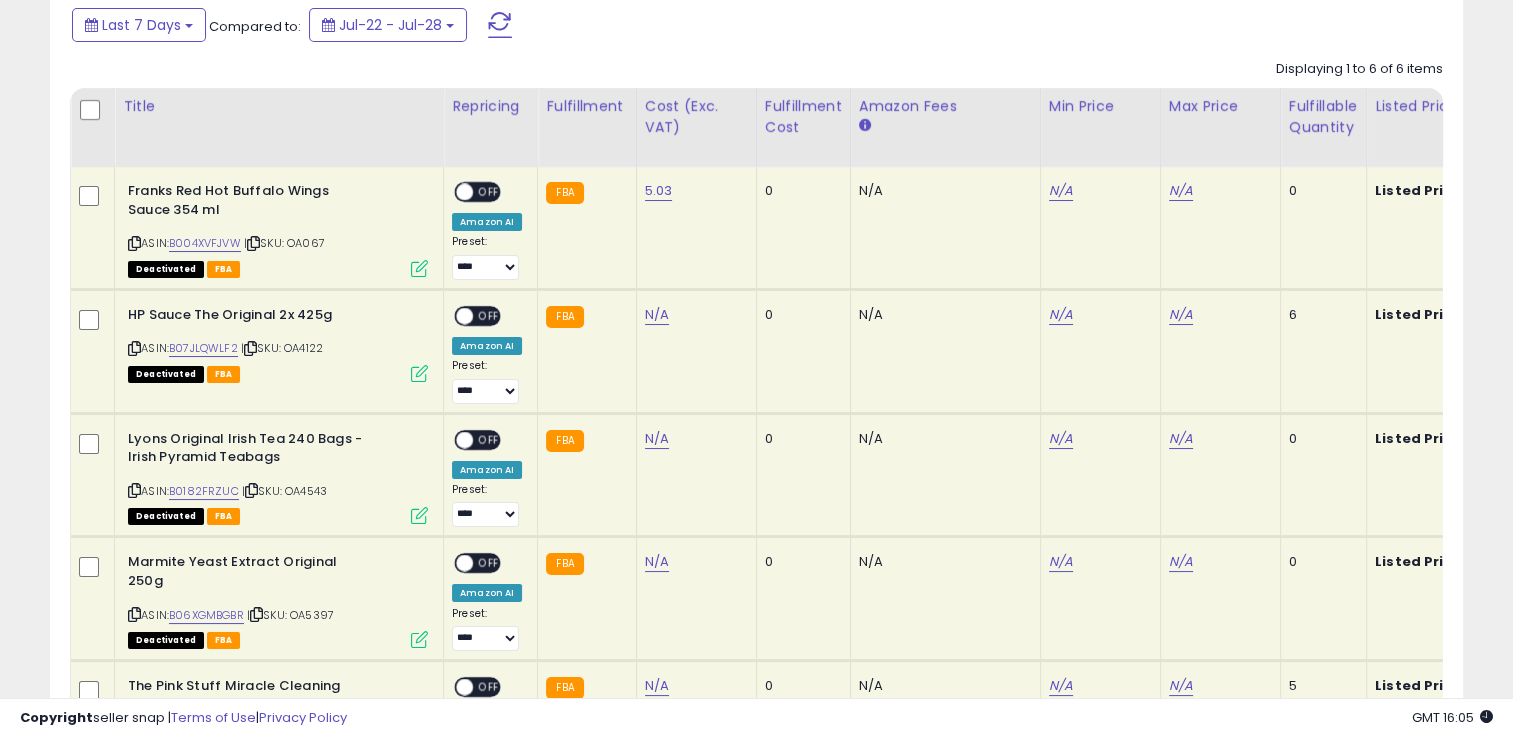scroll, scrollTop: 409, scrollLeft: 818, axis: both 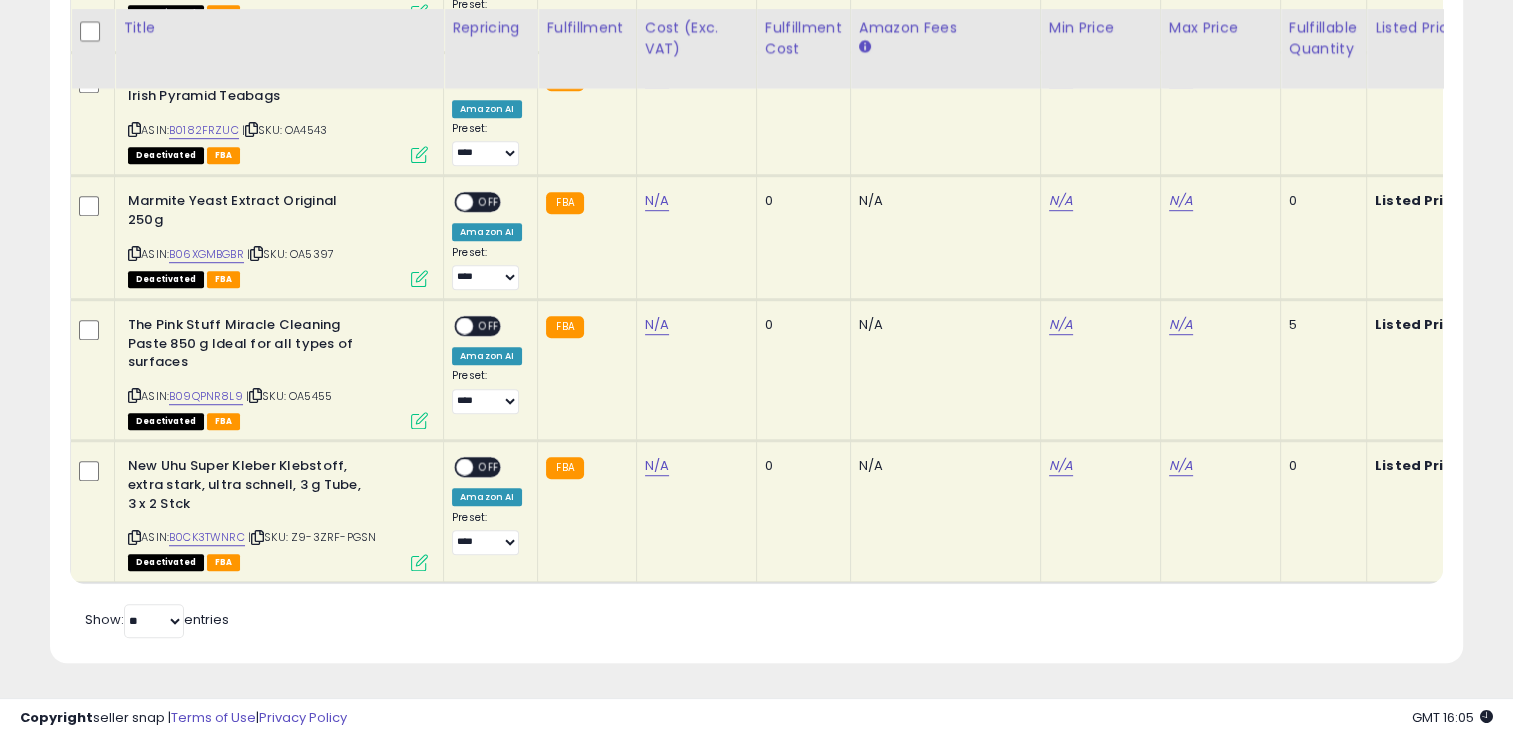 click at bounding box center [419, 562] 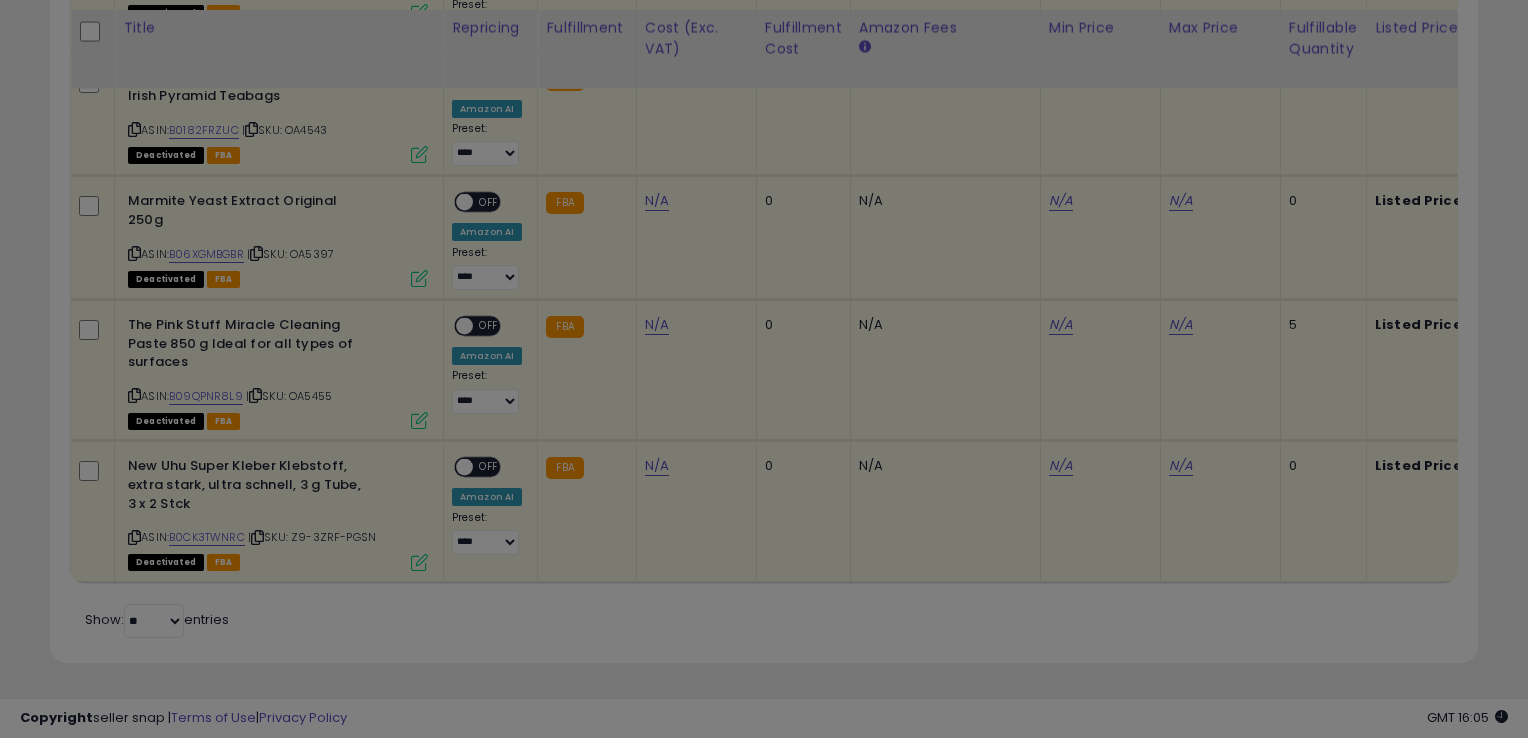 scroll, scrollTop: 999589, scrollLeft: 999172, axis: both 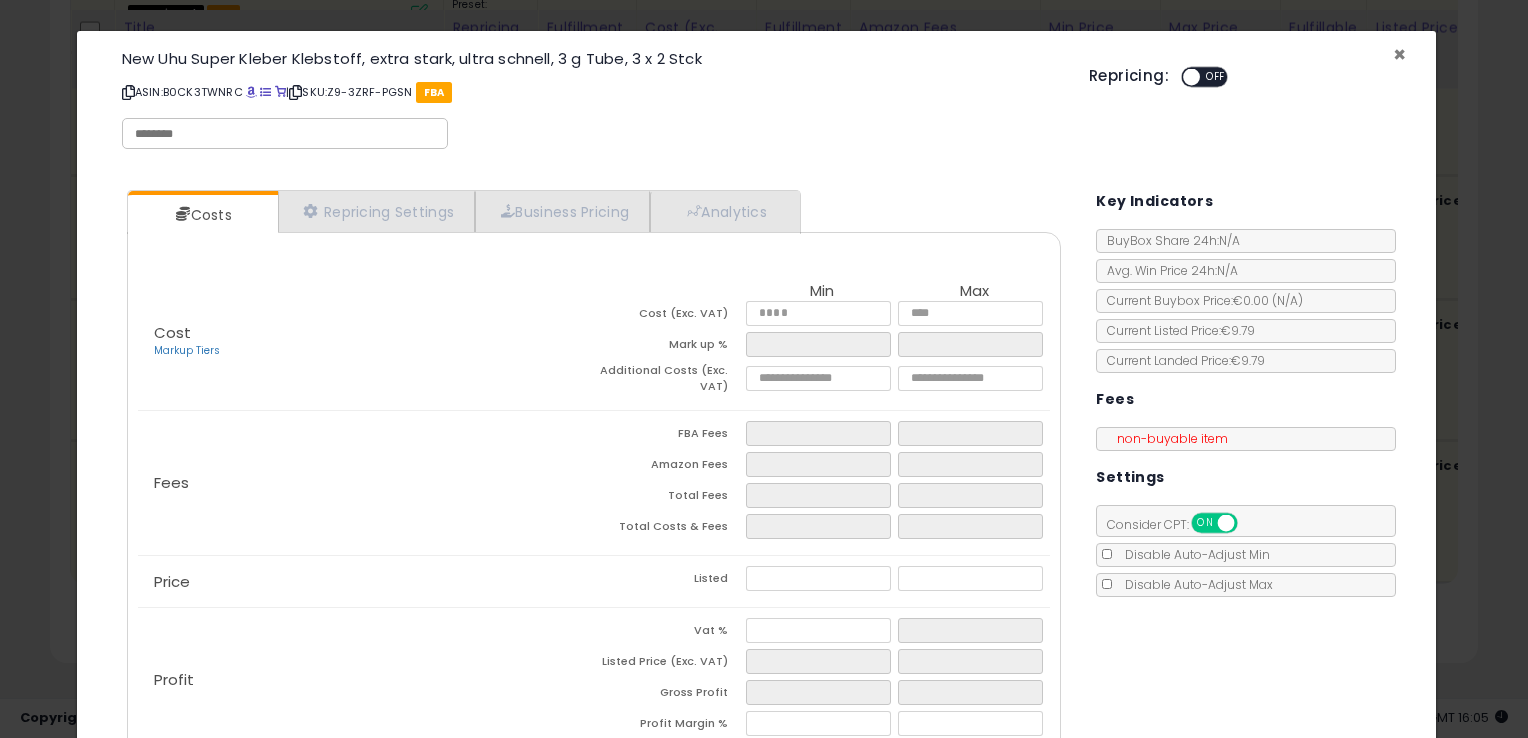click on "×" at bounding box center (1399, 54) 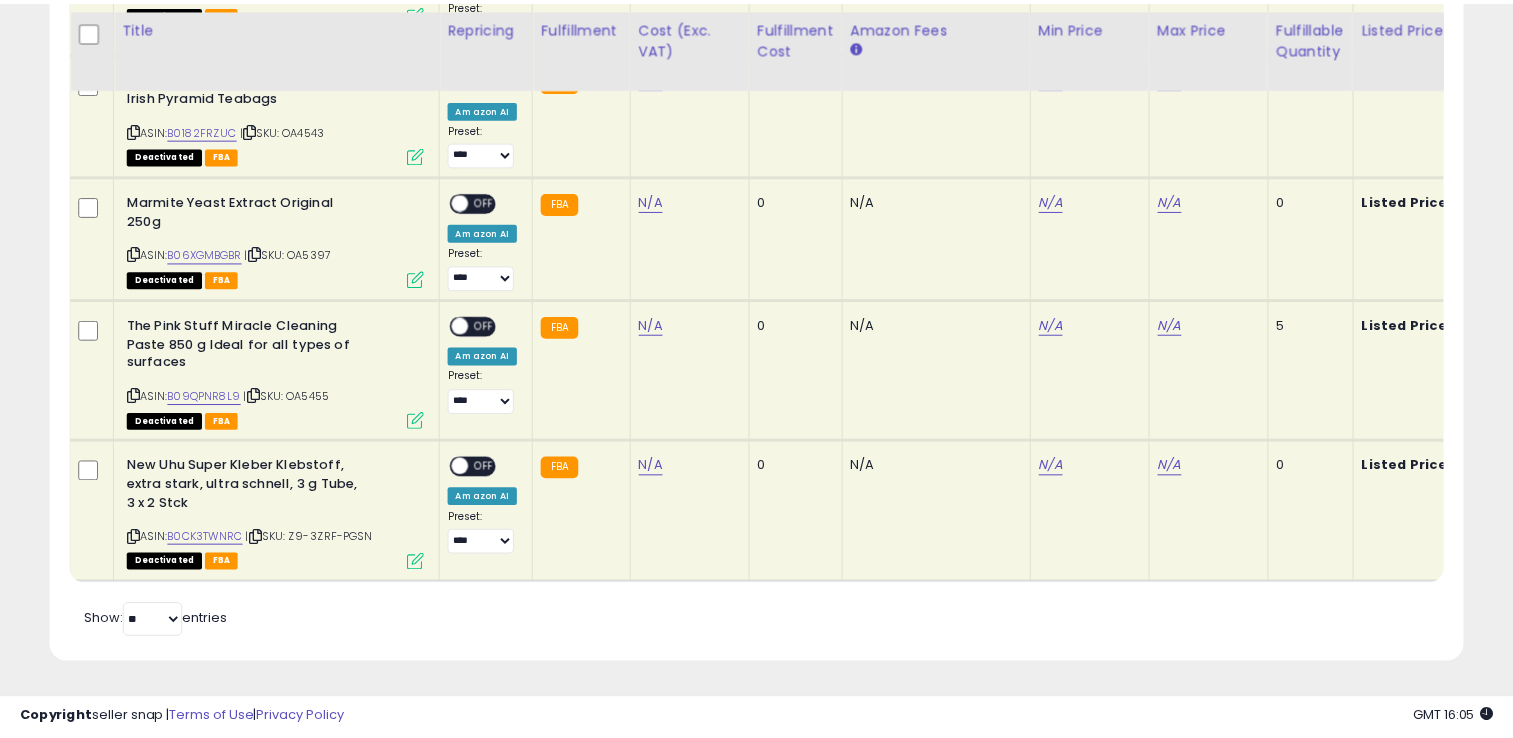 scroll, scrollTop: 409, scrollLeft: 818, axis: both 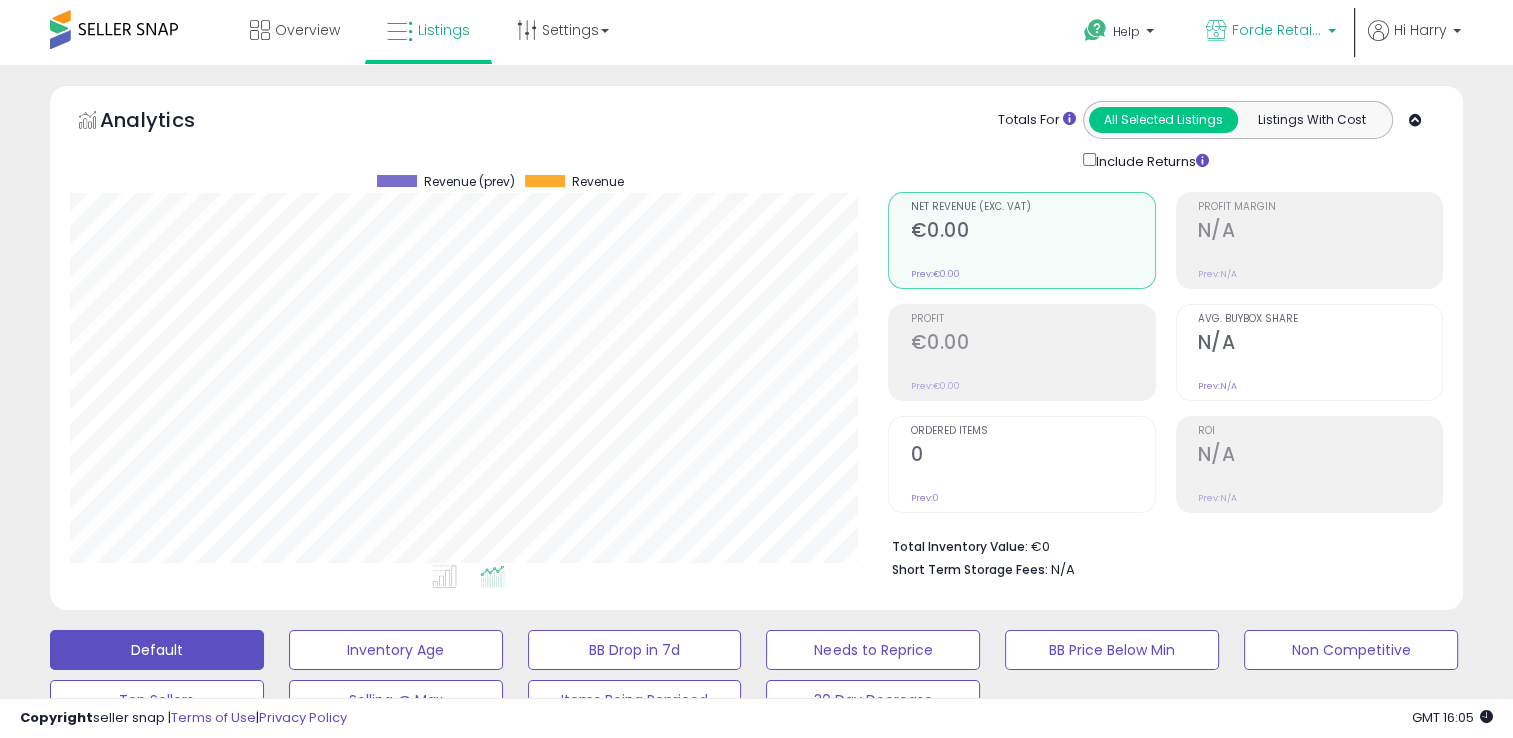 click on "Forde Retail - DE" at bounding box center [1277, 30] 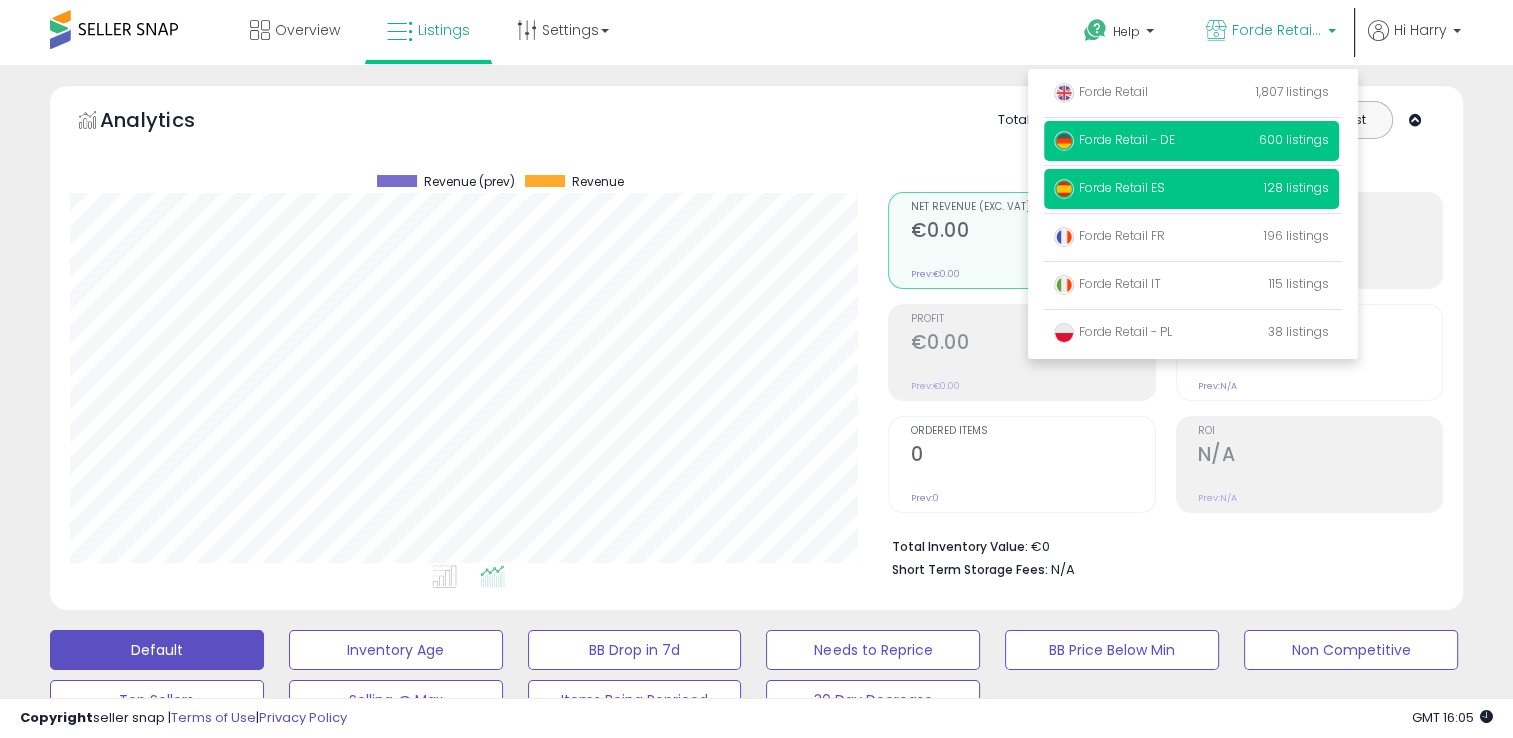 click on "Forde Retail ES" at bounding box center [1109, 187] 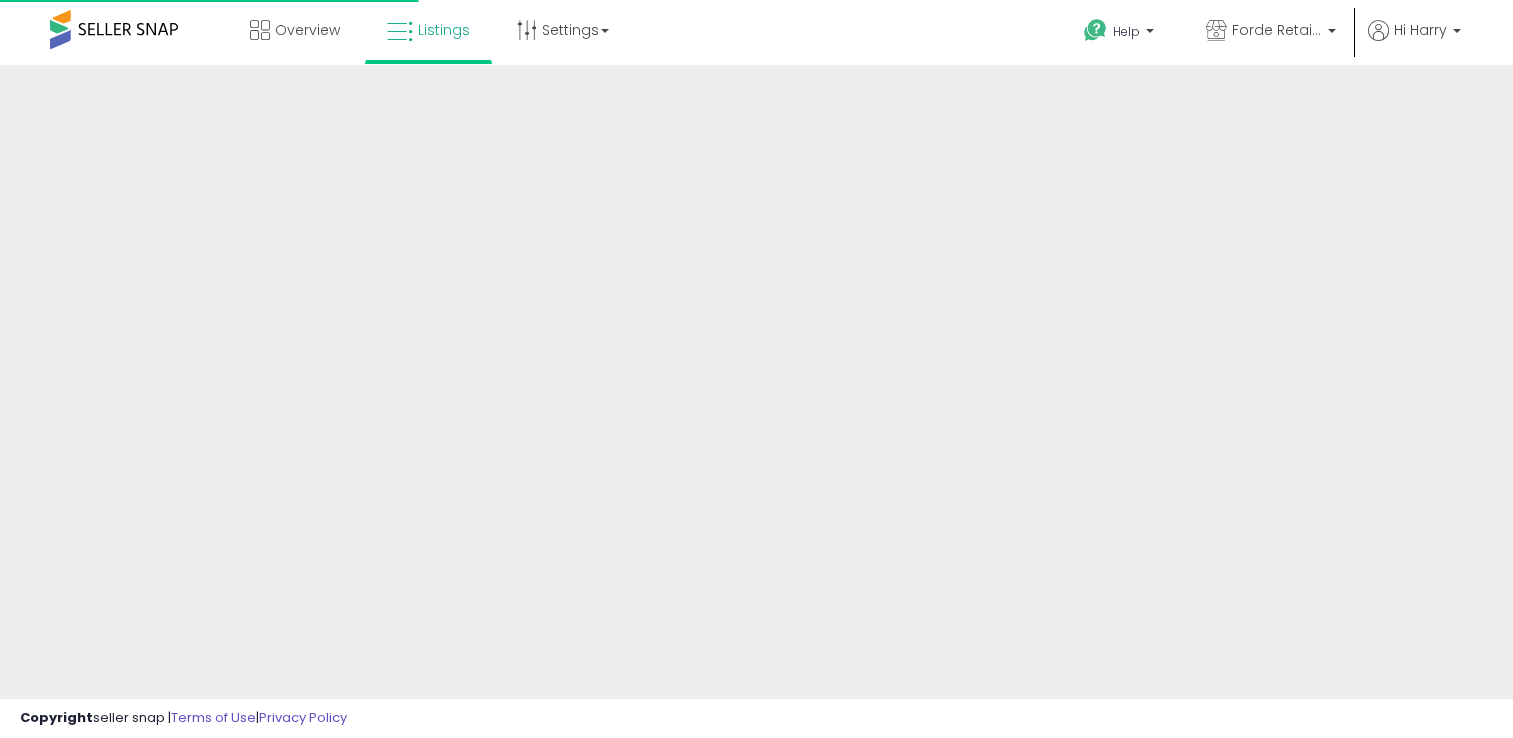 scroll, scrollTop: 0, scrollLeft: 0, axis: both 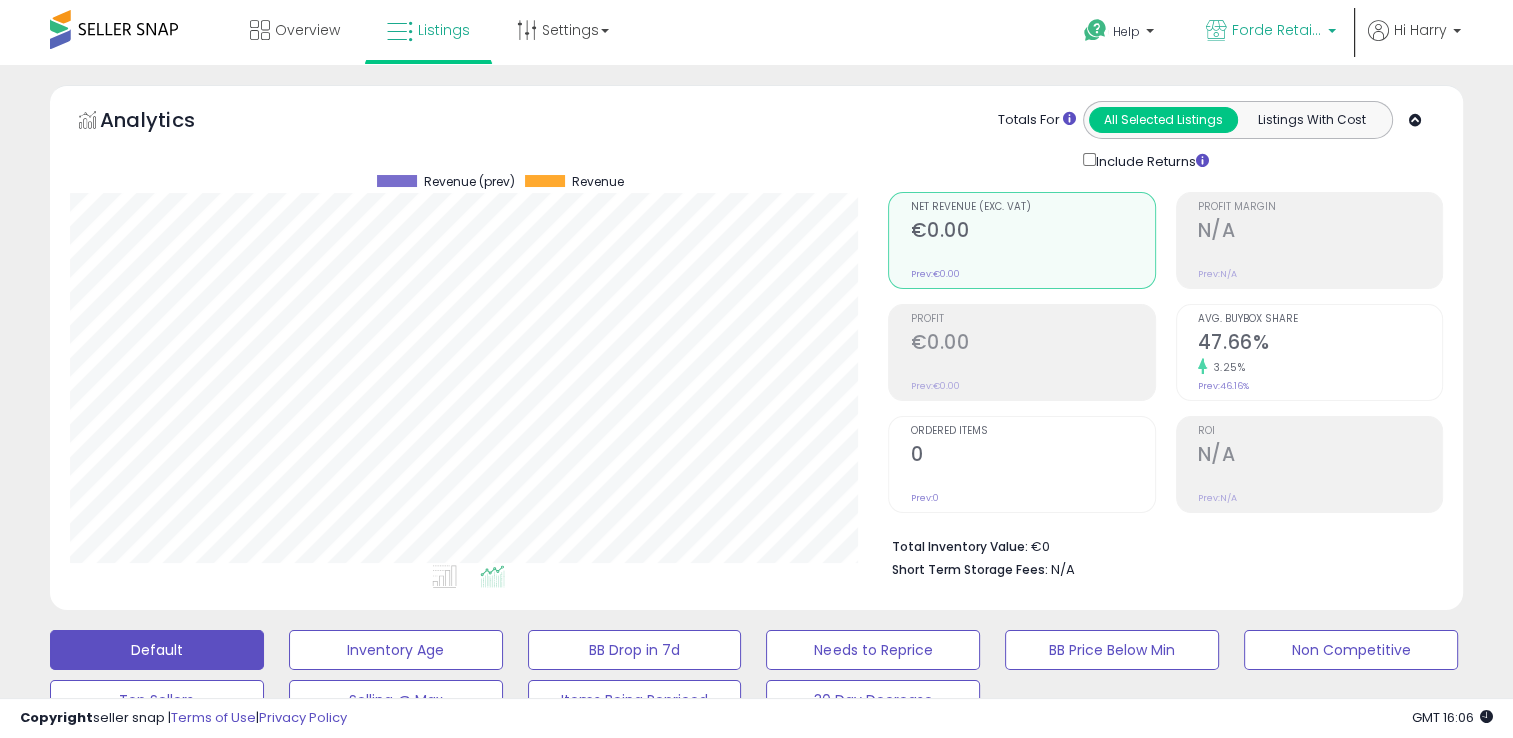 click on "Forde Retail ES" at bounding box center [1271, 32] 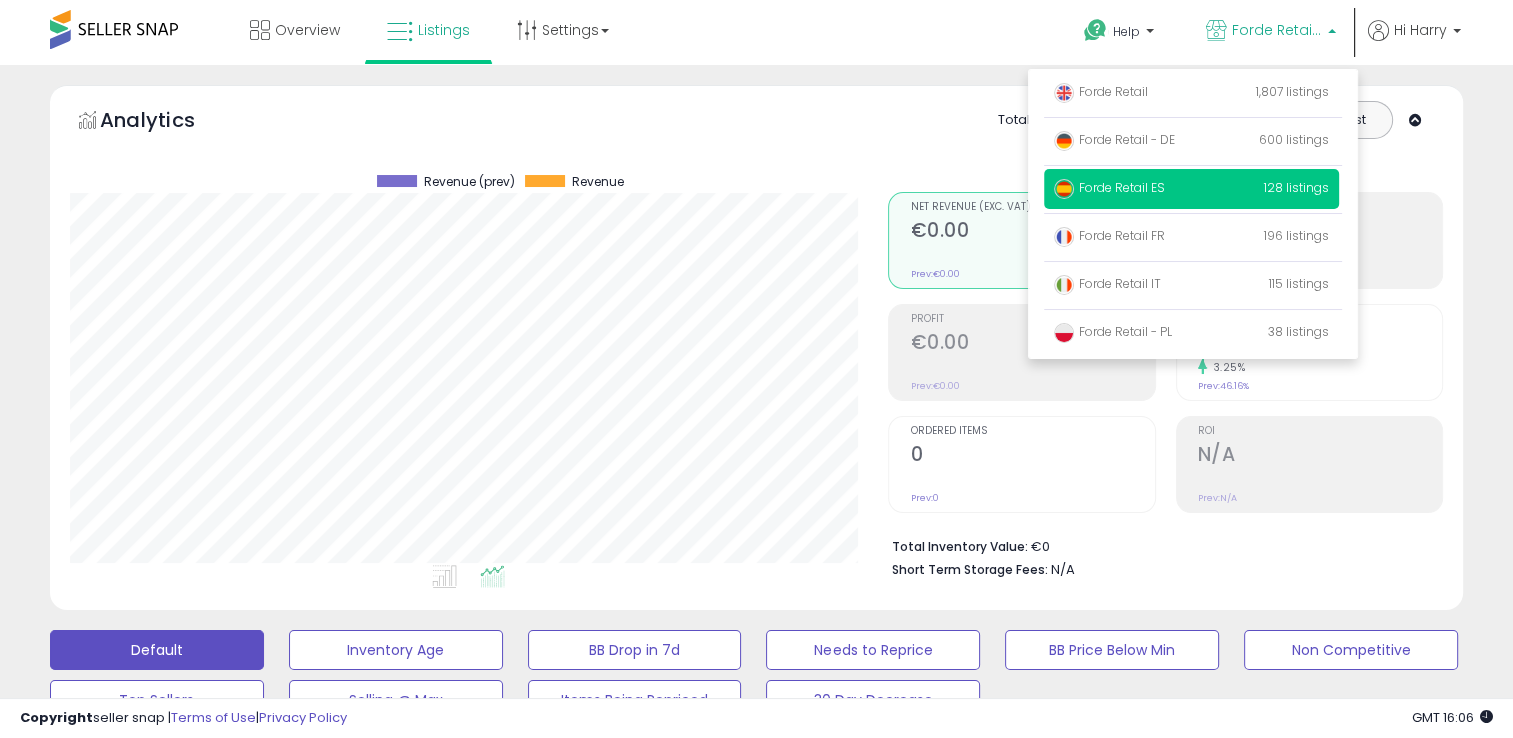 click on "Forde Retail ES" at bounding box center [1271, 32] 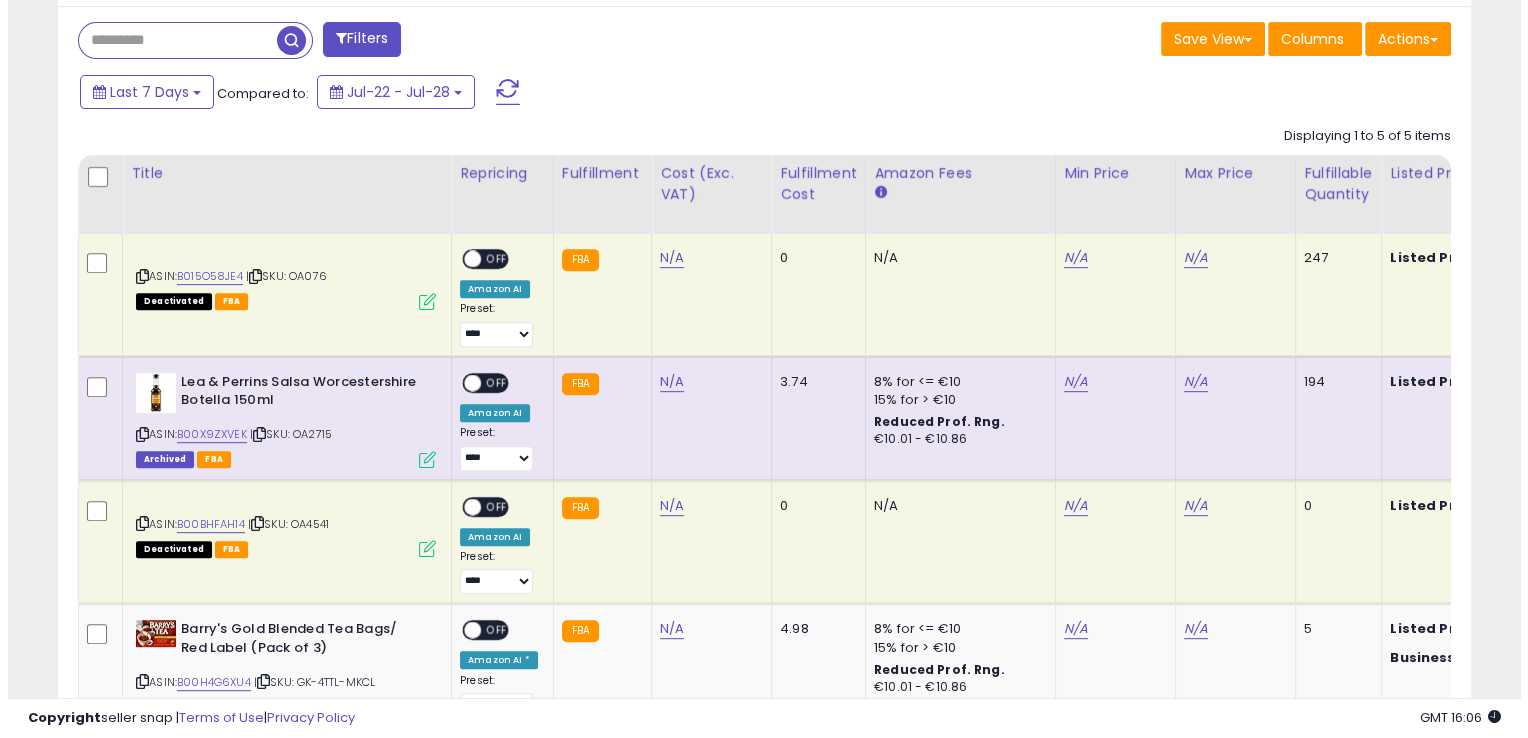 scroll, scrollTop: 819, scrollLeft: 0, axis: vertical 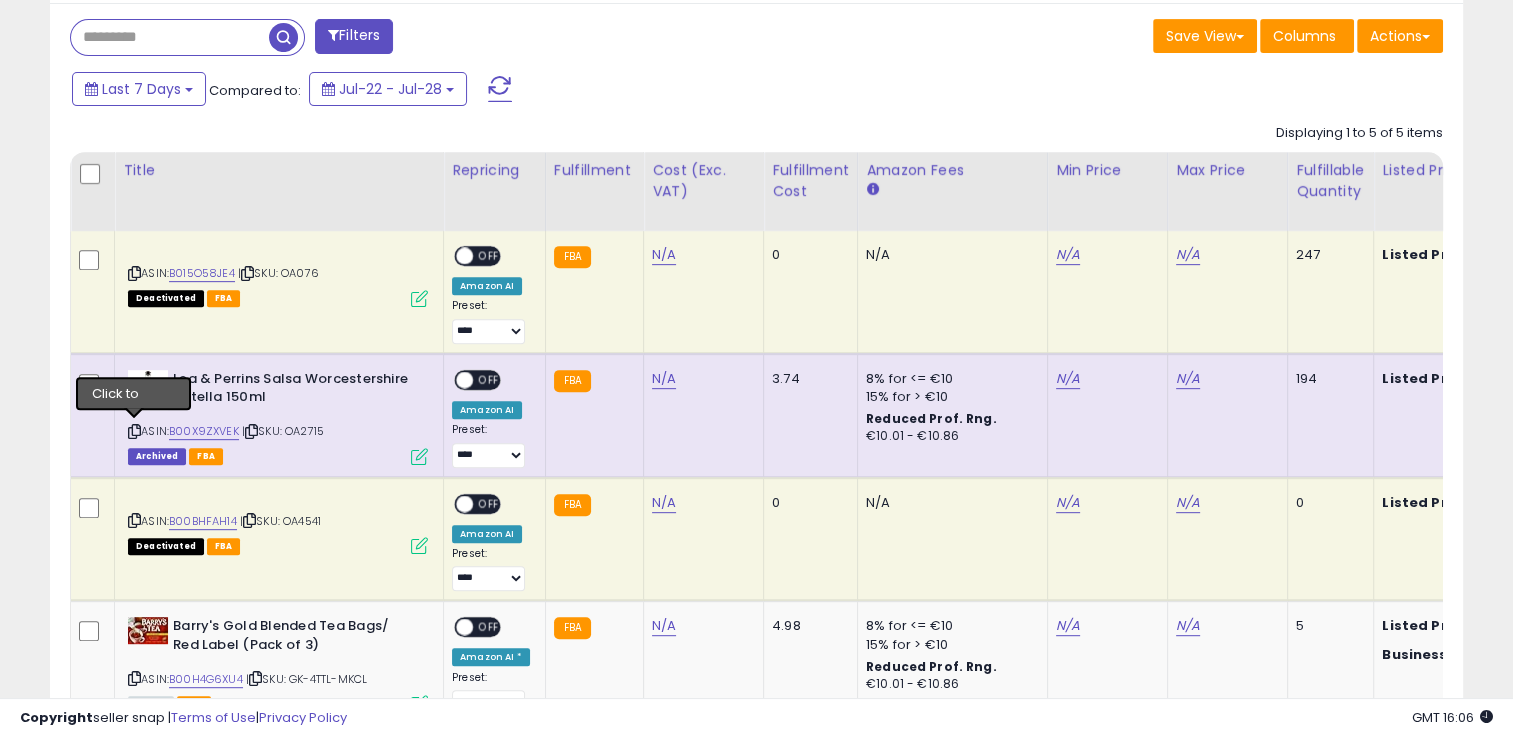 click at bounding box center (134, 431) 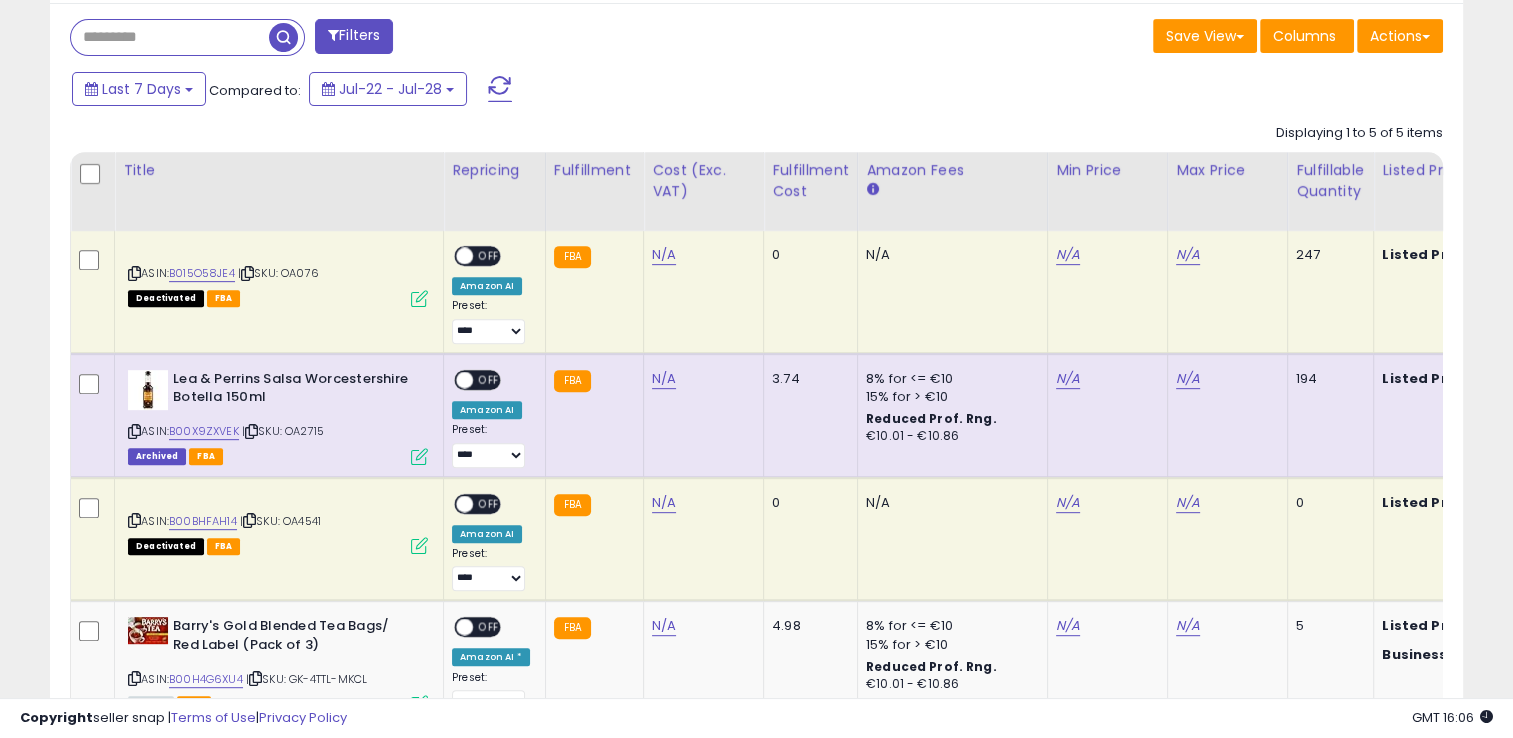 click at bounding box center (419, 298) 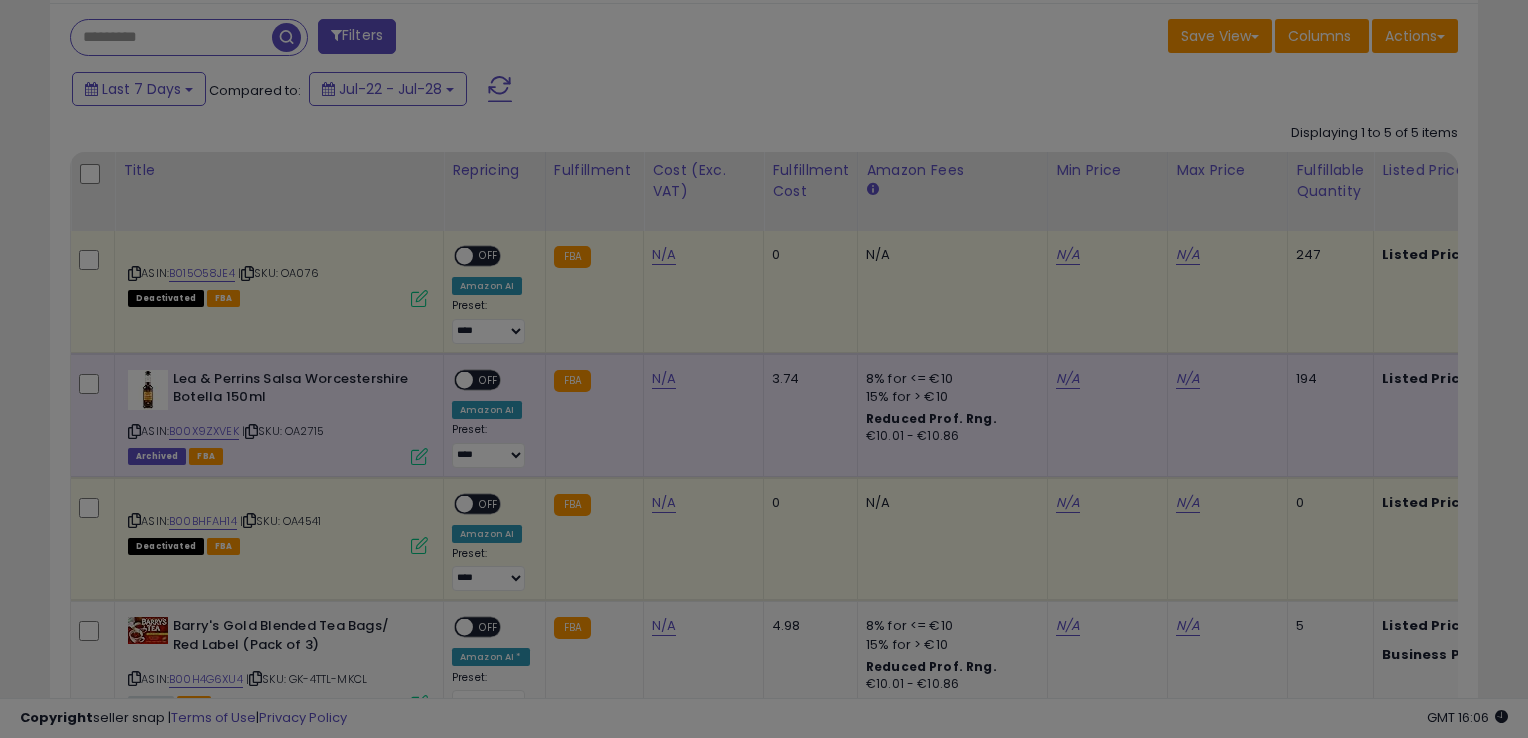 scroll, scrollTop: 999589, scrollLeft: 999172, axis: both 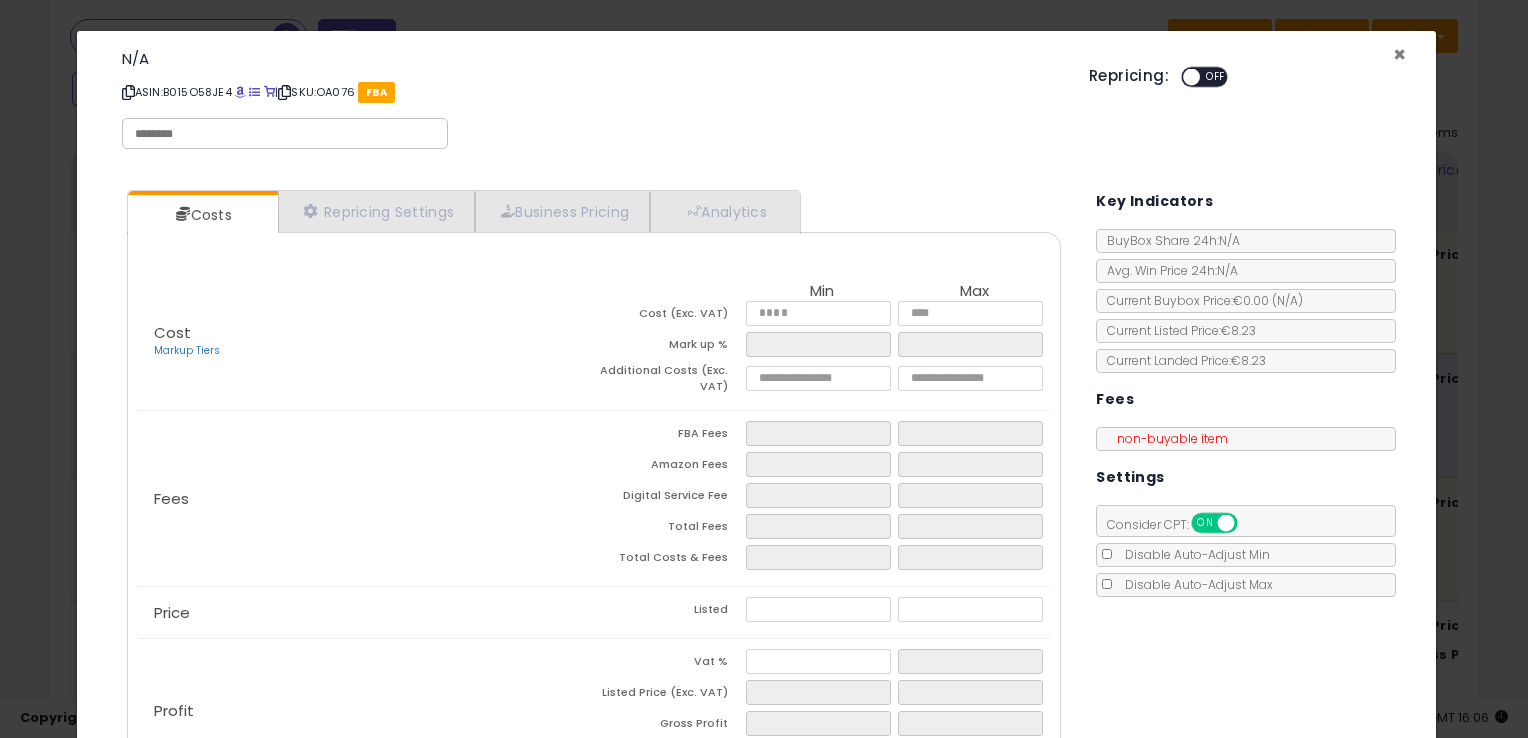click on "×" at bounding box center (1399, 54) 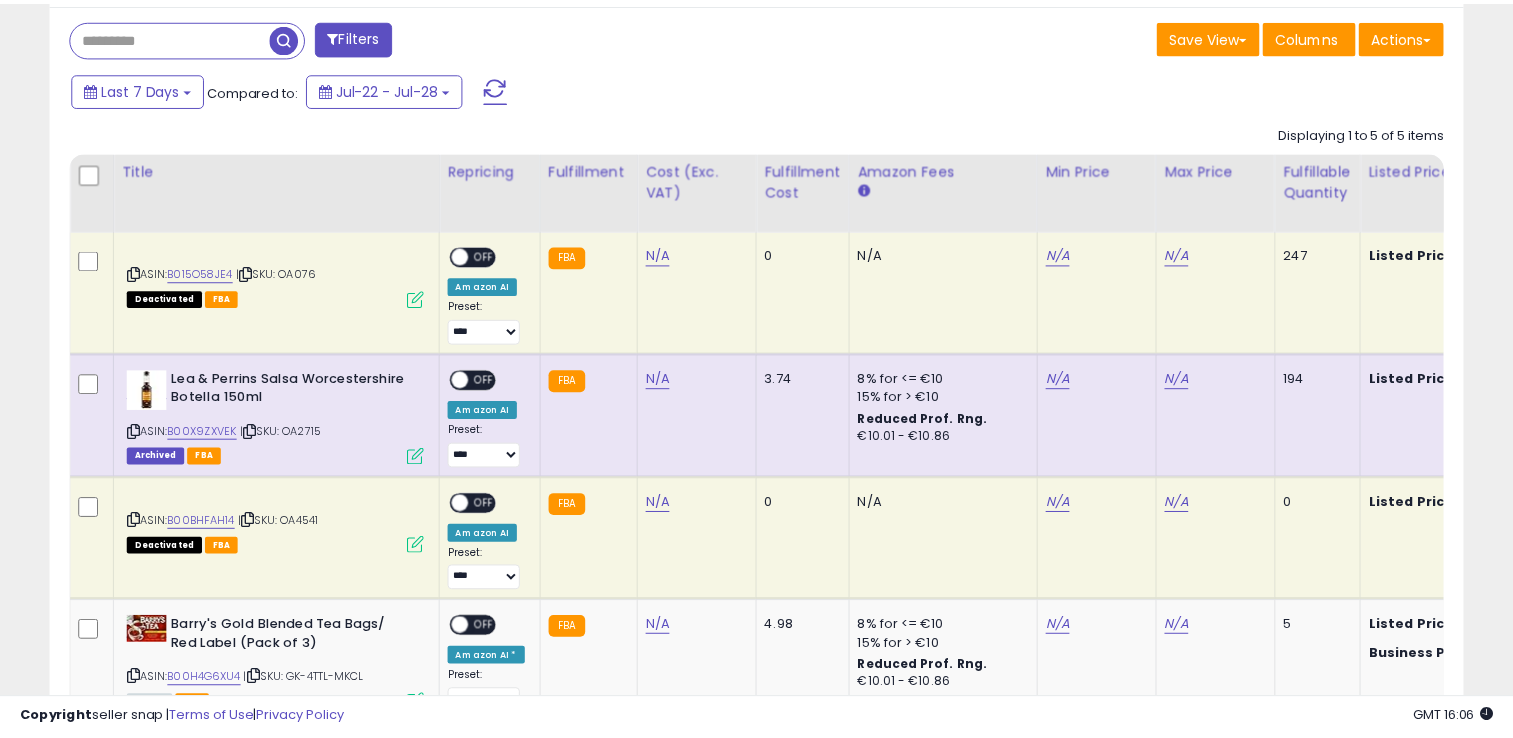 scroll, scrollTop: 409, scrollLeft: 818, axis: both 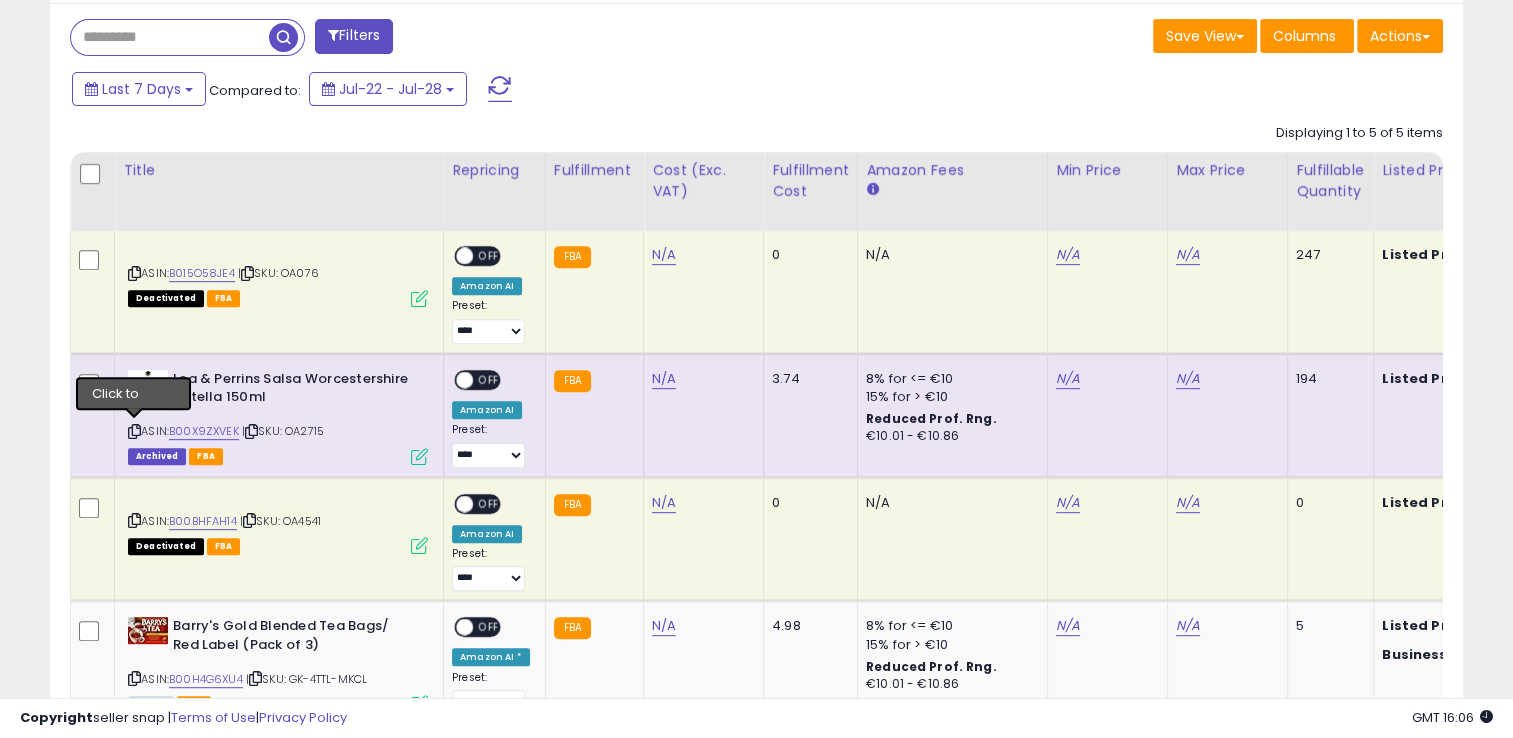 click at bounding box center [134, 431] 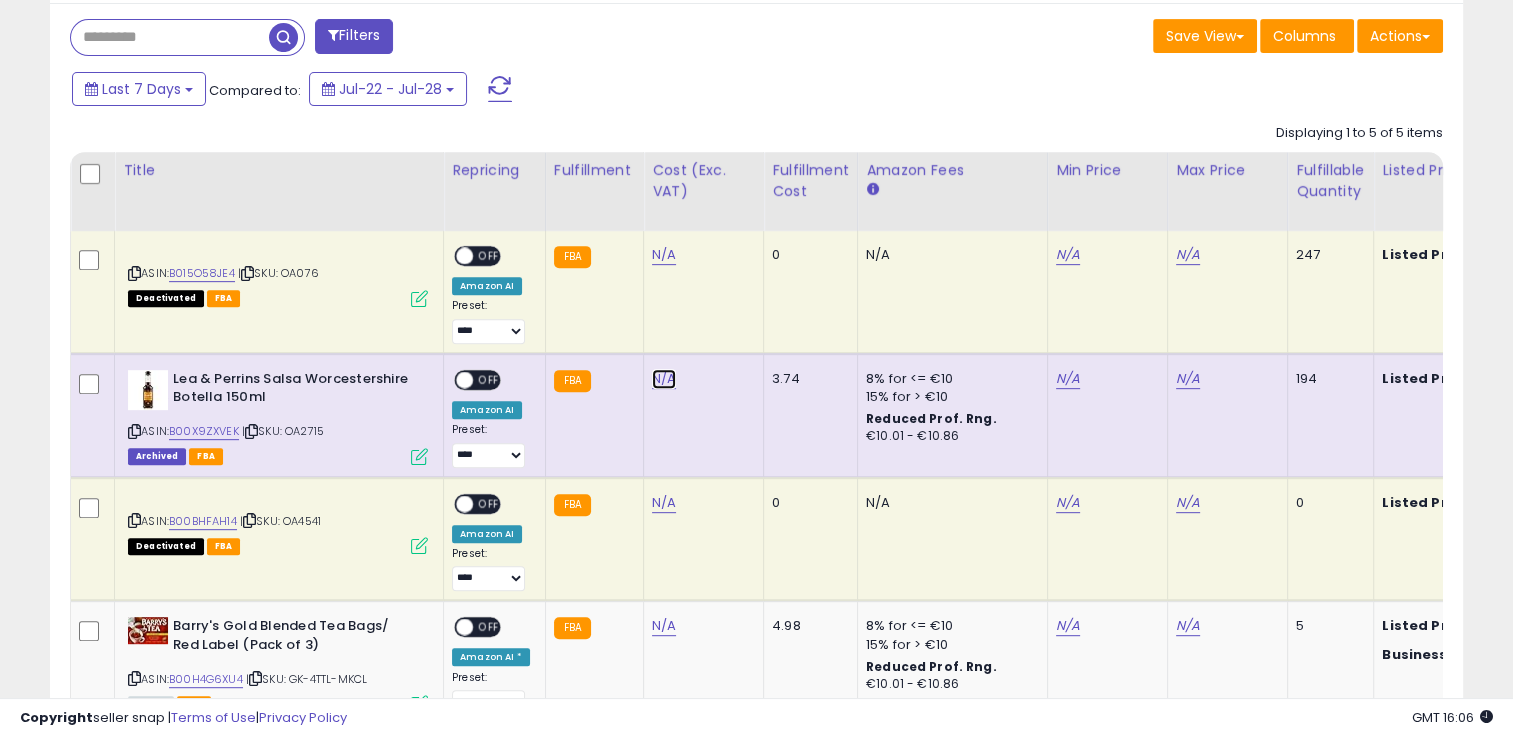 click on "N/A" at bounding box center (664, 379) 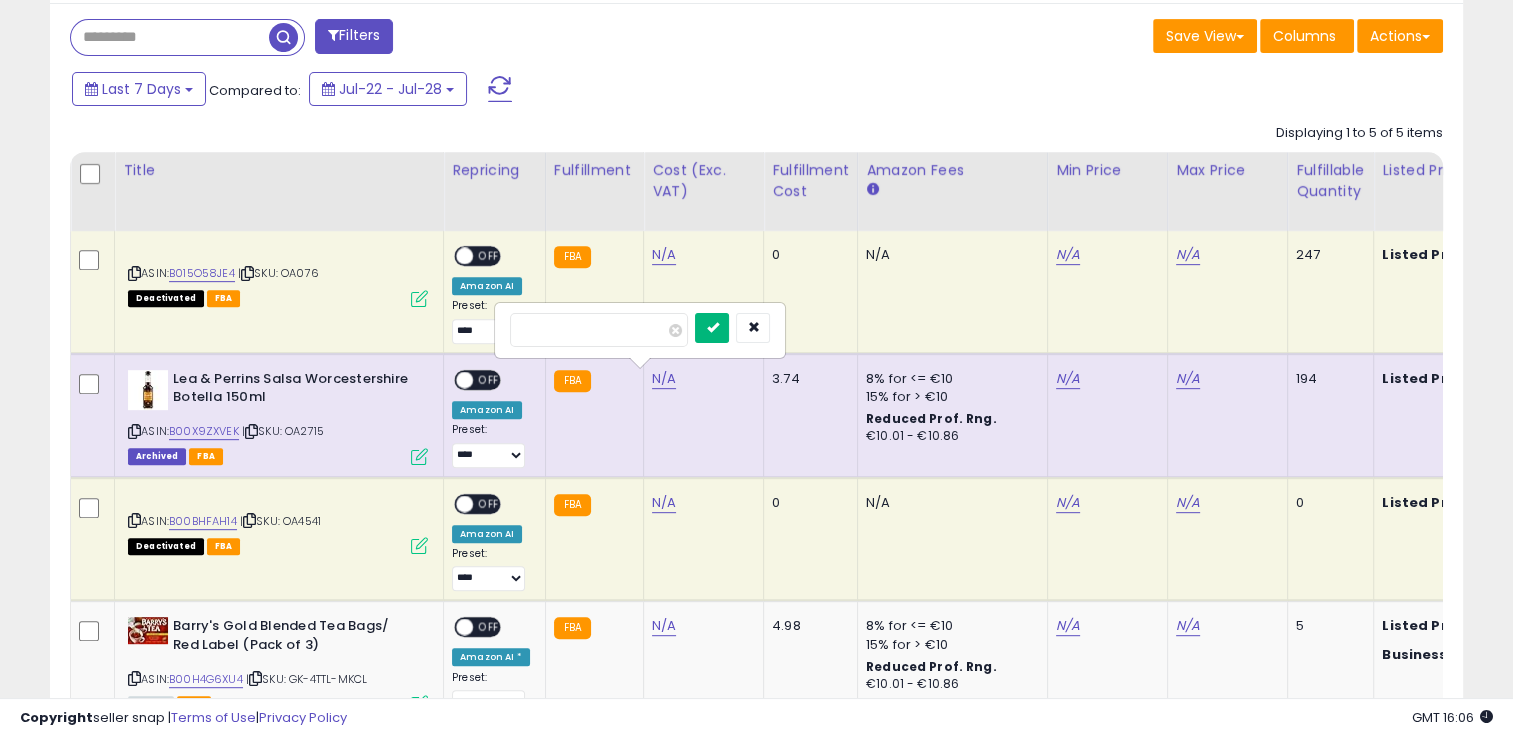 type on "****" 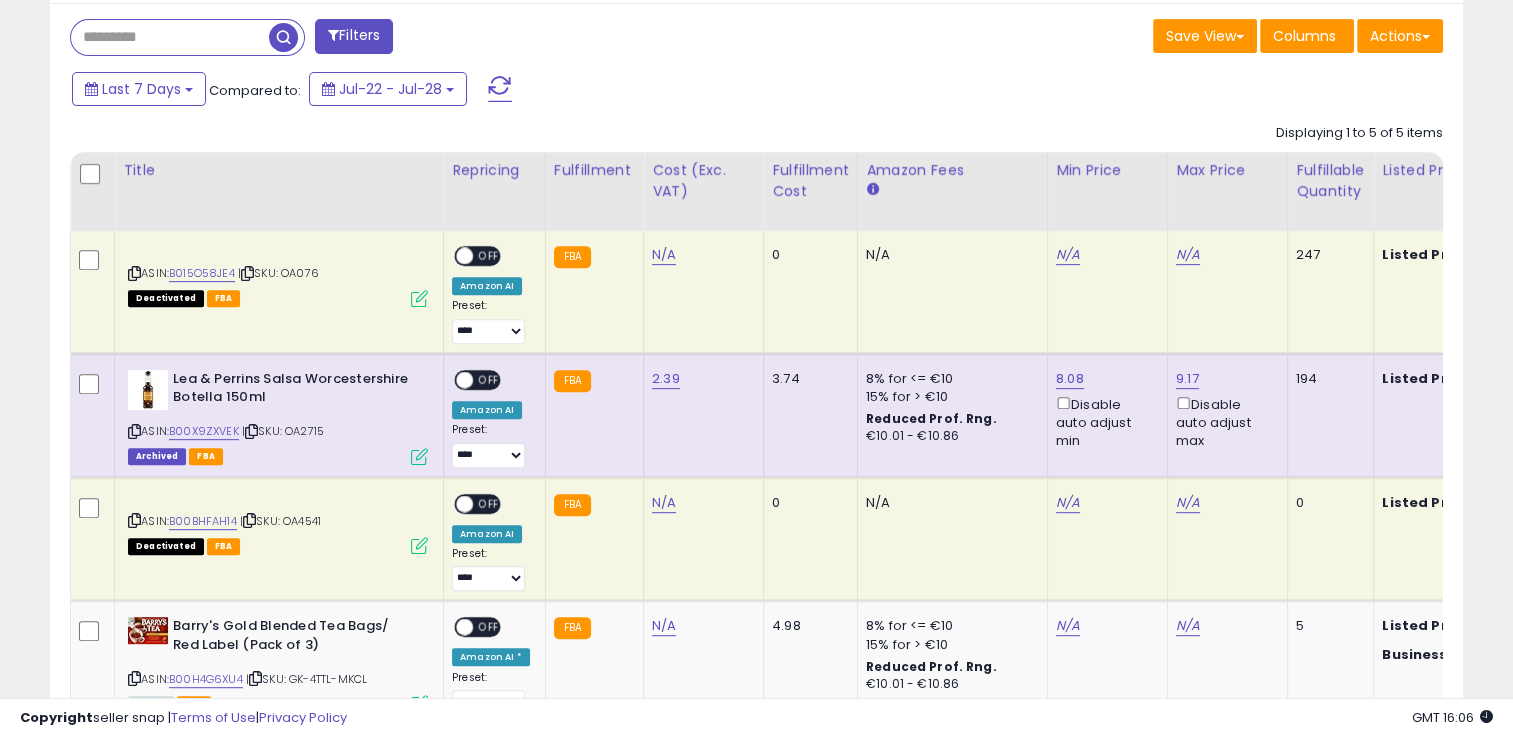click at bounding box center [419, 456] 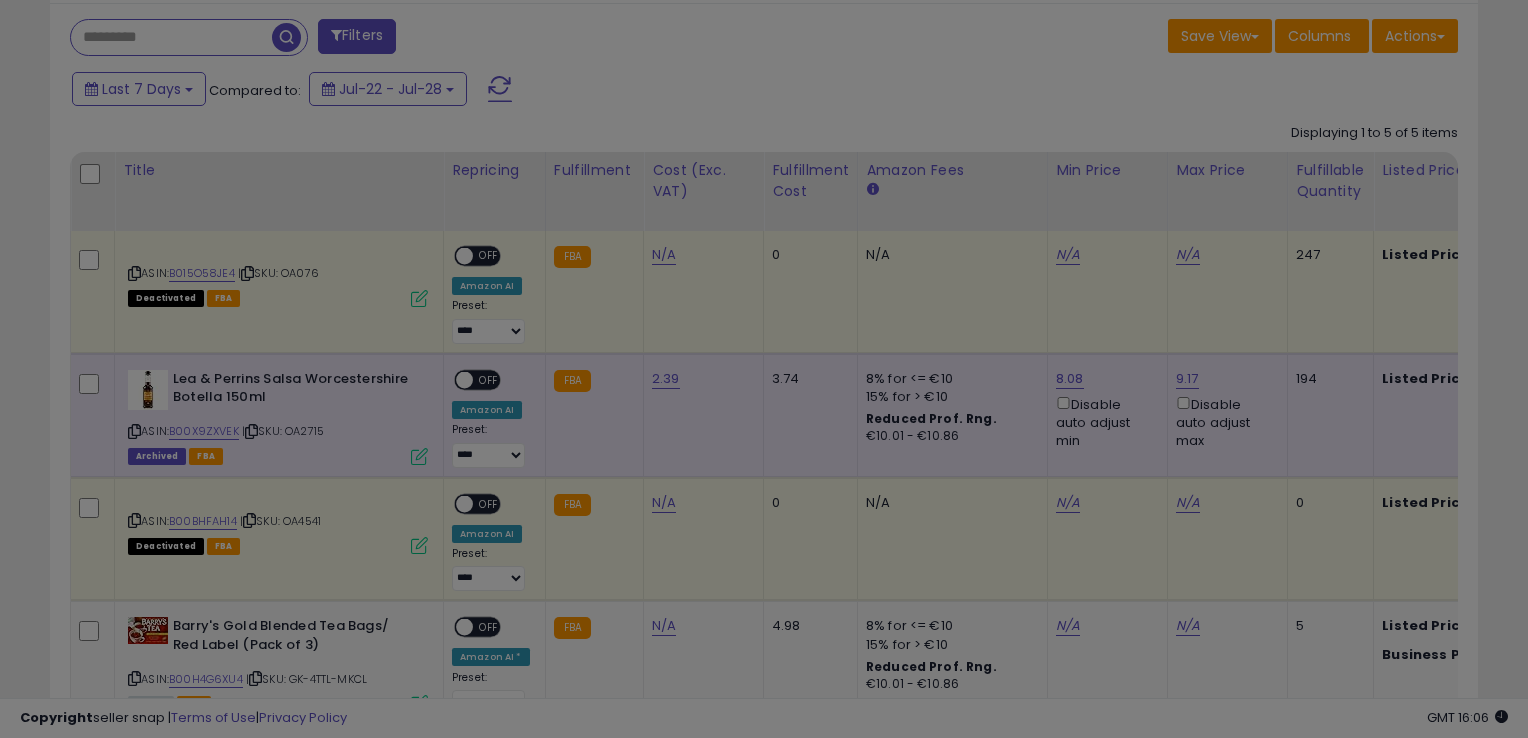 scroll, scrollTop: 999589, scrollLeft: 999172, axis: both 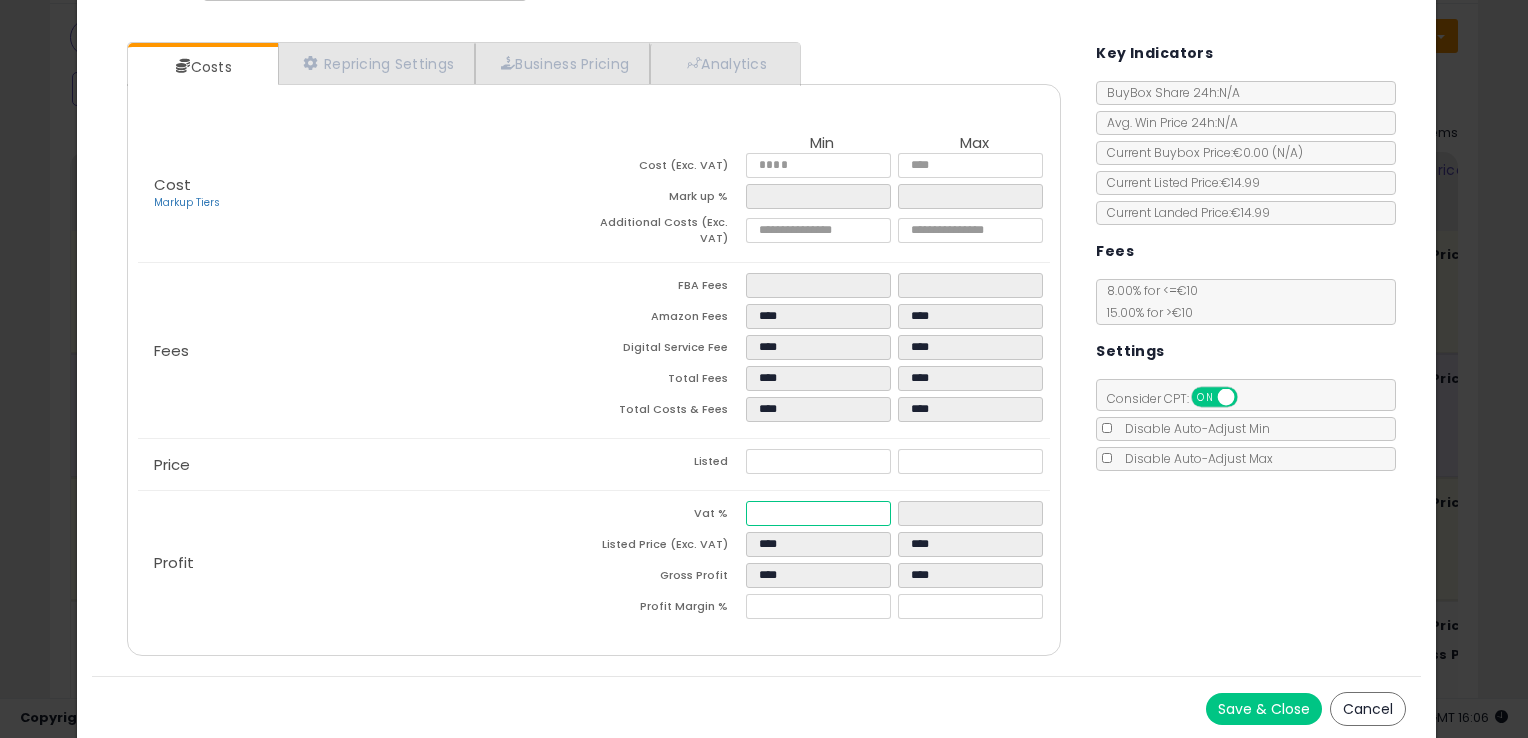 click at bounding box center (818, 513) 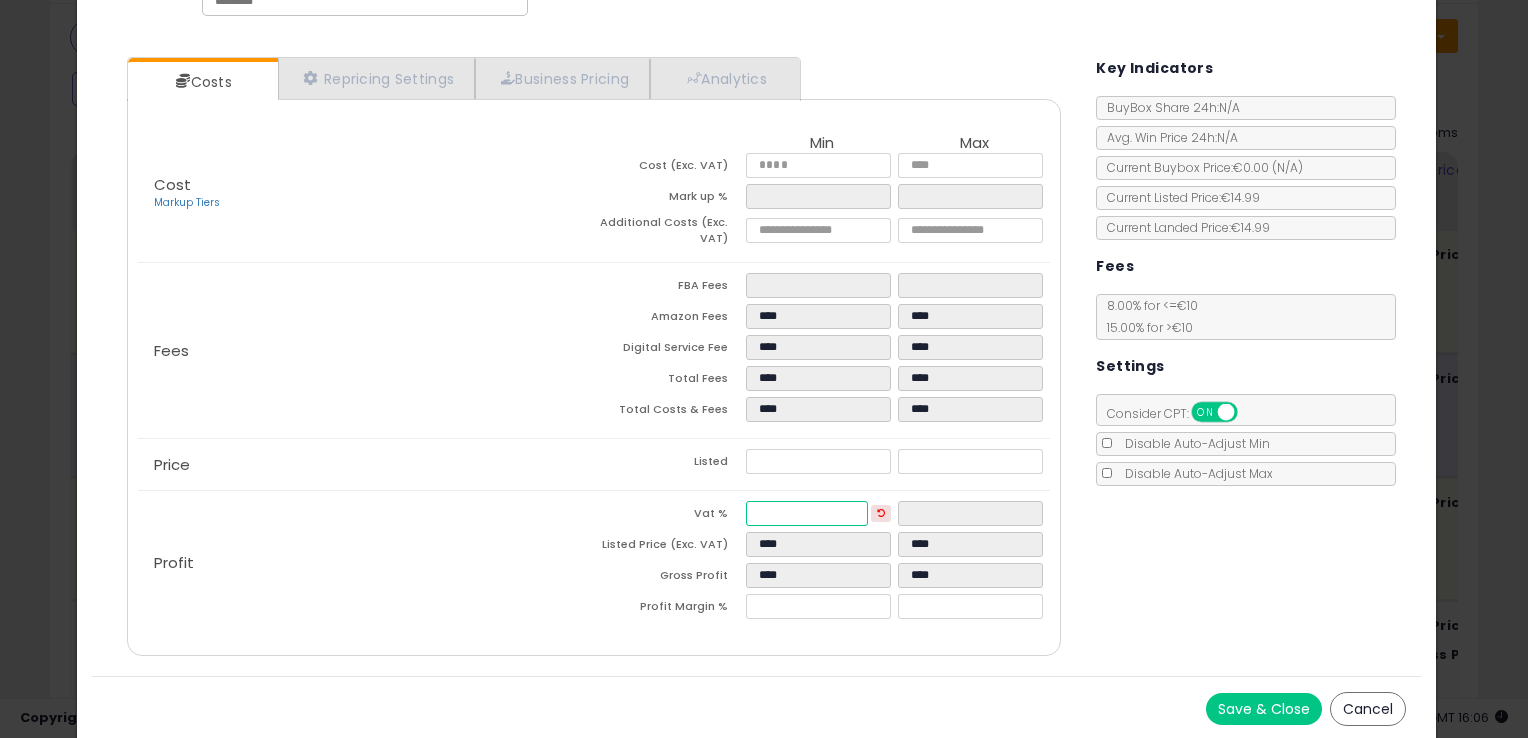 type on "**" 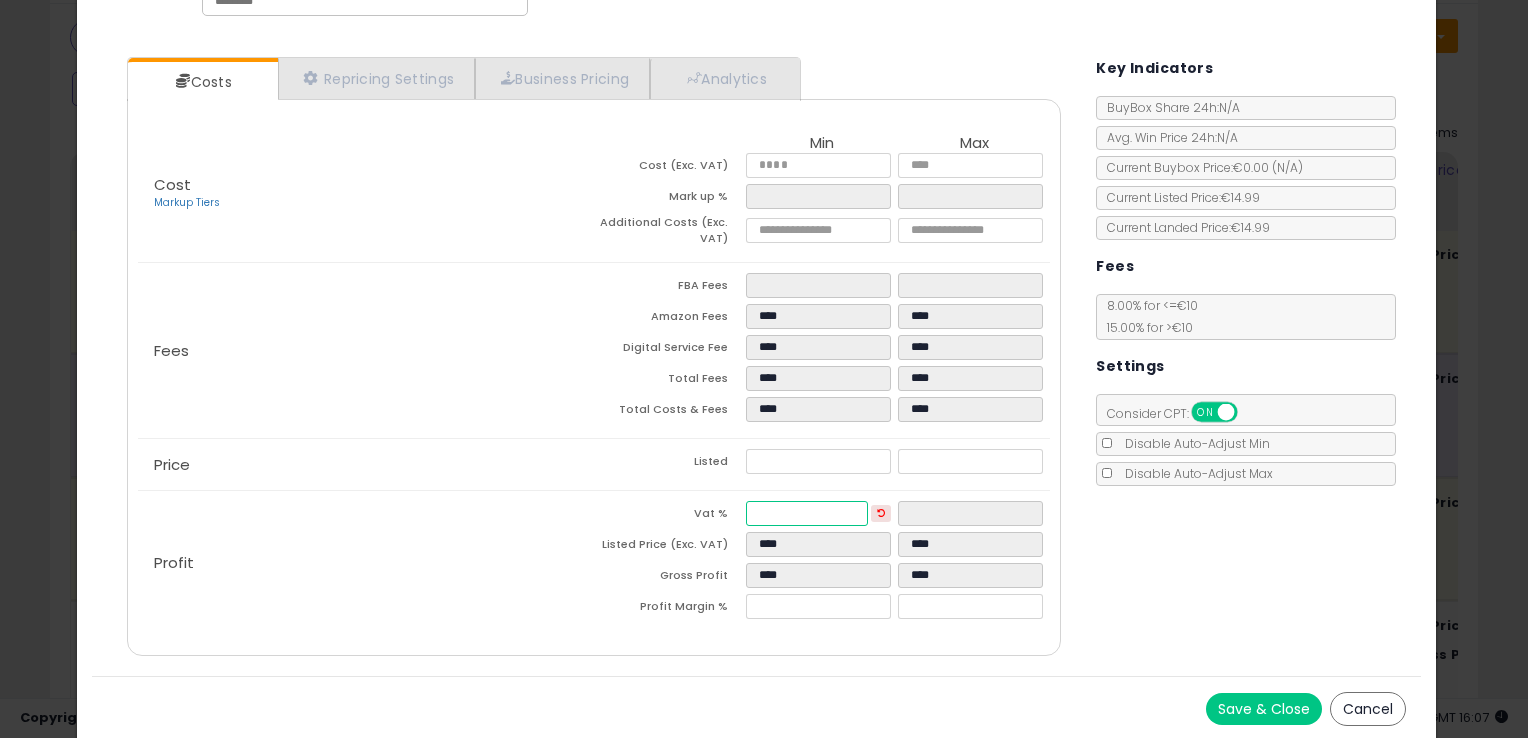 type on "**" 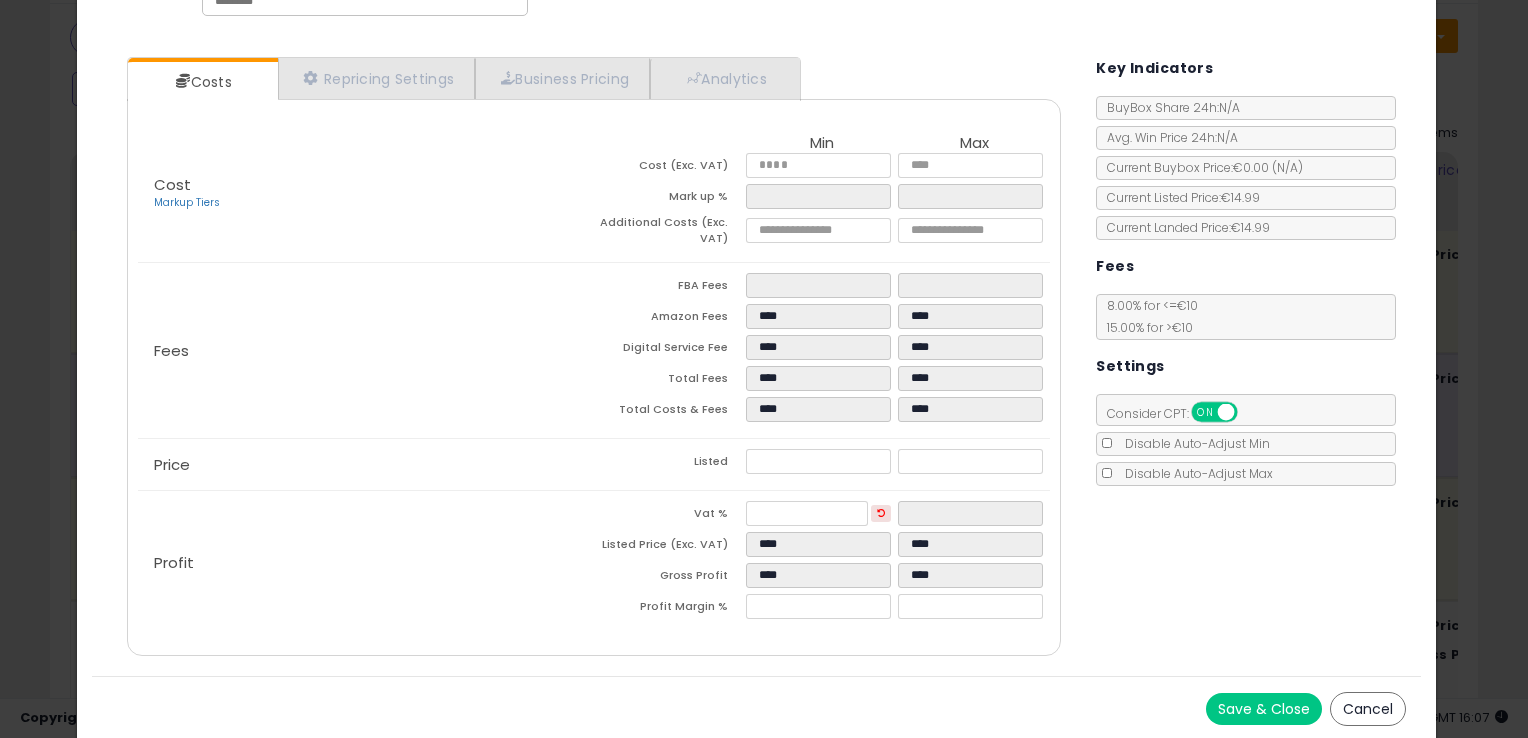 type on "****" 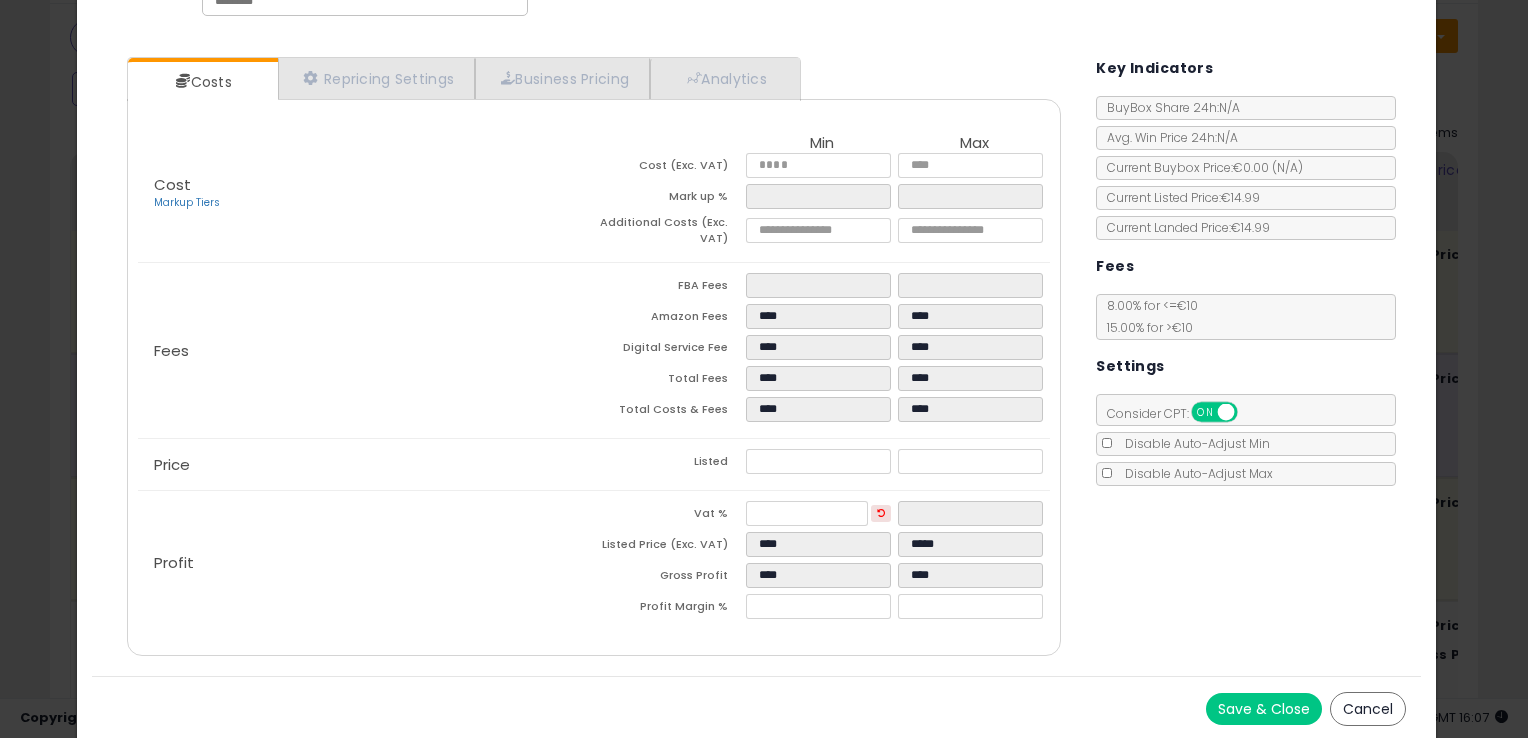 click on "Listed" at bounding box center (670, 464) 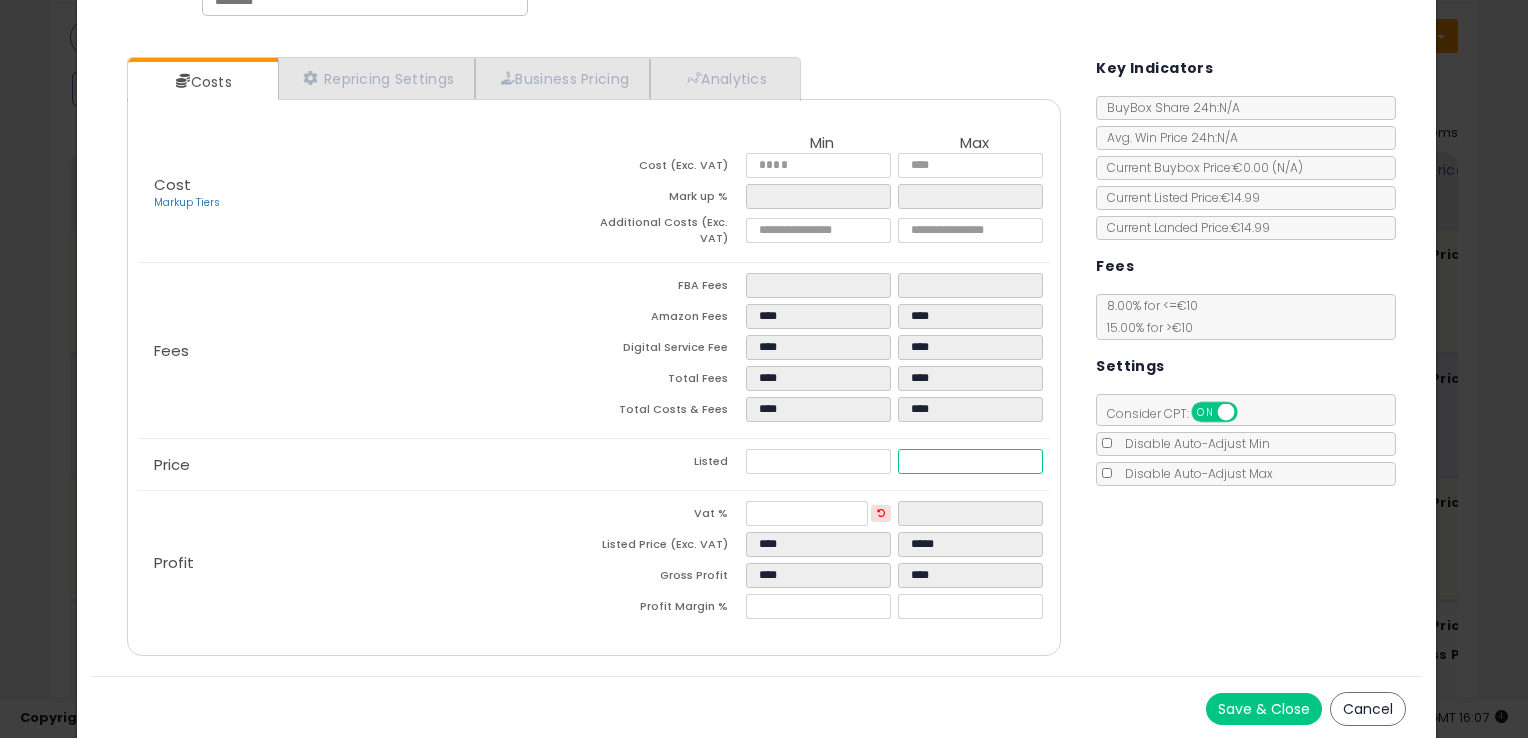 type on "*****" 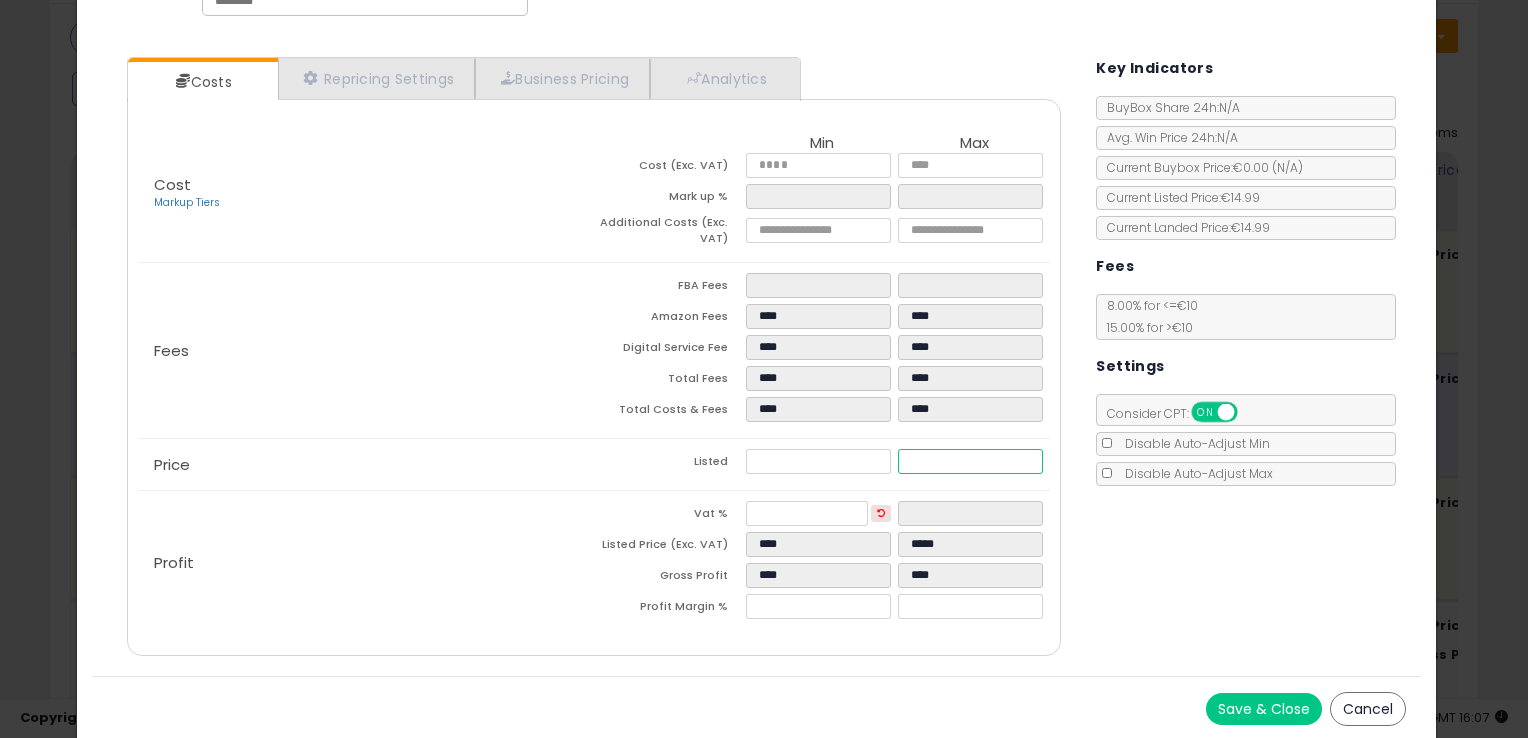 click on "*****" at bounding box center [970, 461] 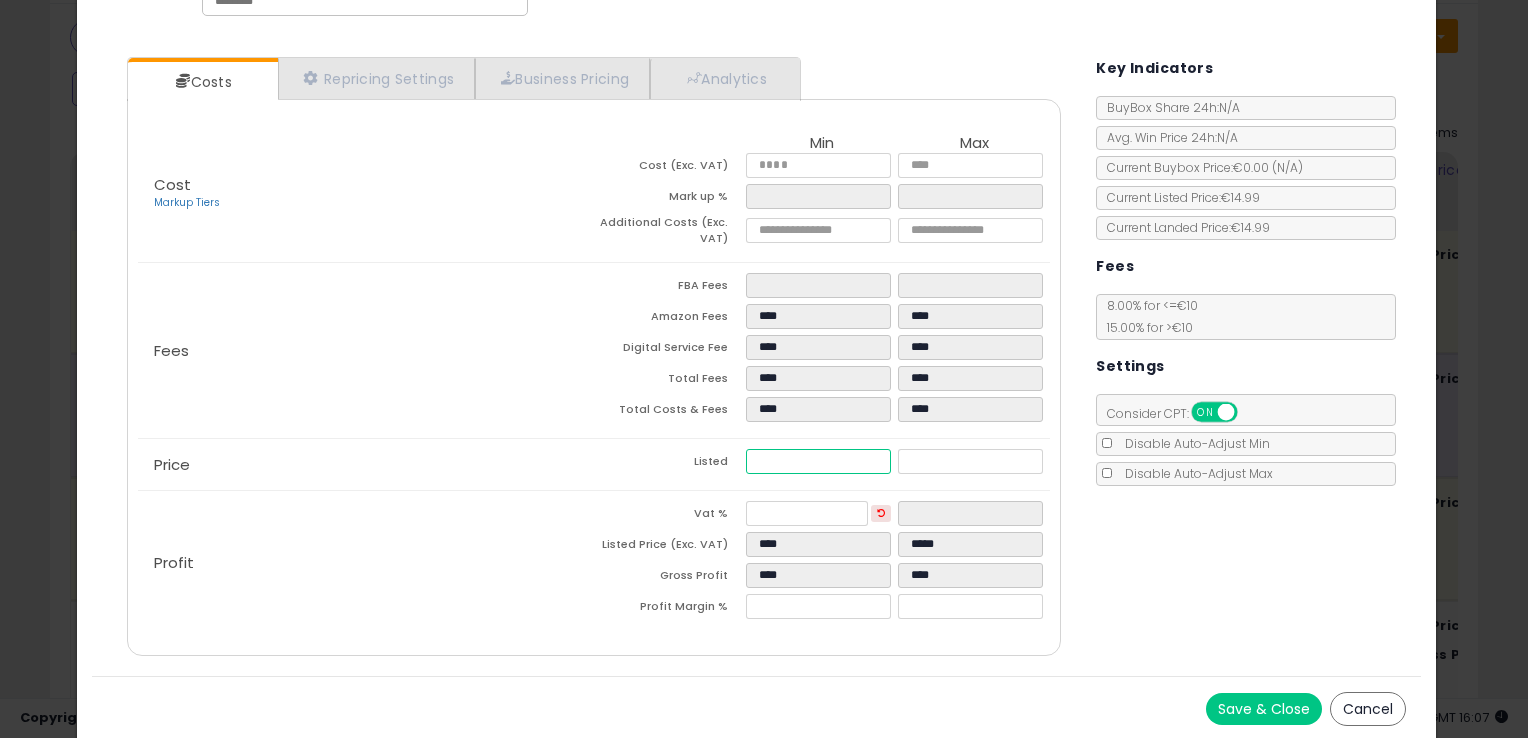 click on "*****" at bounding box center [818, 461] 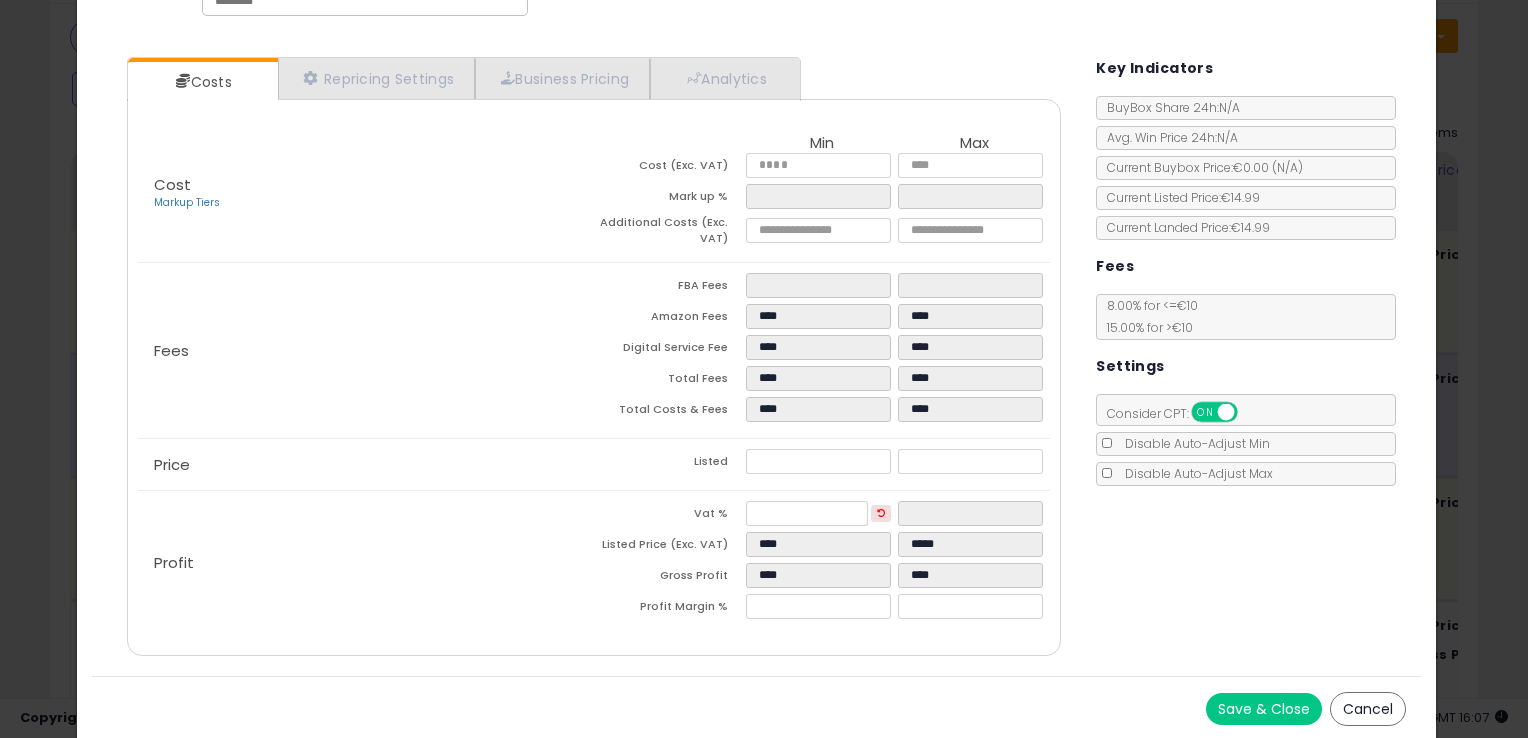 click on "Save & Close" at bounding box center (1264, 709) 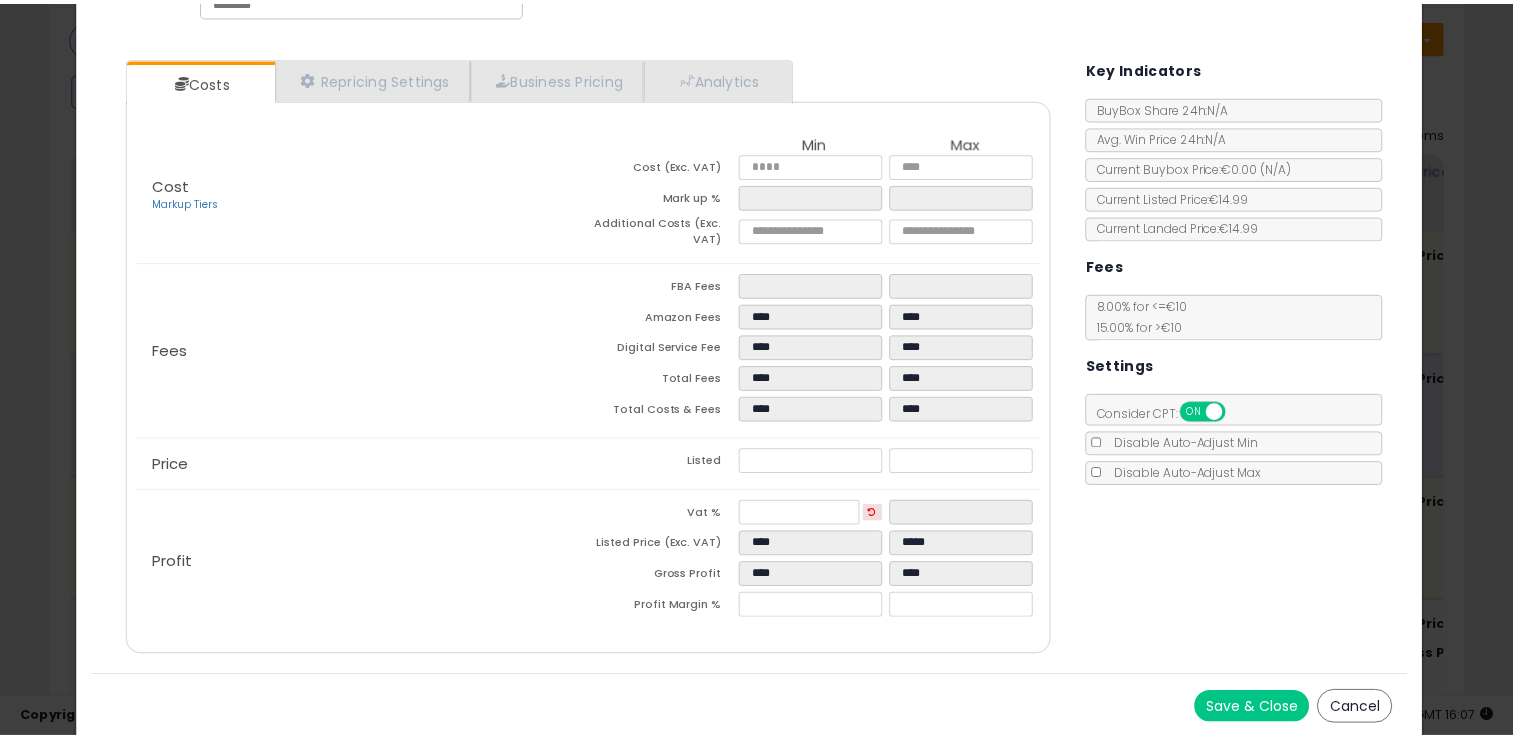 scroll, scrollTop: 0, scrollLeft: 0, axis: both 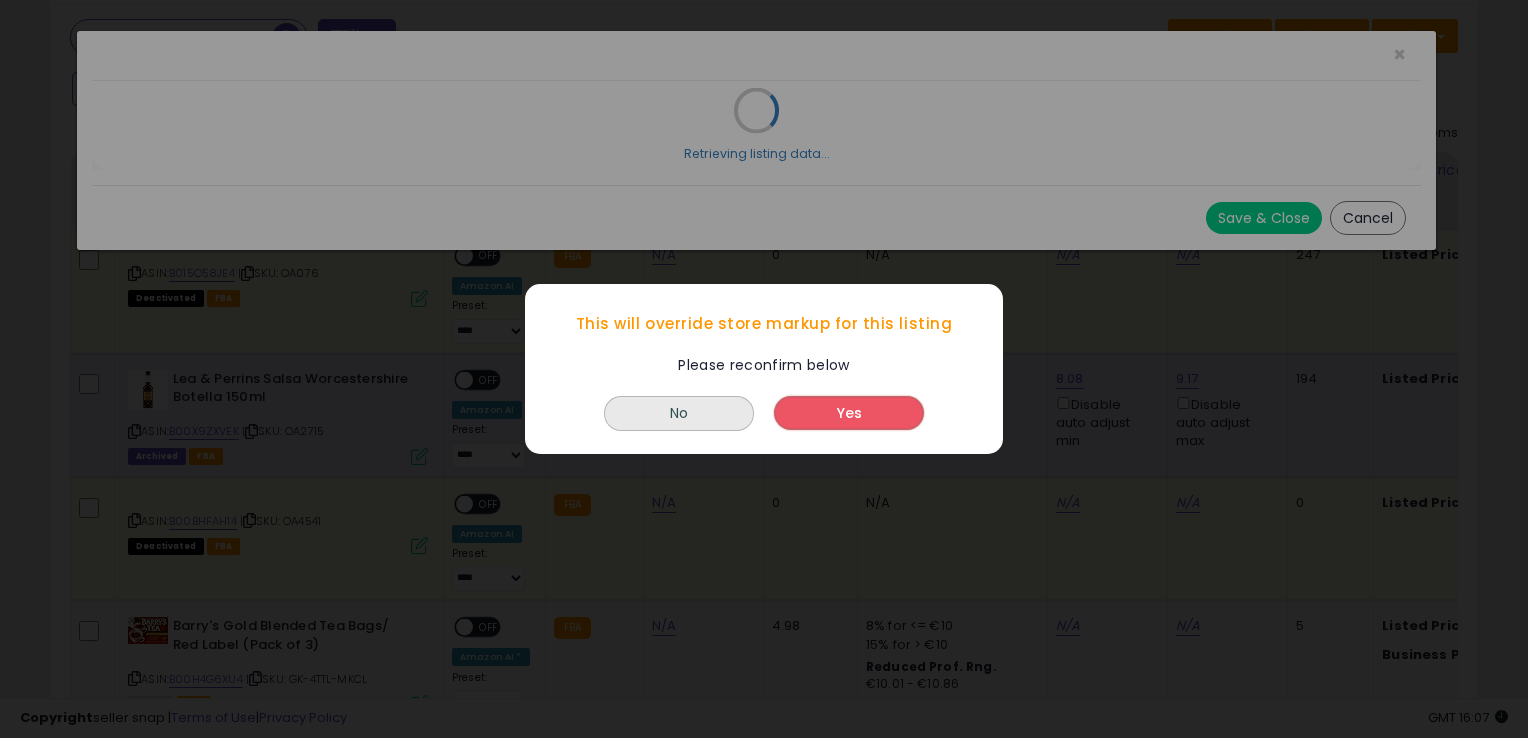 click on "Yes" at bounding box center [849, 413] 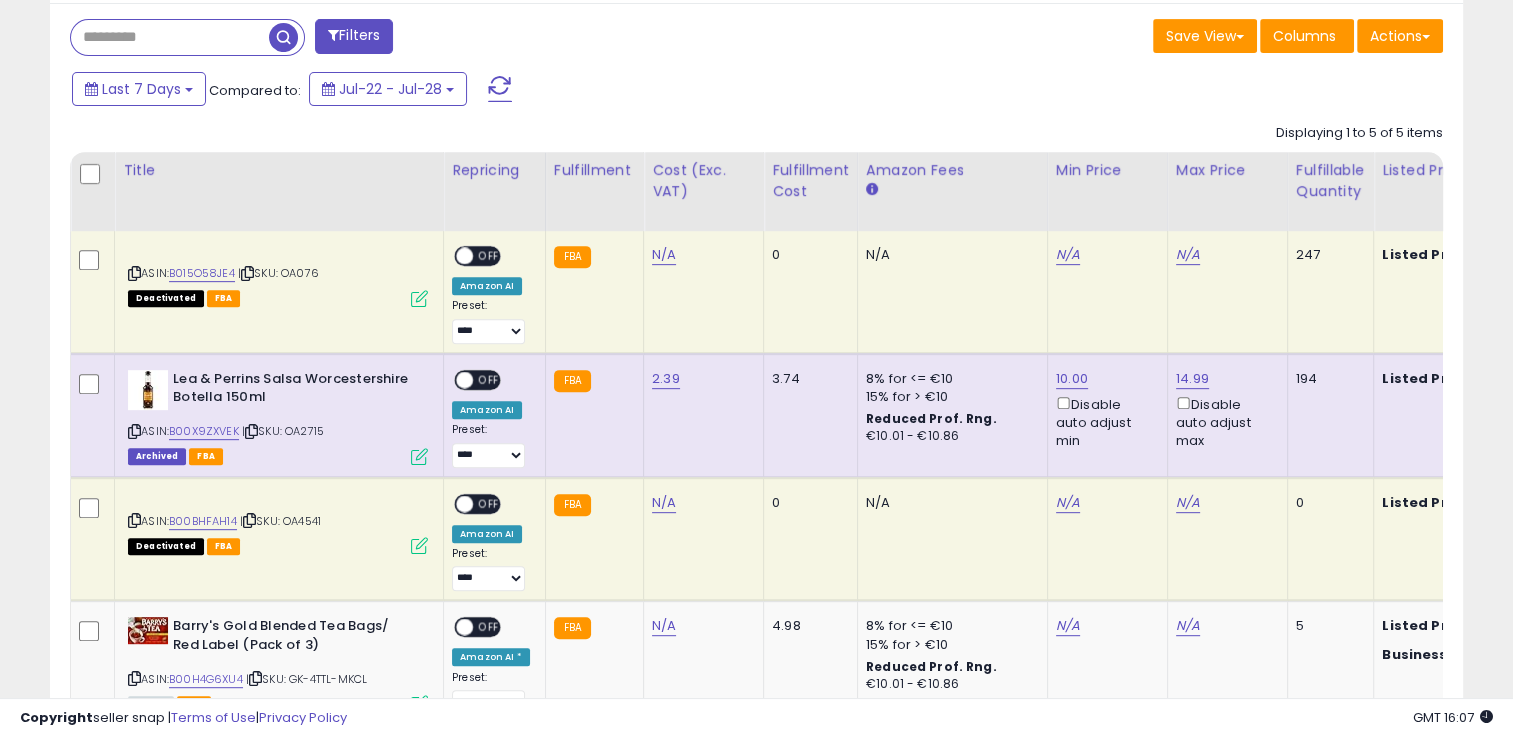 scroll, scrollTop: 409, scrollLeft: 818, axis: both 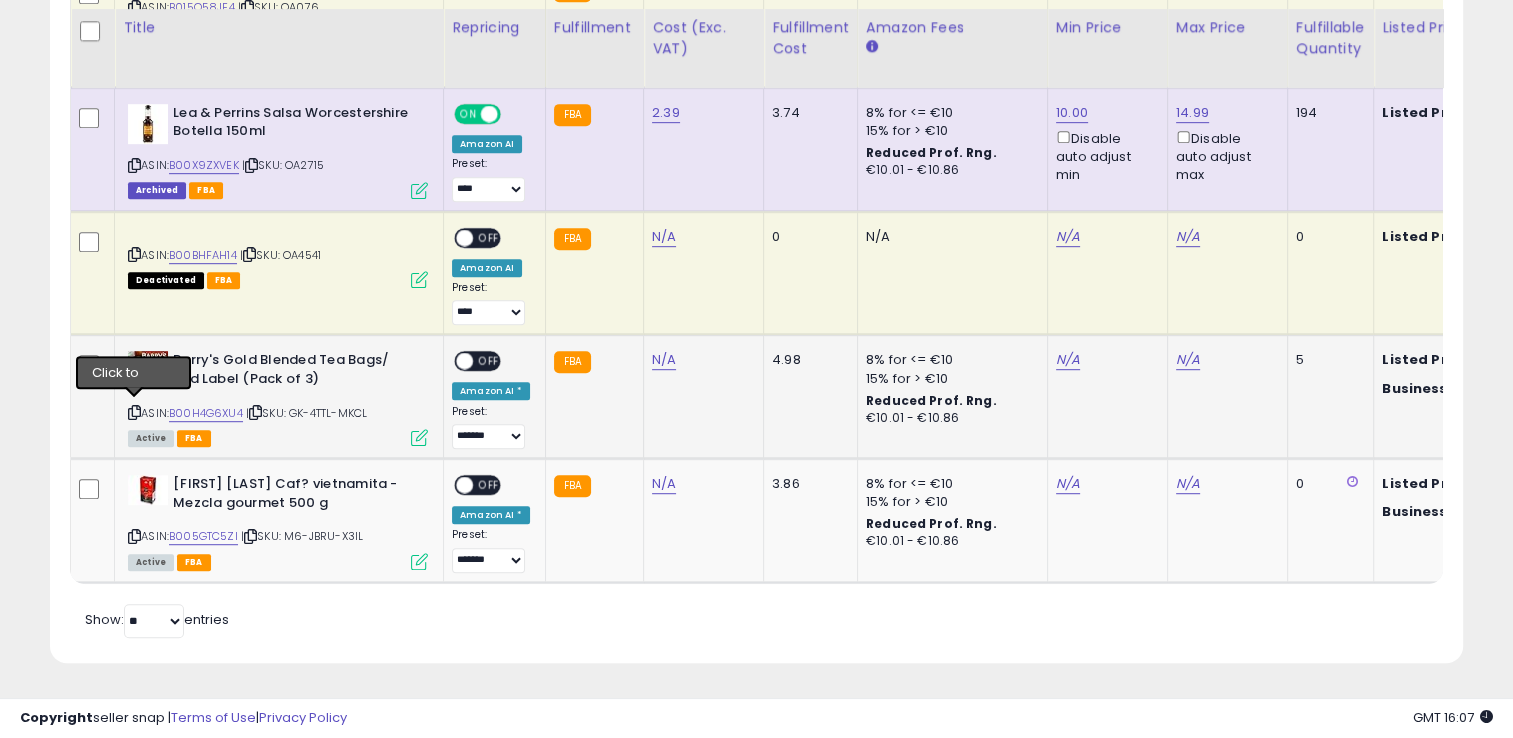 click at bounding box center [134, 412] 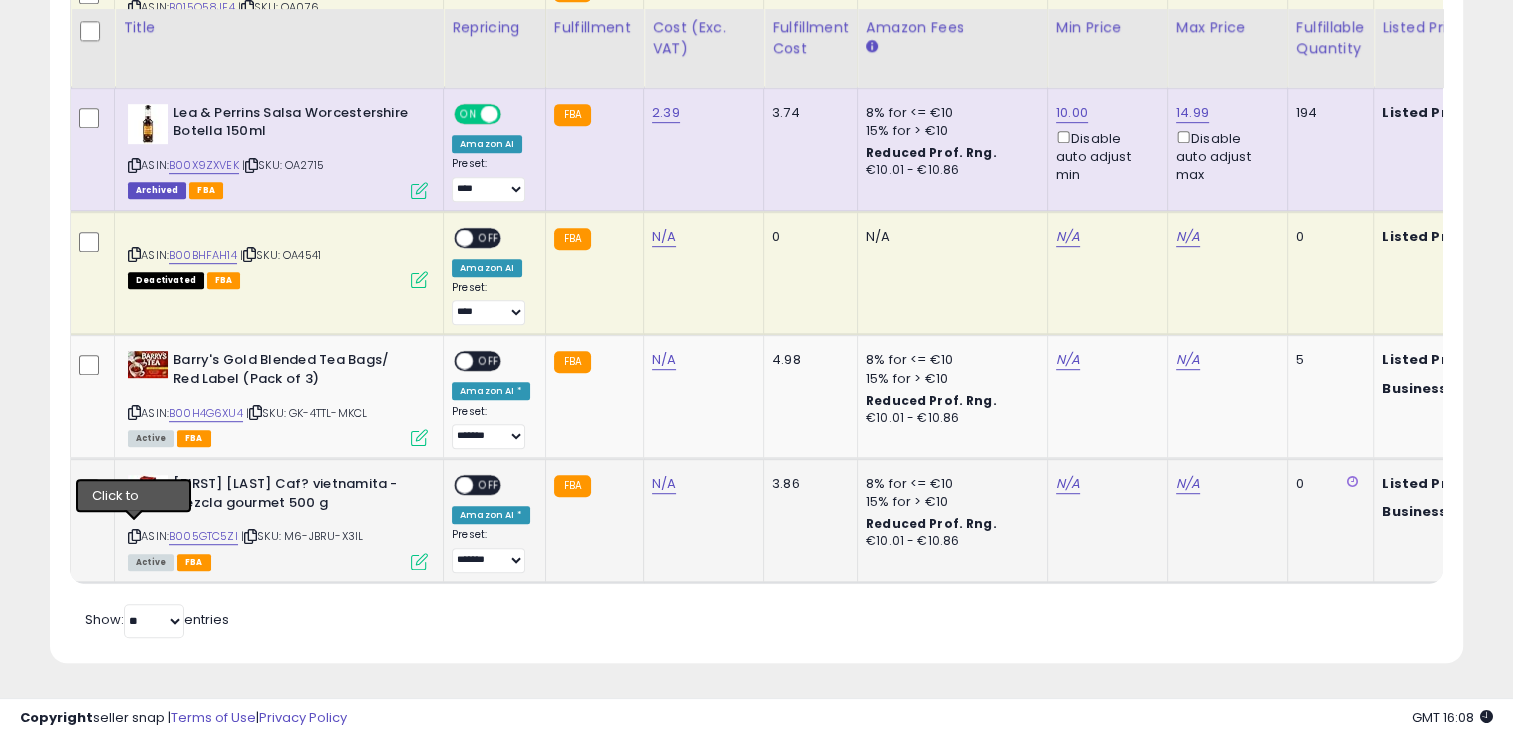 click at bounding box center [134, 536] 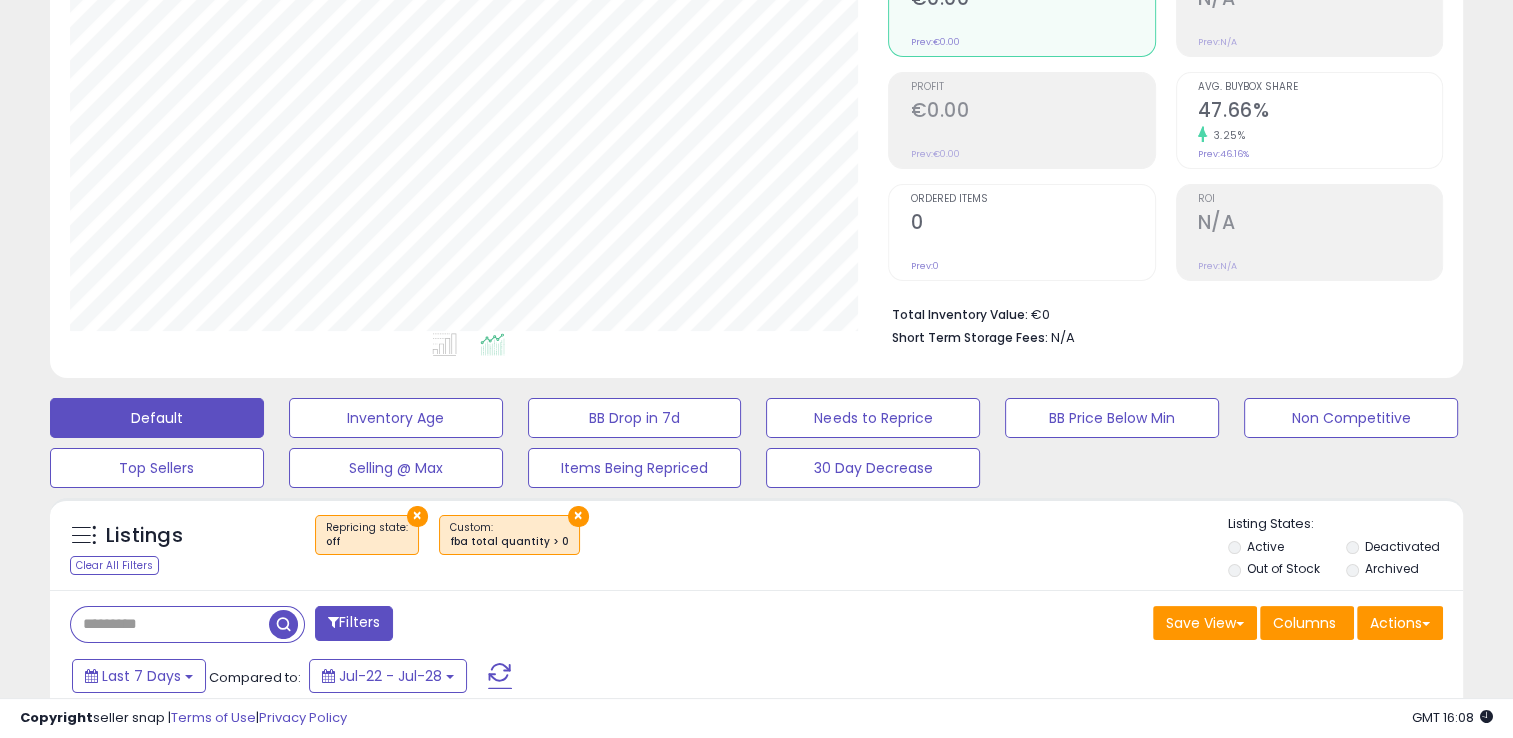 scroll, scrollTop: 0, scrollLeft: 0, axis: both 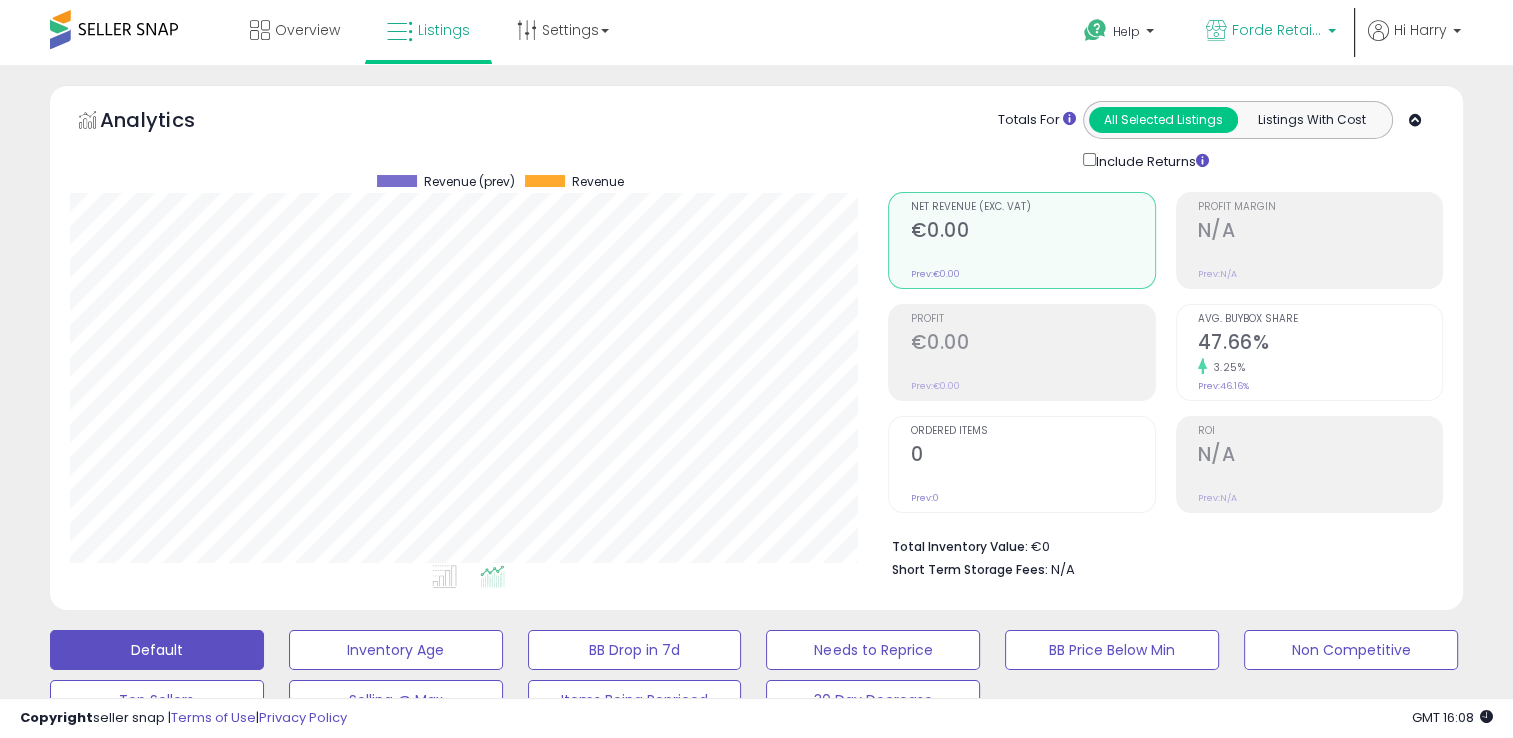 click on "Forde Retail ES" at bounding box center [1277, 30] 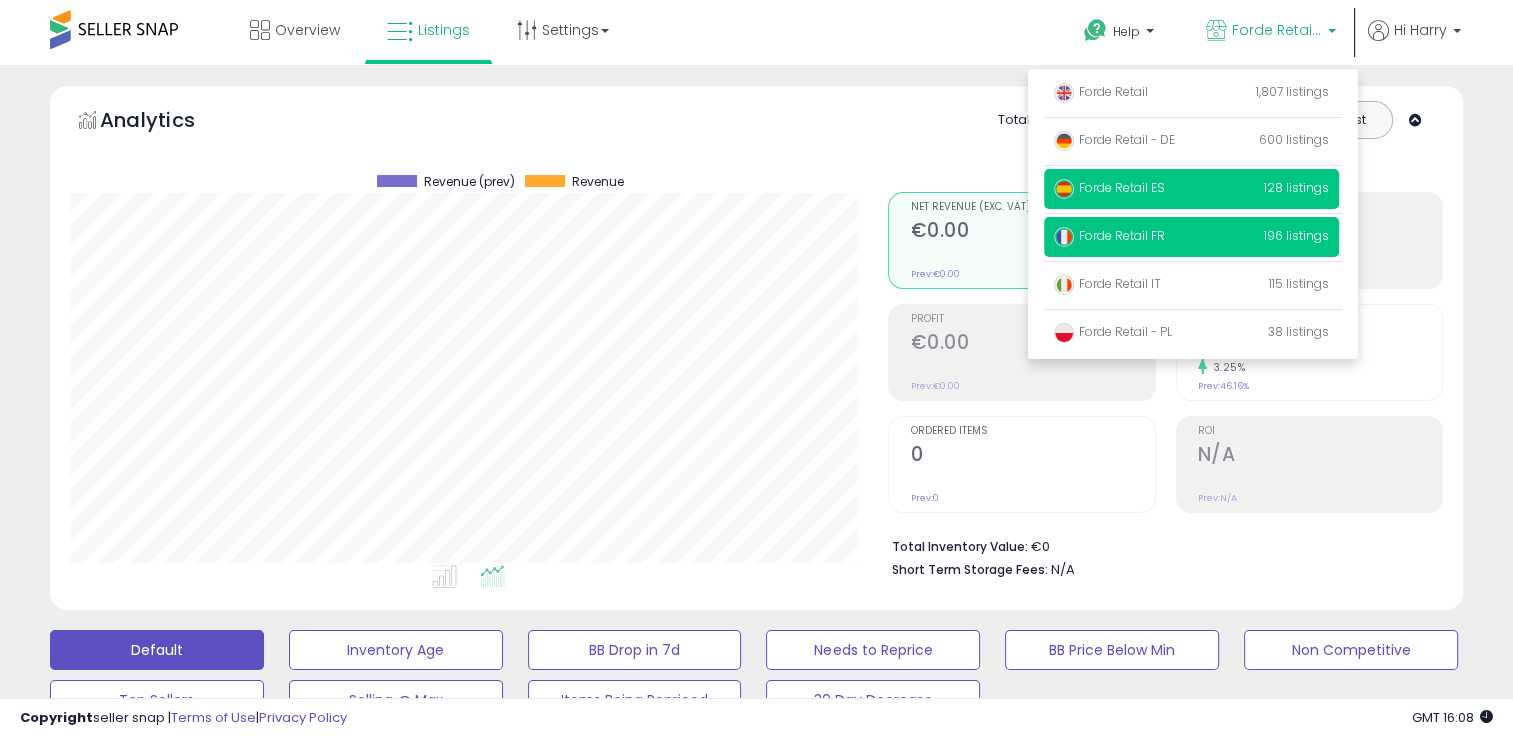 click on "Forde Retail FR
196
listings" at bounding box center [1191, 237] 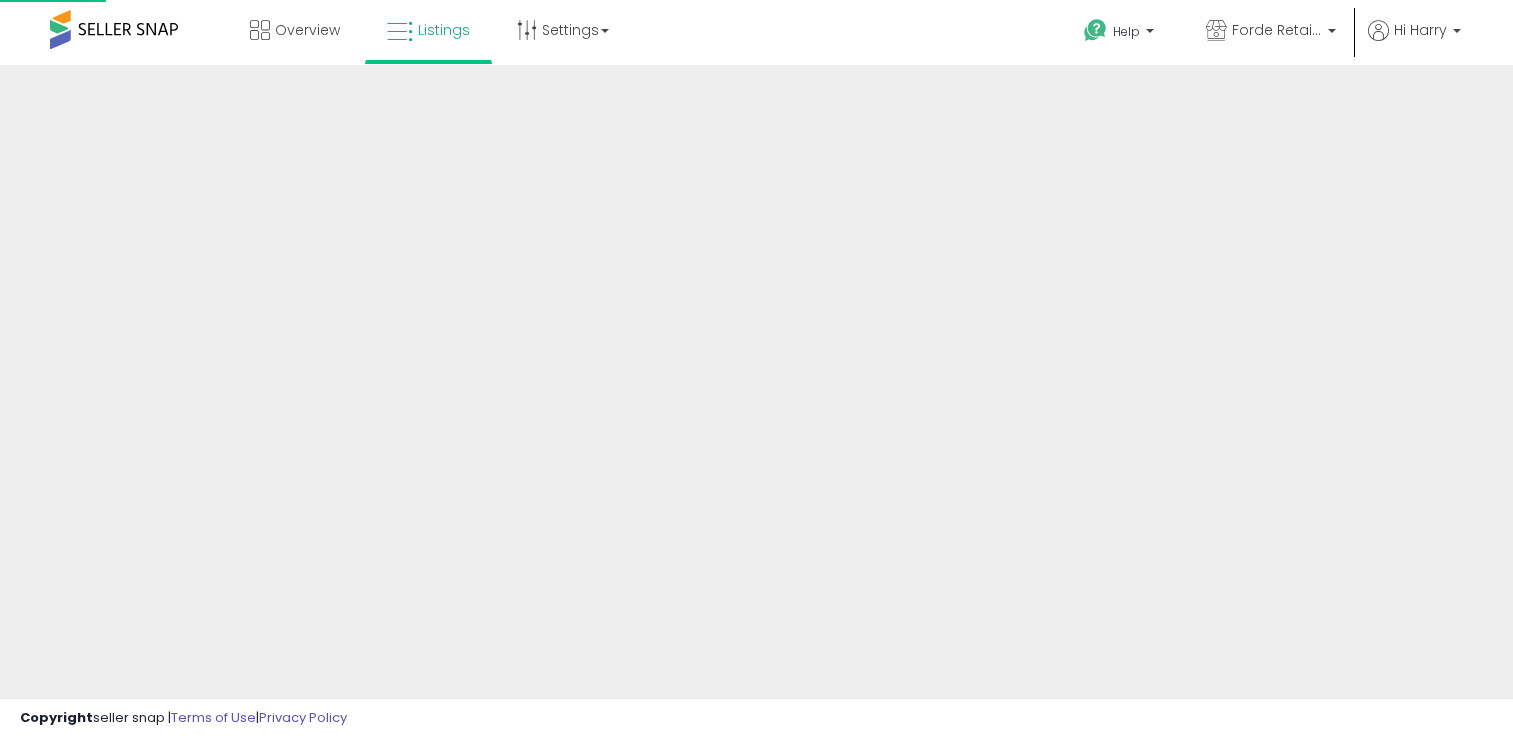 scroll, scrollTop: 0, scrollLeft: 0, axis: both 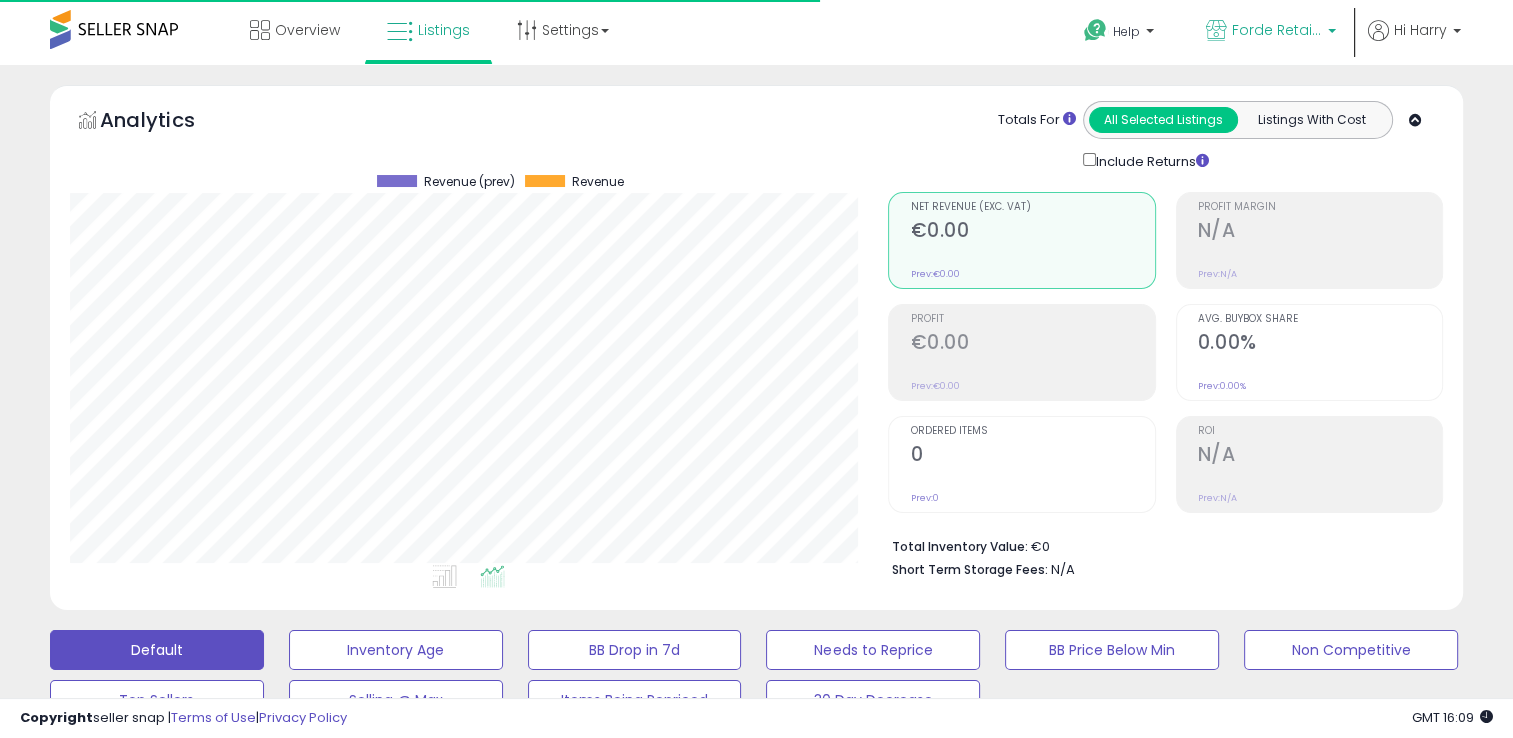 click on "Forde Retail FR" at bounding box center [1277, 30] 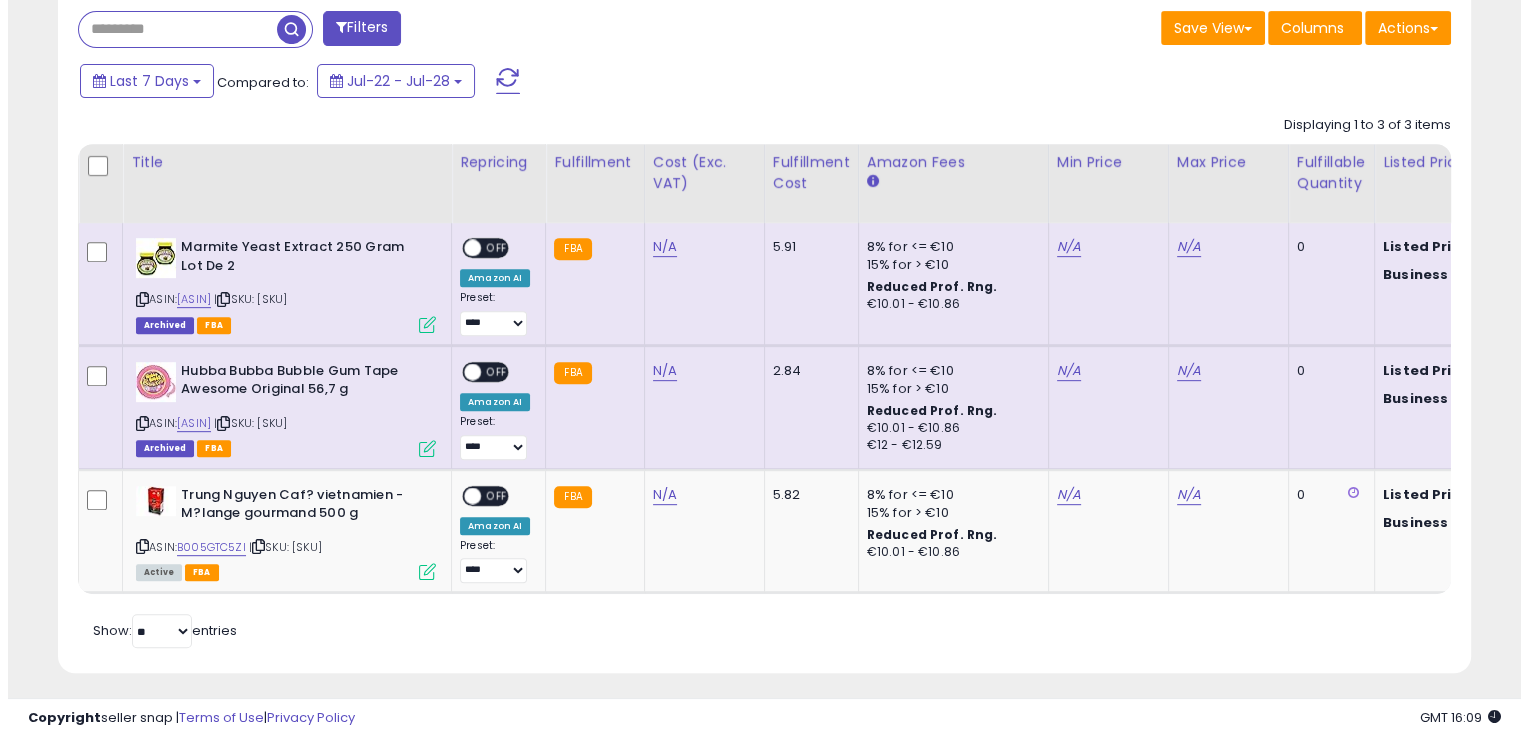 scroll, scrollTop: 848, scrollLeft: 0, axis: vertical 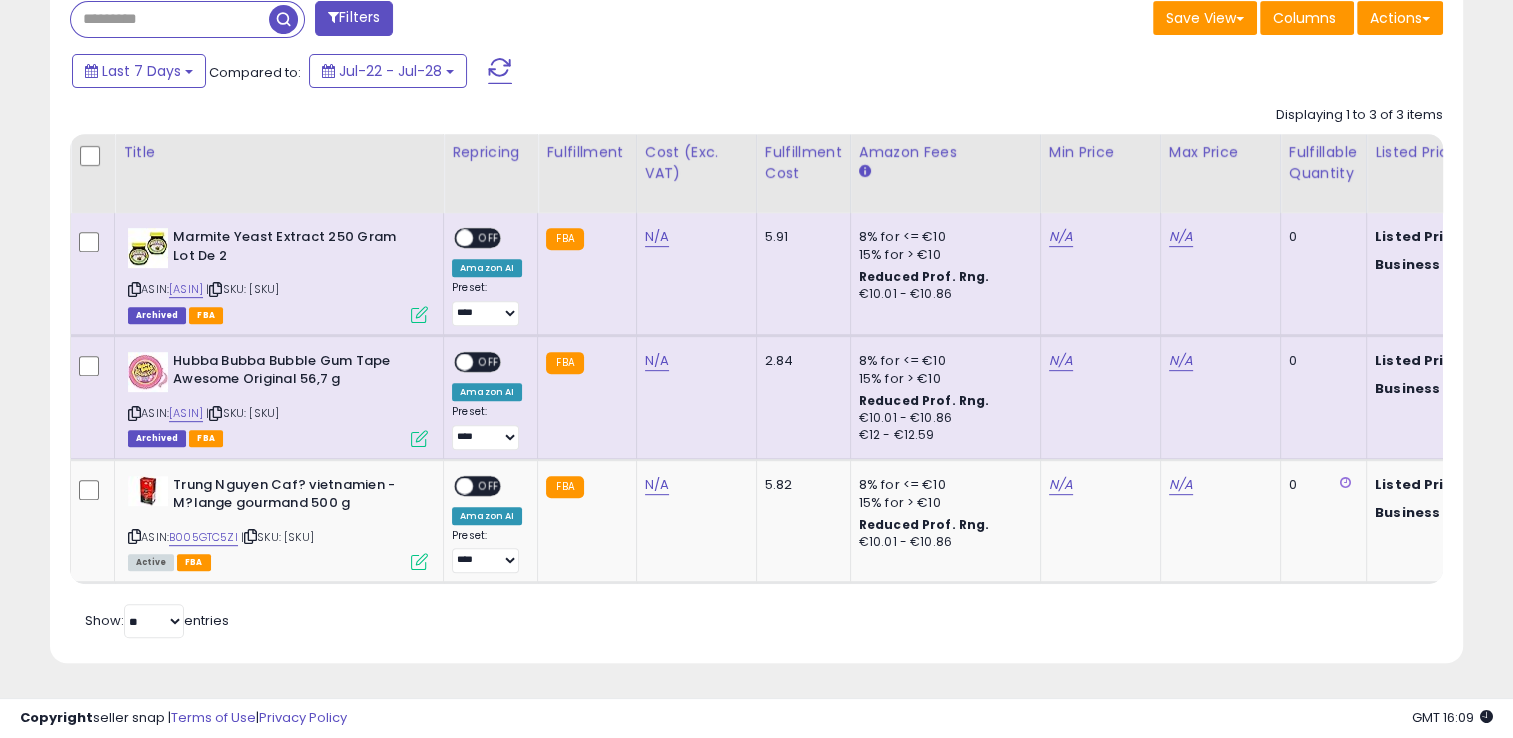 click at bounding box center [419, 314] 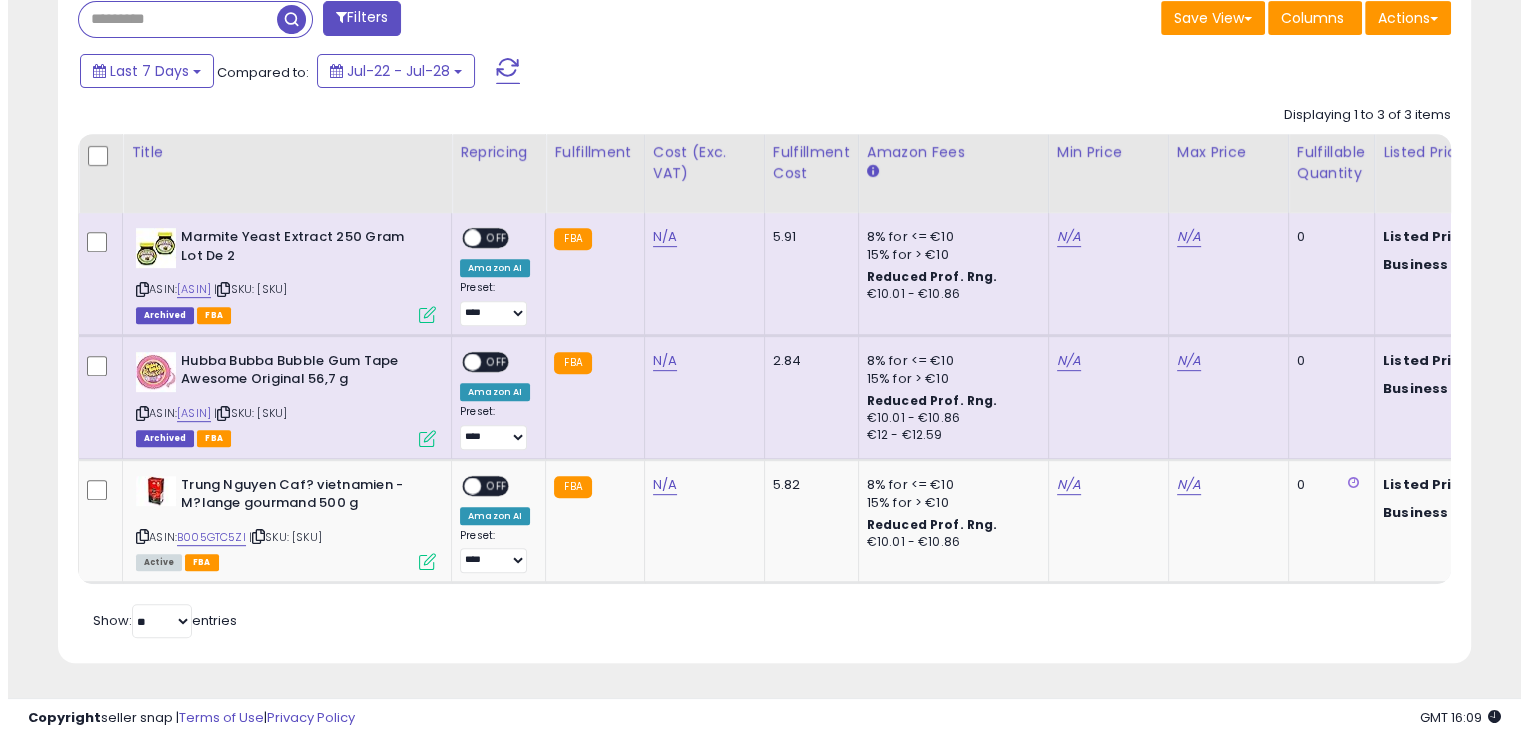 scroll, scrollTop: 999589, scrollLeft: 999172, axis: both 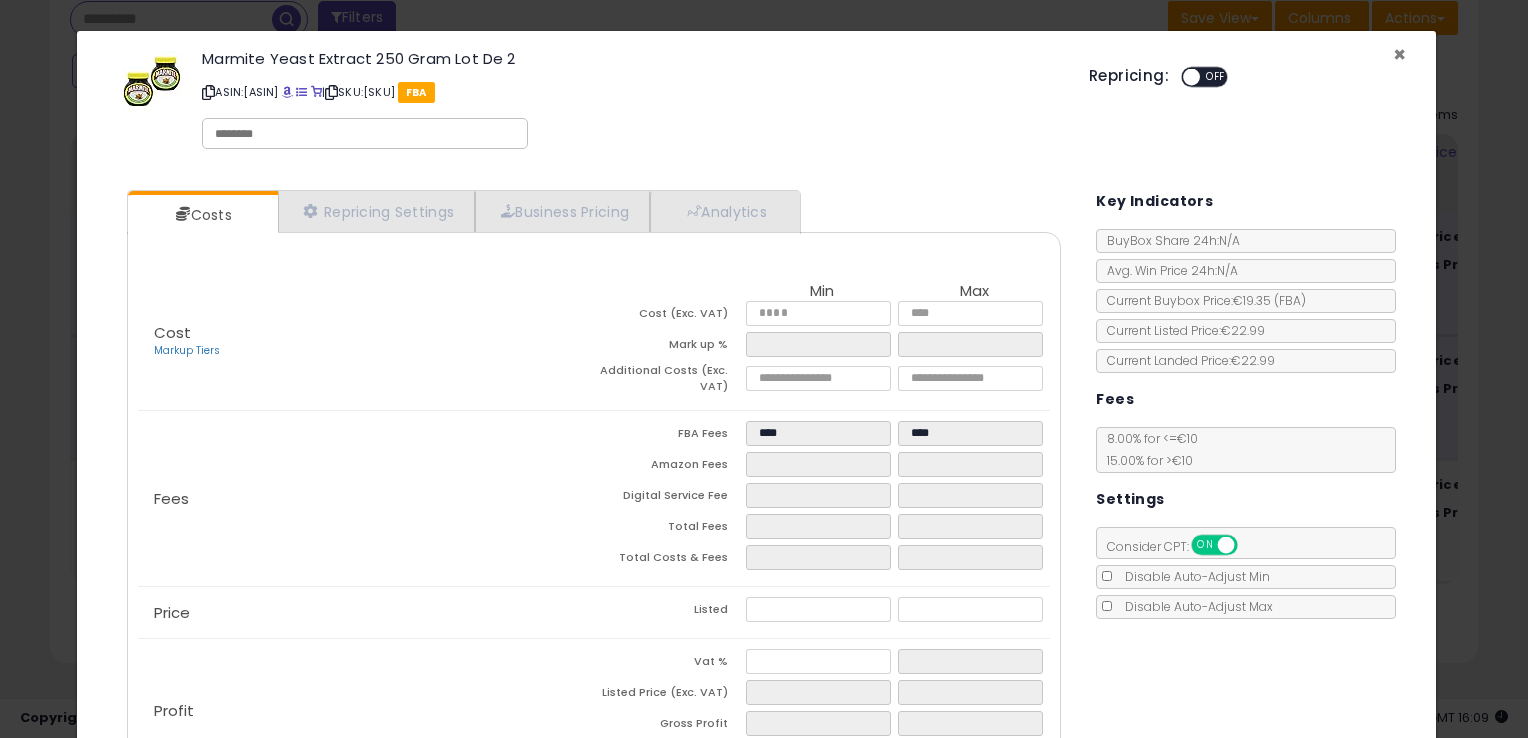 click on "×" at bounding box center [1399, 54] 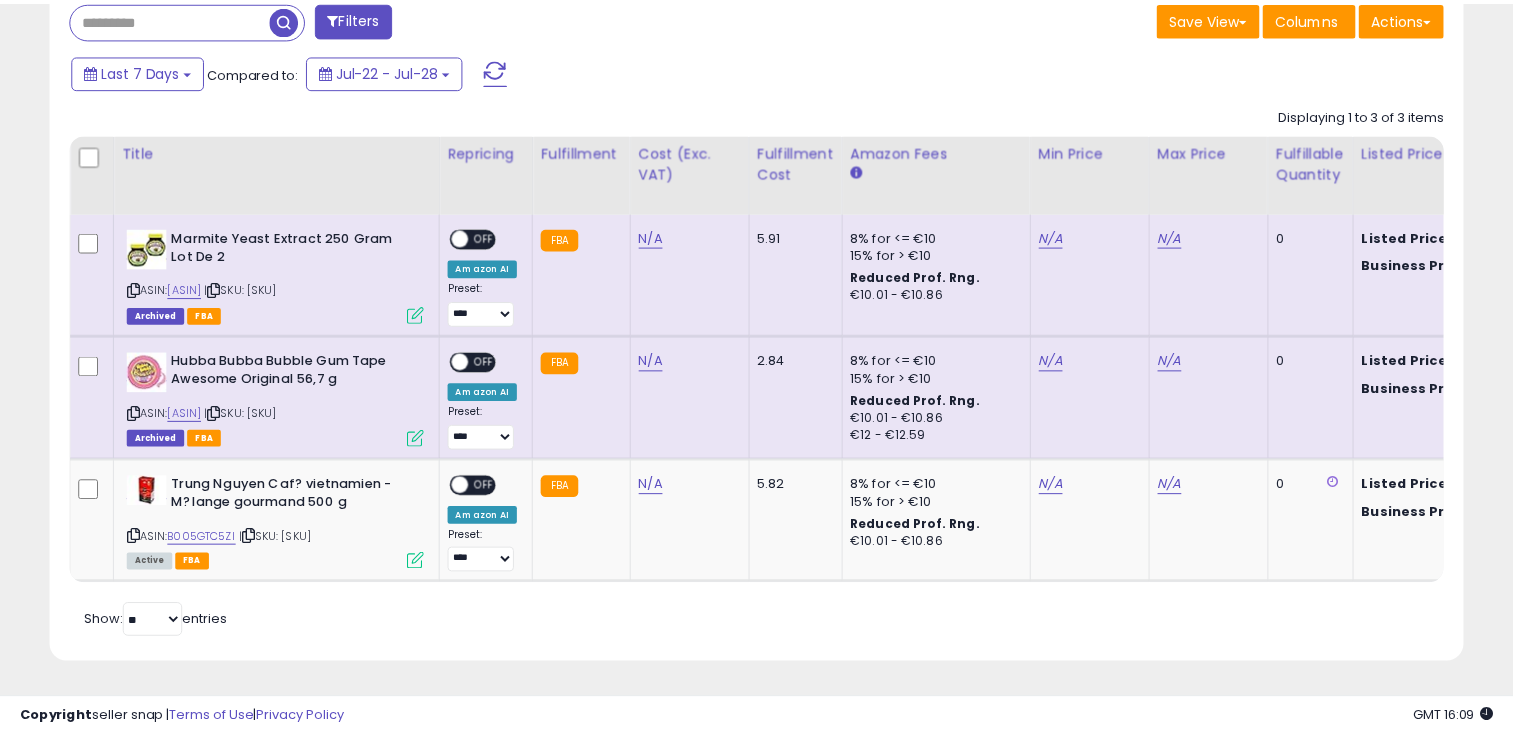 scroll, scrollTop: 409, scrollLeft: 818, axis: both 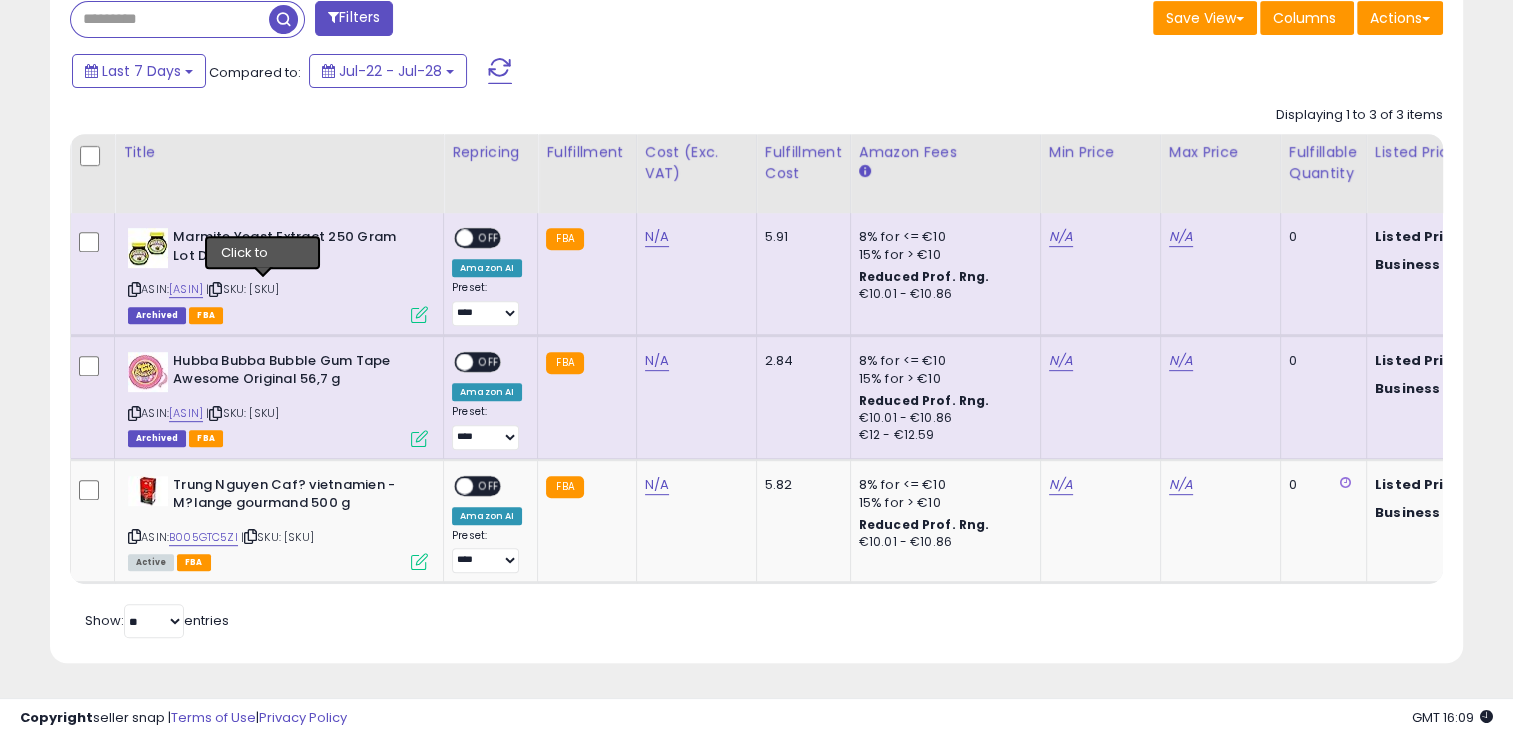 click at bounding box center [215, 289] 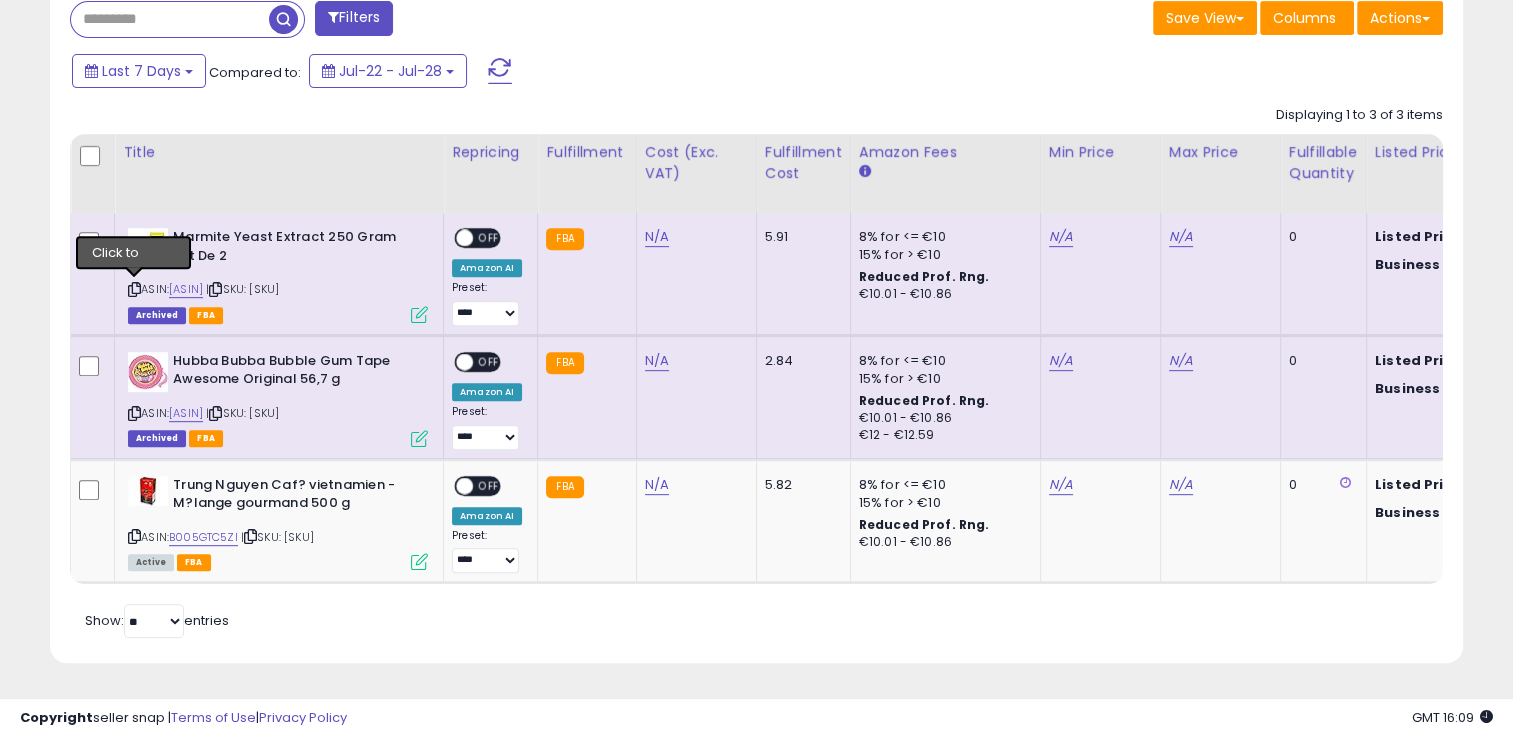 click at bounding box center [134, 289] 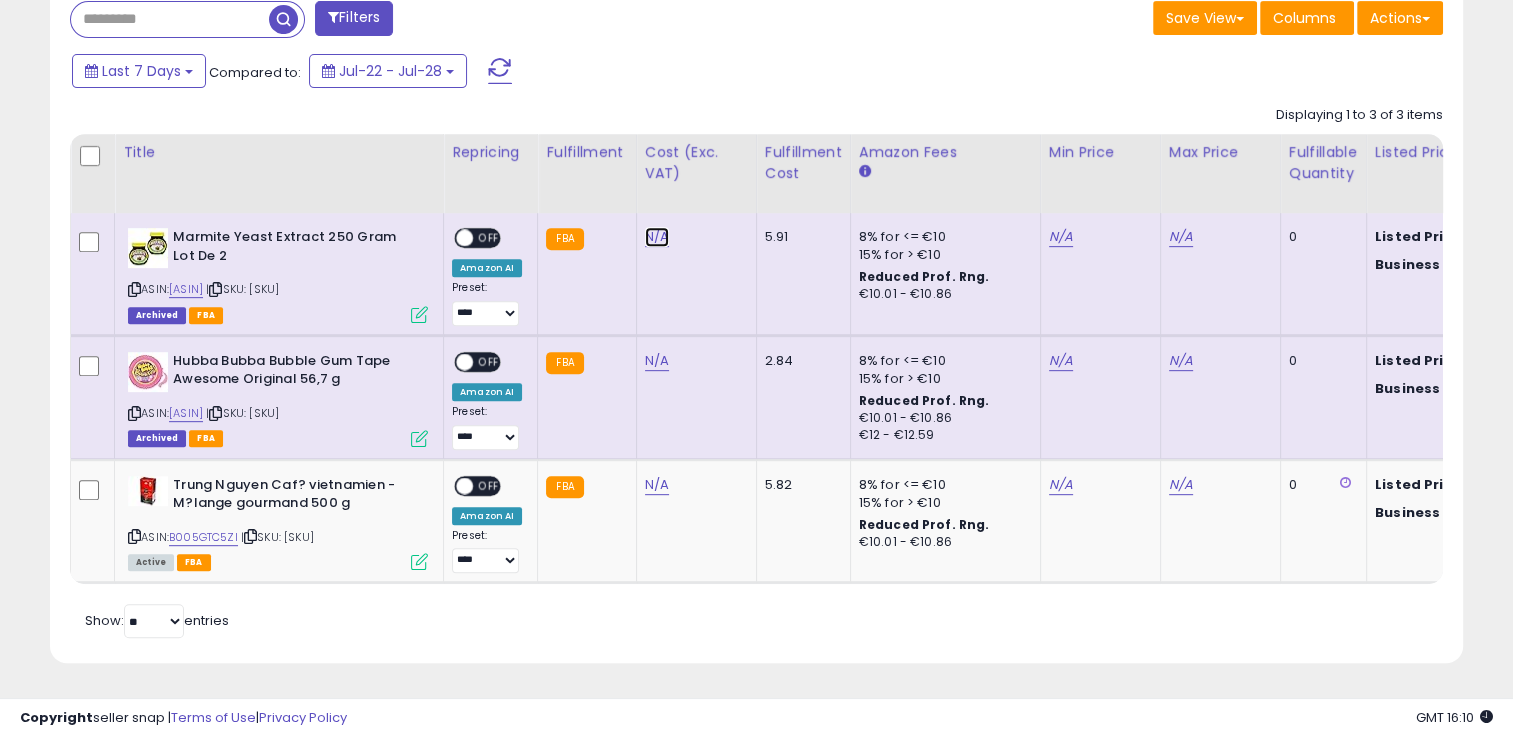 click on "N/A" at bounding box center (657, 237) 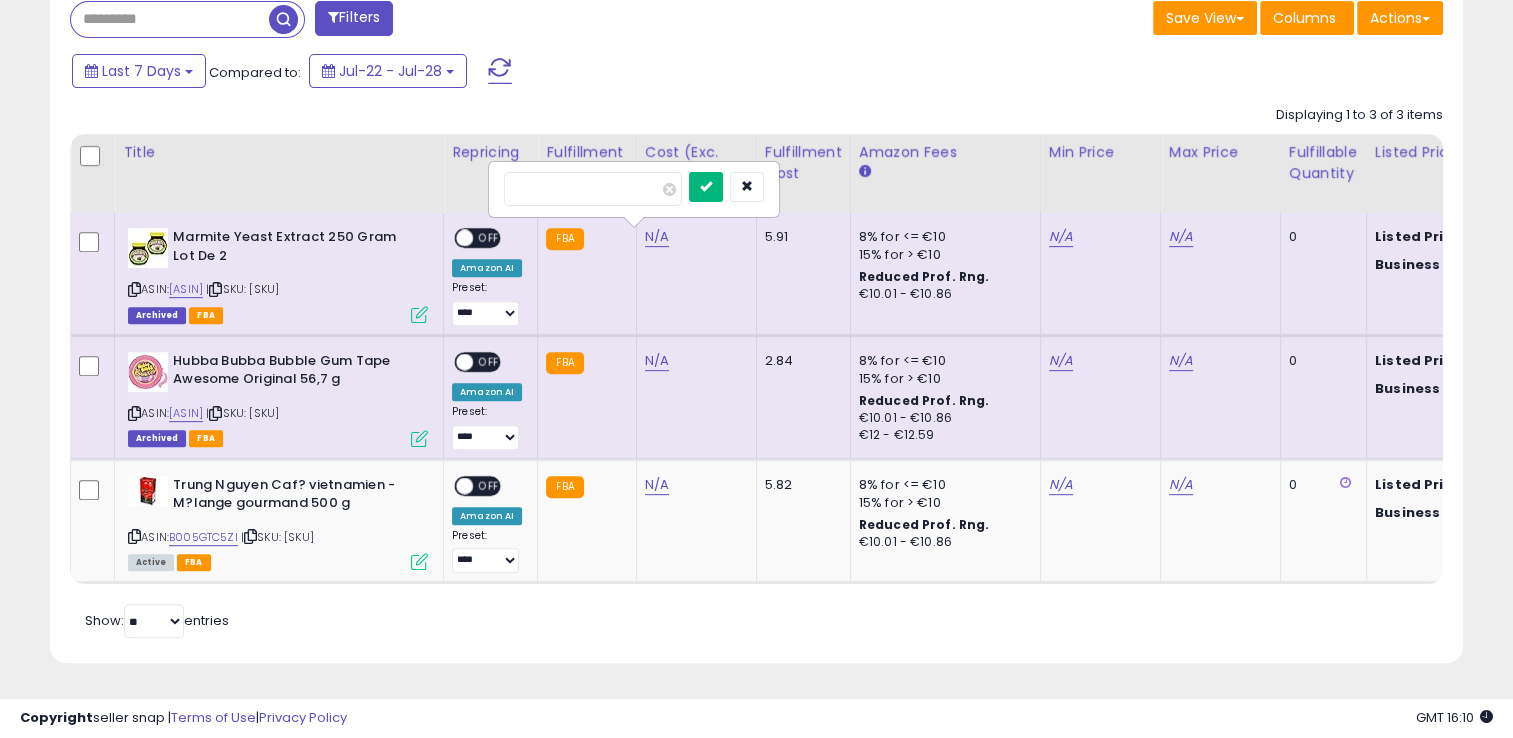 type on "****" 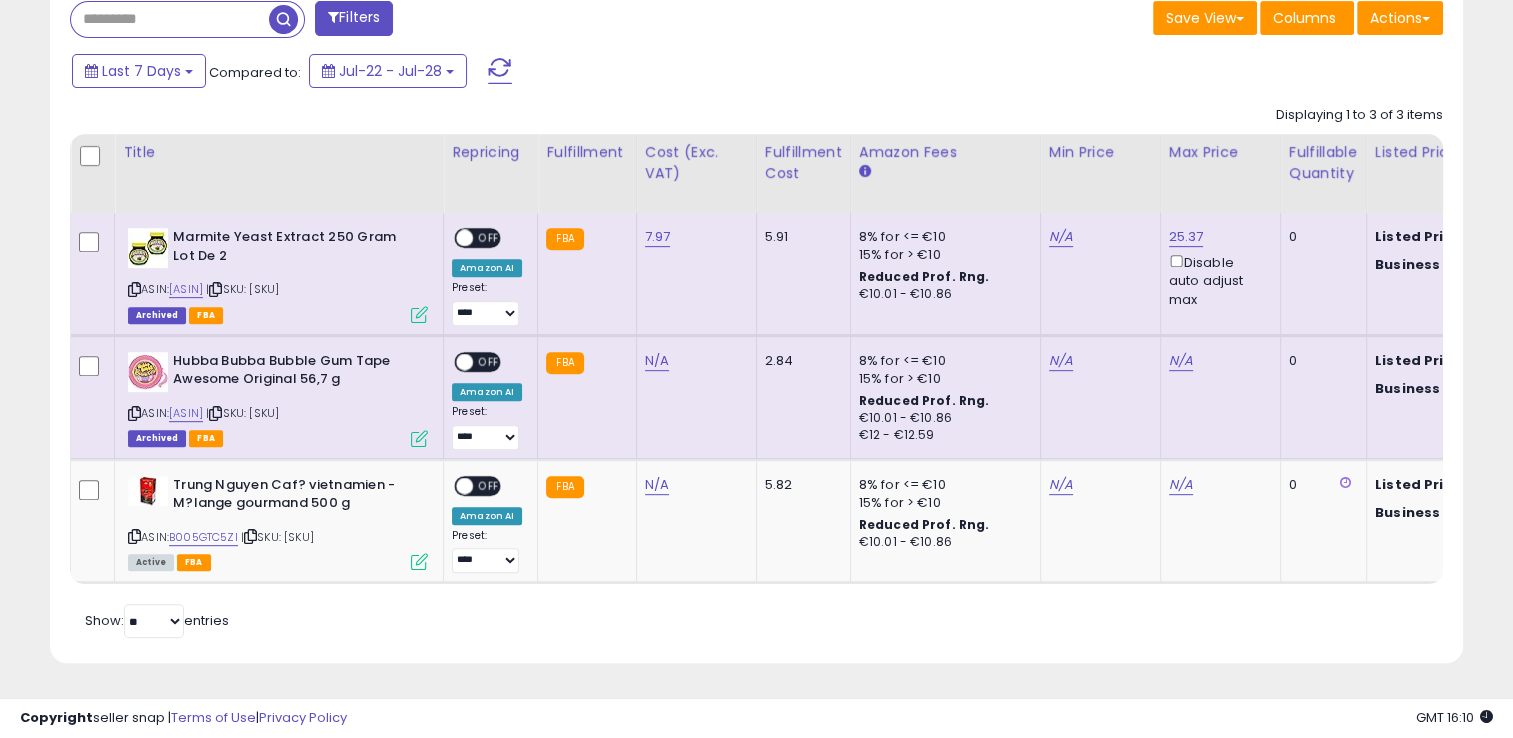 click at bounding box center [419, 314] 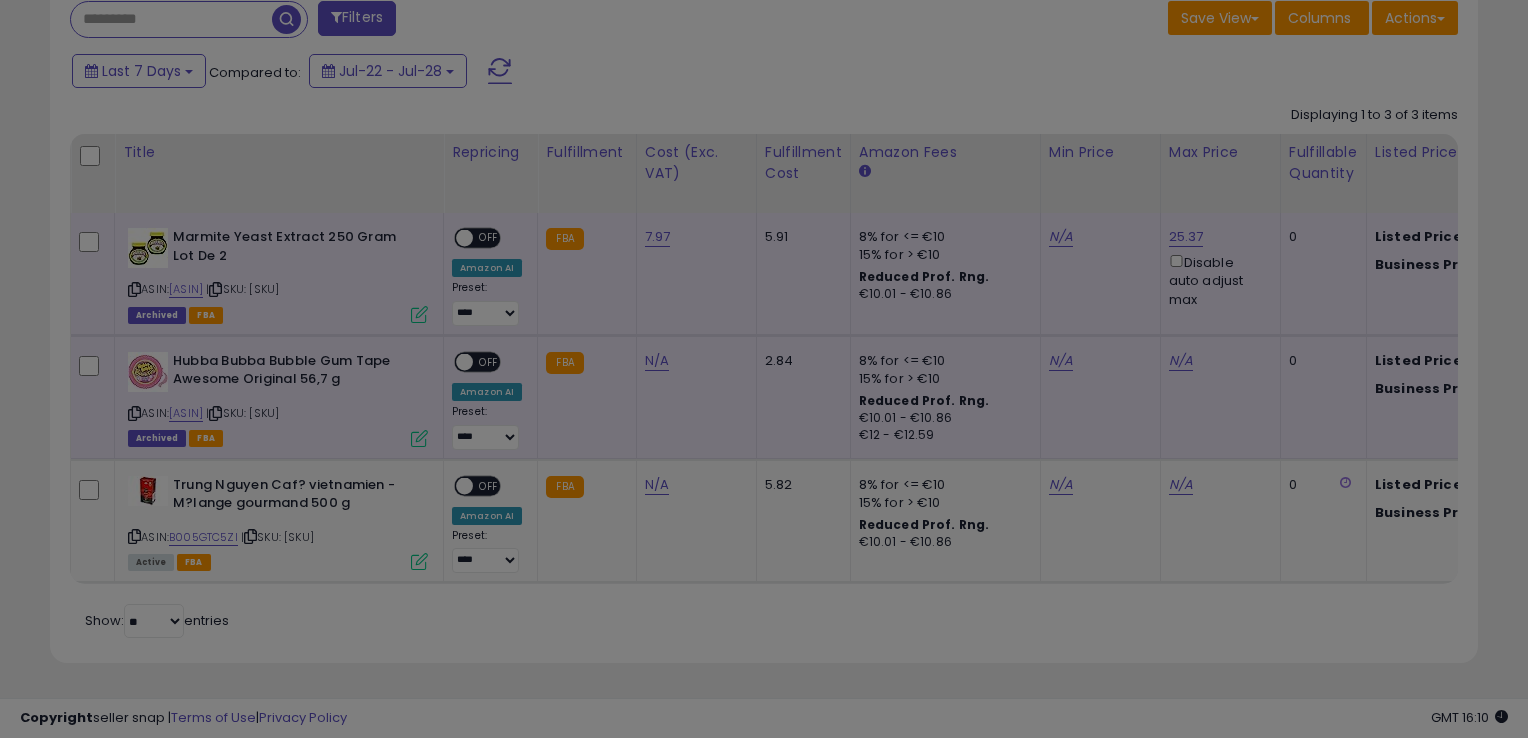 scroll, scrollTop: 999589, scrollLeft: 999172, axis: both 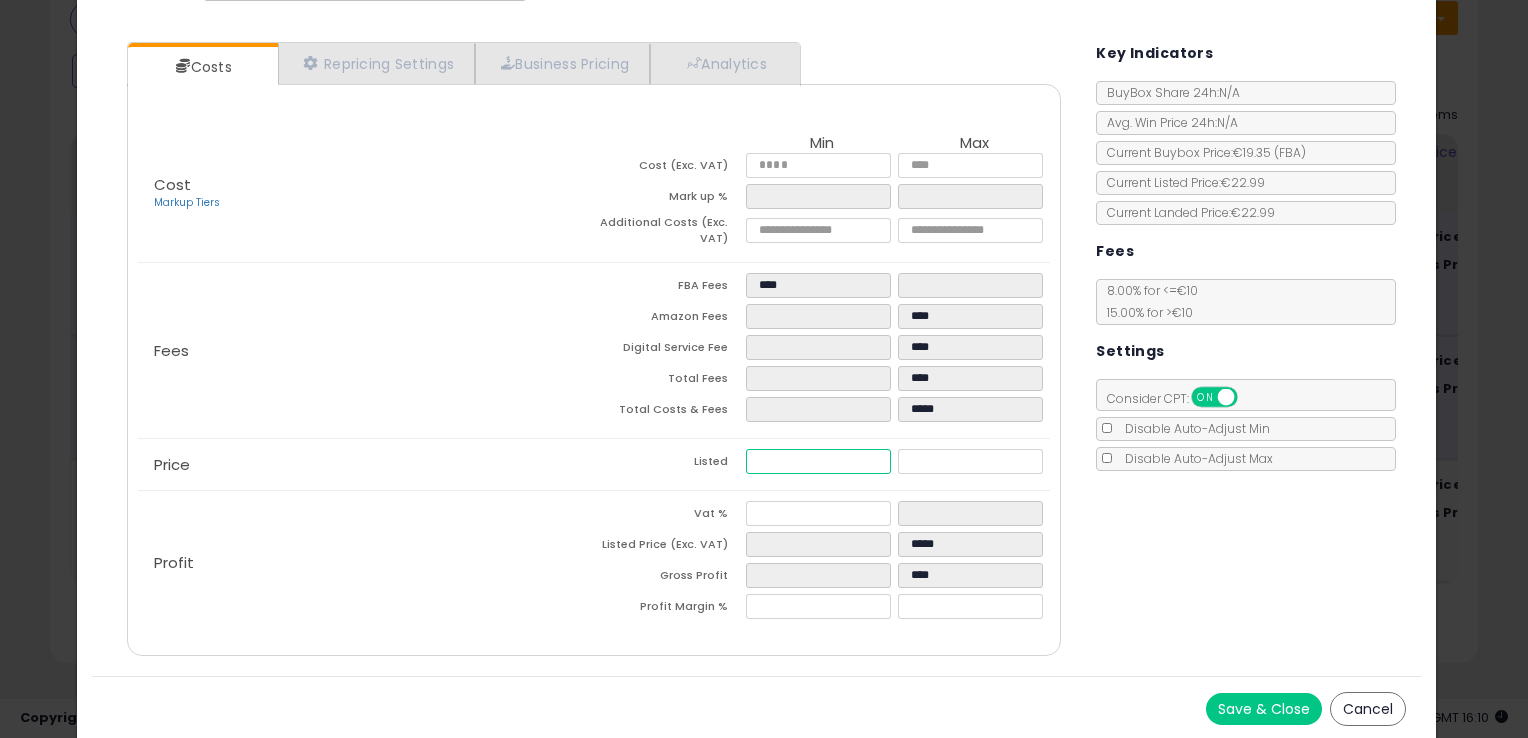 click at bounding box center (818, 461) 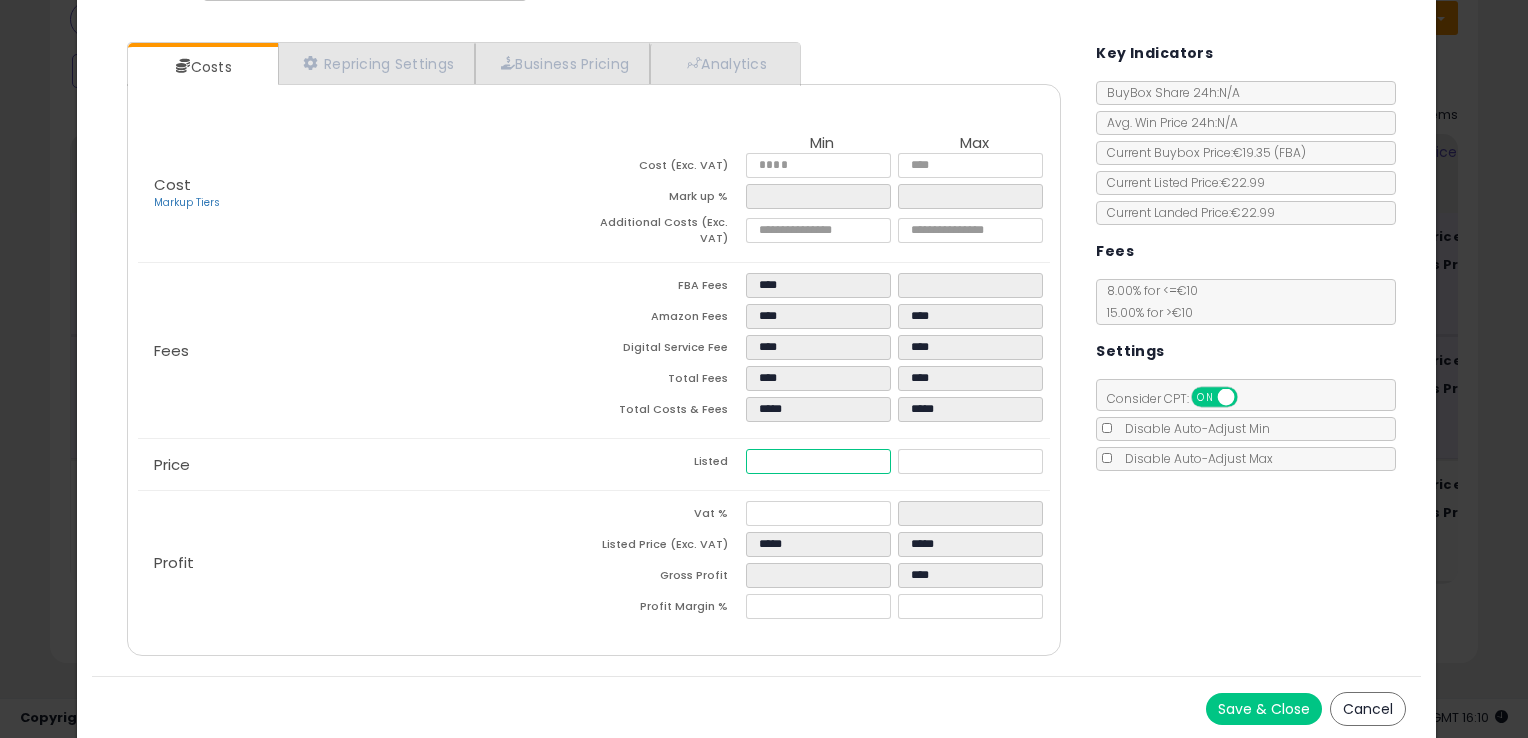 type on "****" 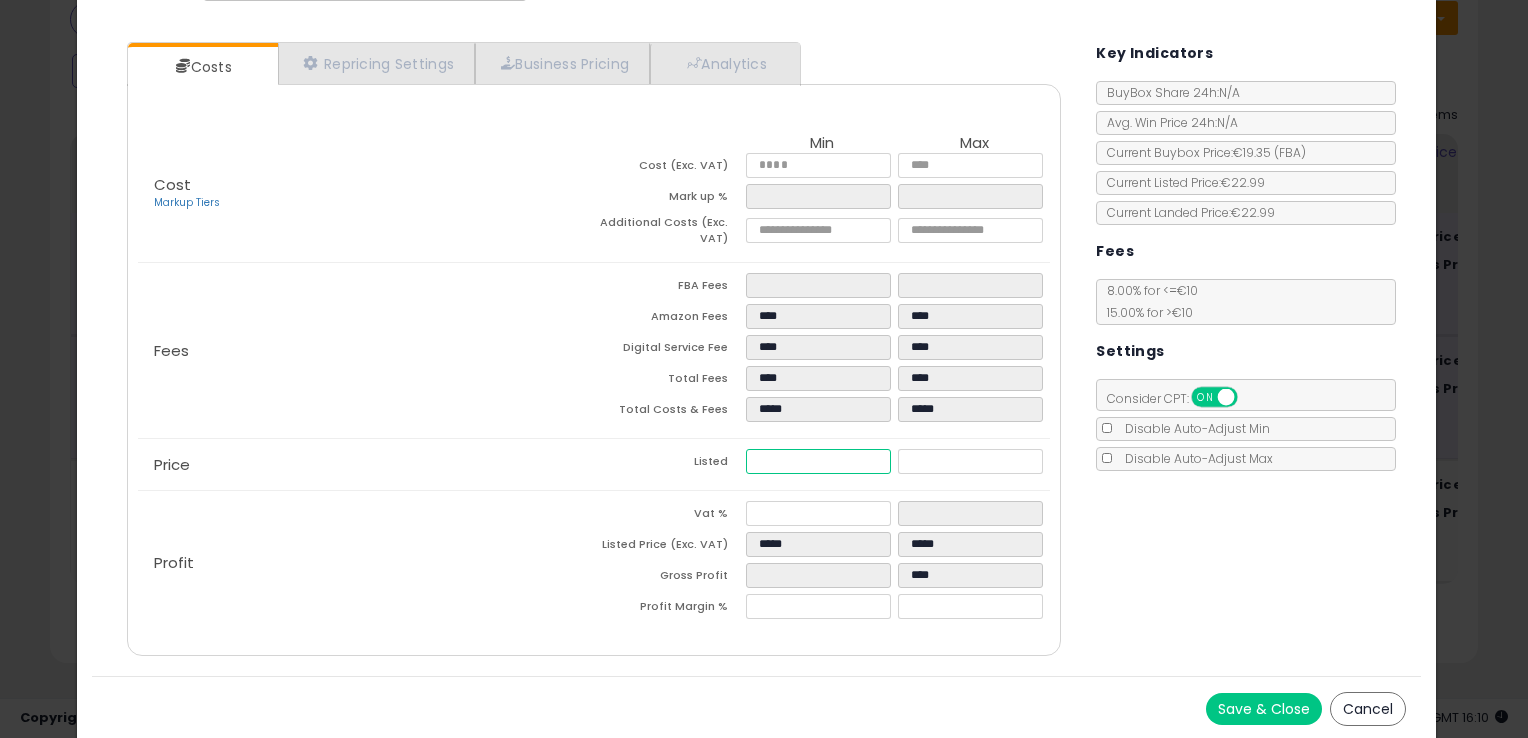 type on "****" 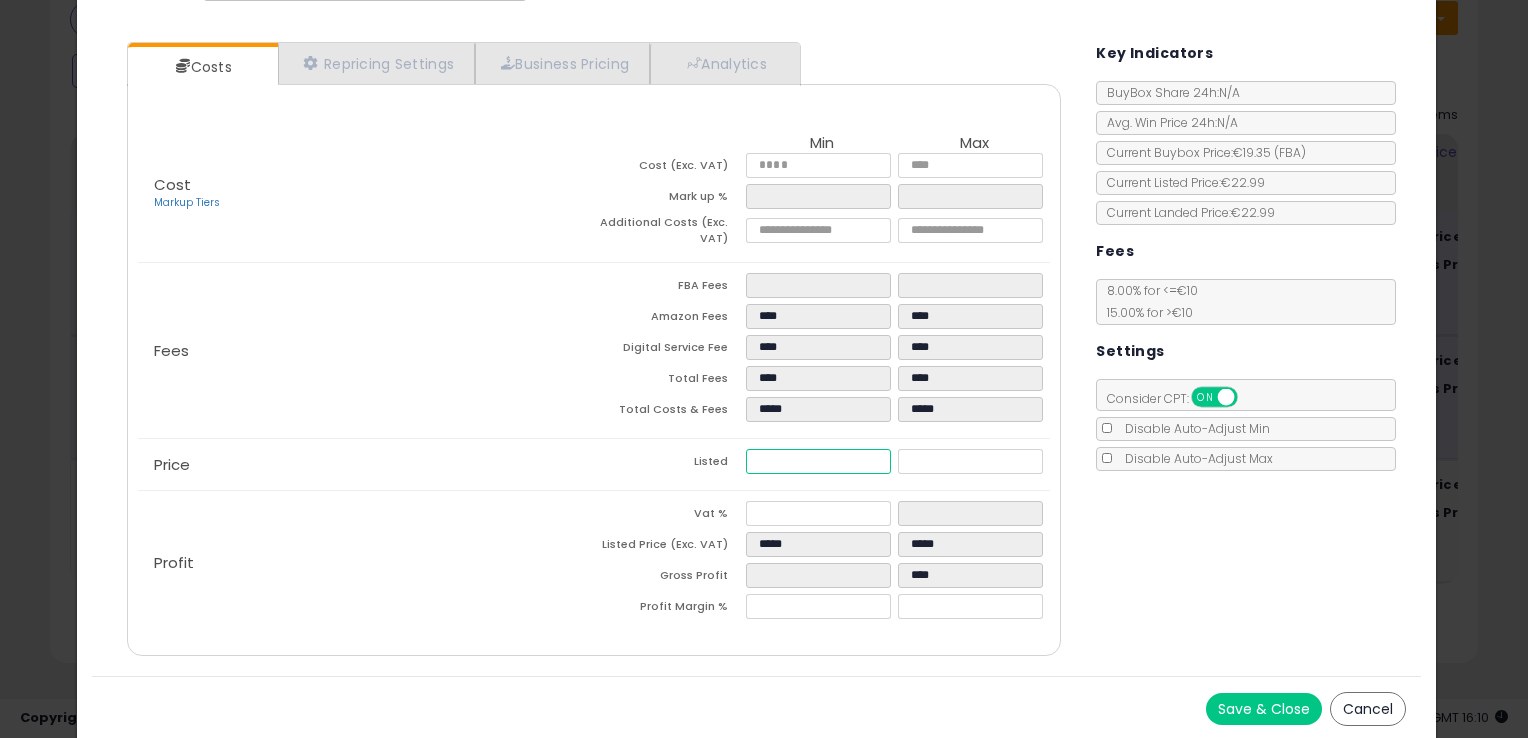 type on "*****" 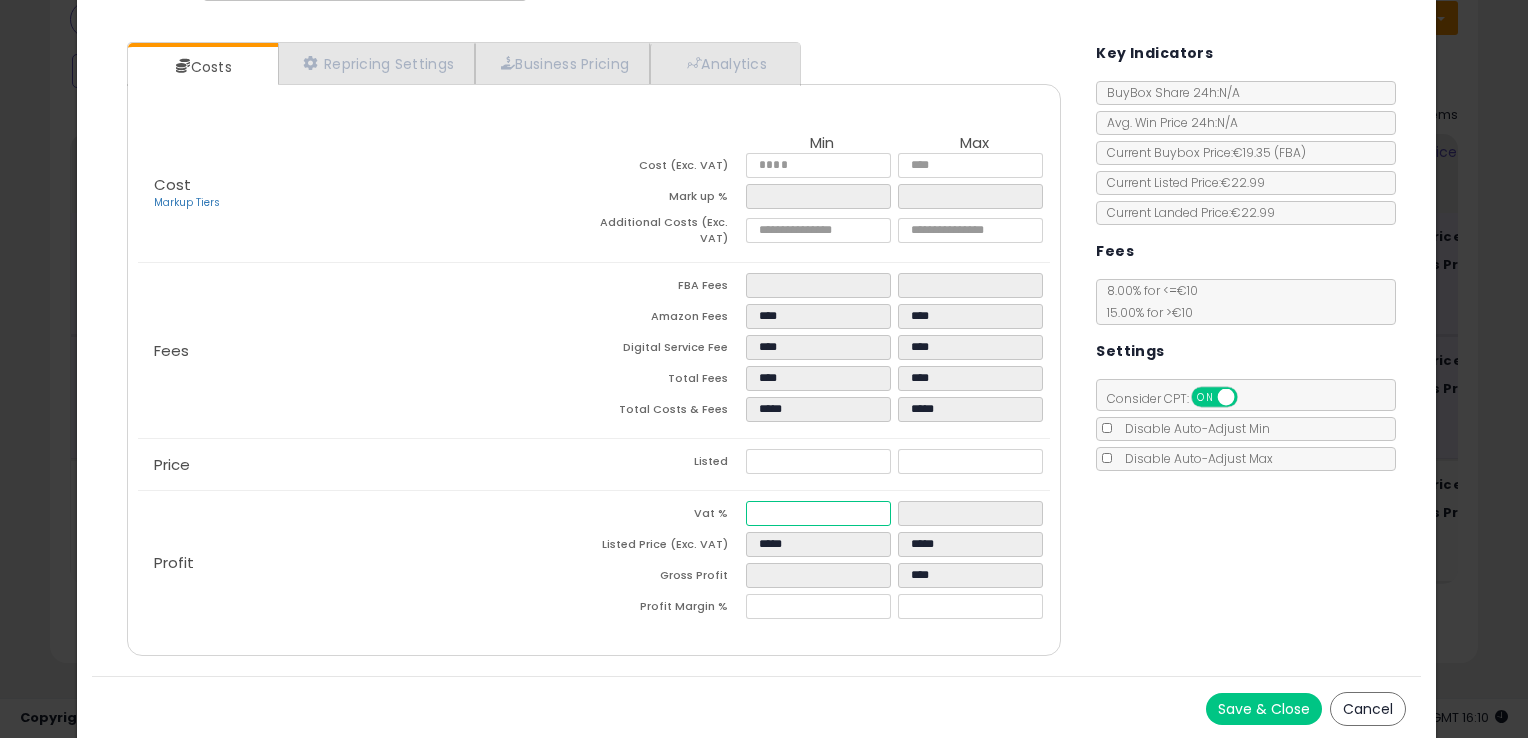 type on "*****" 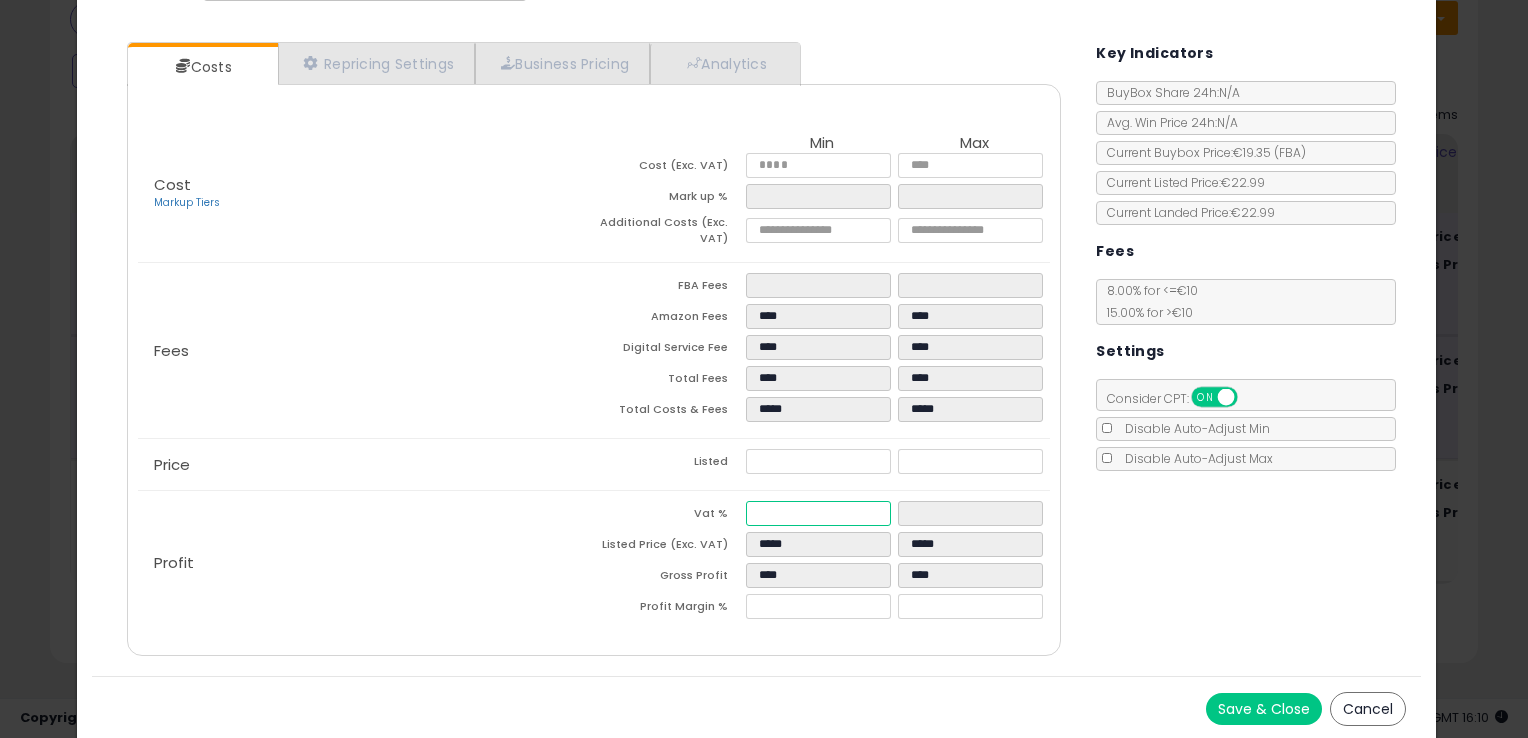 click at bounding box center [818, 513] 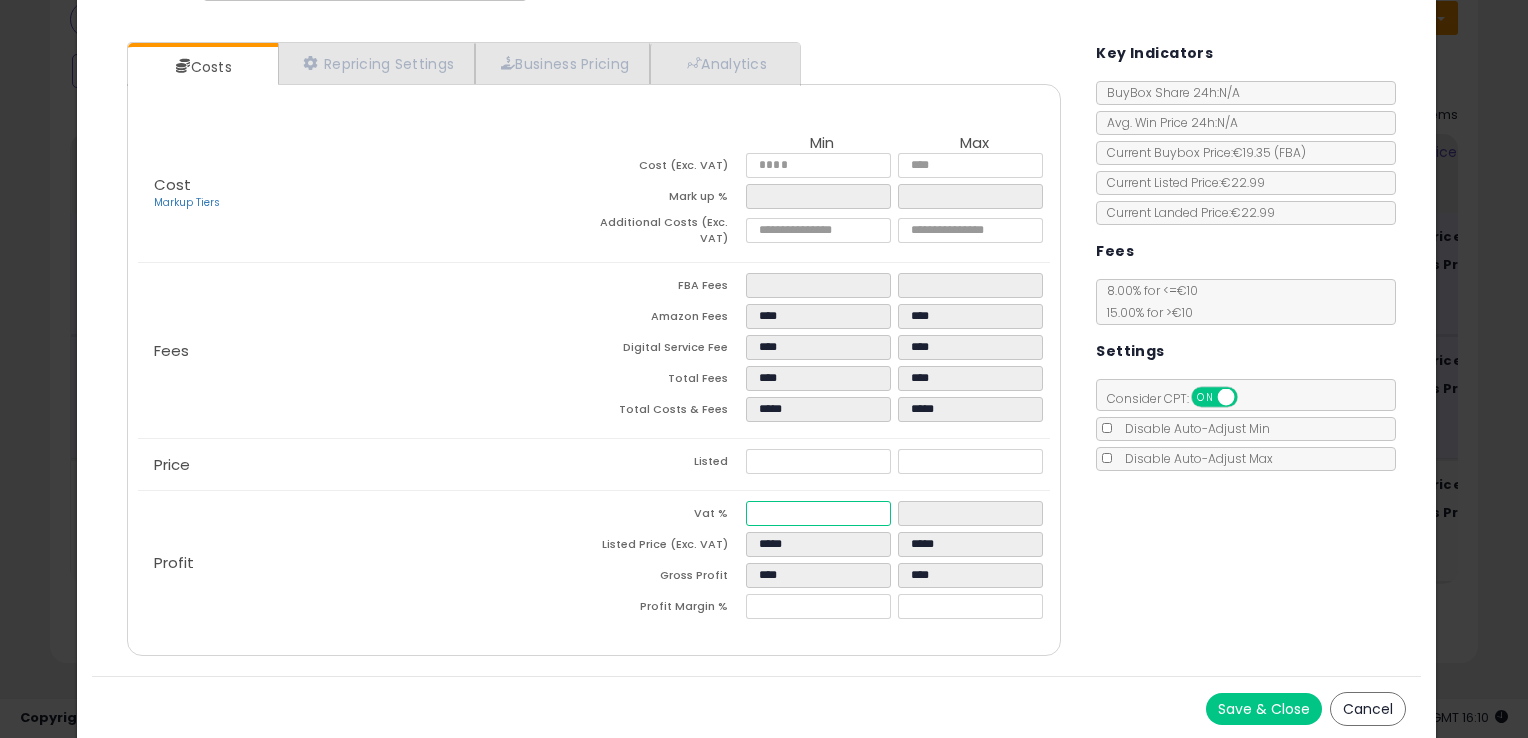 type on "*" 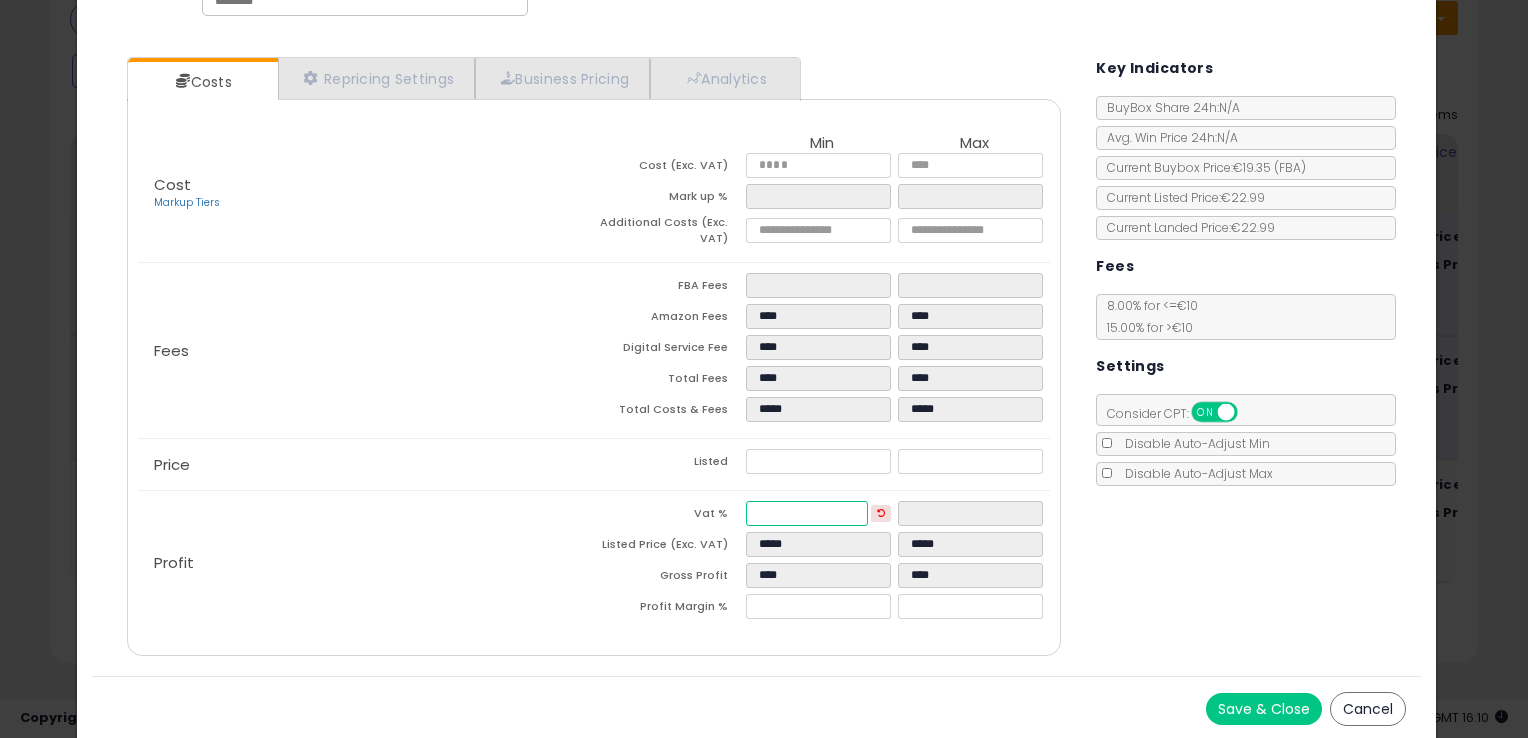 type on "**" 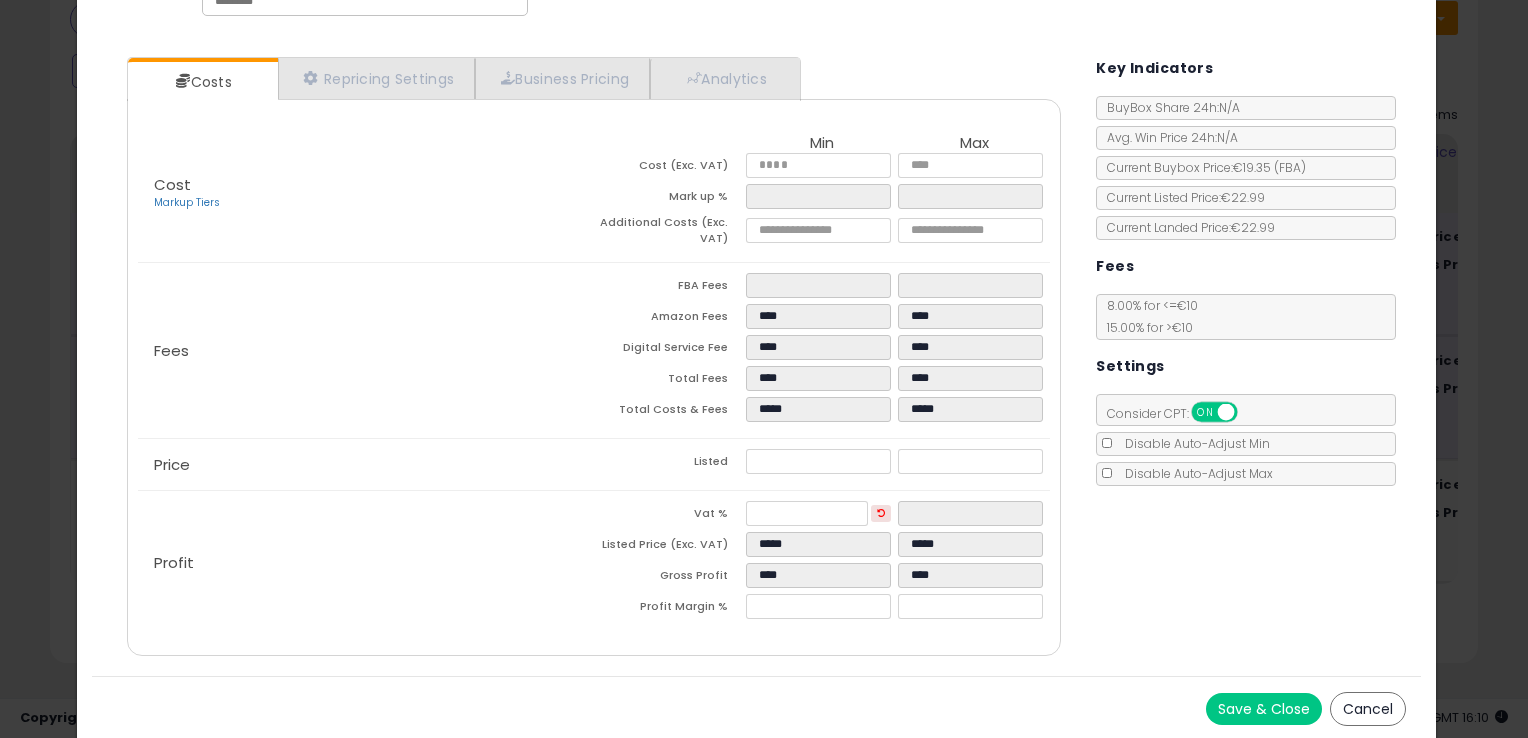 type on "****" 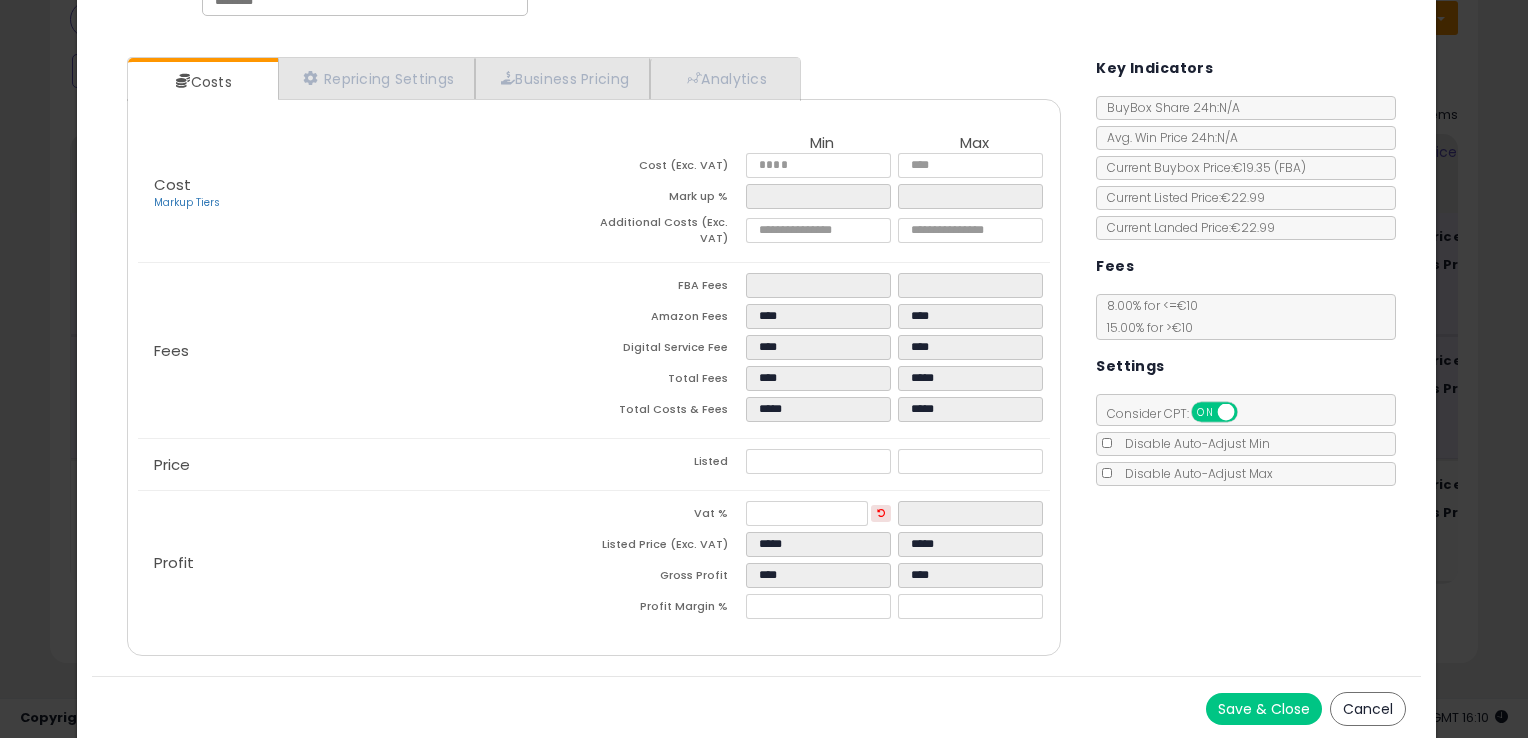 click on "Profit
Vat %
**
**
Listed Price (Exc. VAT)
*****
*****
Gross Profit
****
****
Profit Margin %
*****
*****" 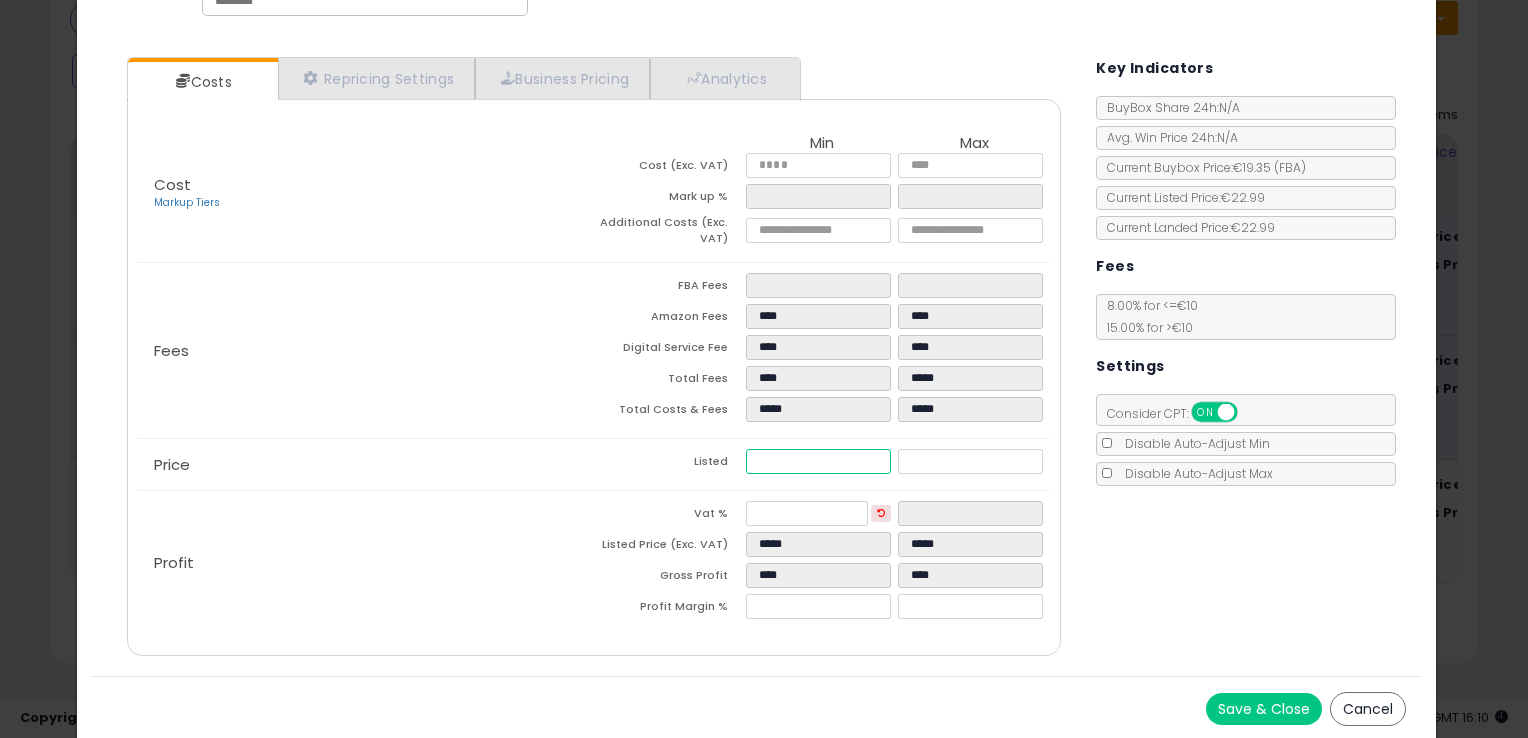 drag, startPoint x: 792, startPoint y: 454, endPoint x: 738, endPoint y: 456, distance: 54.037025 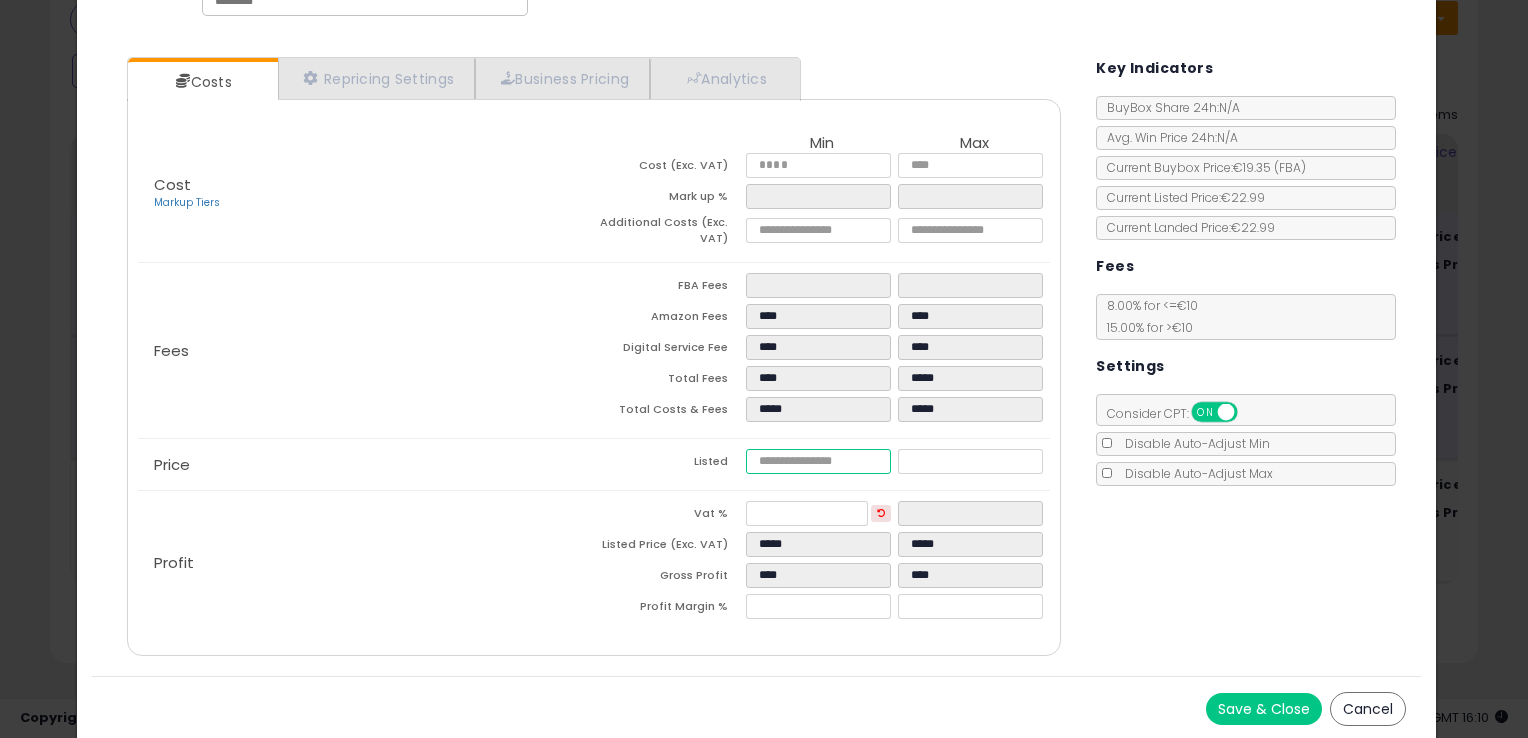 type on "****" 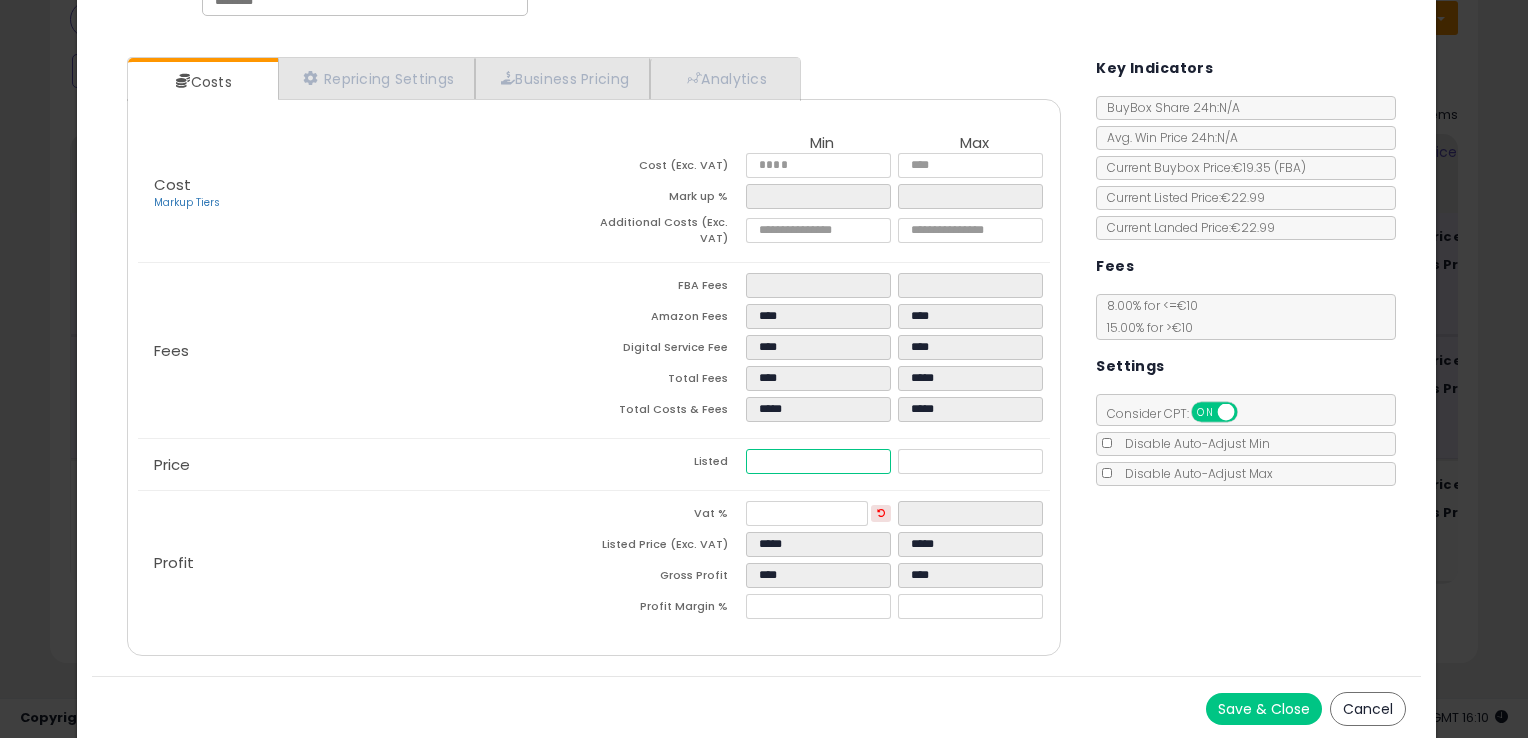 type on "****" 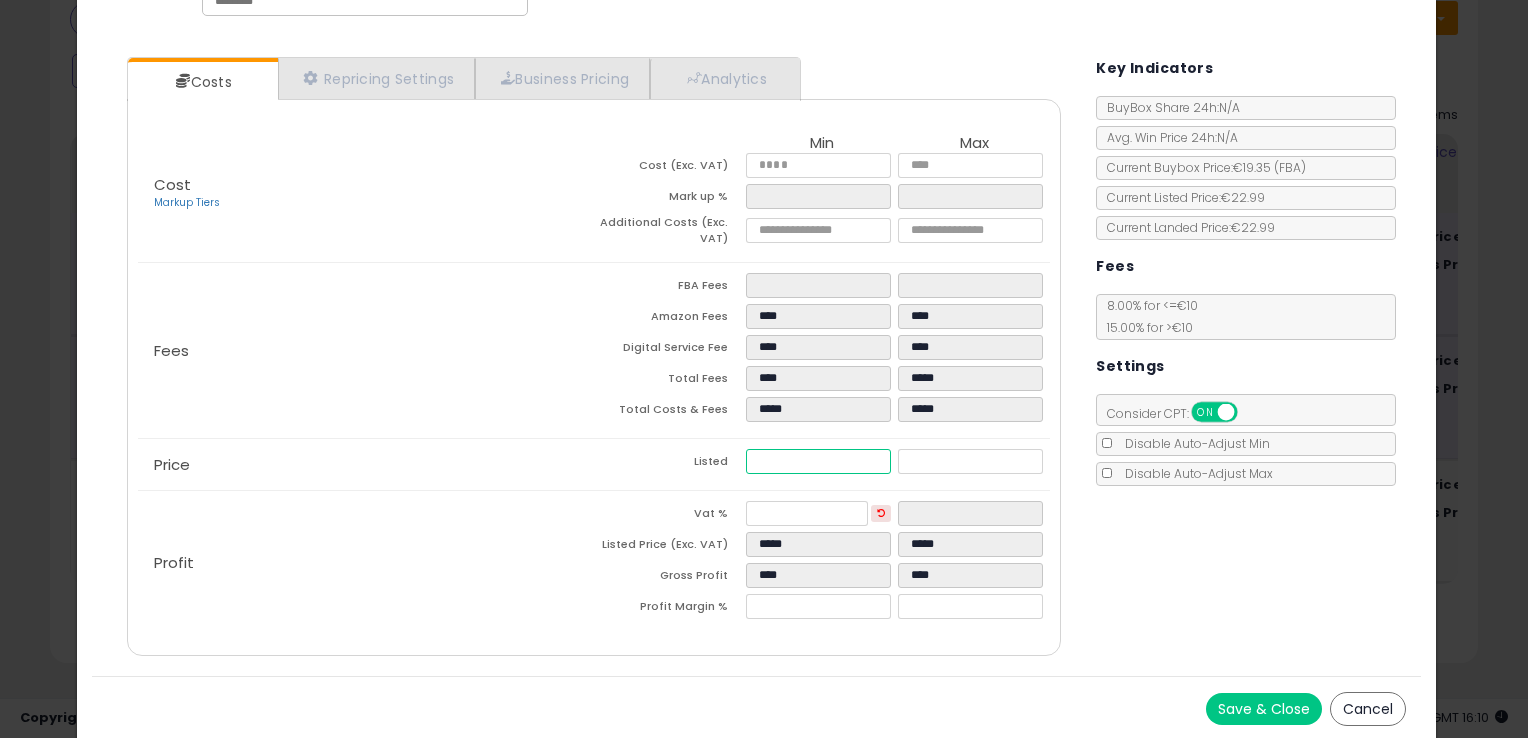 type on "*****" 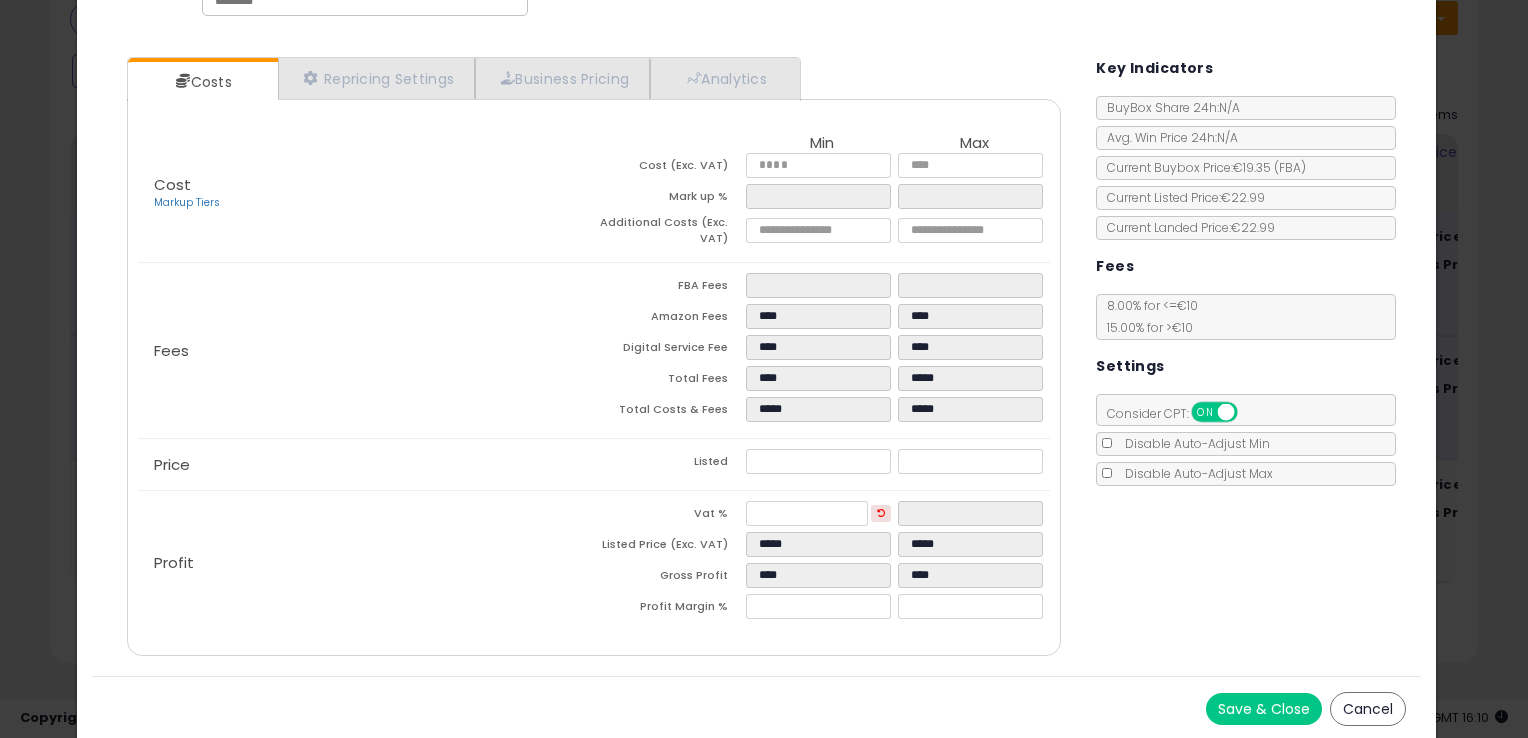 type on "****" 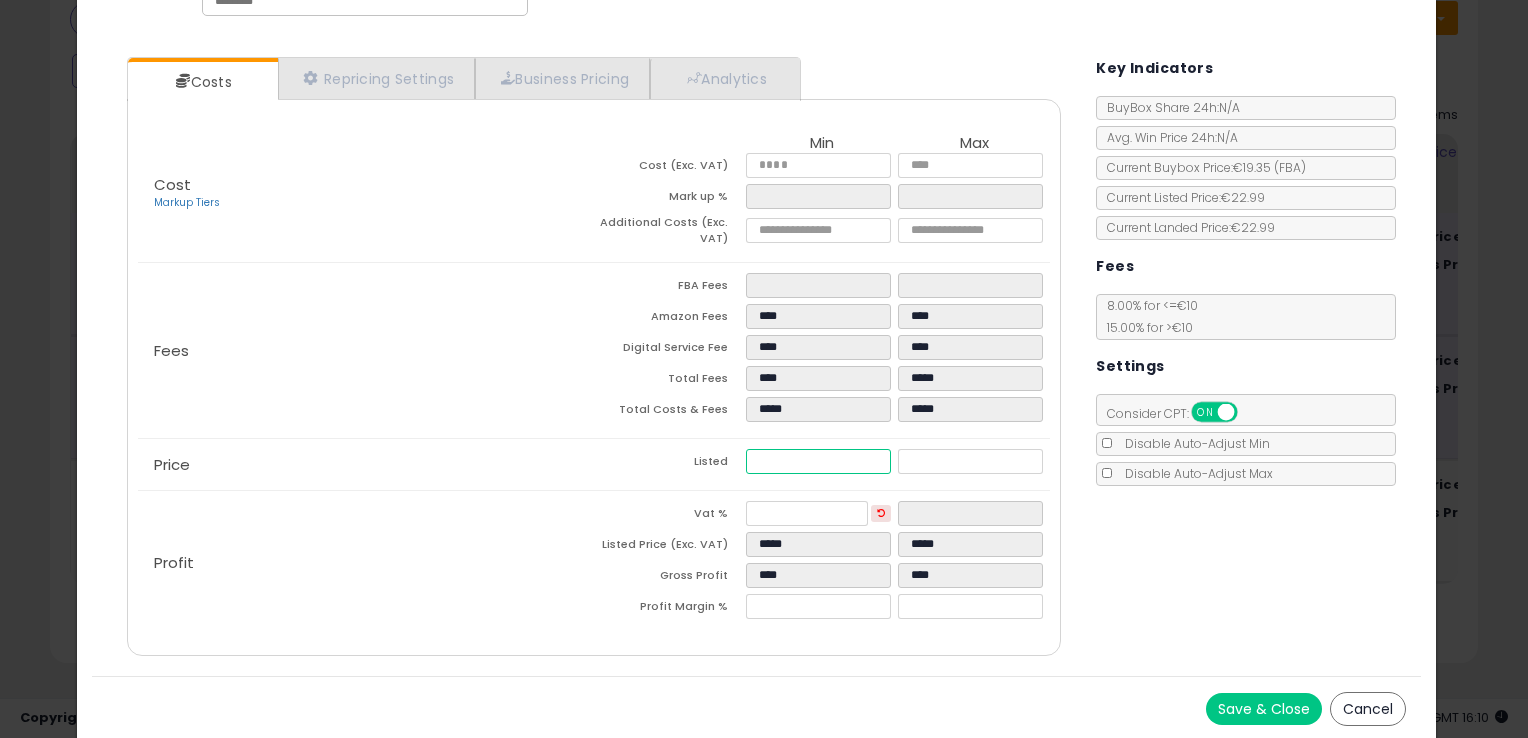 click on "*****" at bounding box center [818, 461] 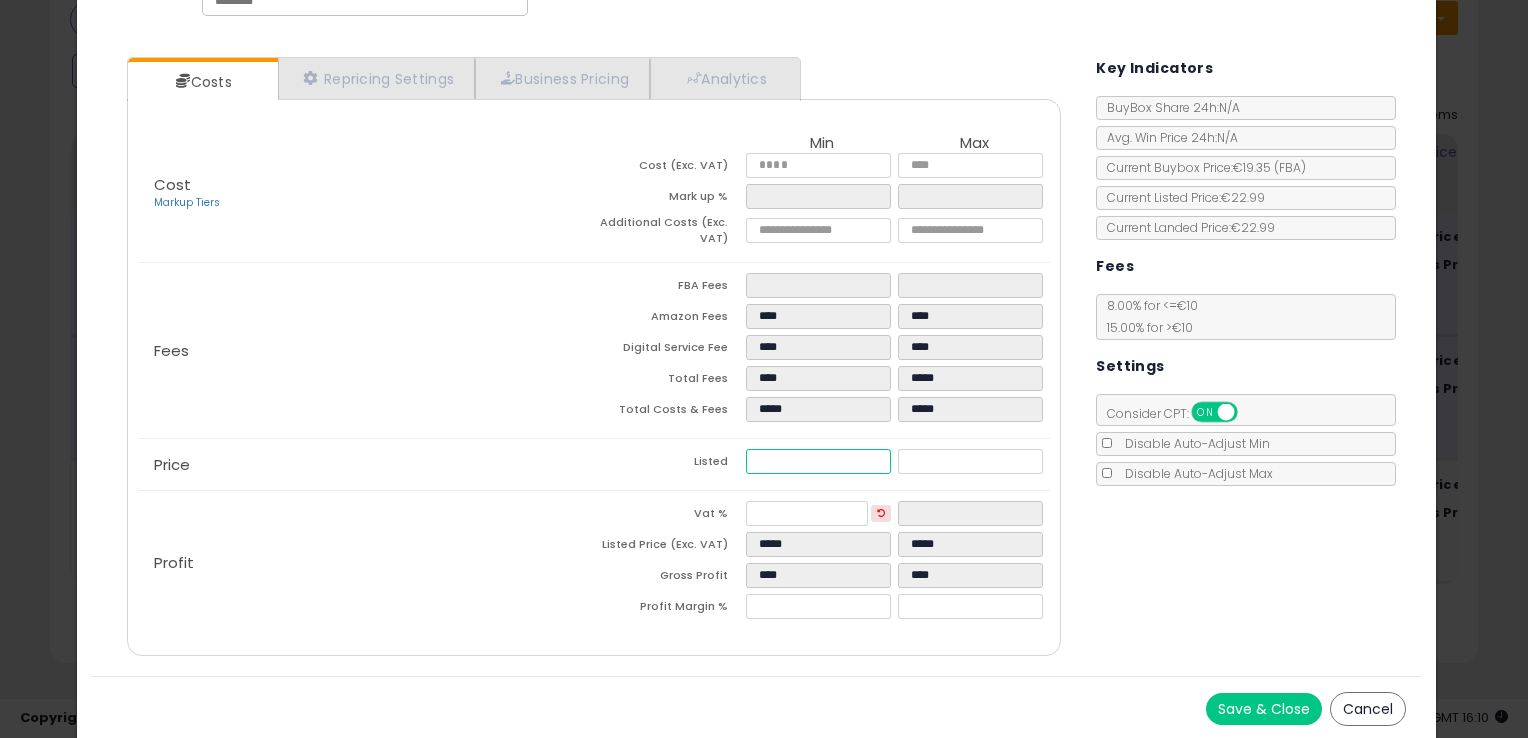 type on "****" 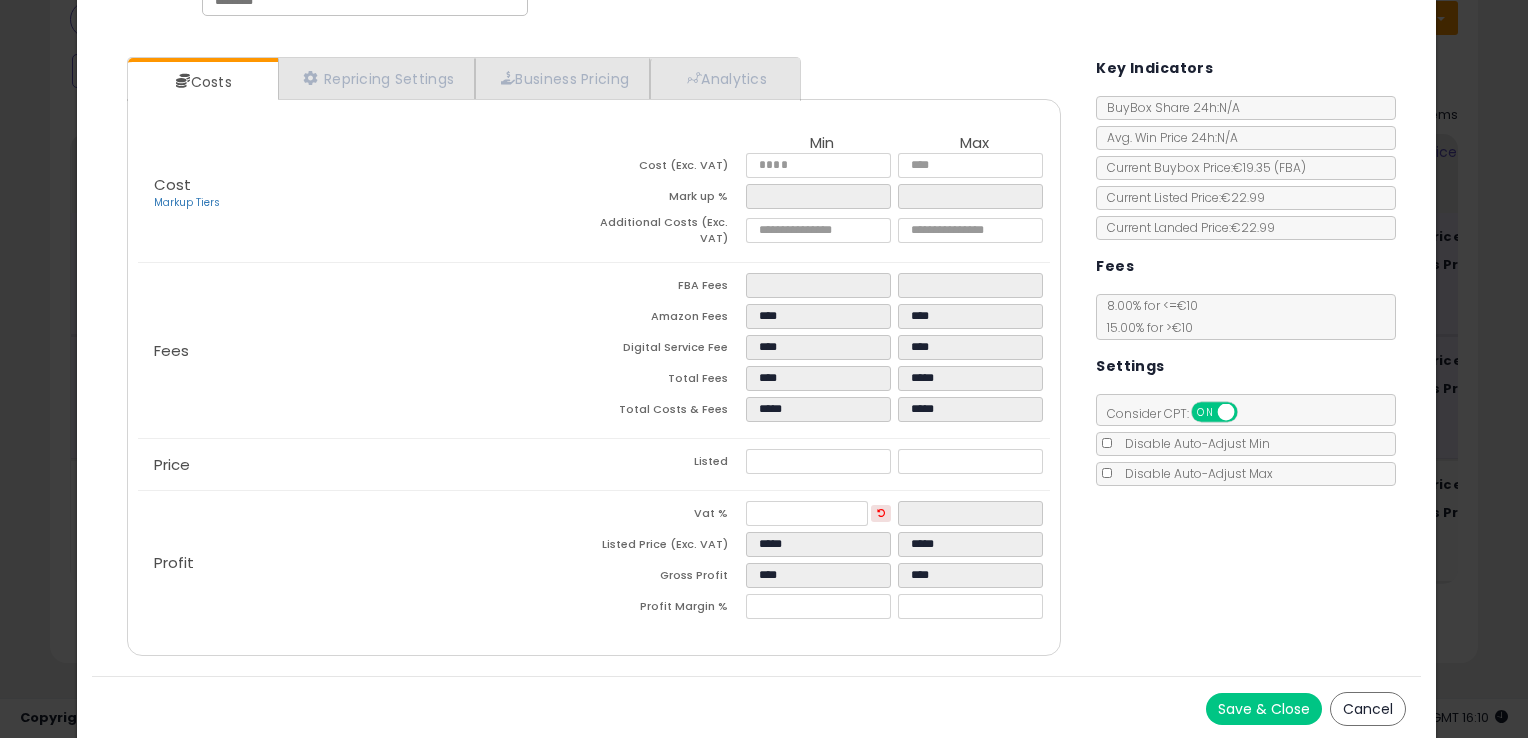 type on "*****" 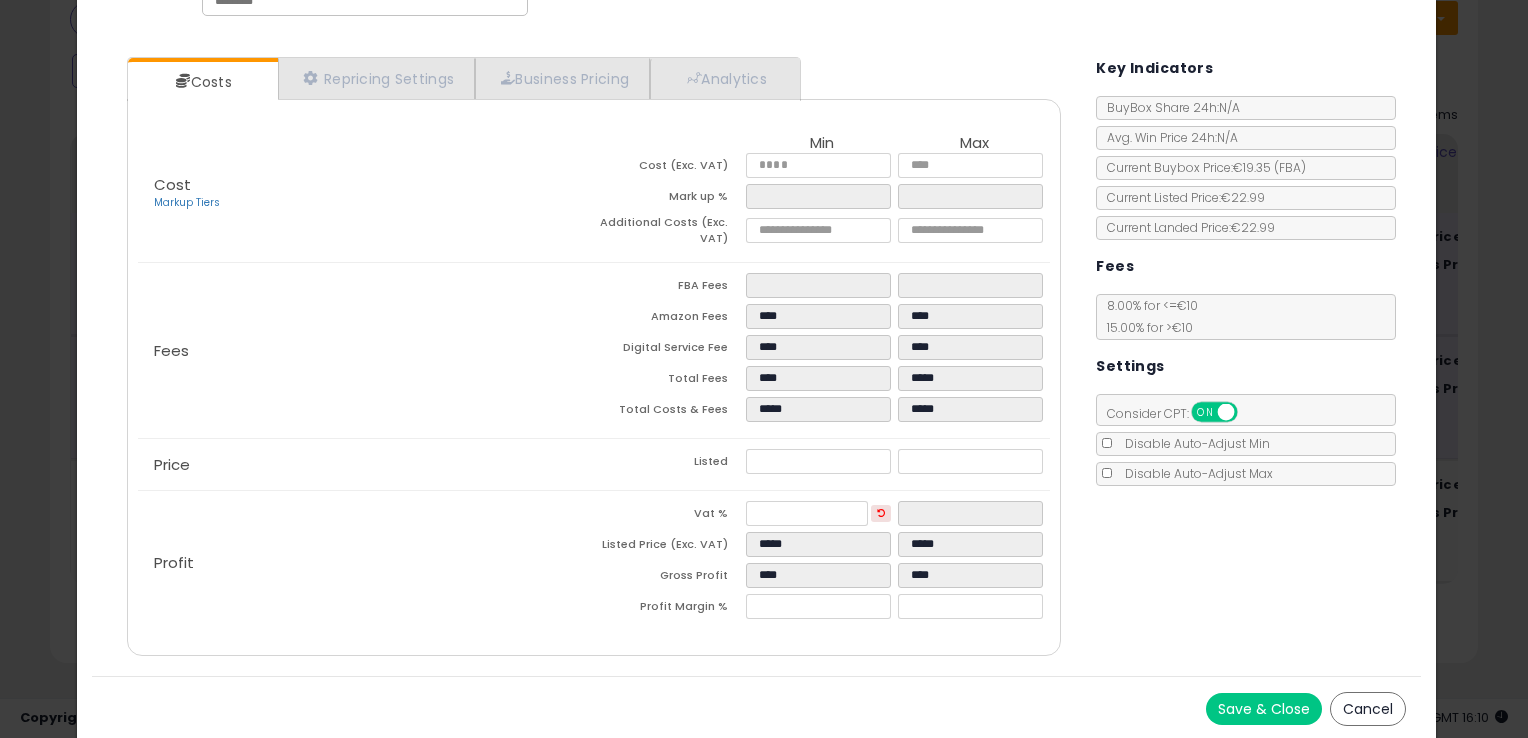 click on "Save & Close" at bounding box center [1264, 709] 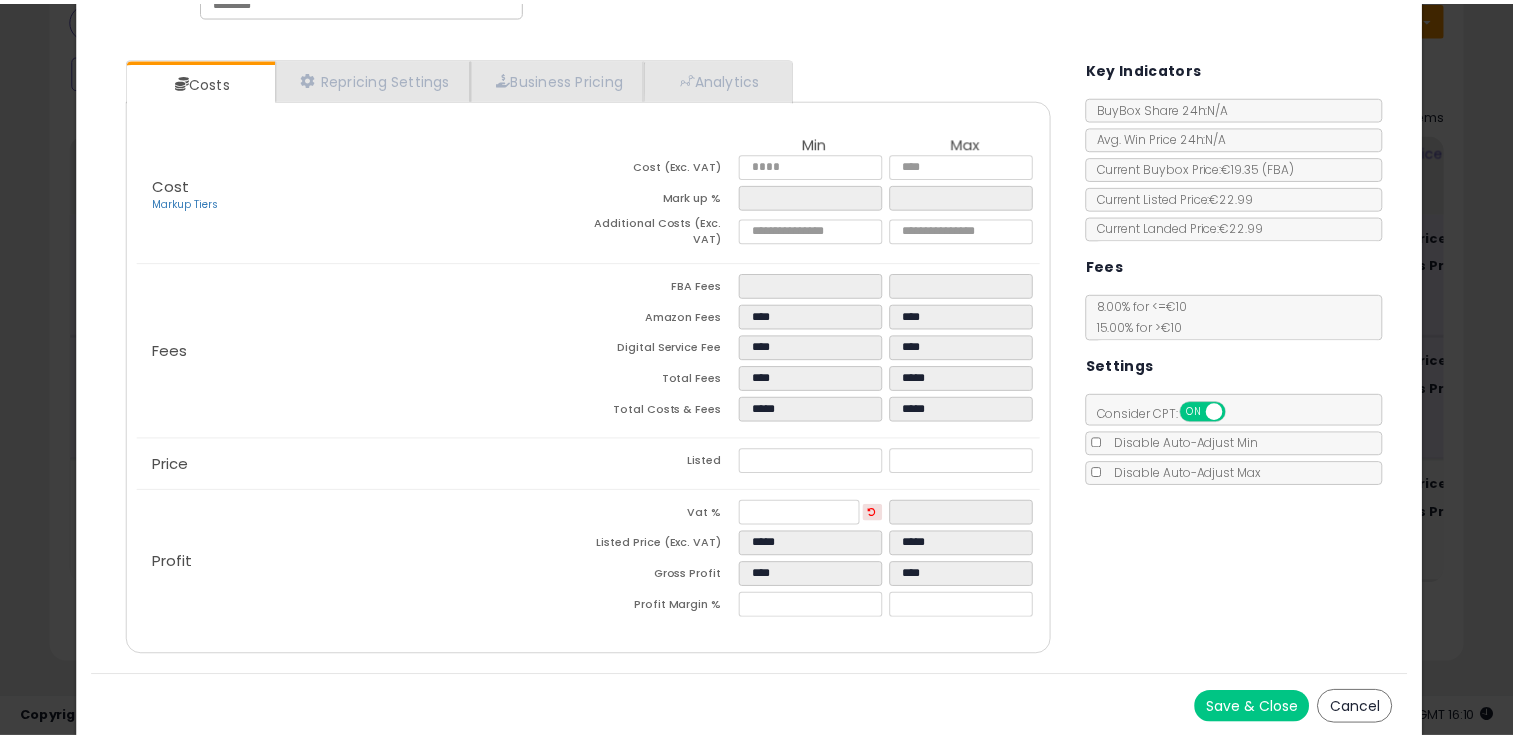 scroll, scrollTop: 0, scrollLeft: 0, axis: both 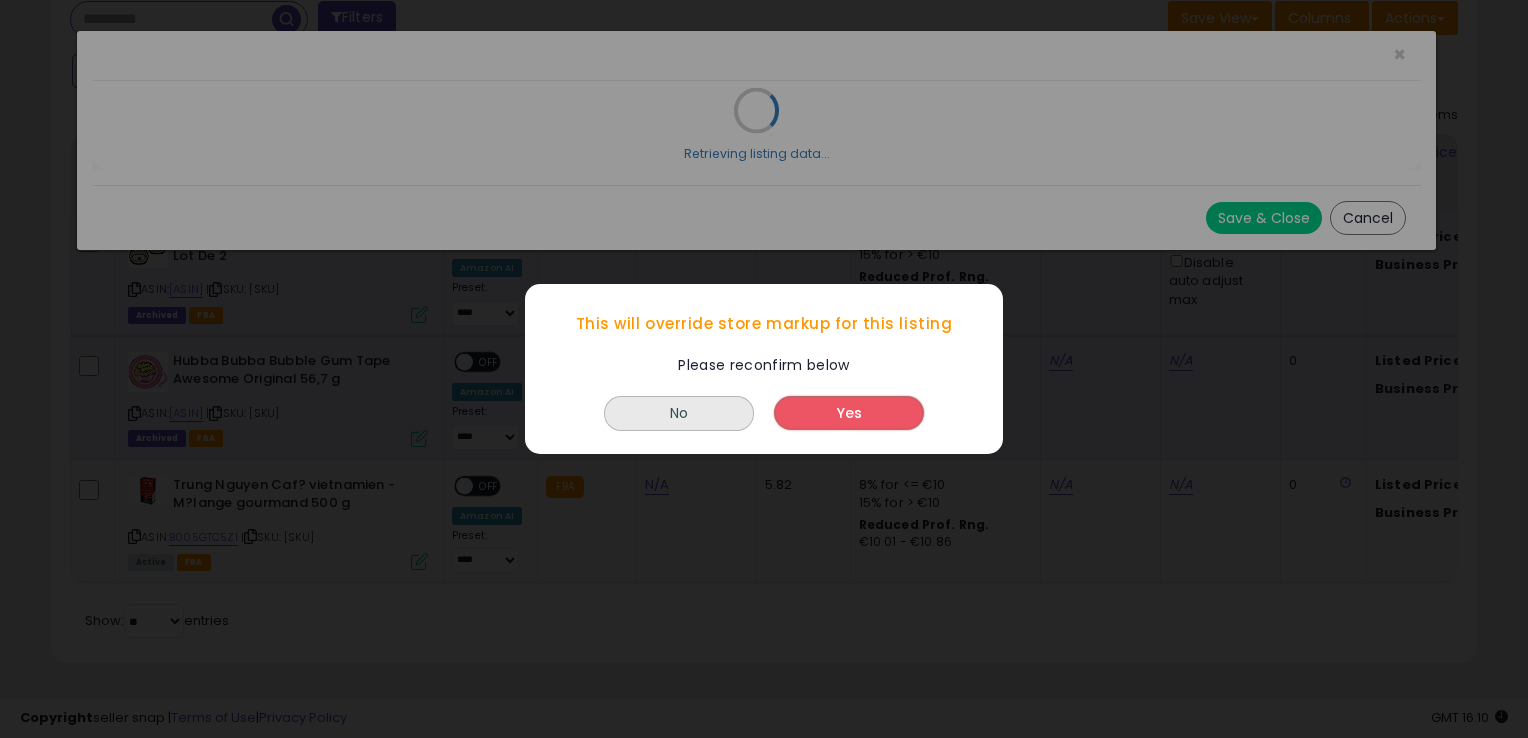 click on "Yes" at bounding box center [849, 413] 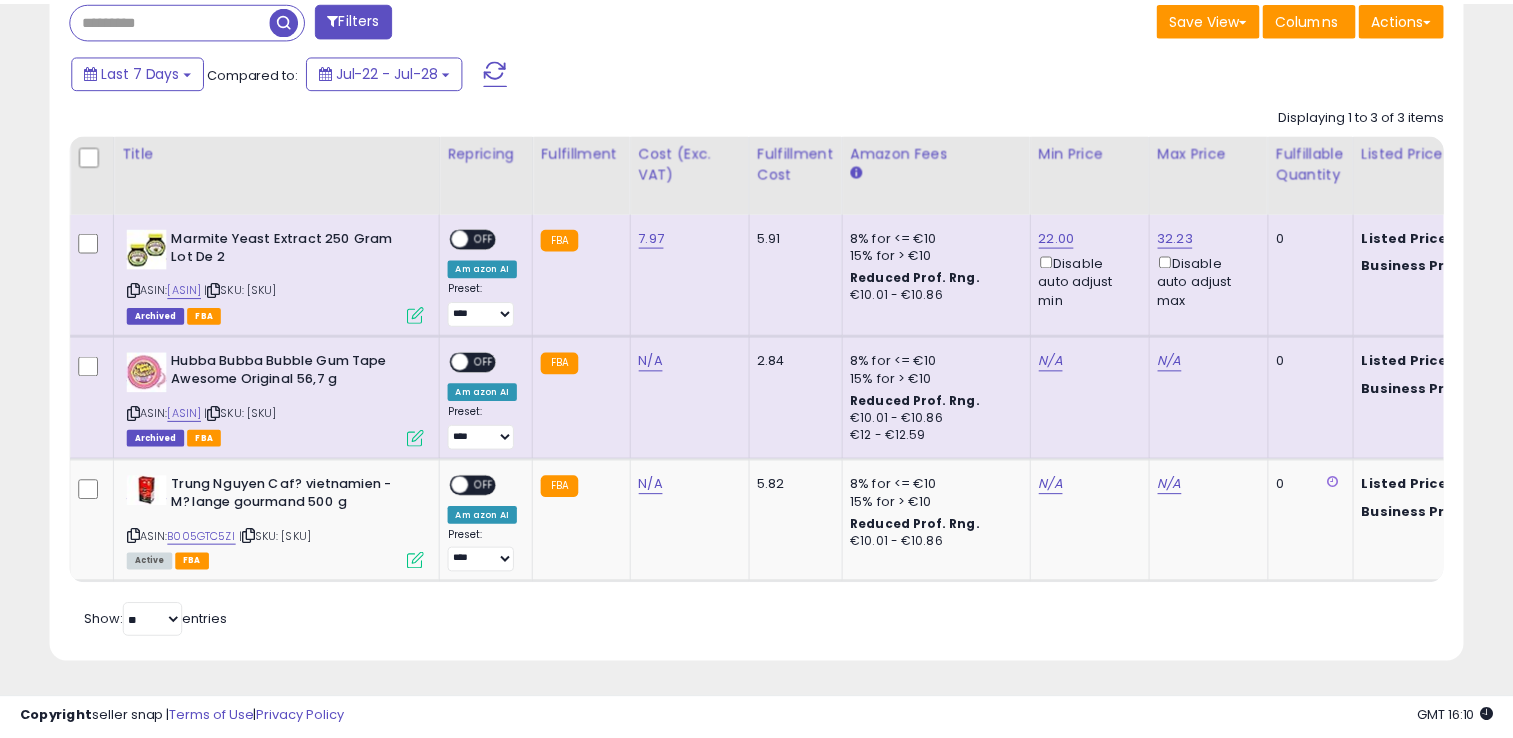 scroll, scrollTop: 409, scrollLeft: 818, axis: both 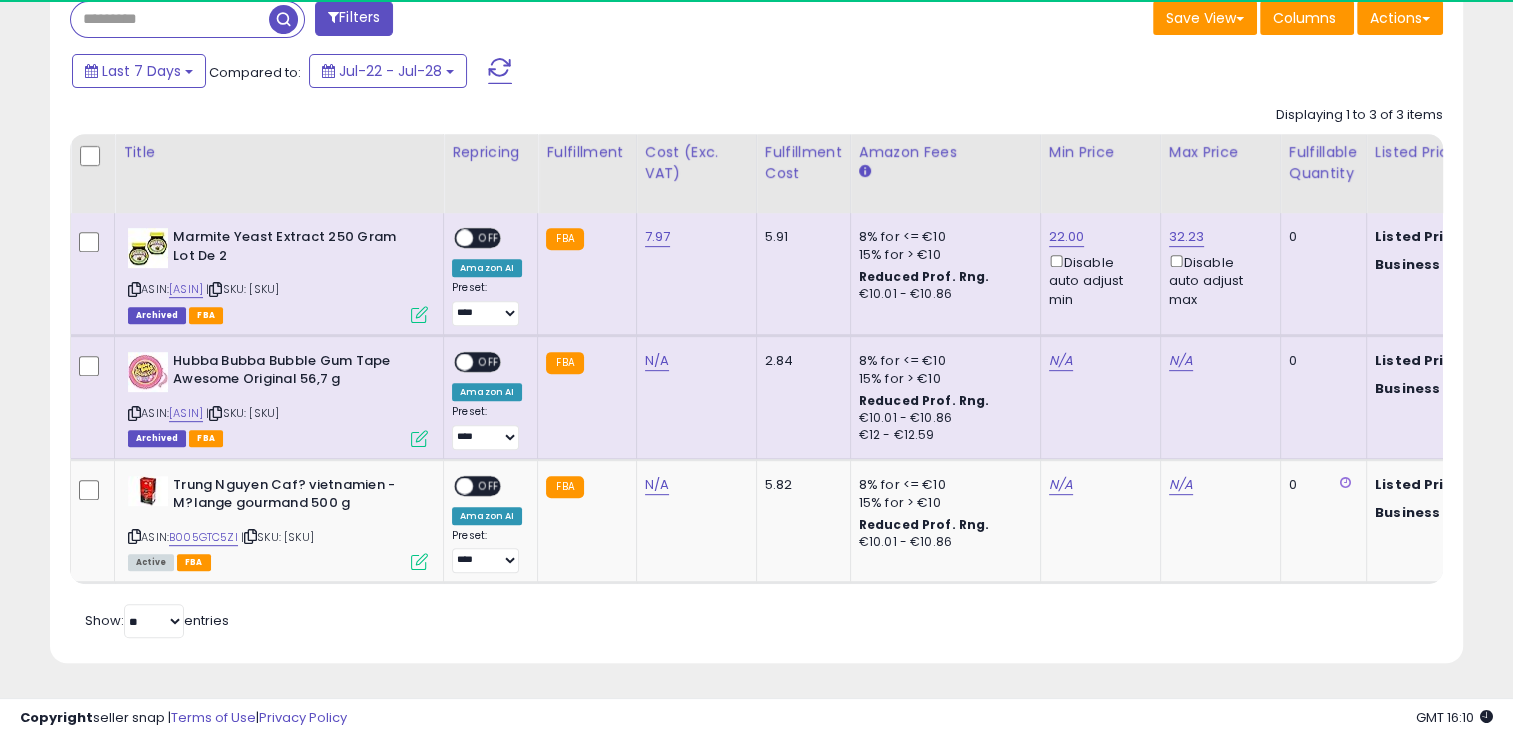 click on "OFF" at bounding box center (489, 238) 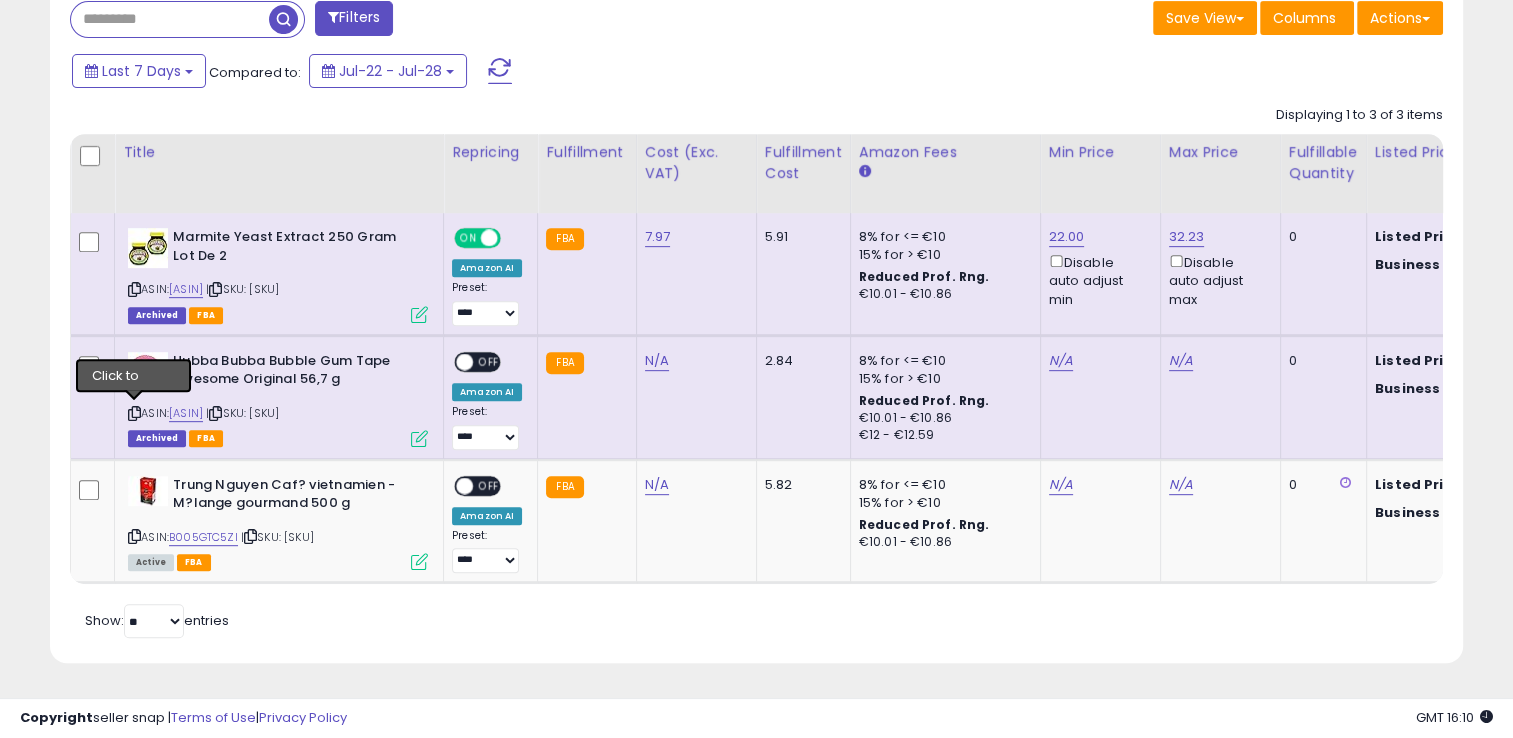 click at bounding box center (134, 413) 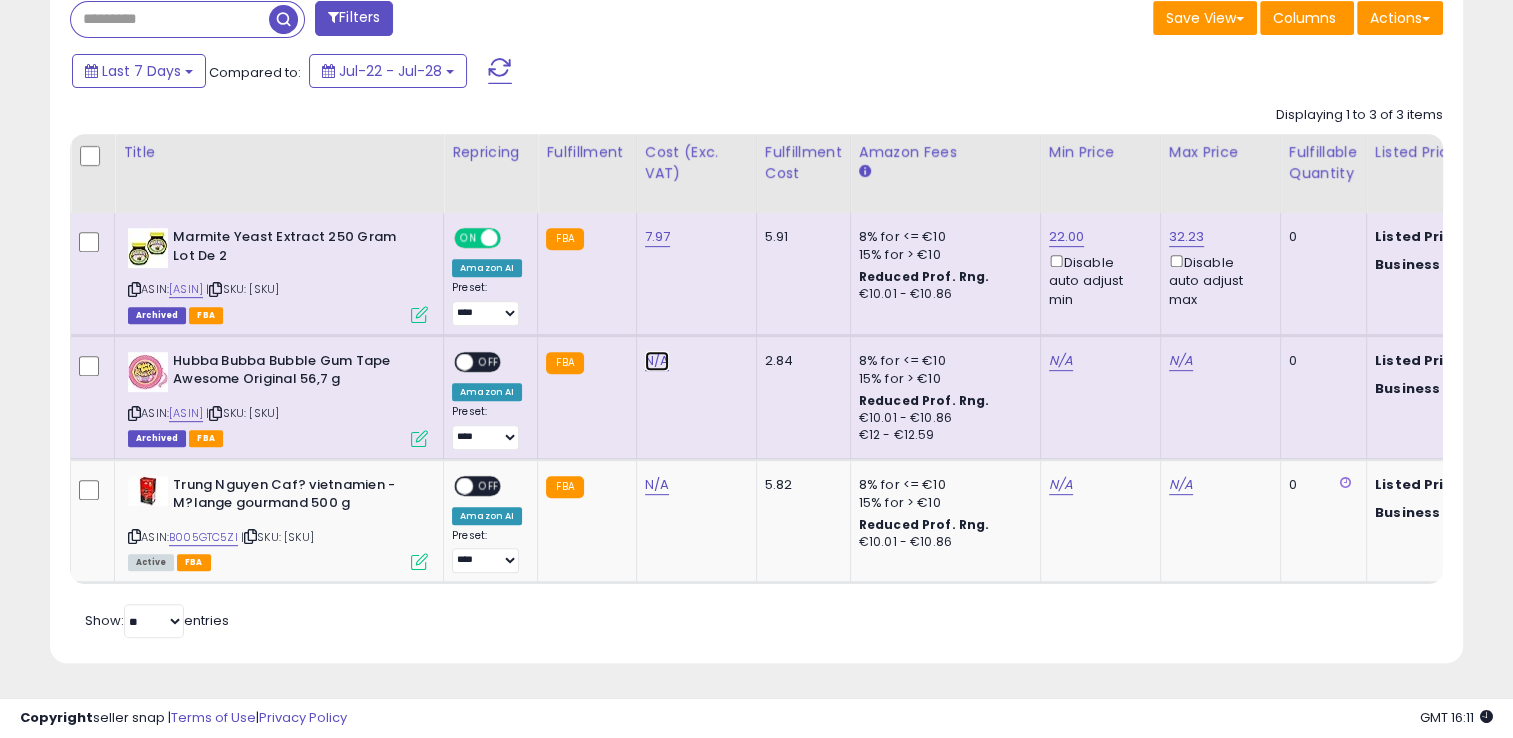 click on "N/A" at bounding box center (657, 361) 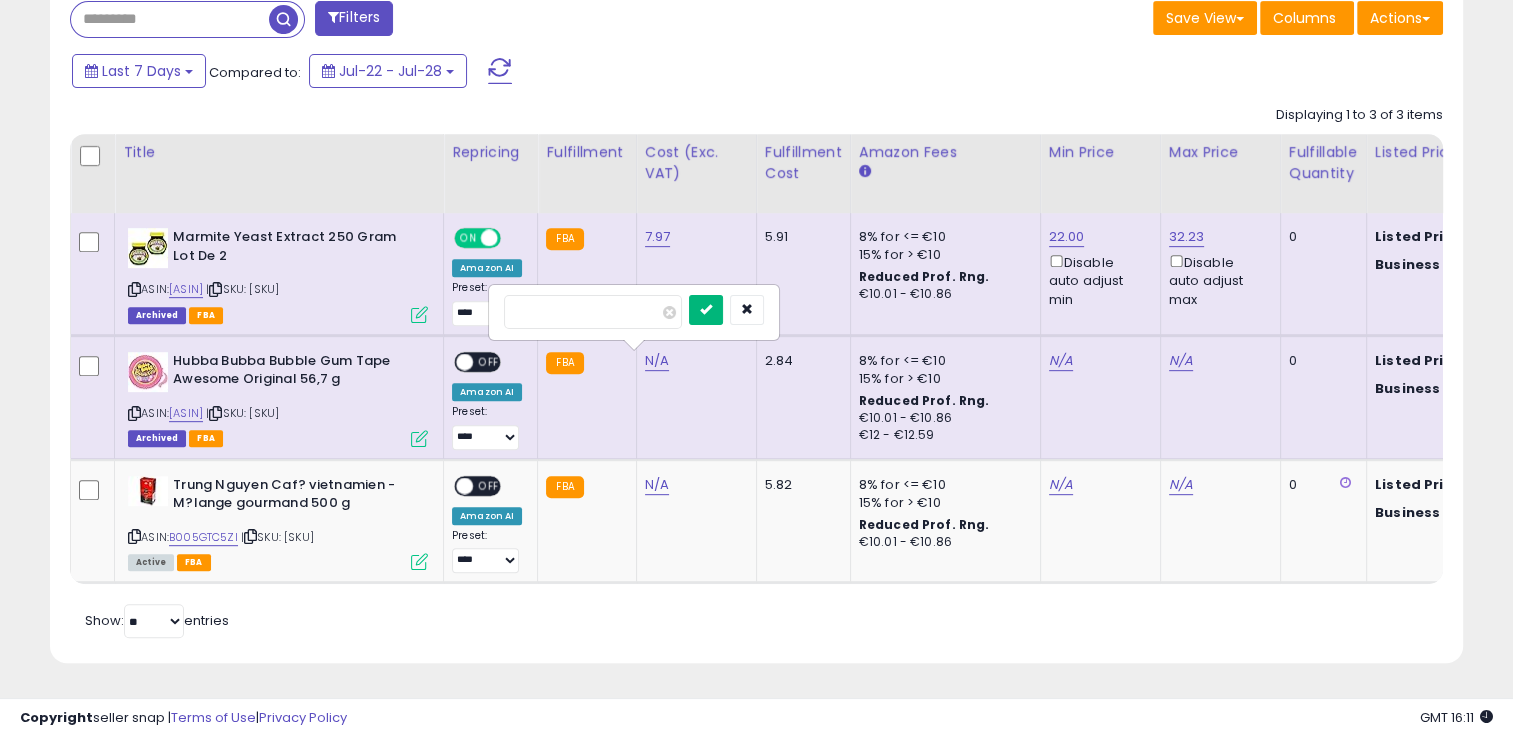type on "****" 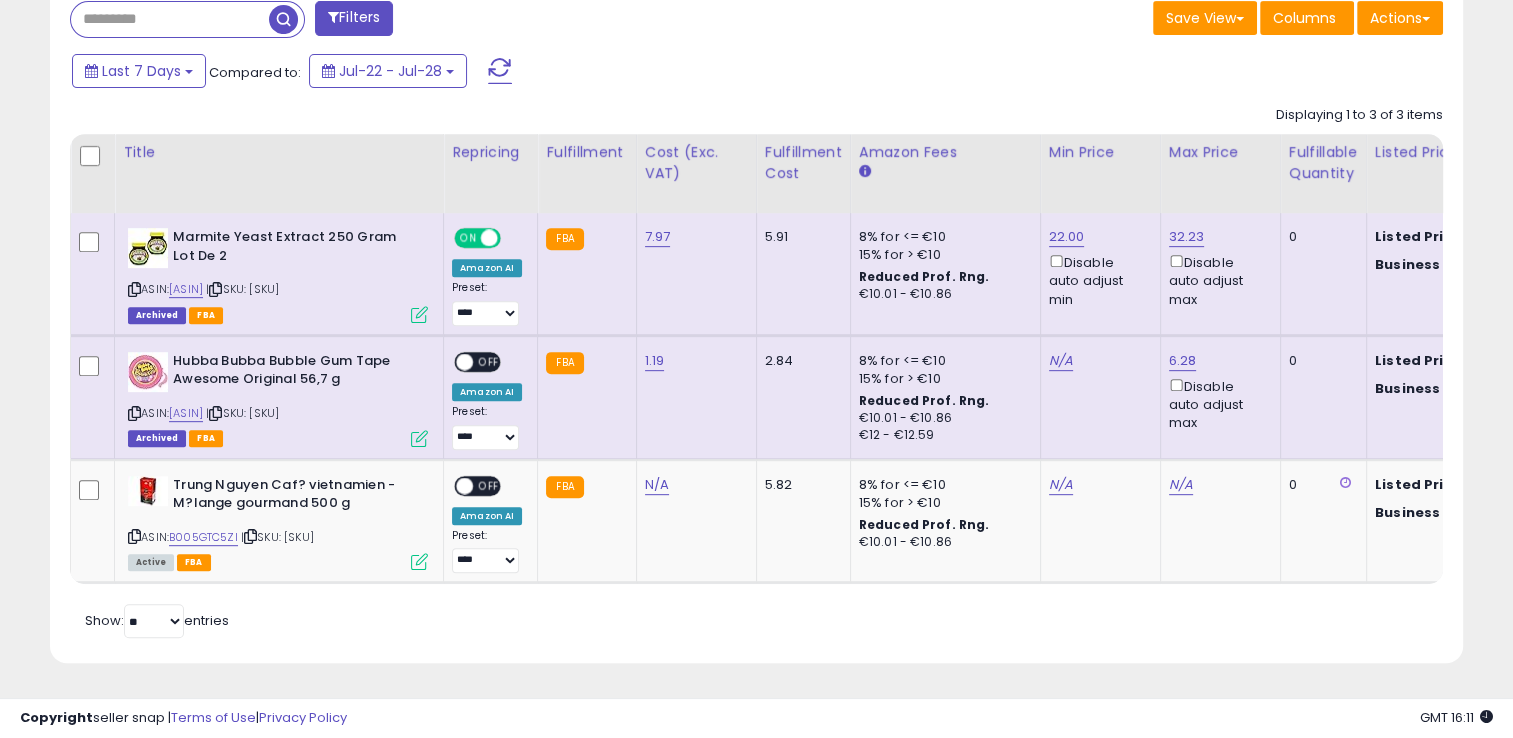 click on "Archived FBA" at bounding box center (278, 437) 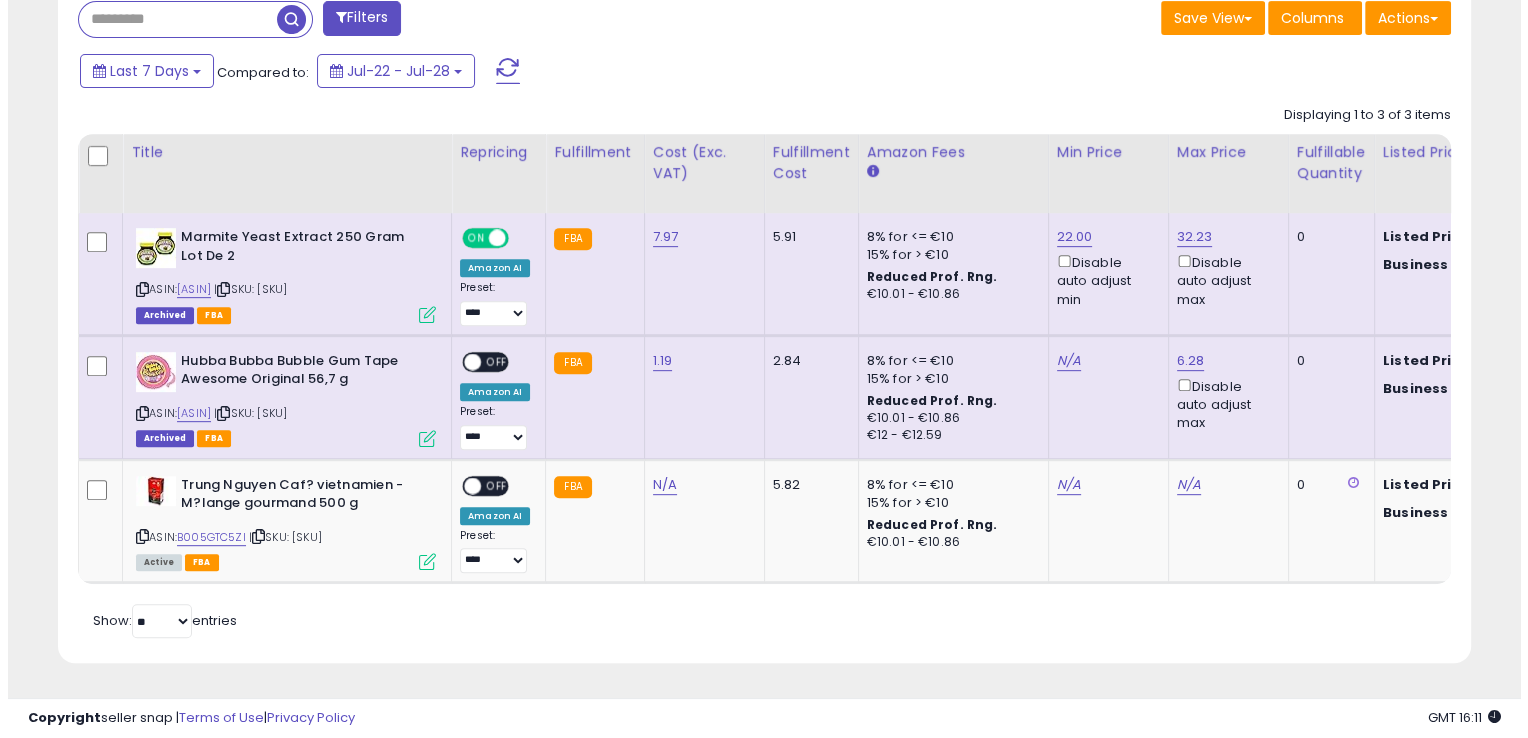 scroll, scrollTop: 999589, scrollLeft: 999172, axis: both 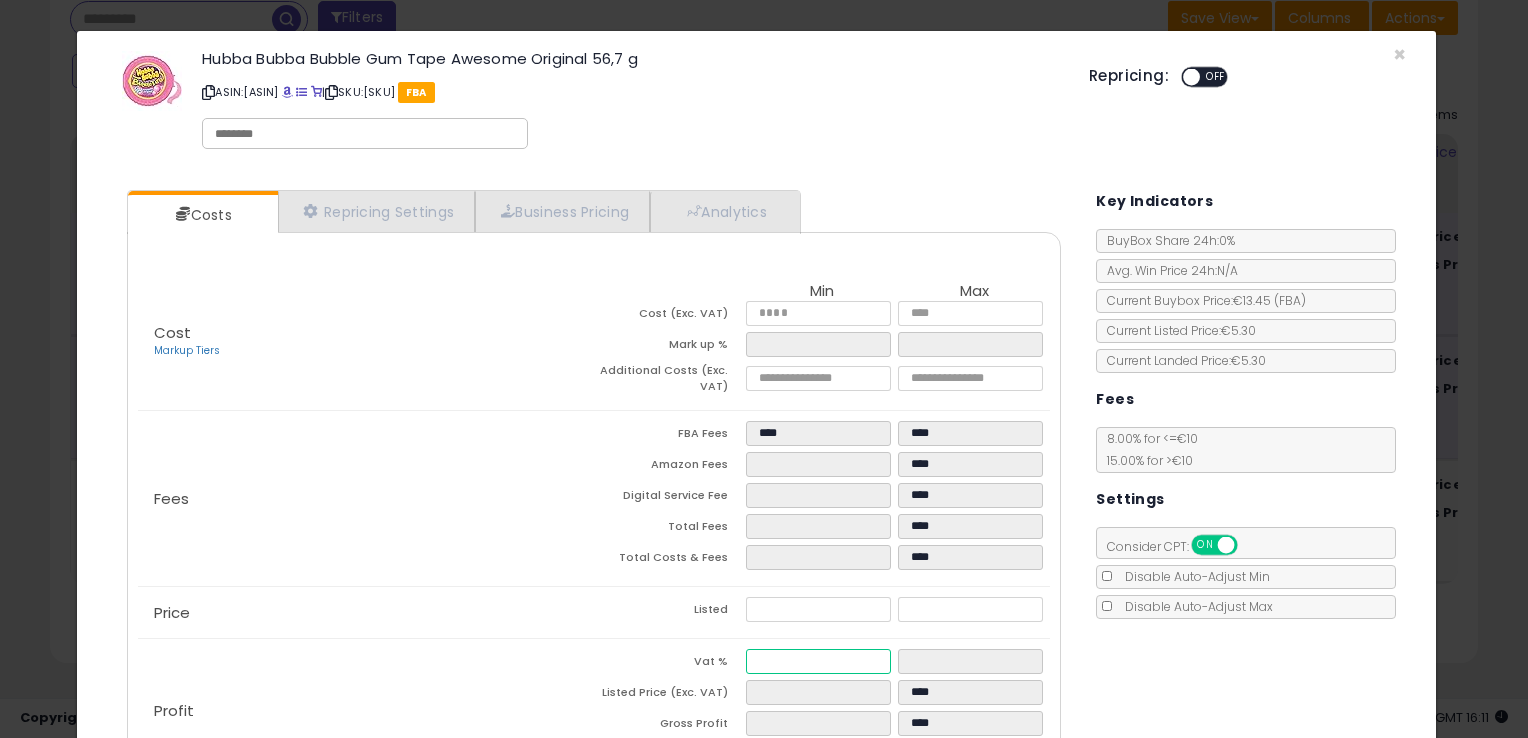 click at bounding box center [818, 661] 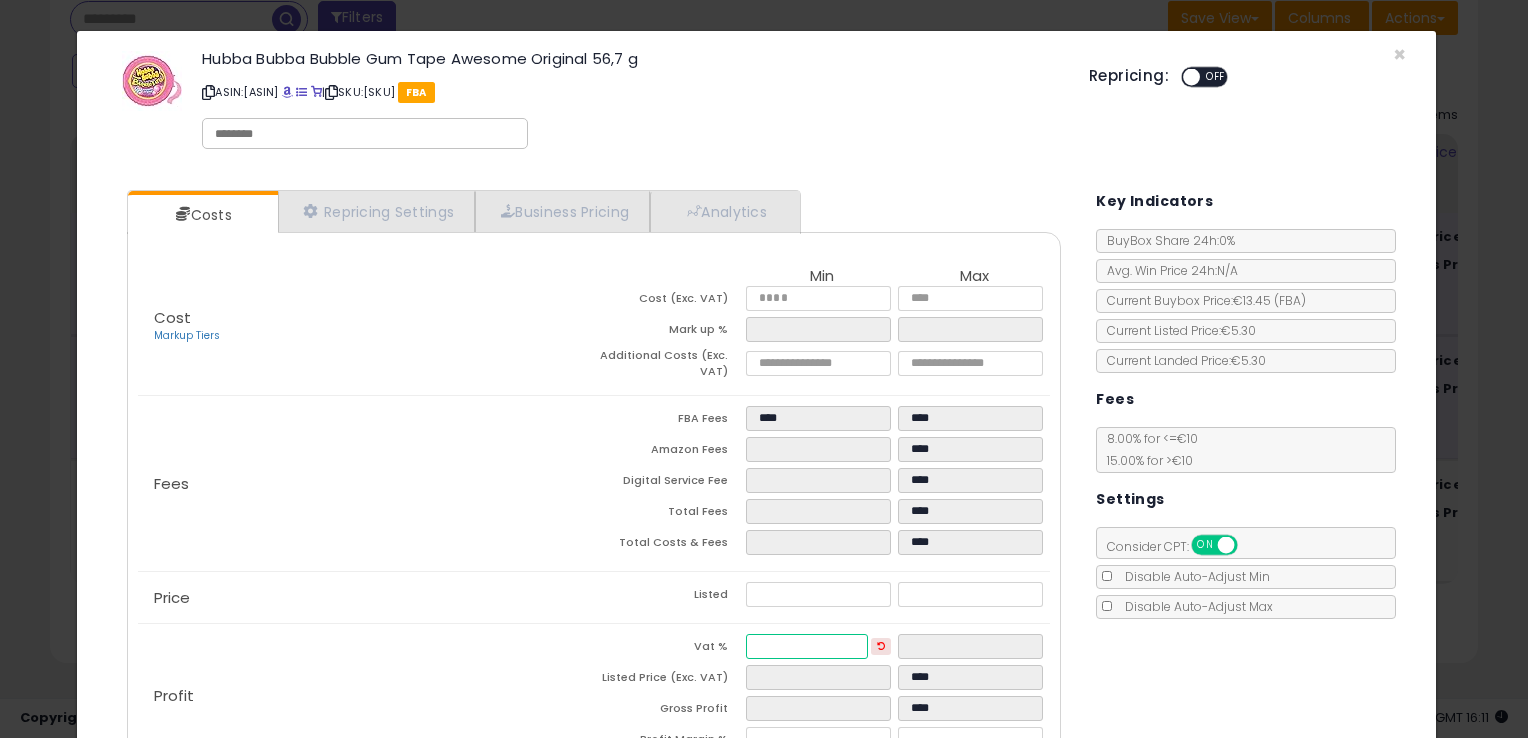 type on "**" 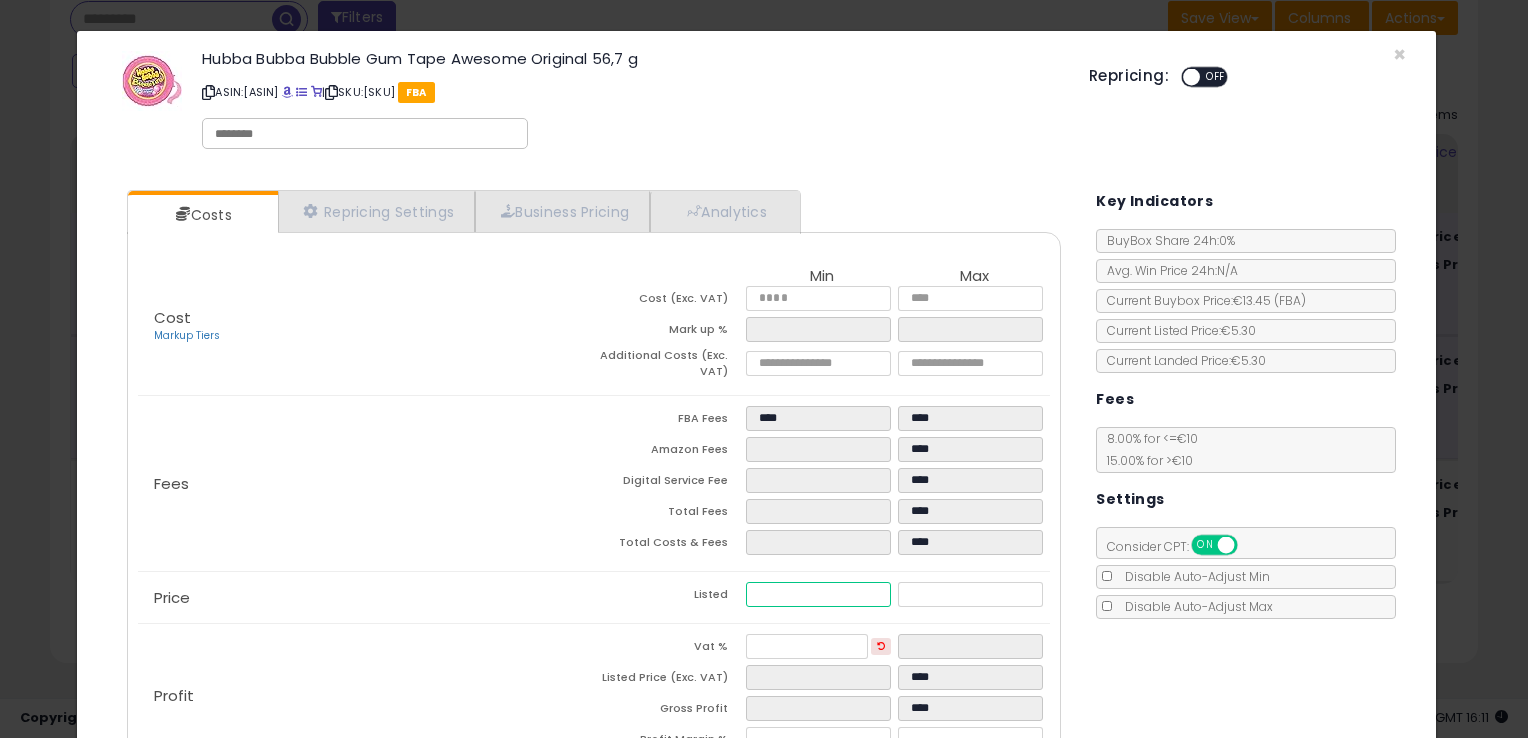 type on "****" 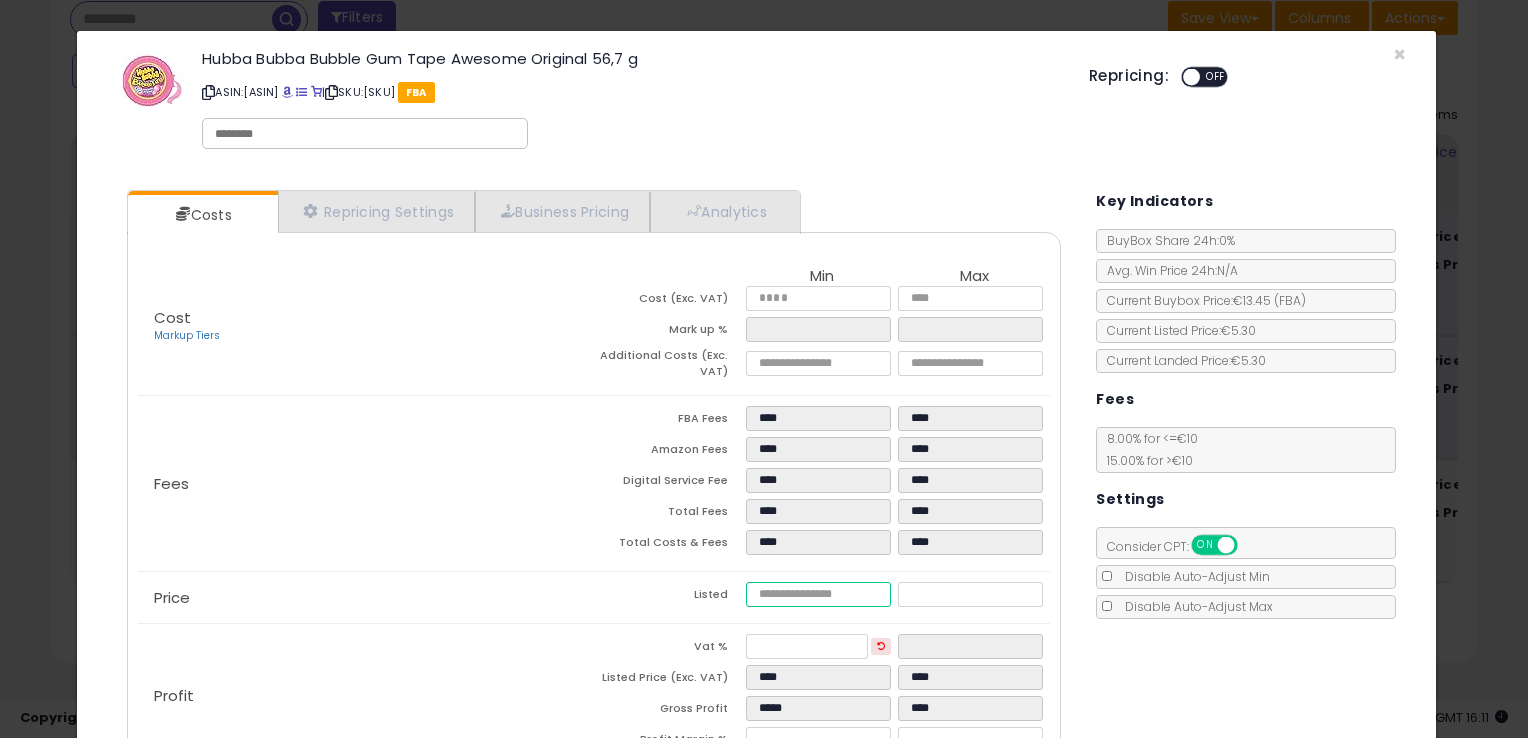 click on "****" at bounding box center (818, 594) 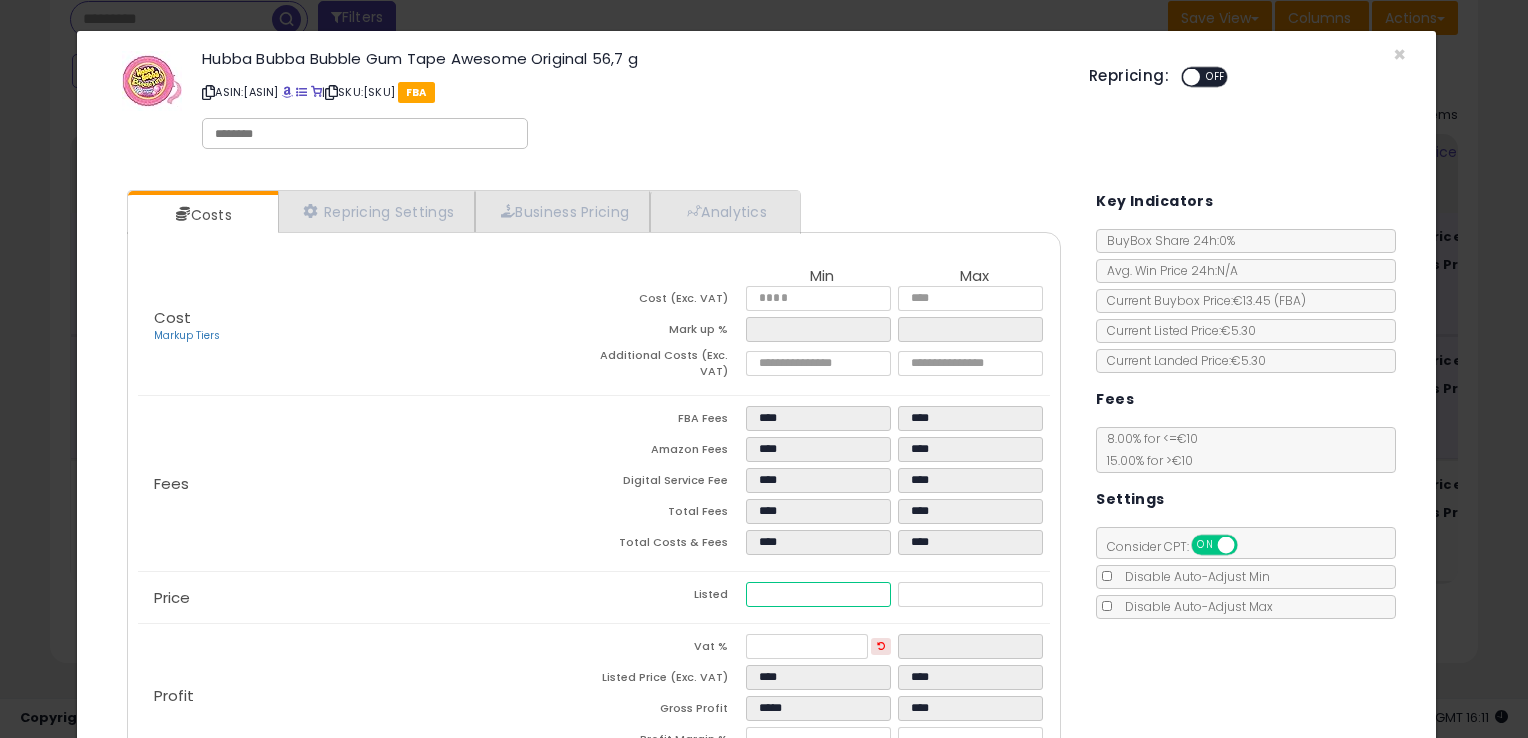 type on "****" 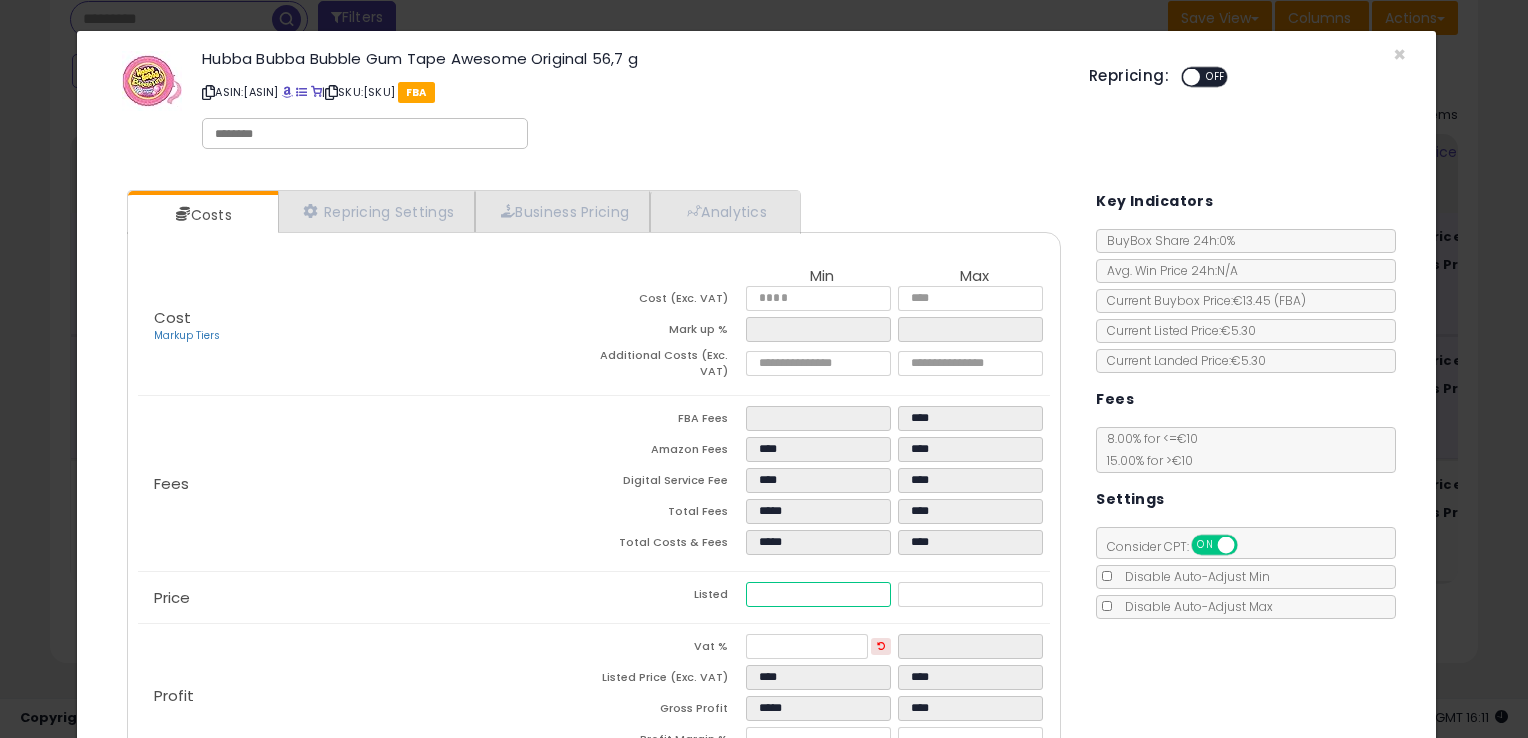 type on "*****" 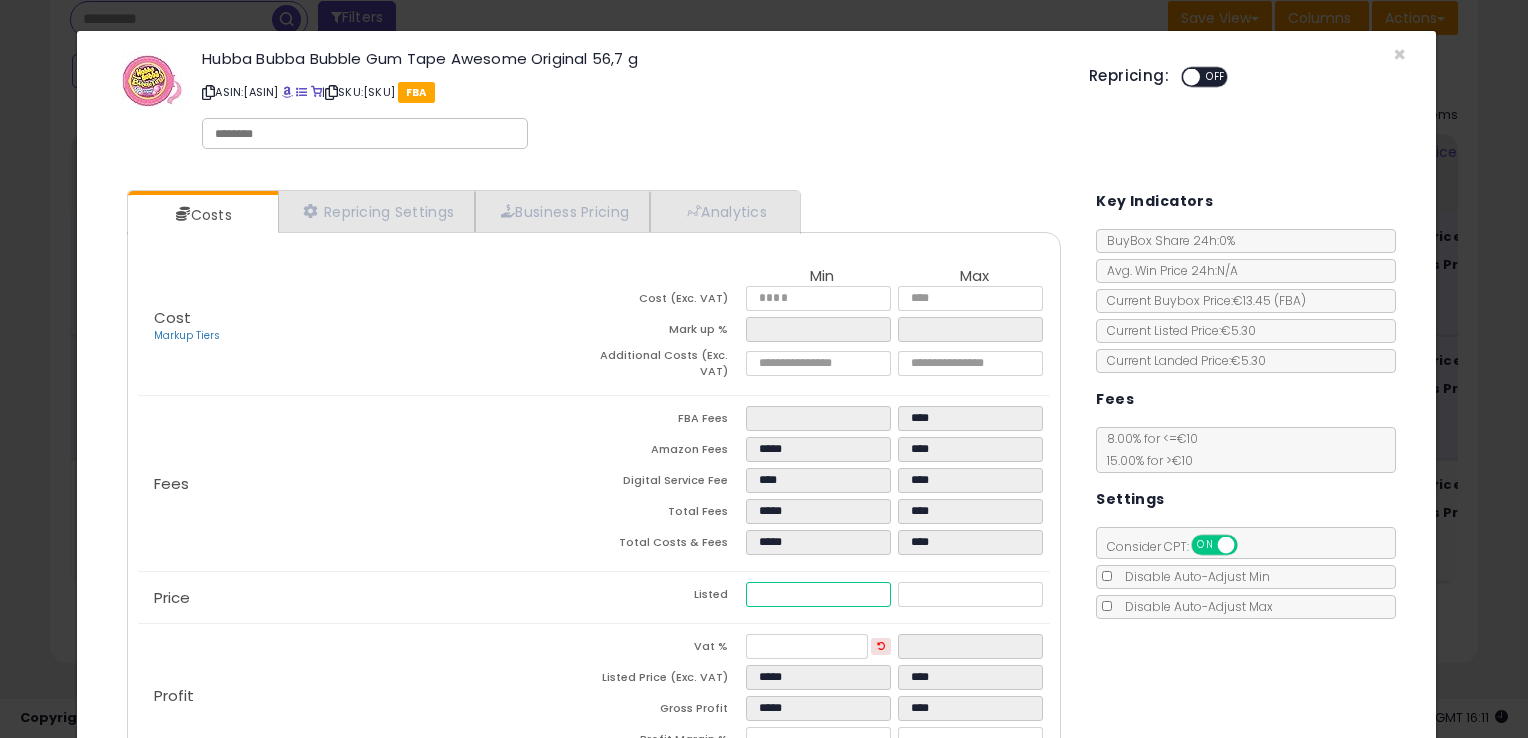 type on "*******" 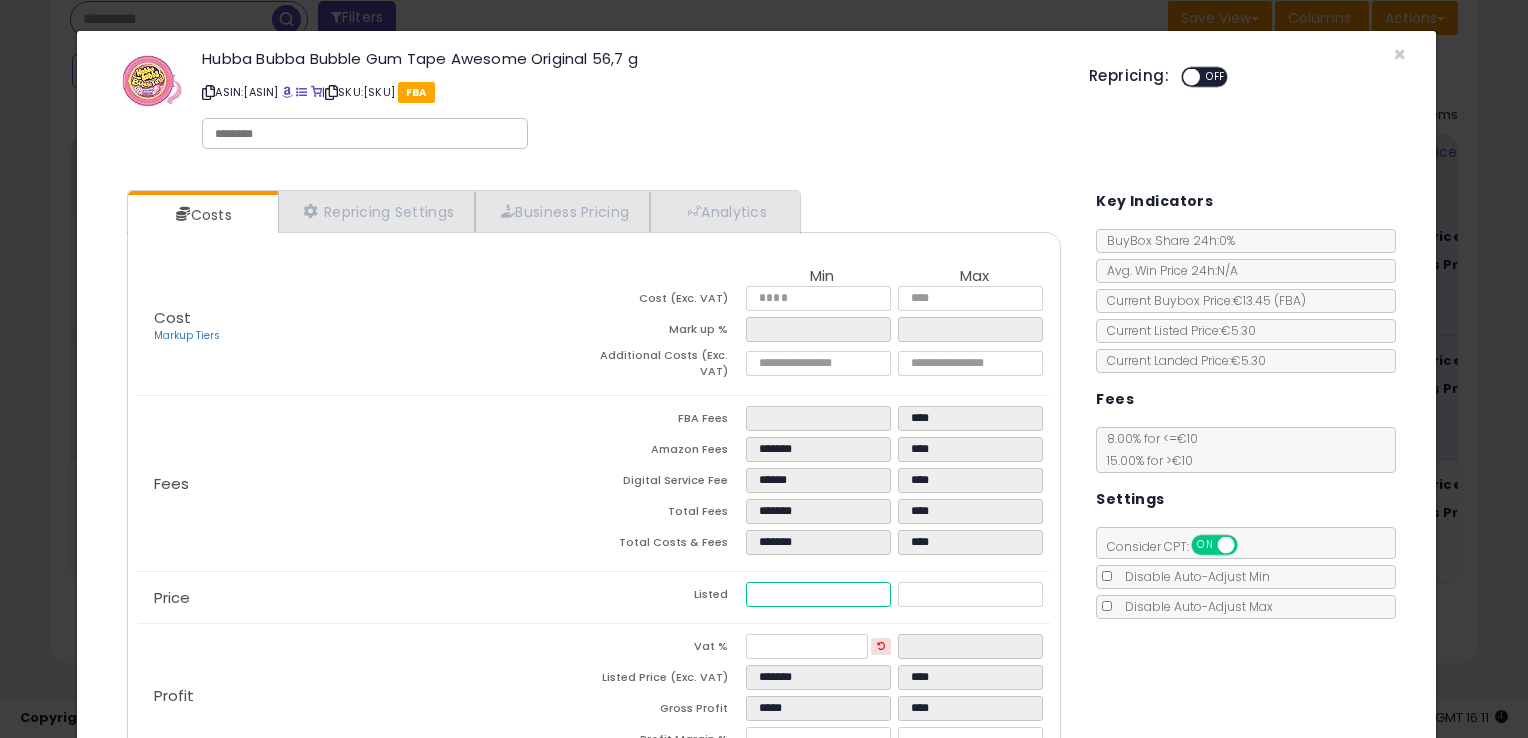 type on "******" 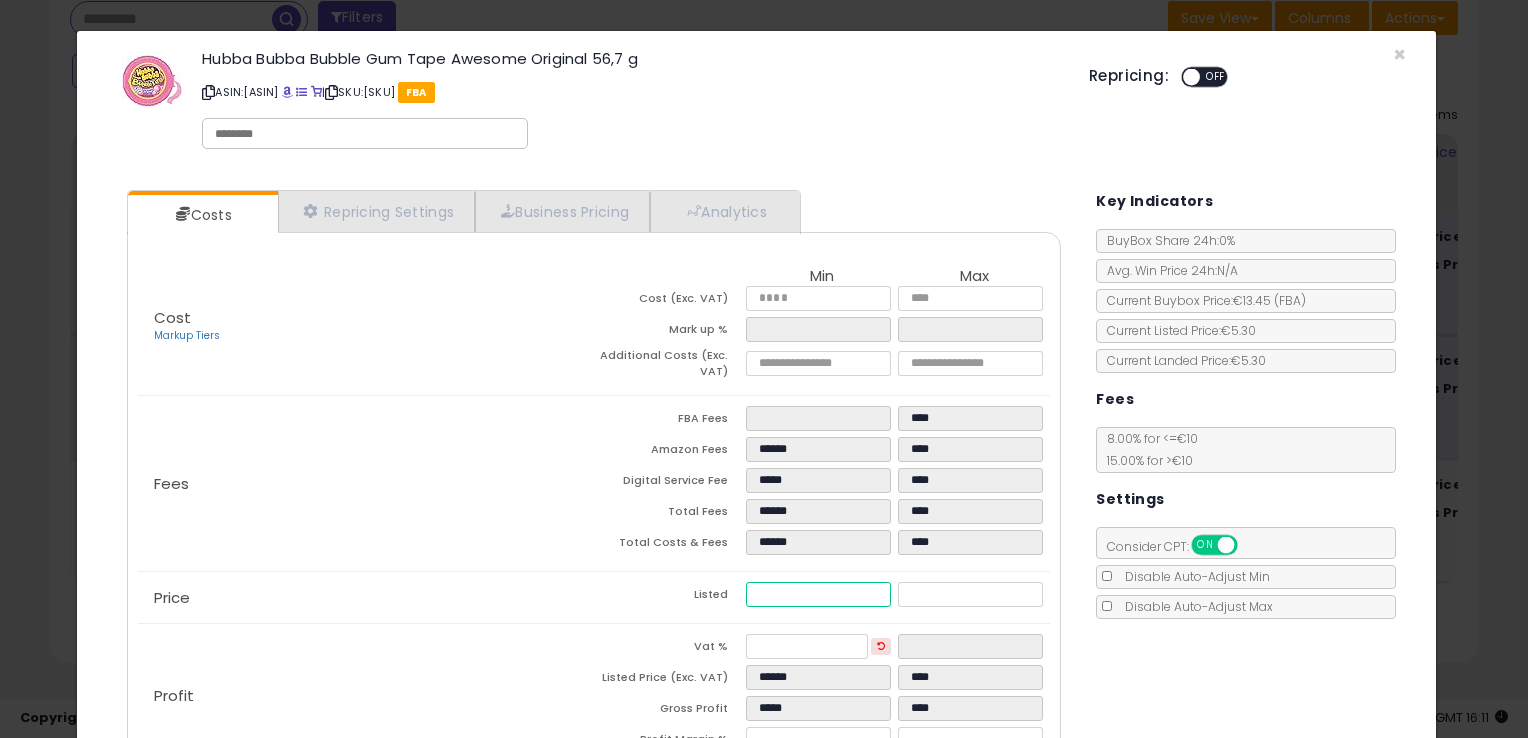 type on "*****" 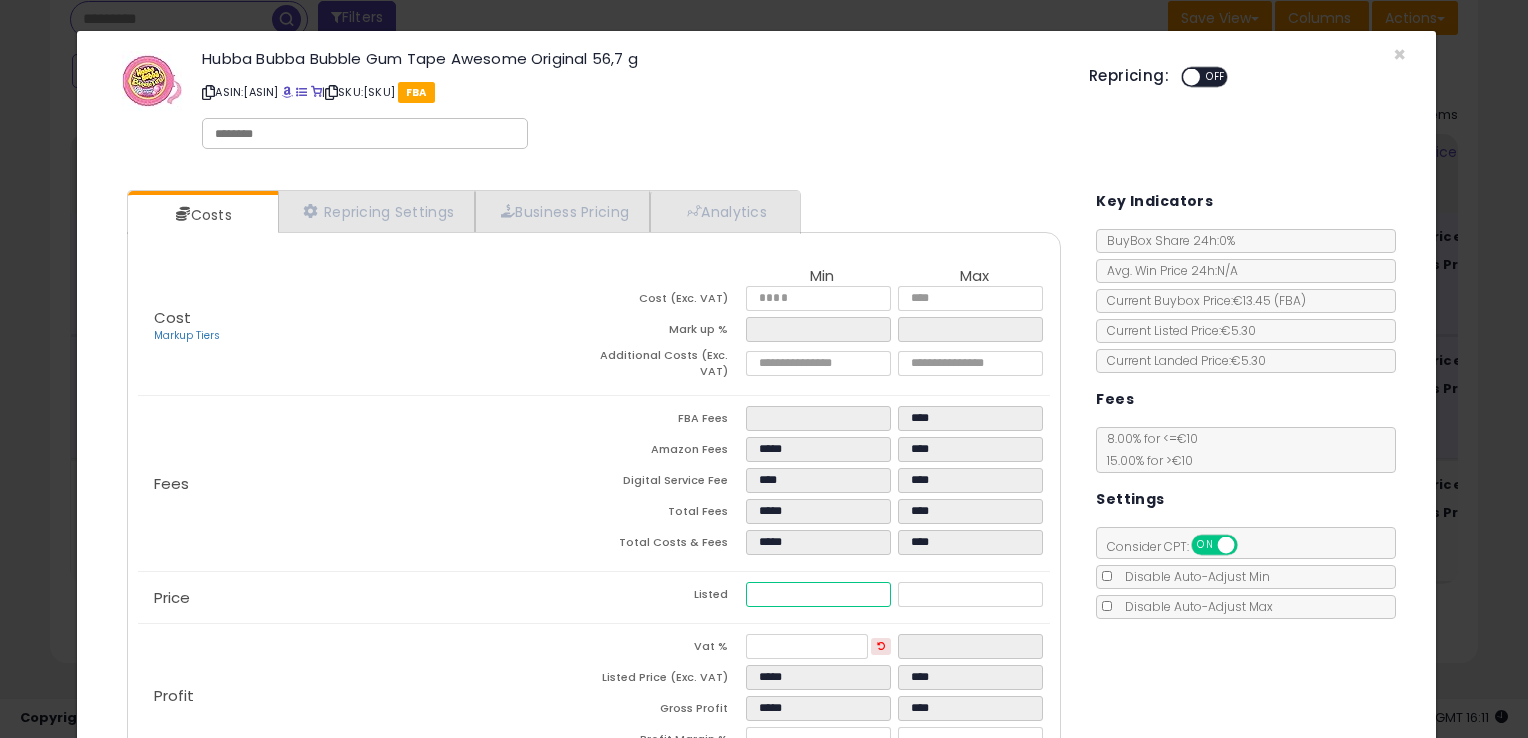 type on "****" 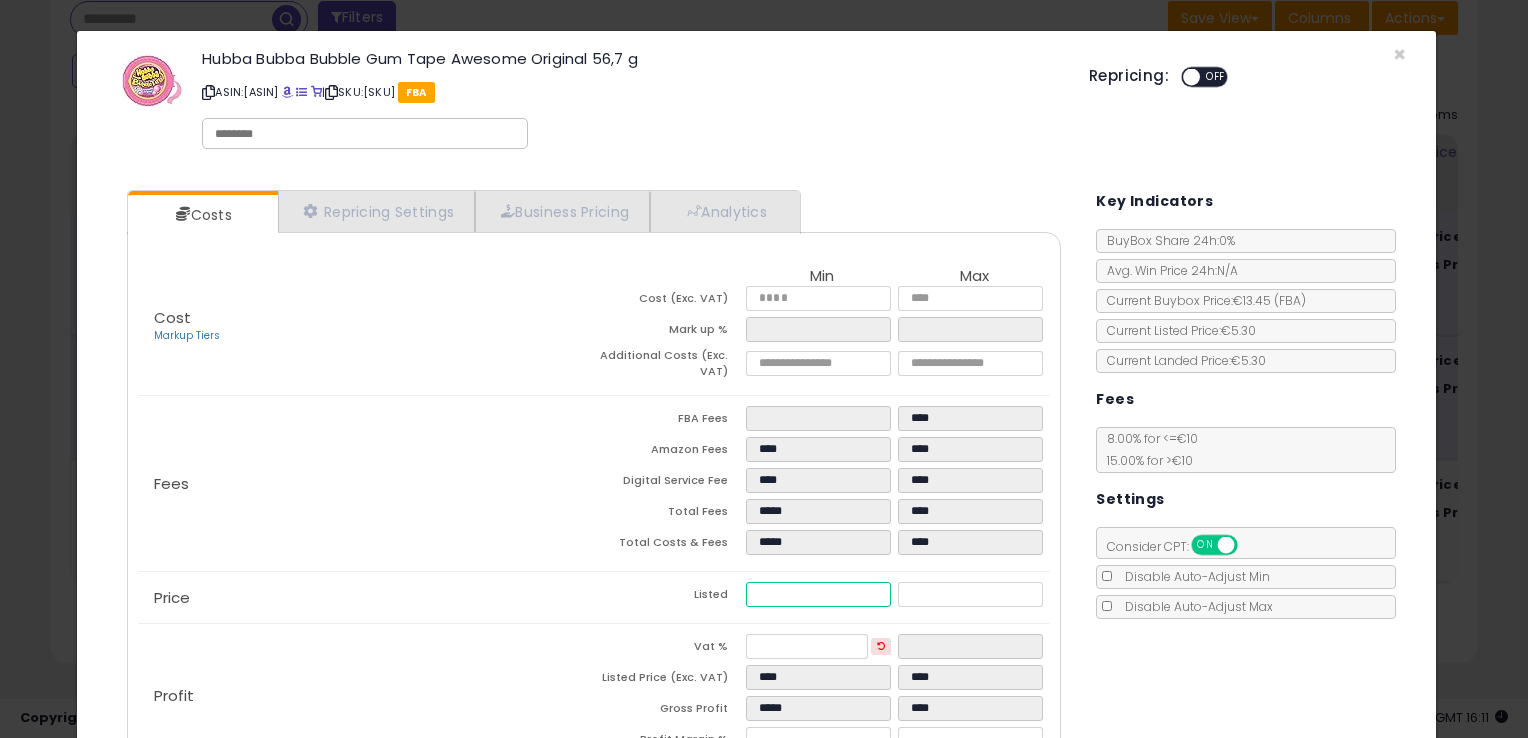 type on "****" 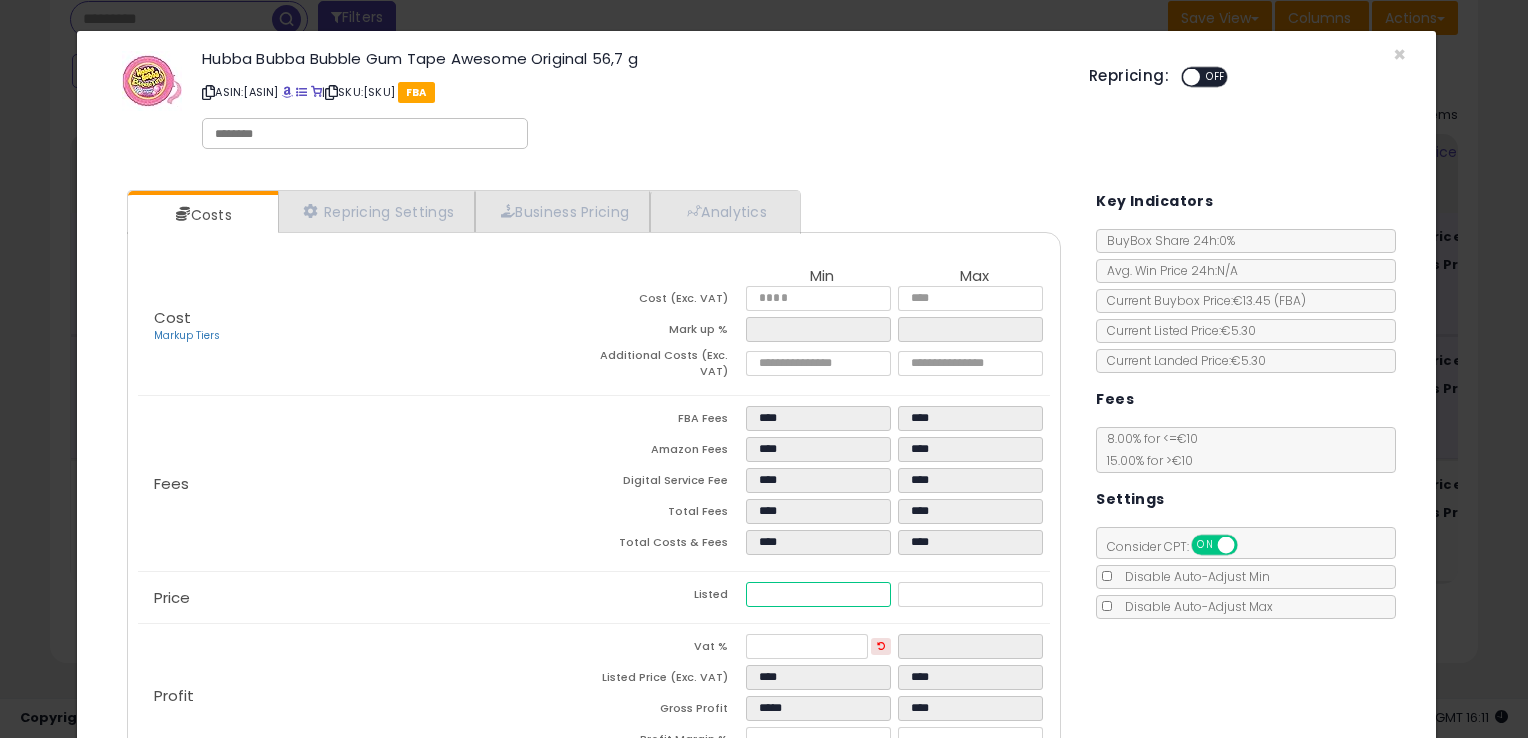 type on "****" 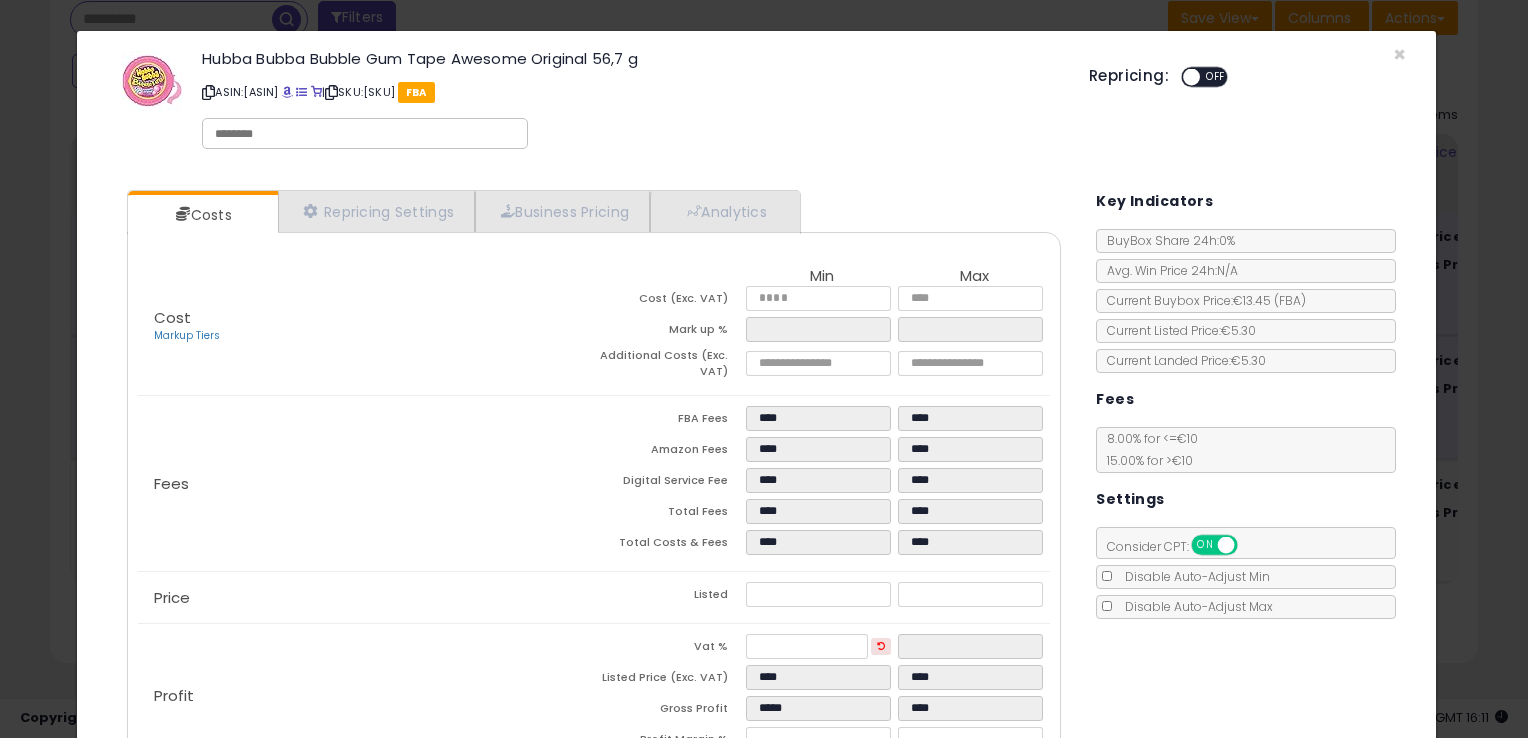 type on "*****" 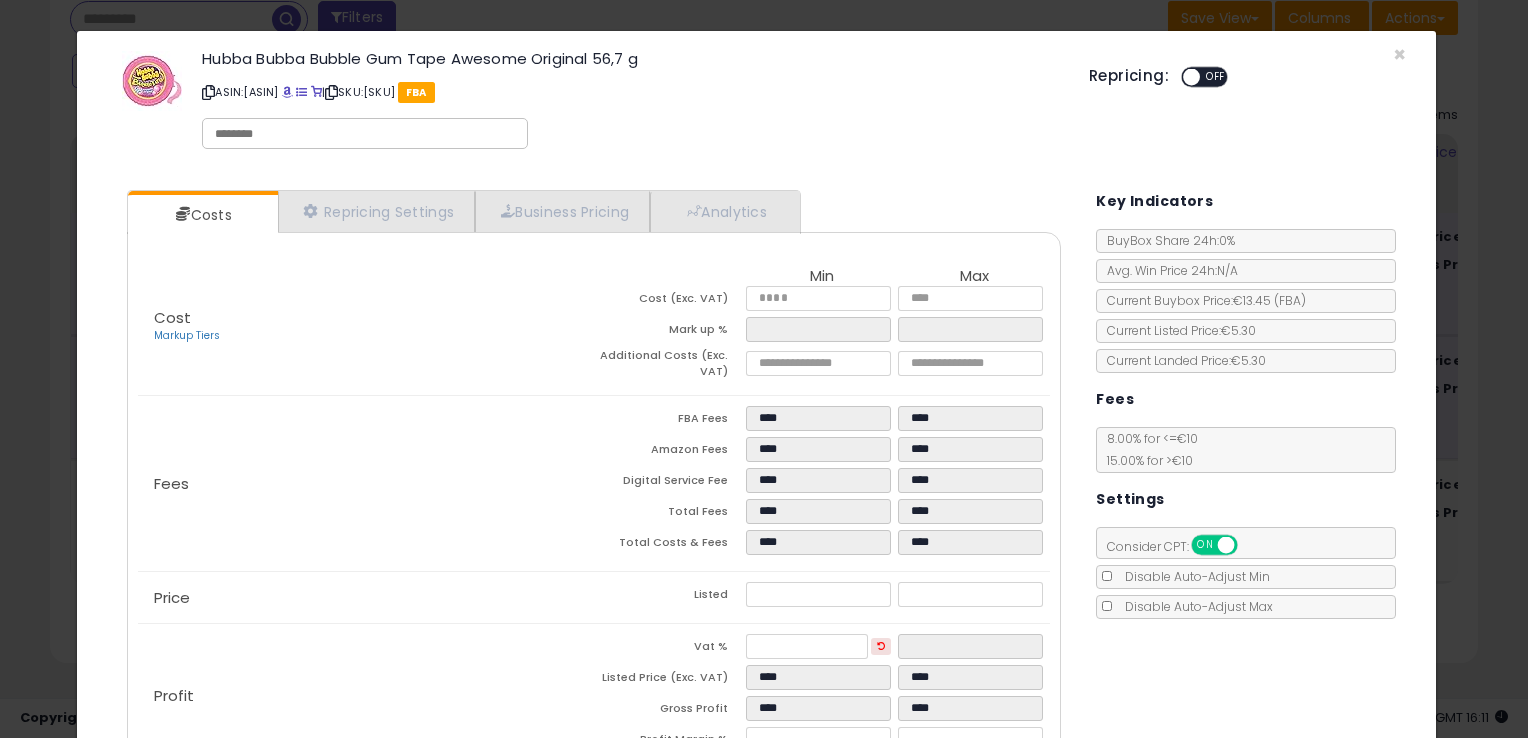 click on "Price
Listed
****
****" 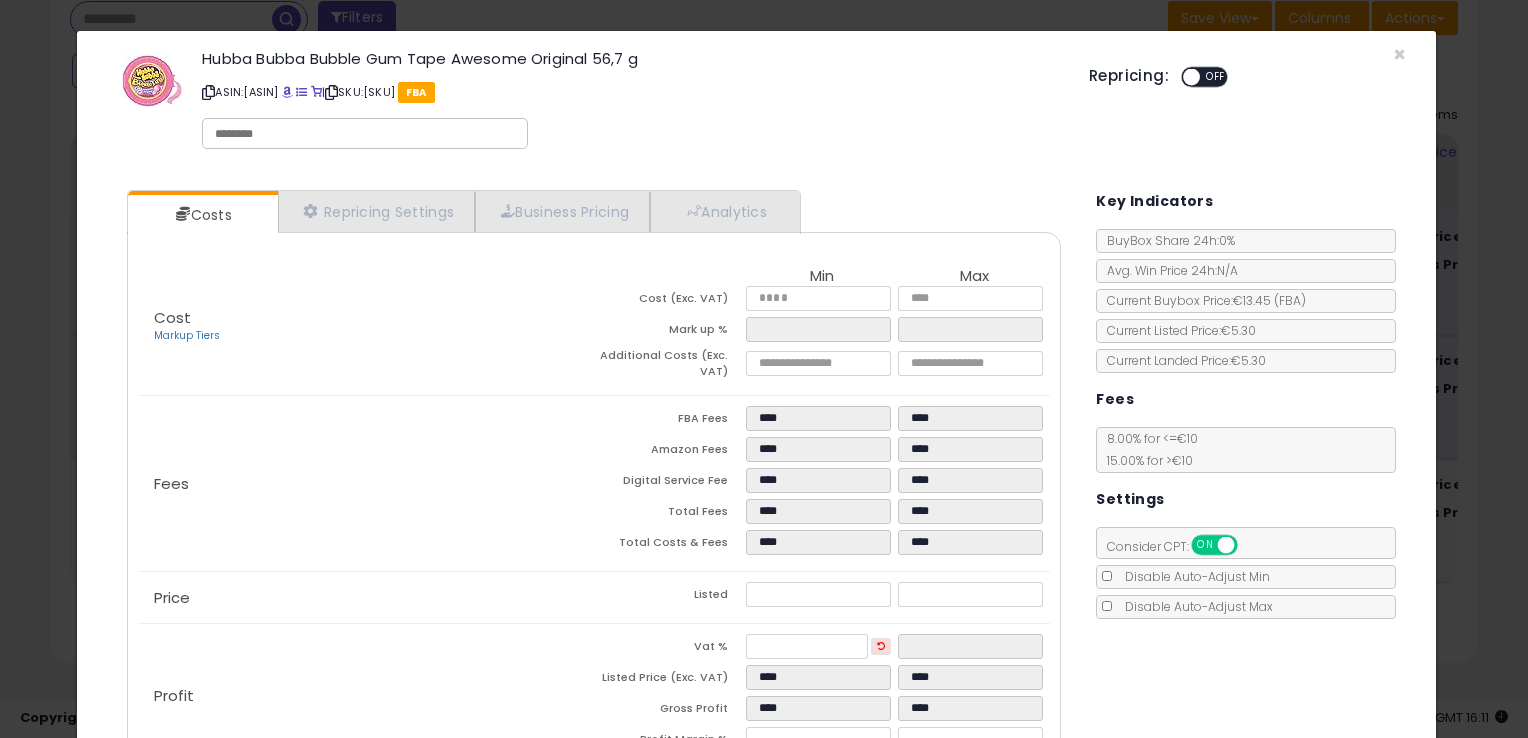 scroll, scrollTop: 133, scrollLeft: 0, axis: vertical 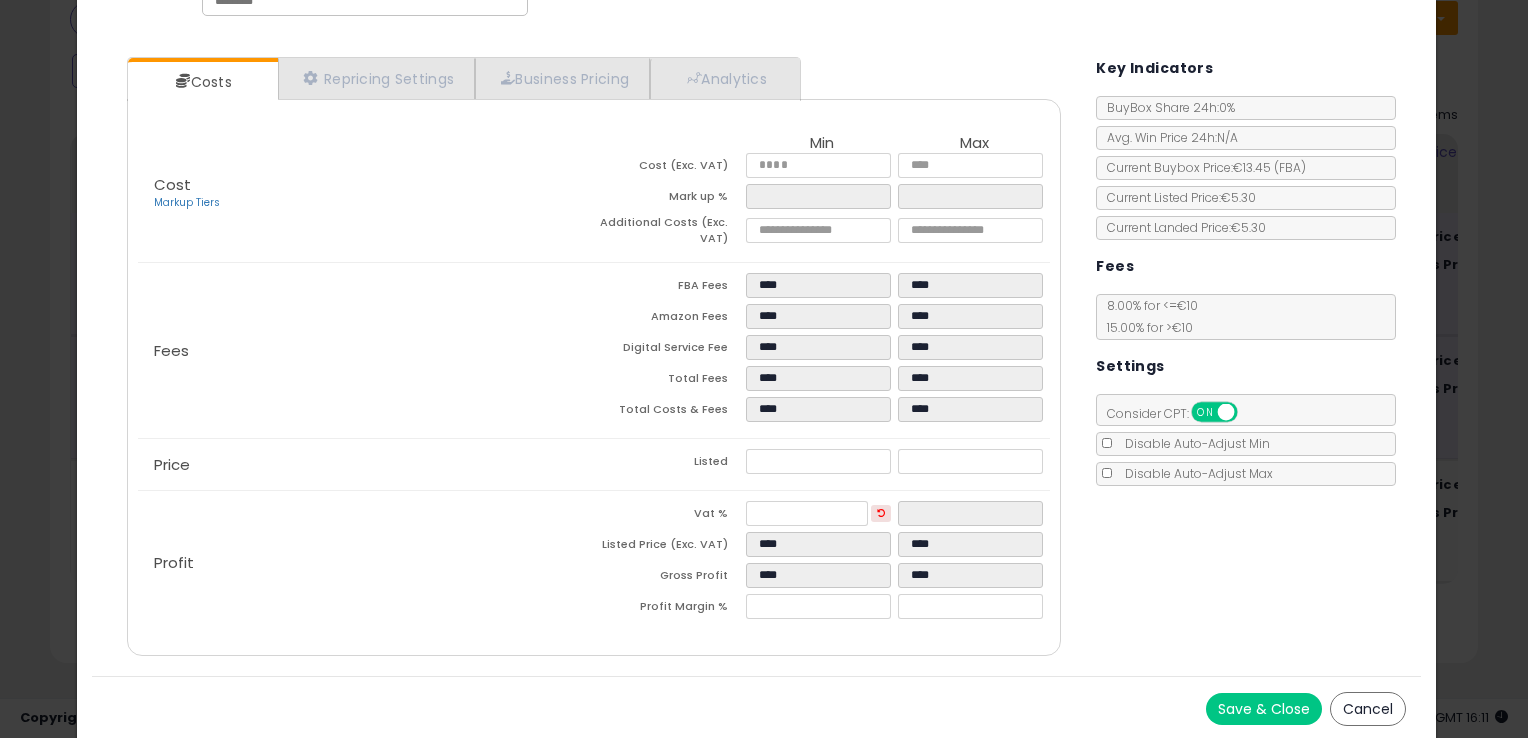 click on "Save & Close" at bounding box center [1264, 709] 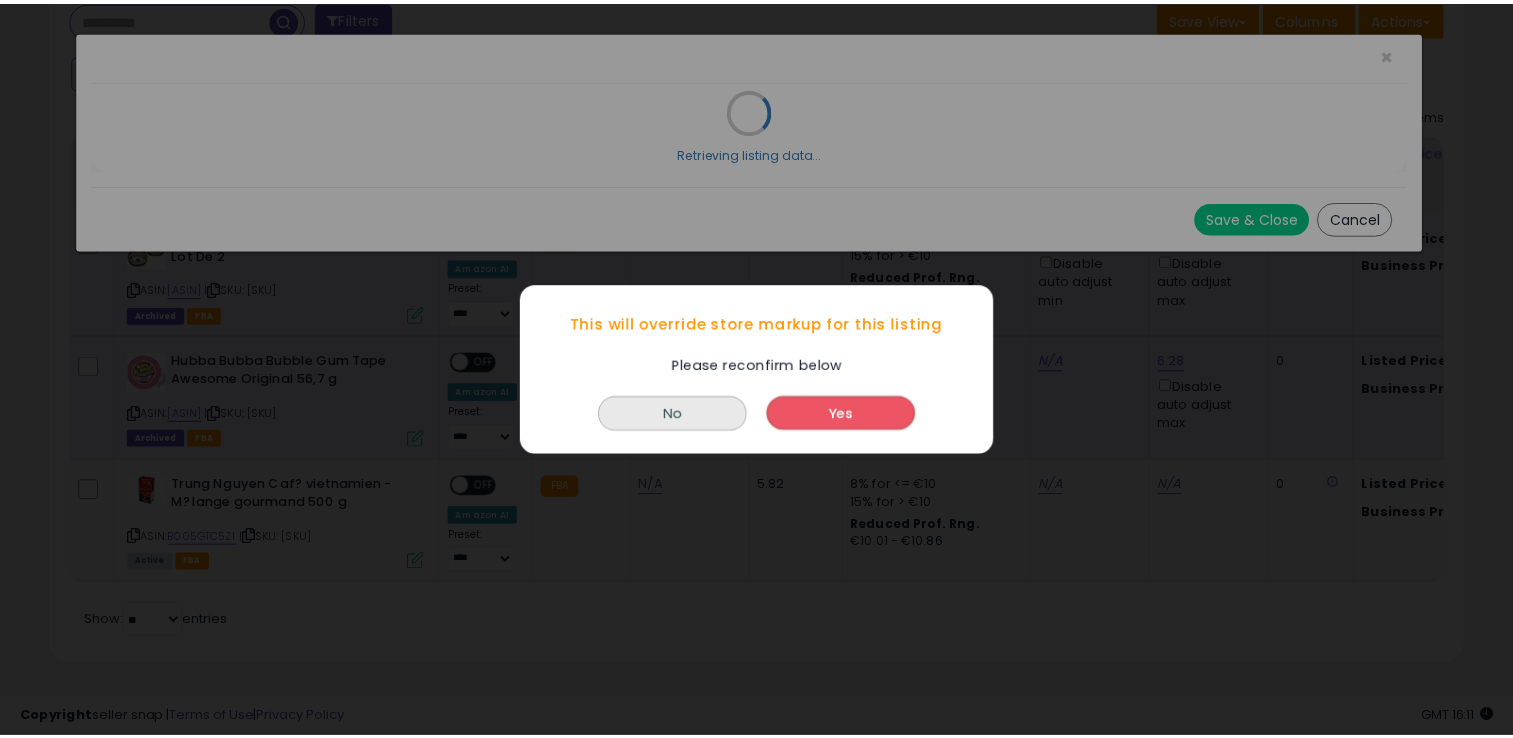 scroll, scrollTop: 0, scrollLeft: 0, axis: both 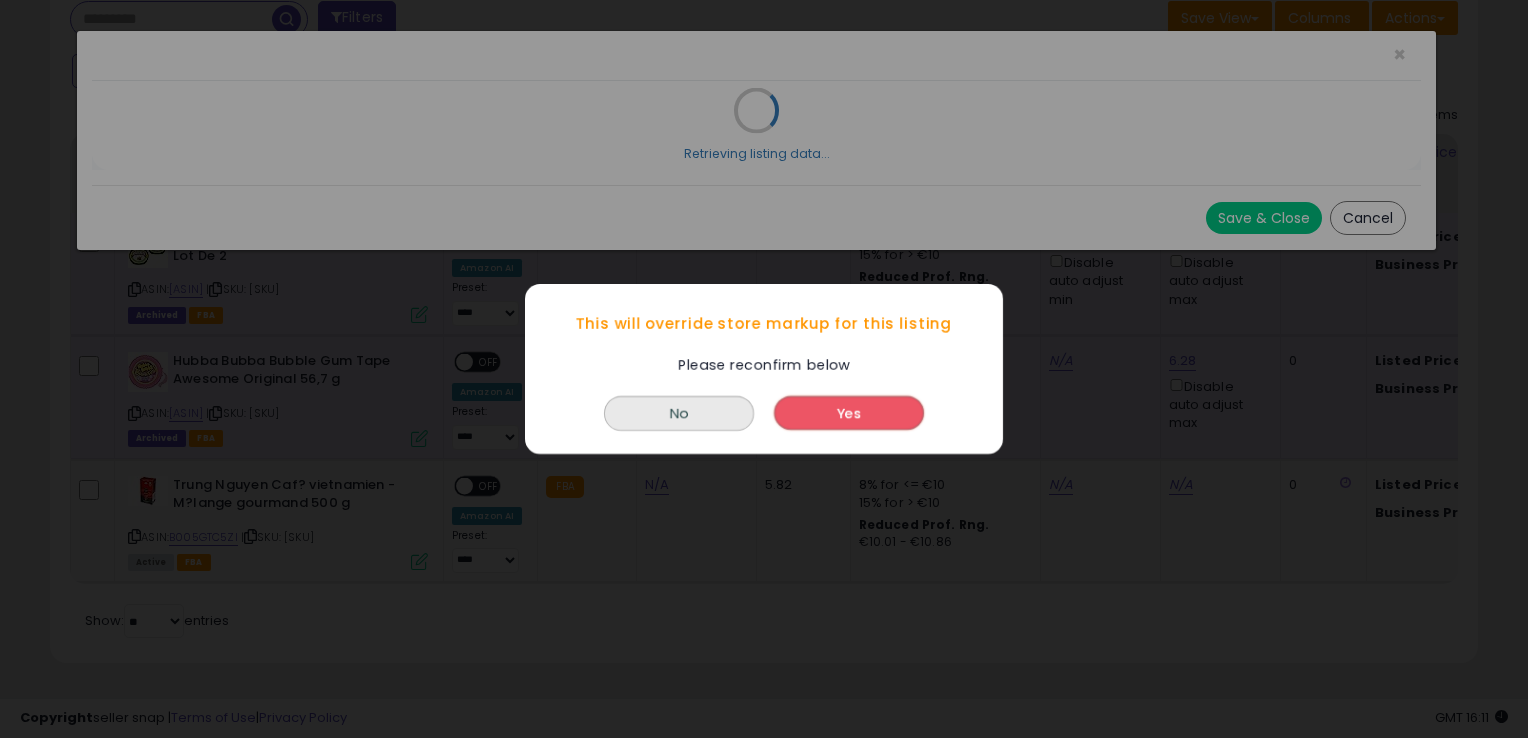 click on "Yes" at bounding box center [849, 413] 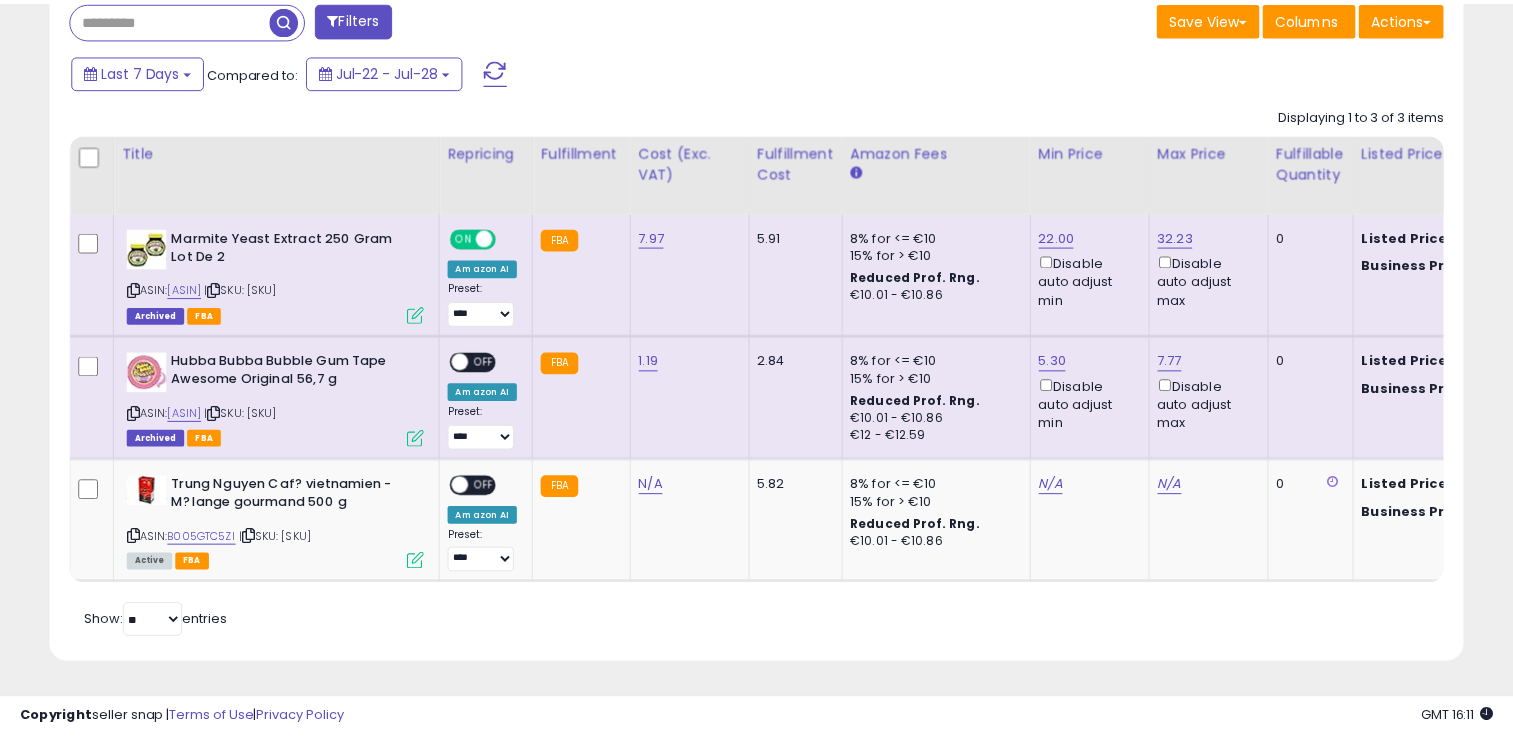 scroll, scrollTop: 409, scrollLeft: 818, axis: both 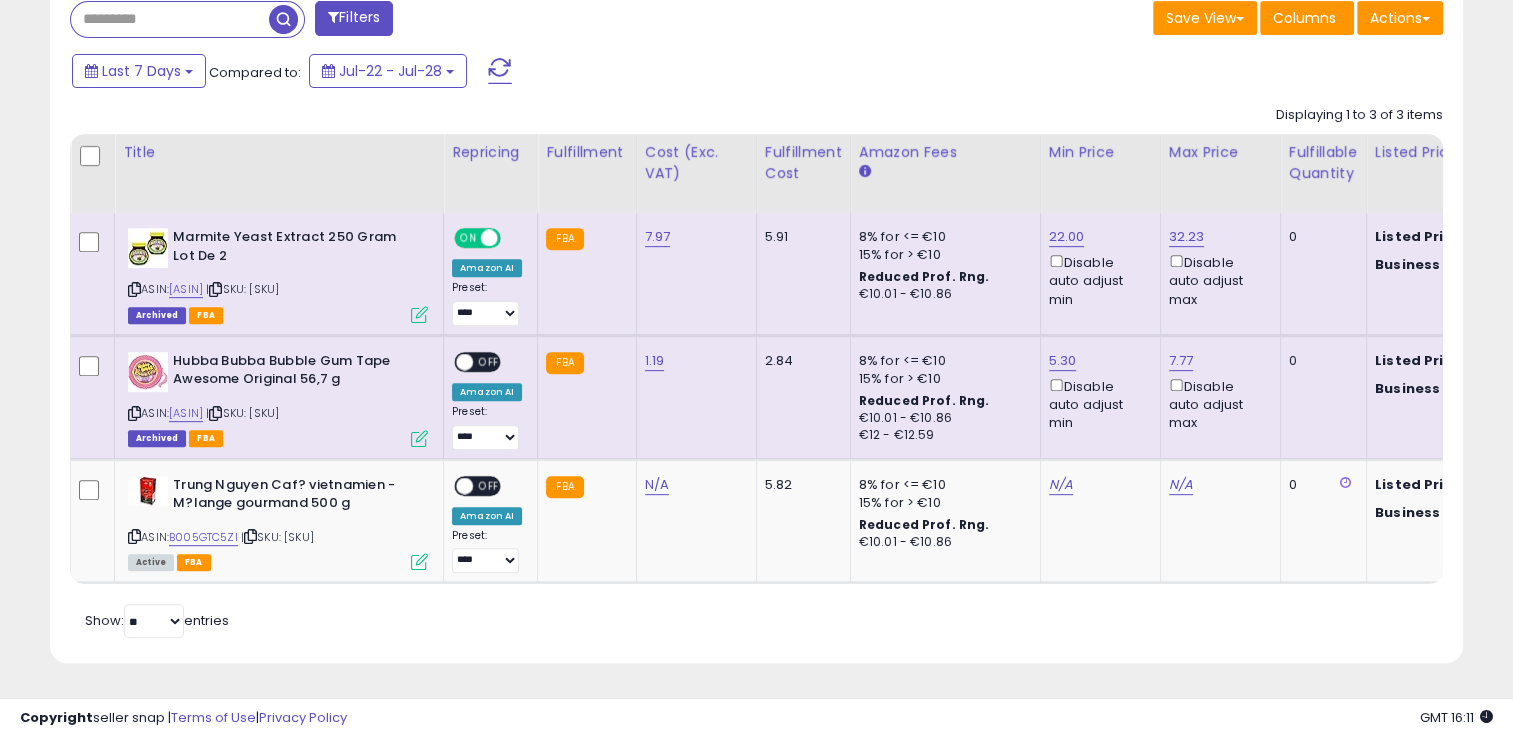 click on "ON   OFF" at bounding box center [477, 361] 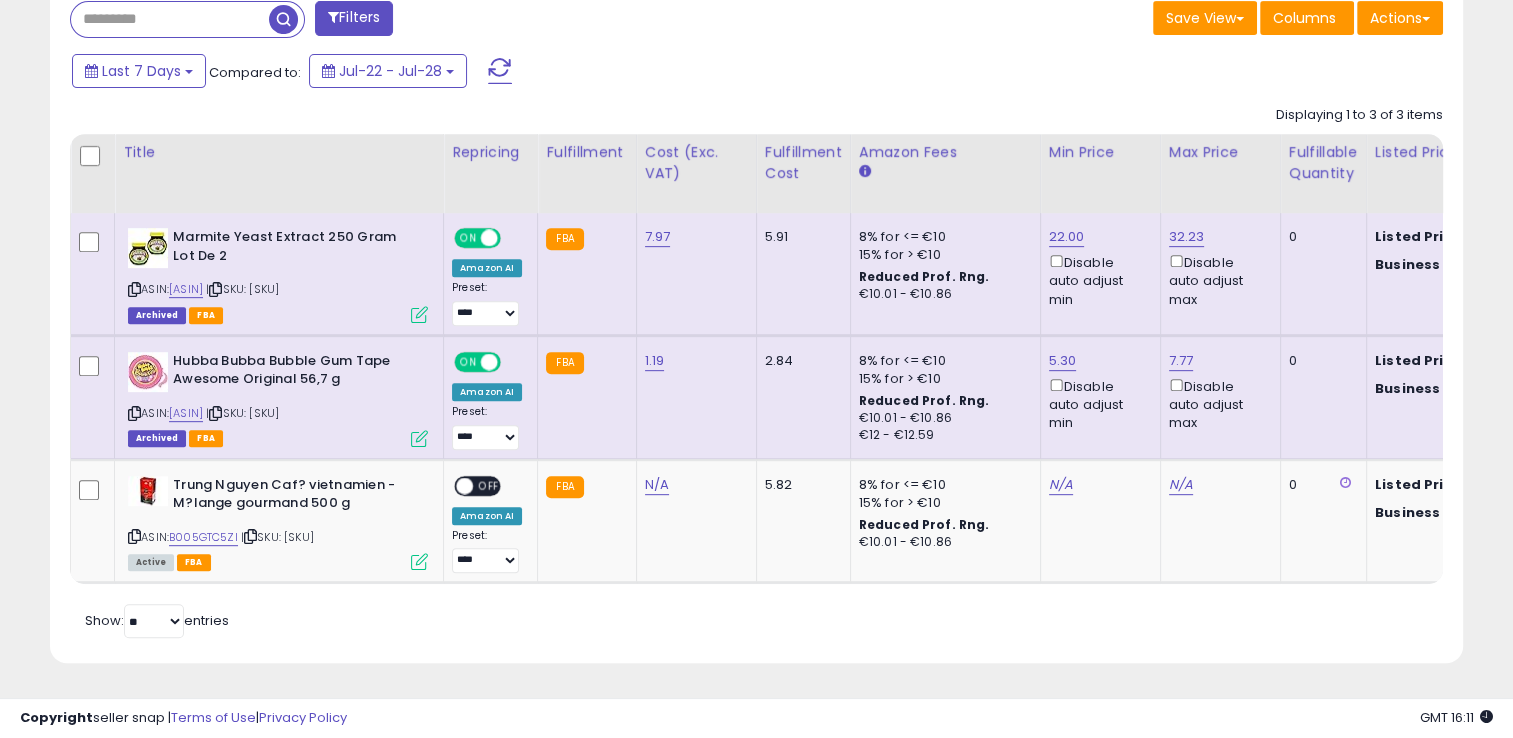 scroll, scrollTop: 0, scrollLeft: 0, axis: both 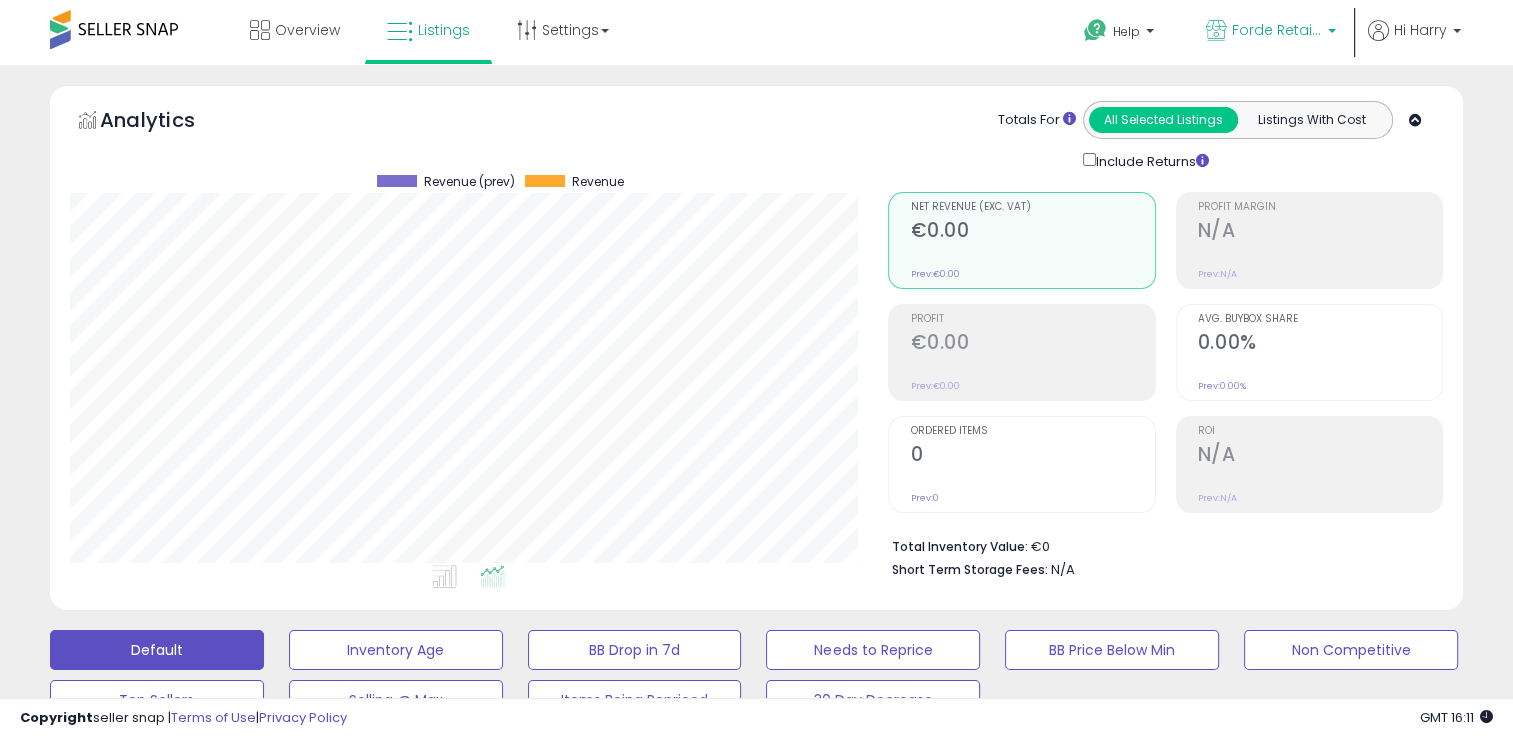click on "Forde Retail FR" at bounding box center [1277, 30] 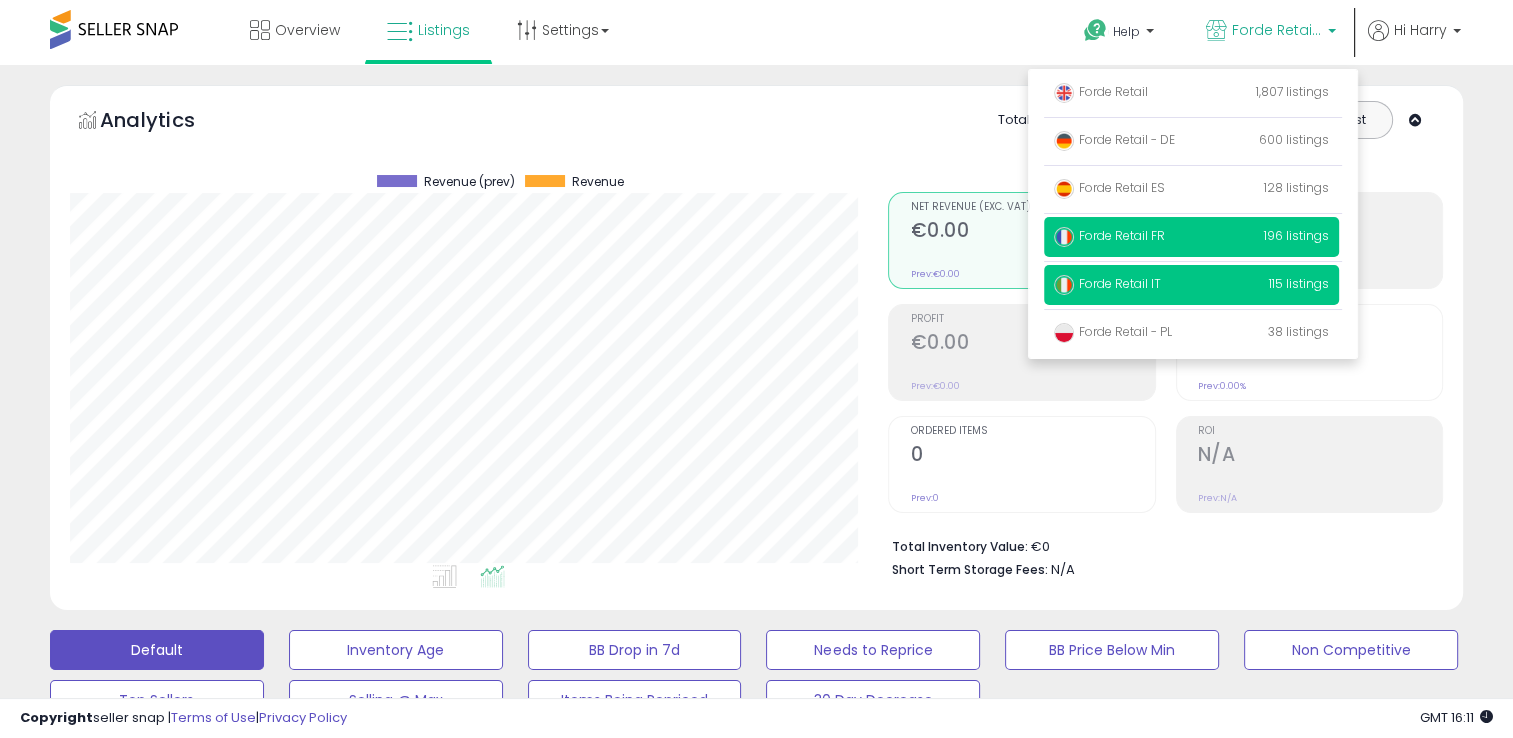 click on "Forde Retail IT
115
listings" at bounding box center [1191, 285] 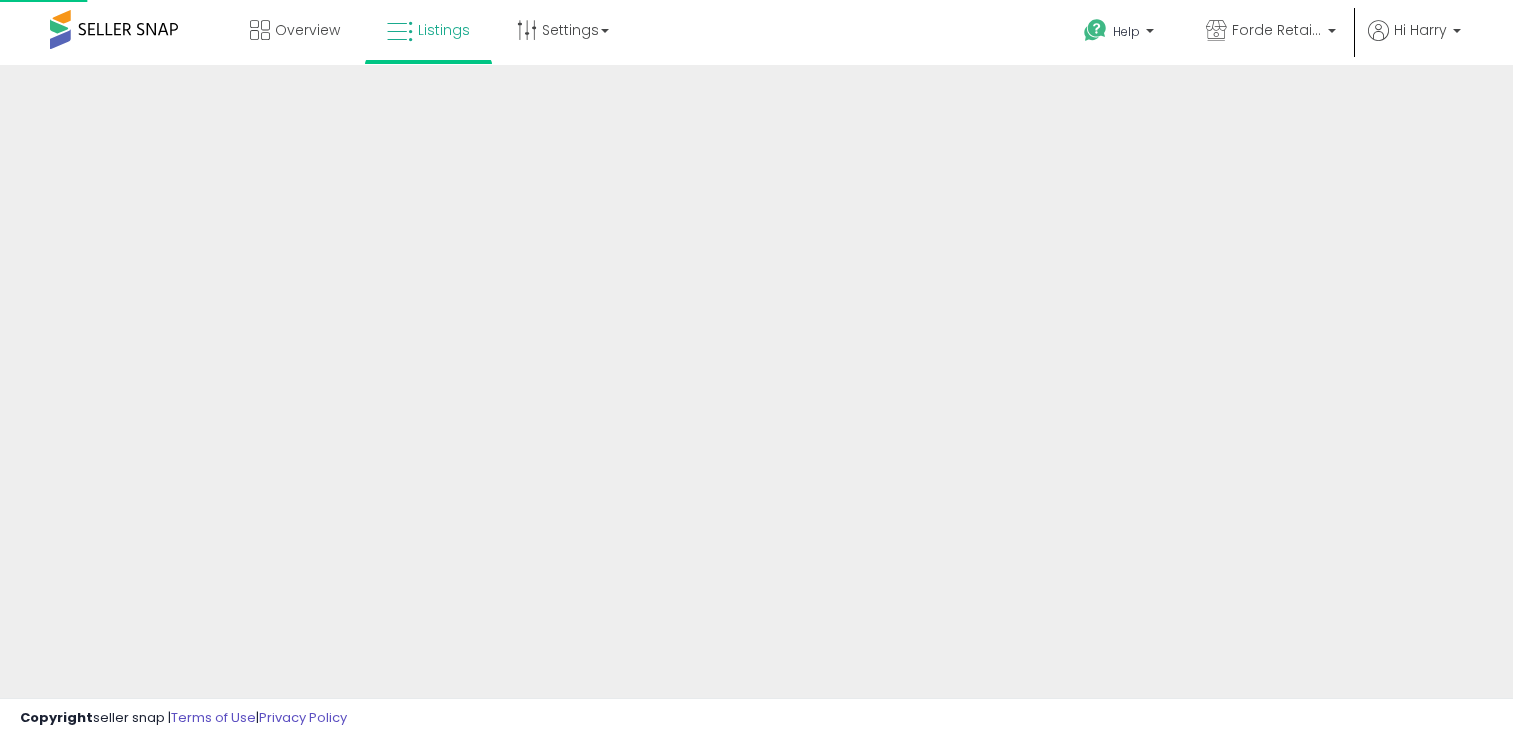 click at bounding box center [756, 480] 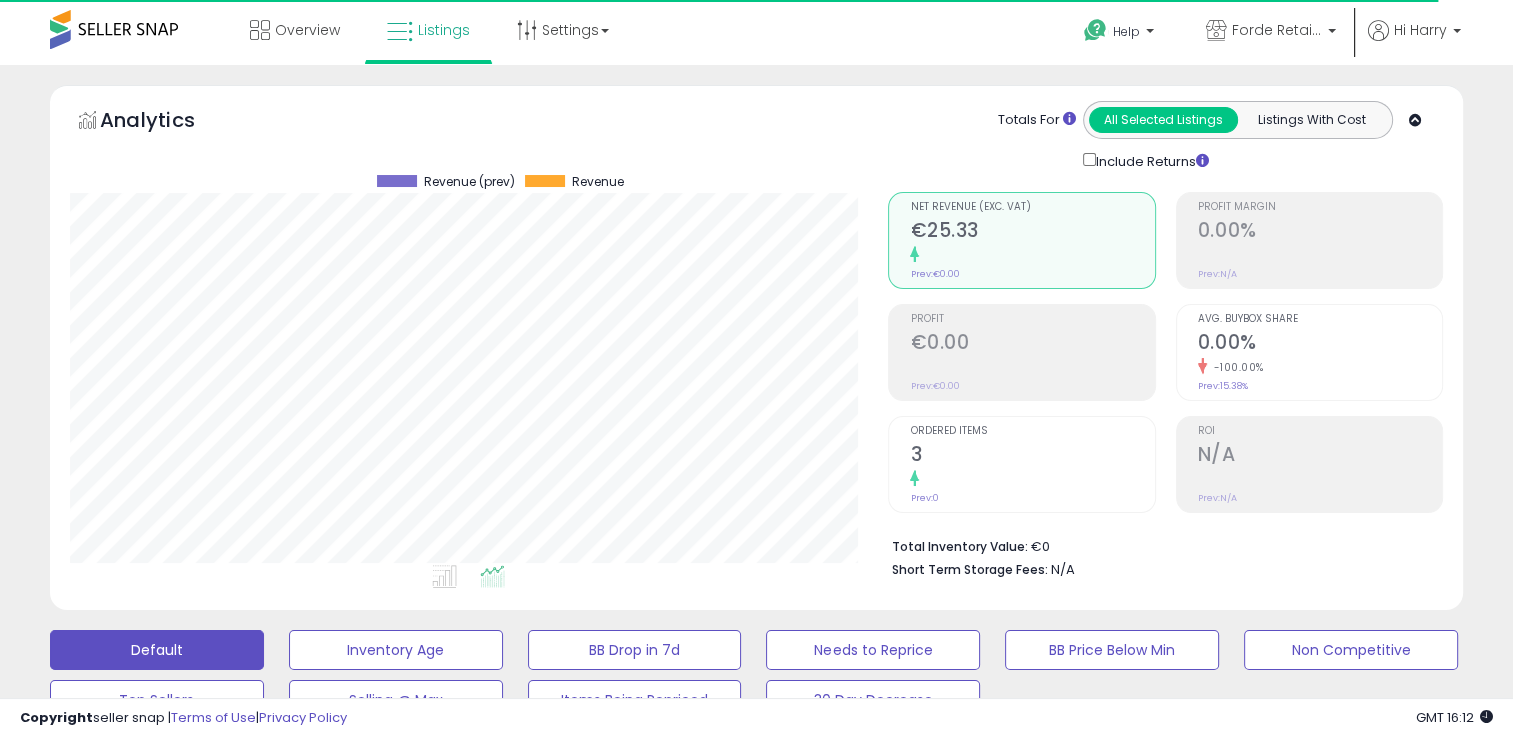 scroll, scrollTop: 999589, scrollLeft: 999181, axis: both 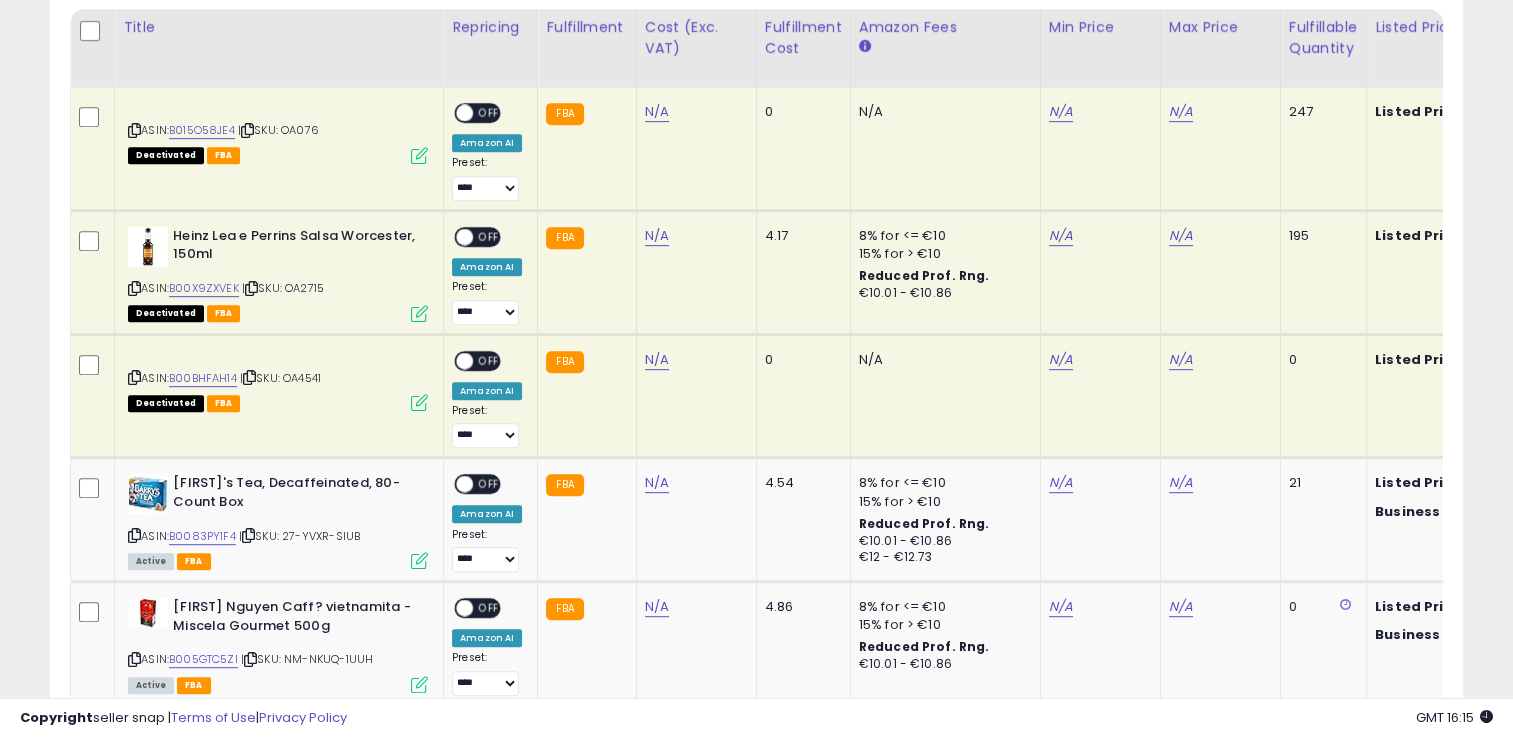 click at bounding box center (419, 155) 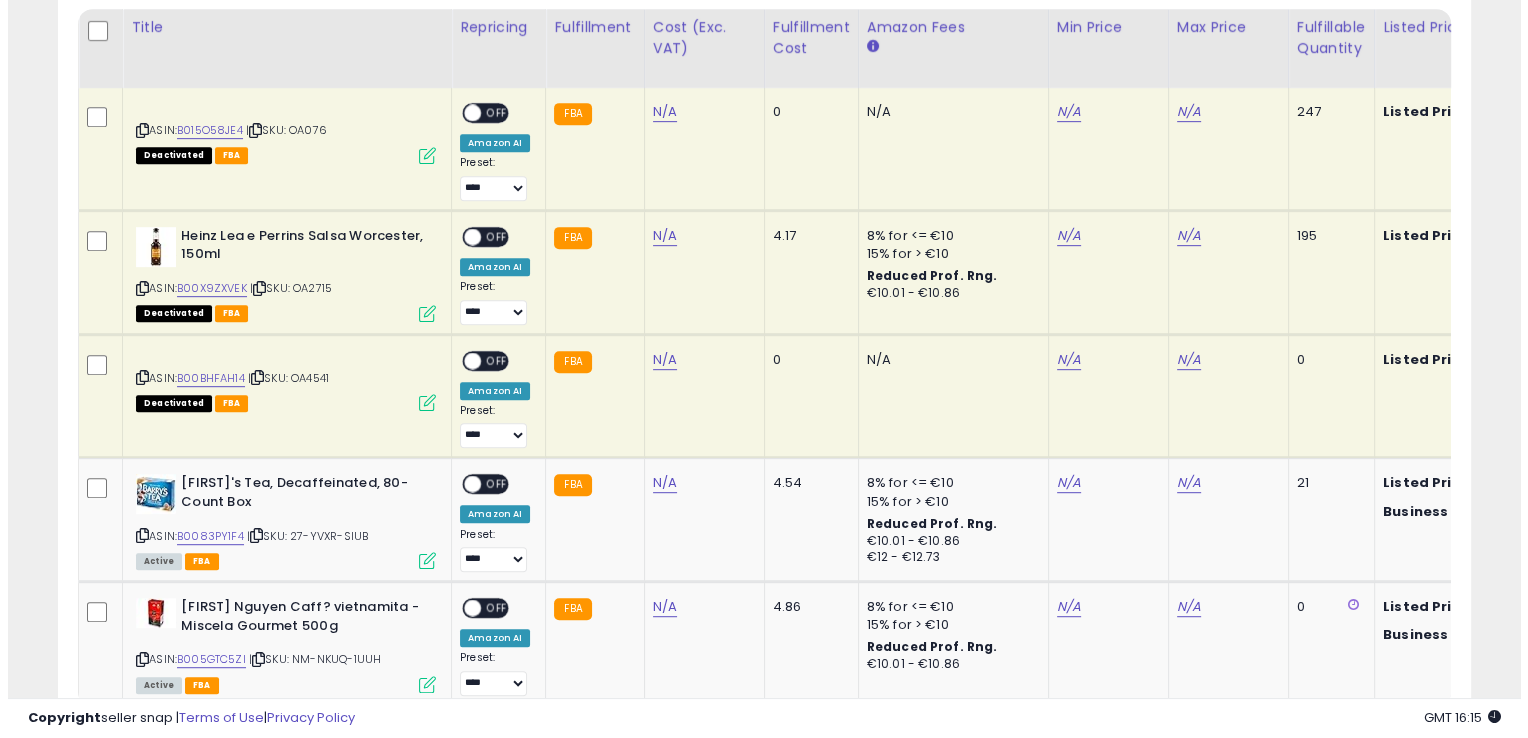scroll, scrollTop: 999589, scrollLeft: 999172, axis: both 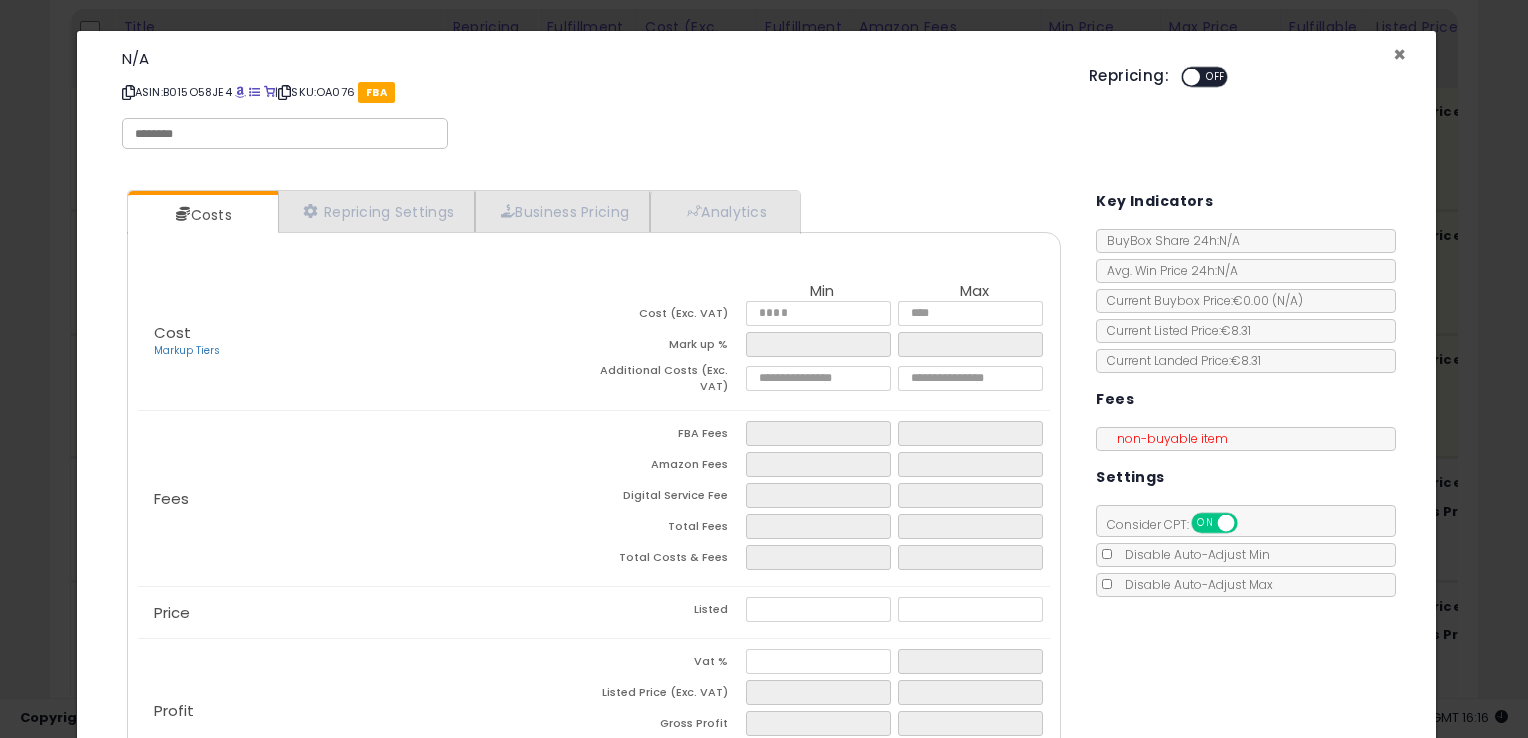 click on "×" at bounding box center (1399, 54) 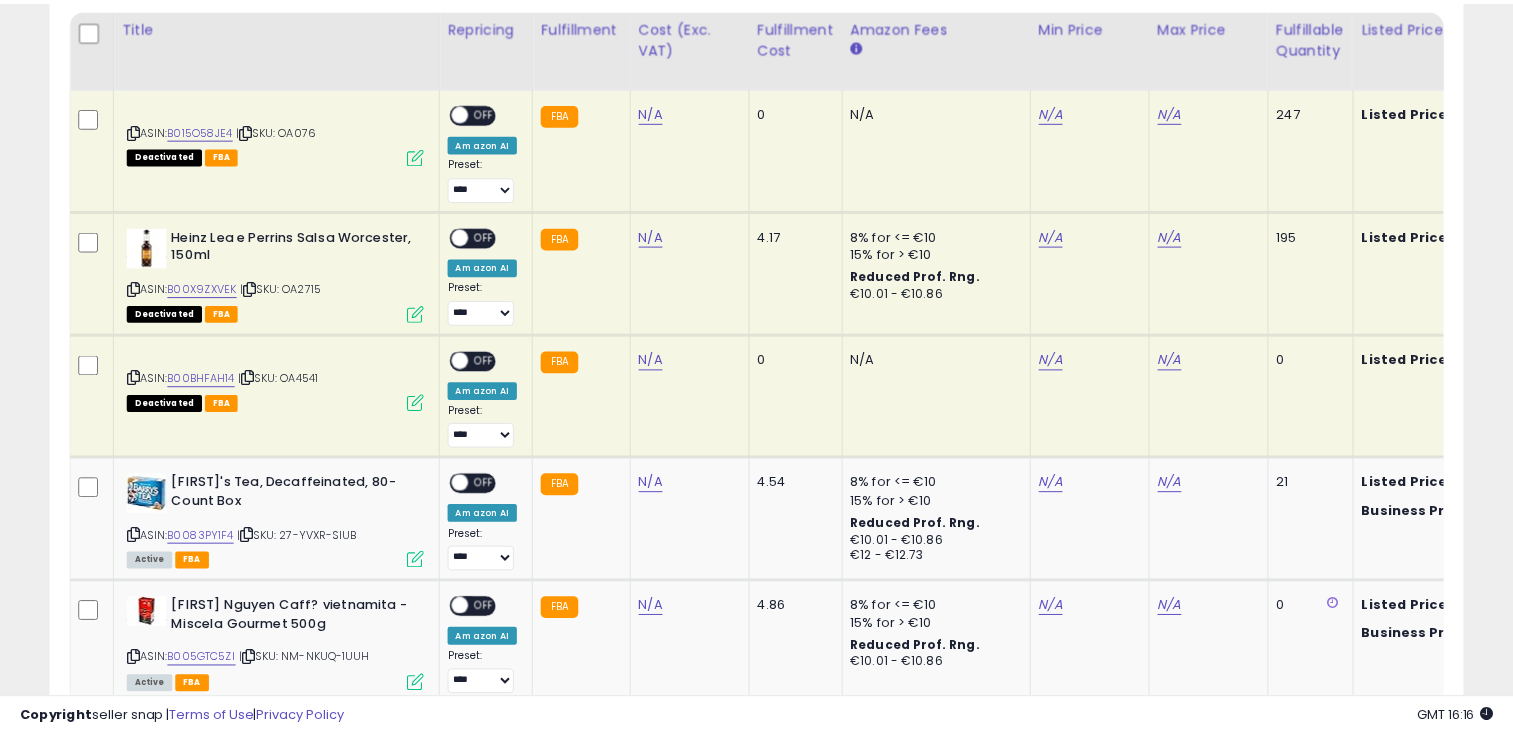 scroll, scrollTop: 409, scrollLeft: 818, axis: both 